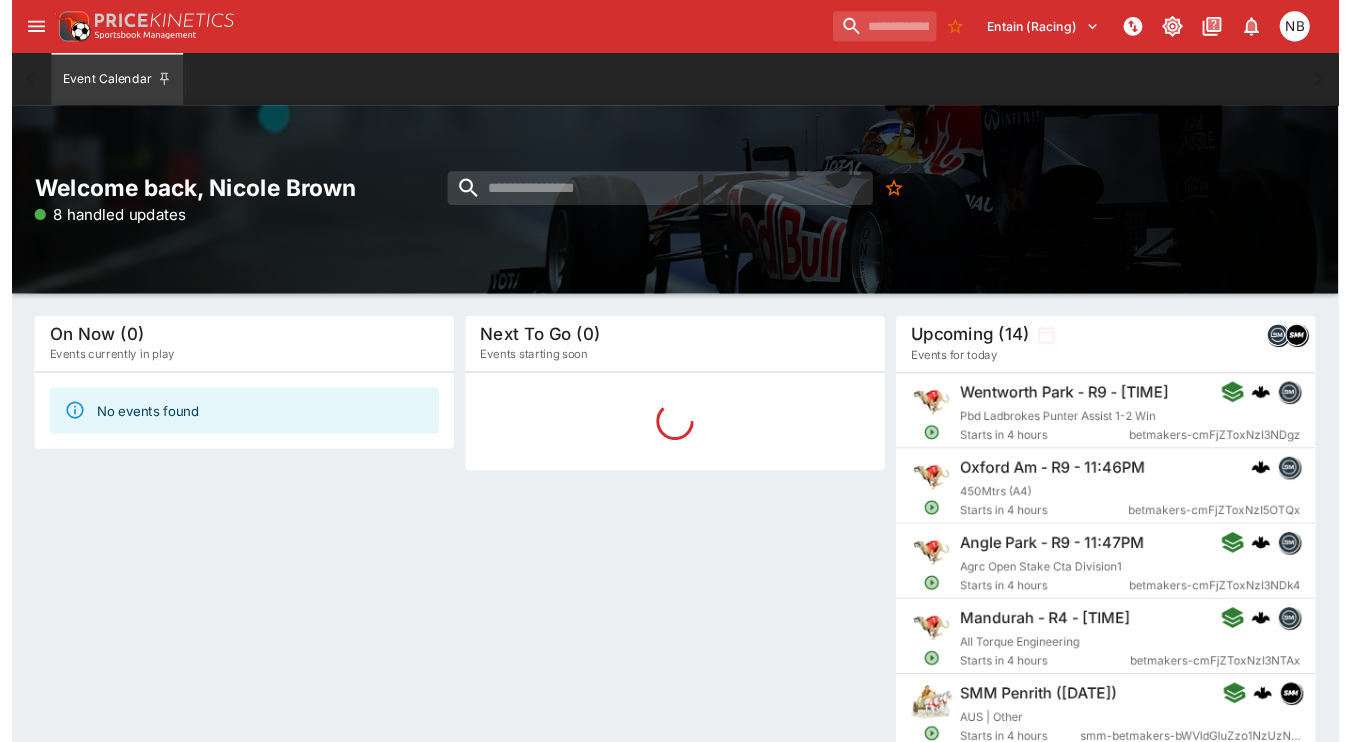 scroll, scrollTop: 0, scrollLeft: 0, axis: both 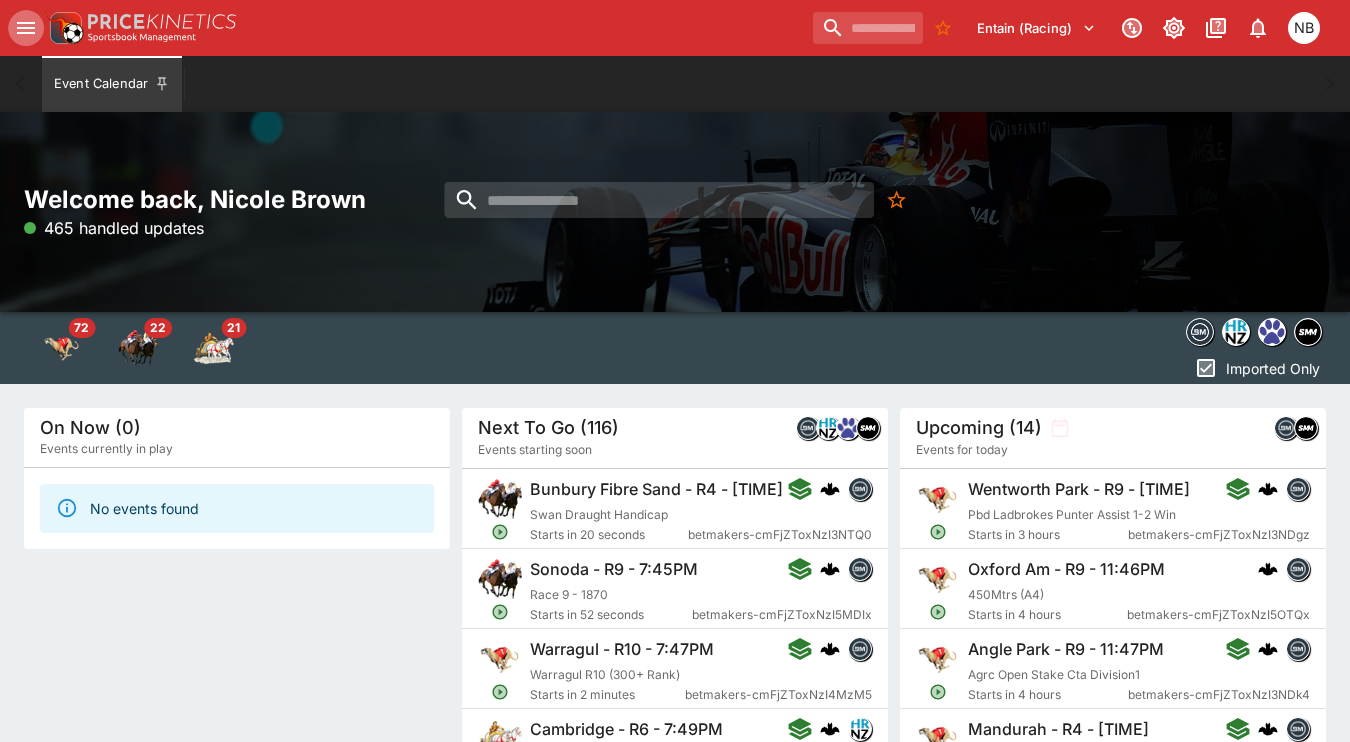 click 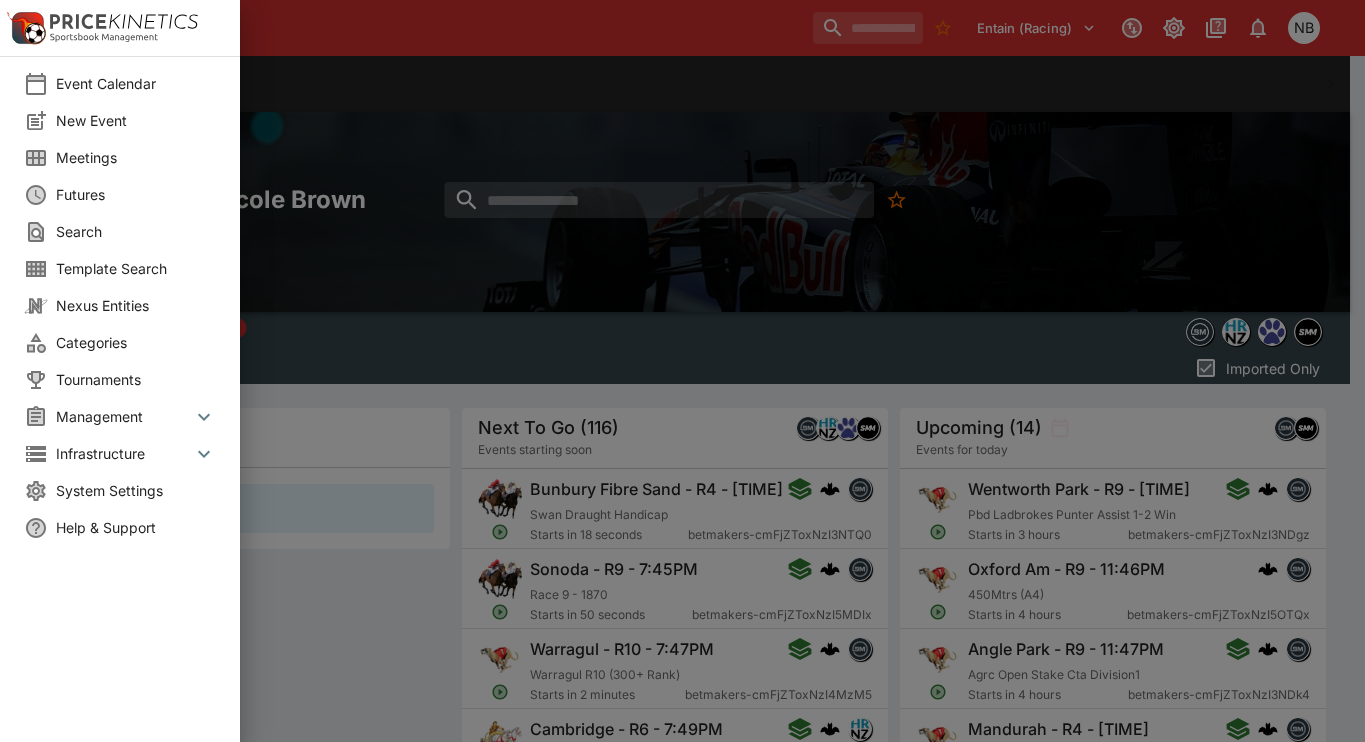 click on "Meetings" at bounding box center [136, 157] 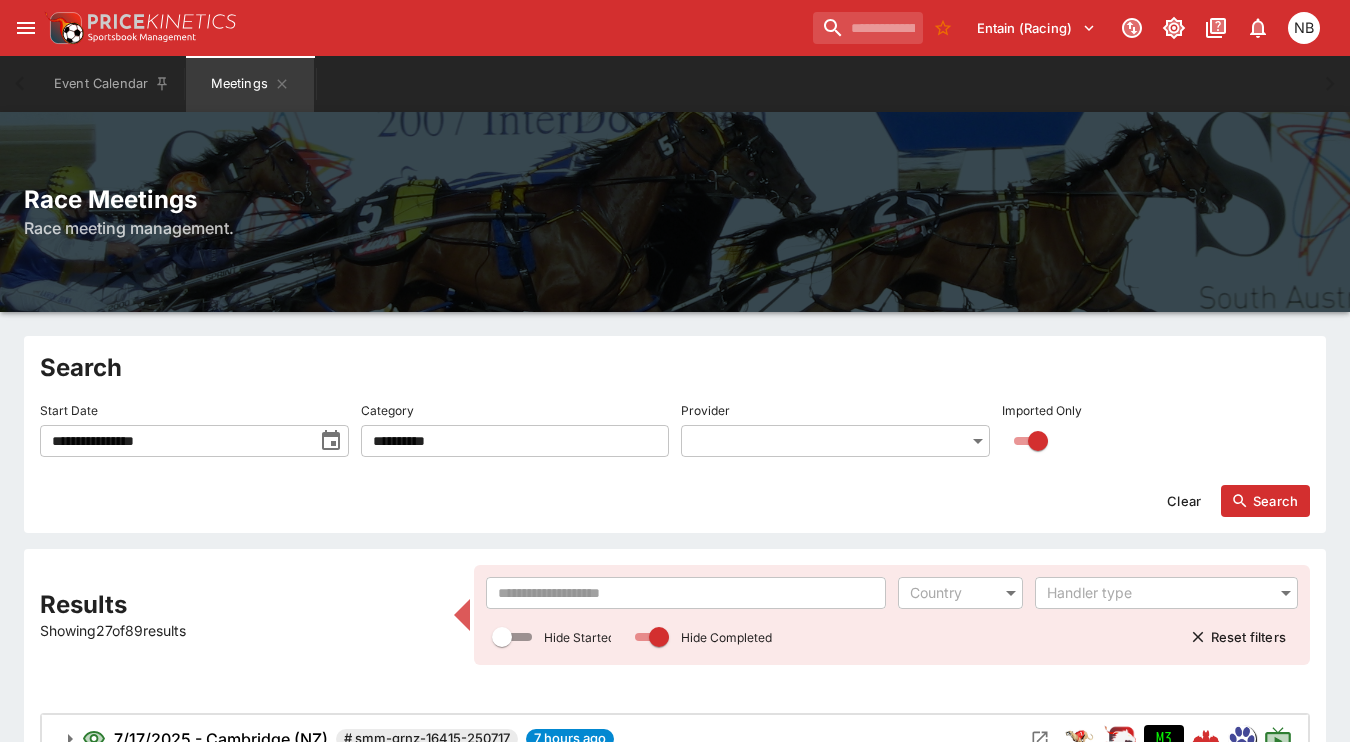type 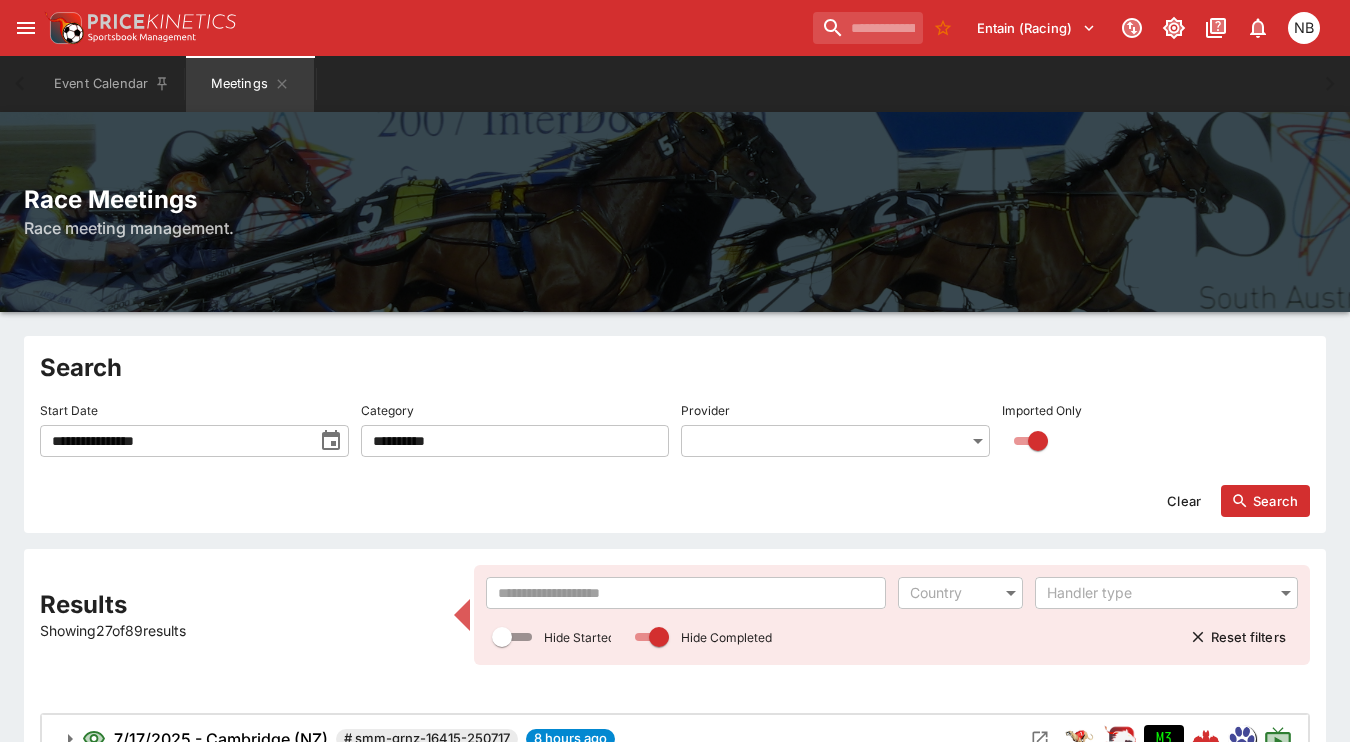 click on "Entain (Racing) 0 NB" at bounding box center (685, 28) 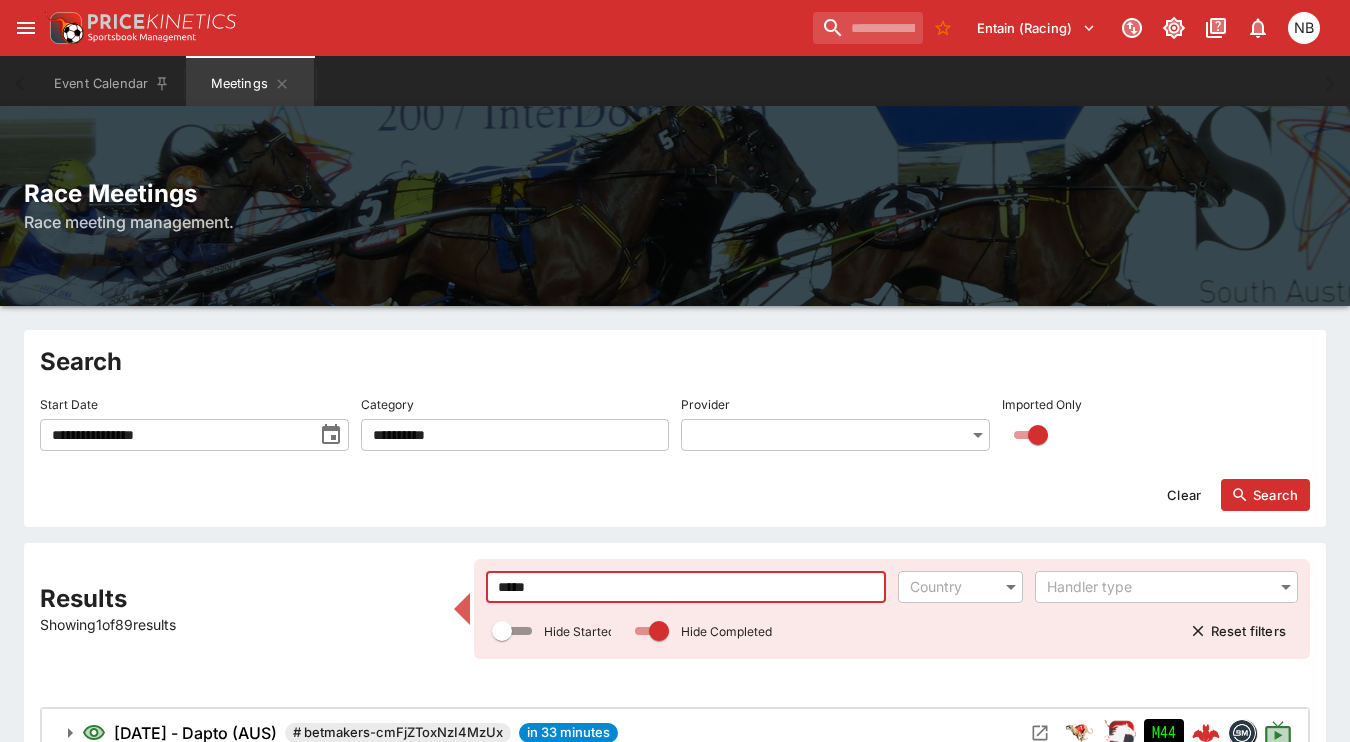 scroll, scrollTop: 132, scrollLeft: 0, axis: vertical 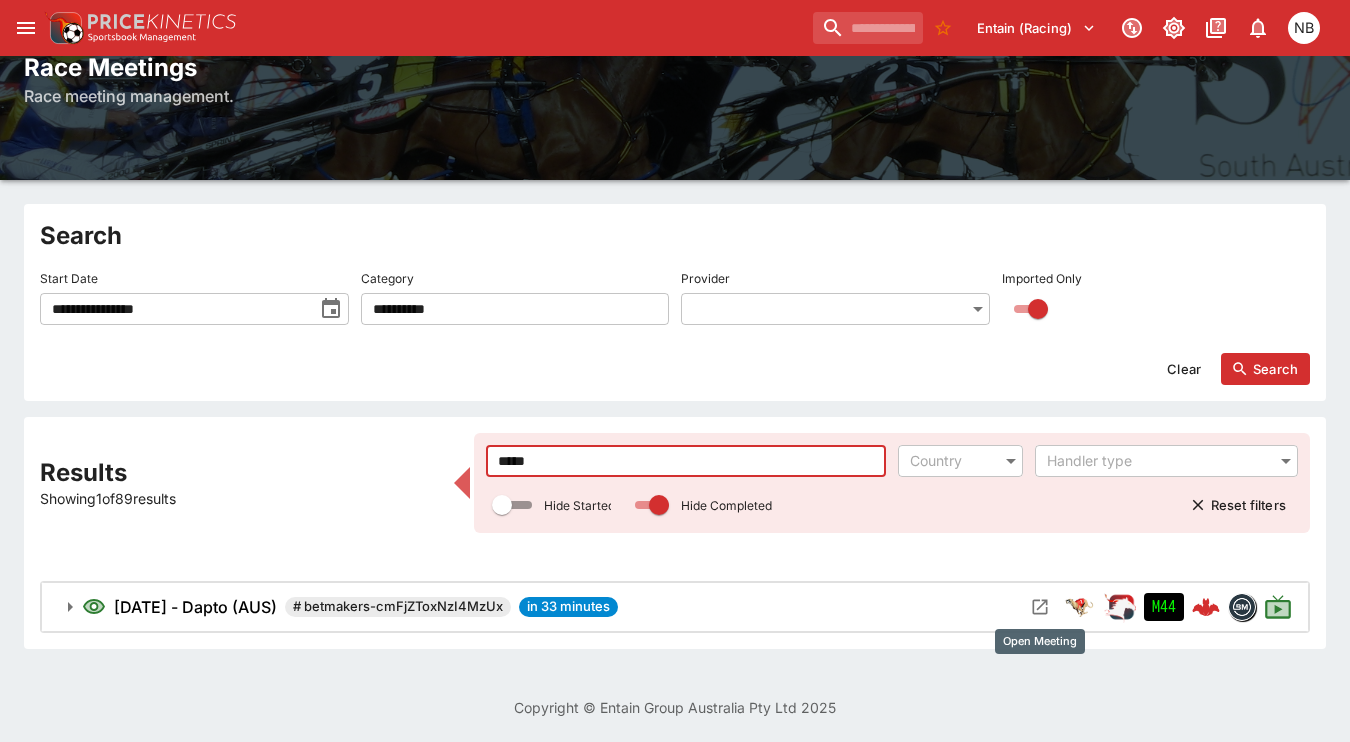 type on "*****" 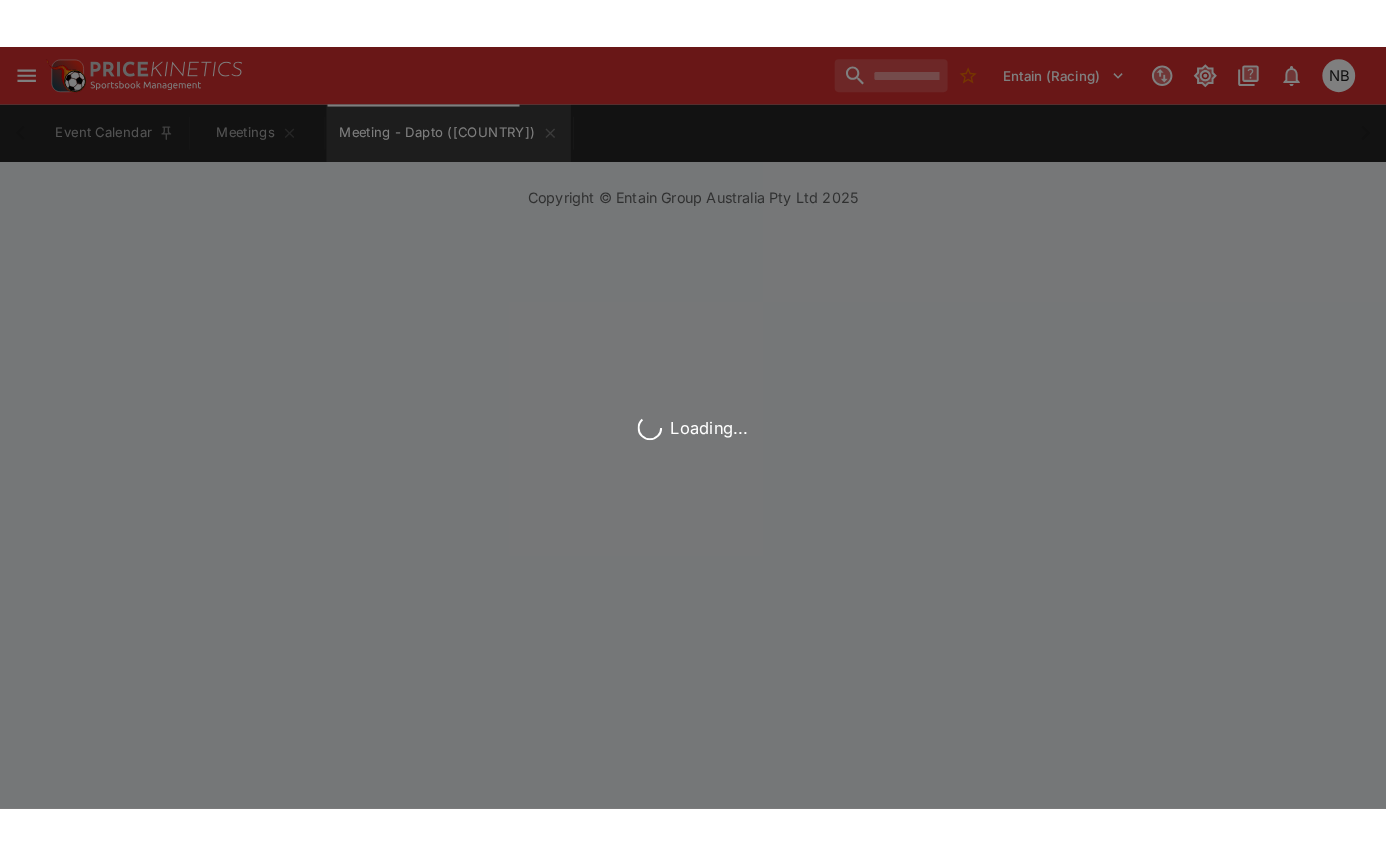 scroll, scrollTop: 0, scrollLeft: 0, axis: both 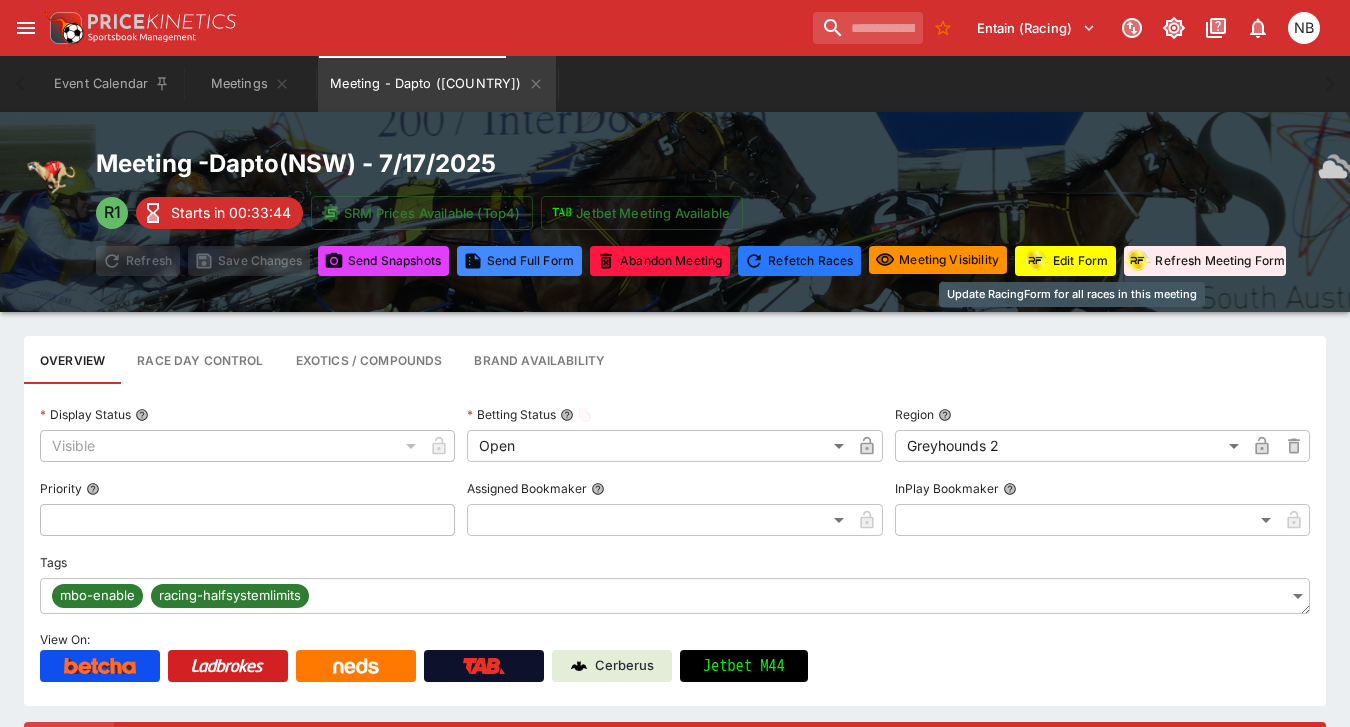 click on "Edit Form" at bounding box center (1065, 261) 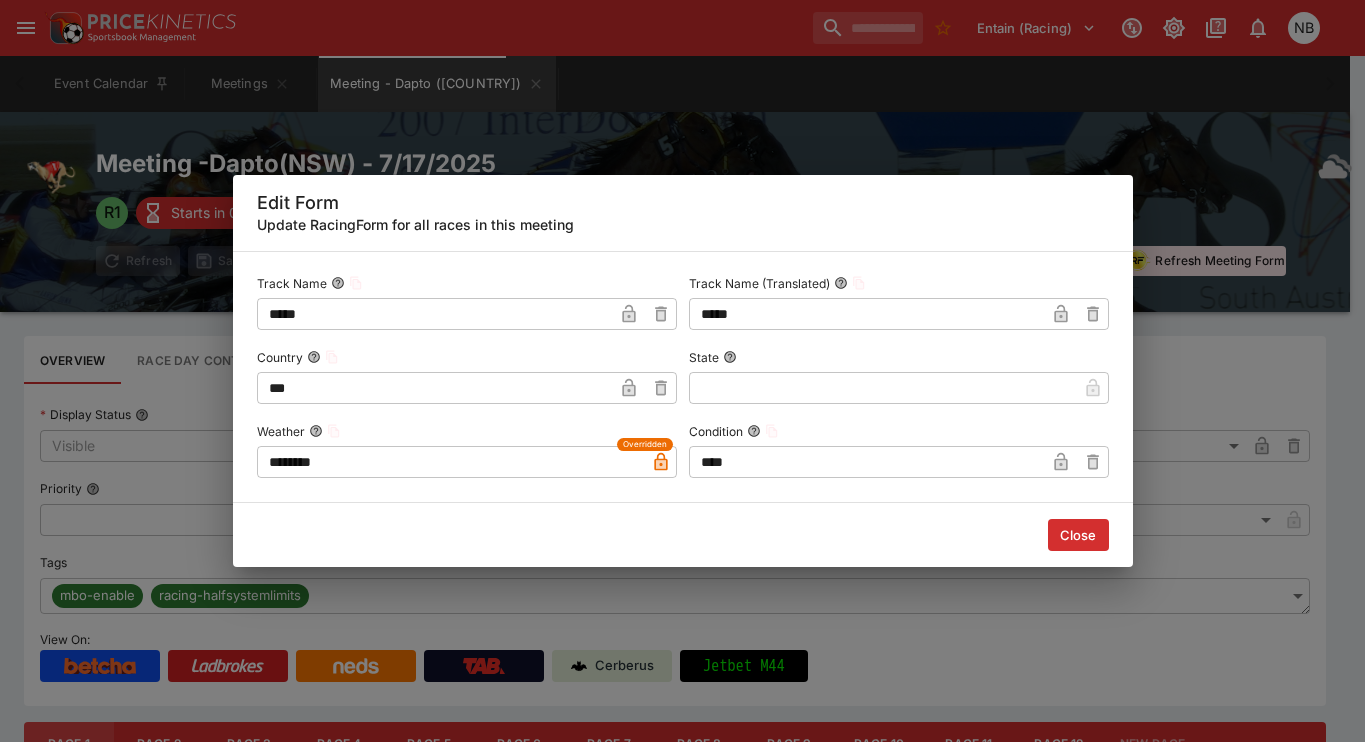 click on "Track Name ***** ​ Track Name (Translated) ***** ​ Country *** ​ State ​ Weather ******** Overridden ​ Condition **** ​" at bounding box center [683, 377] 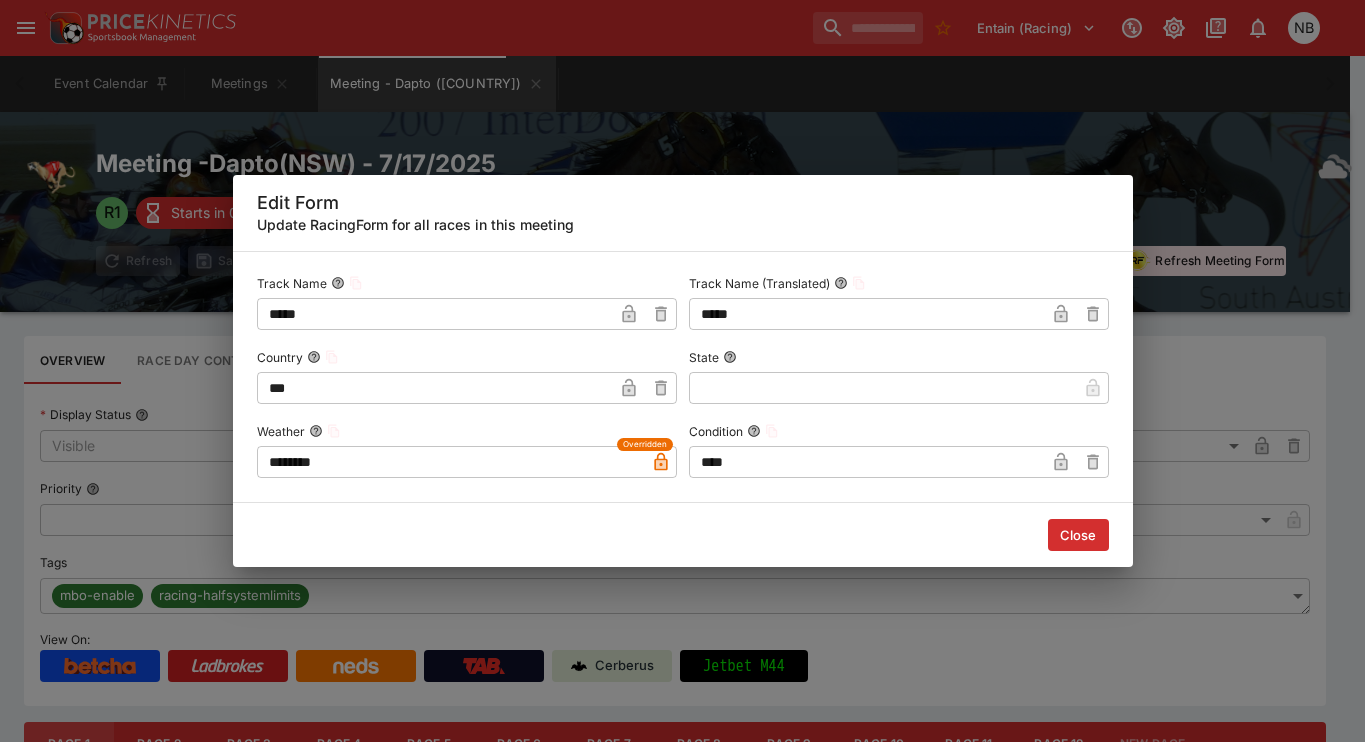 click on "Weather" at bounding box center [467, 431] 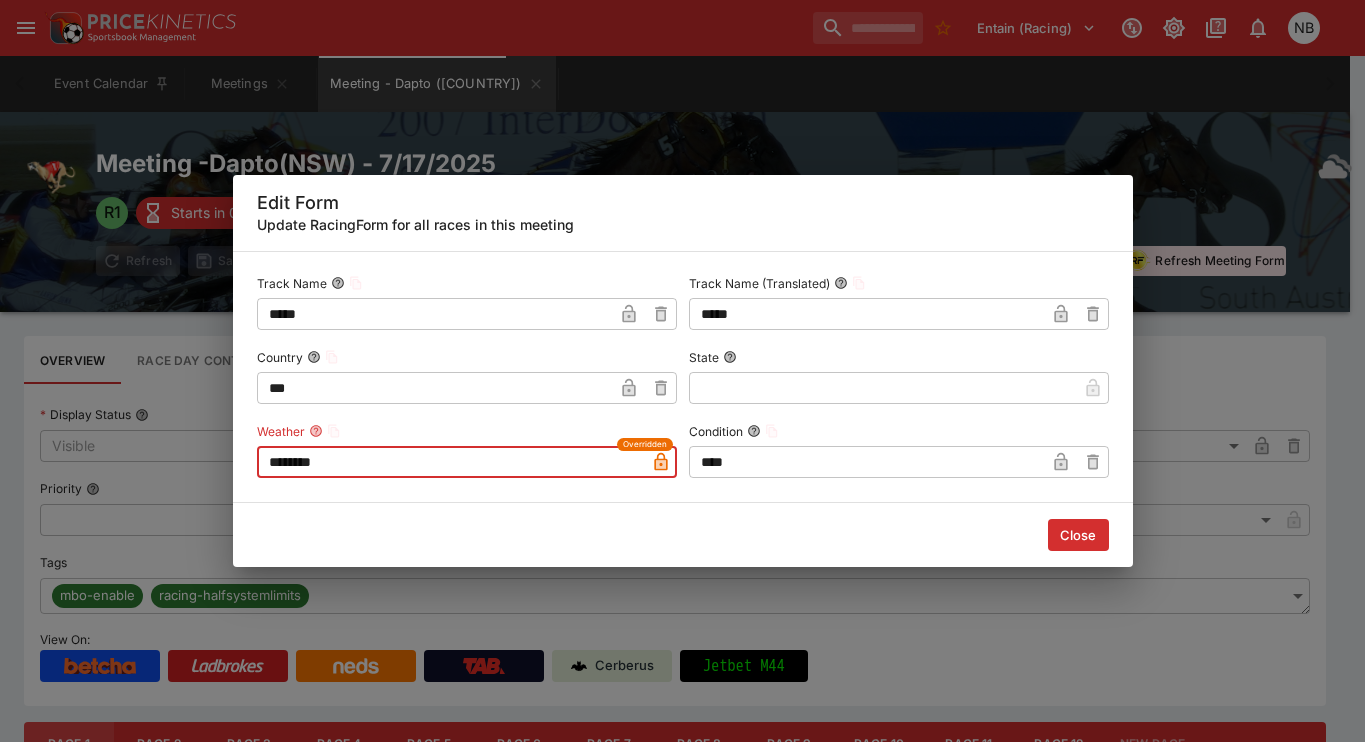 click on "********" at bounding box center (451, 462) 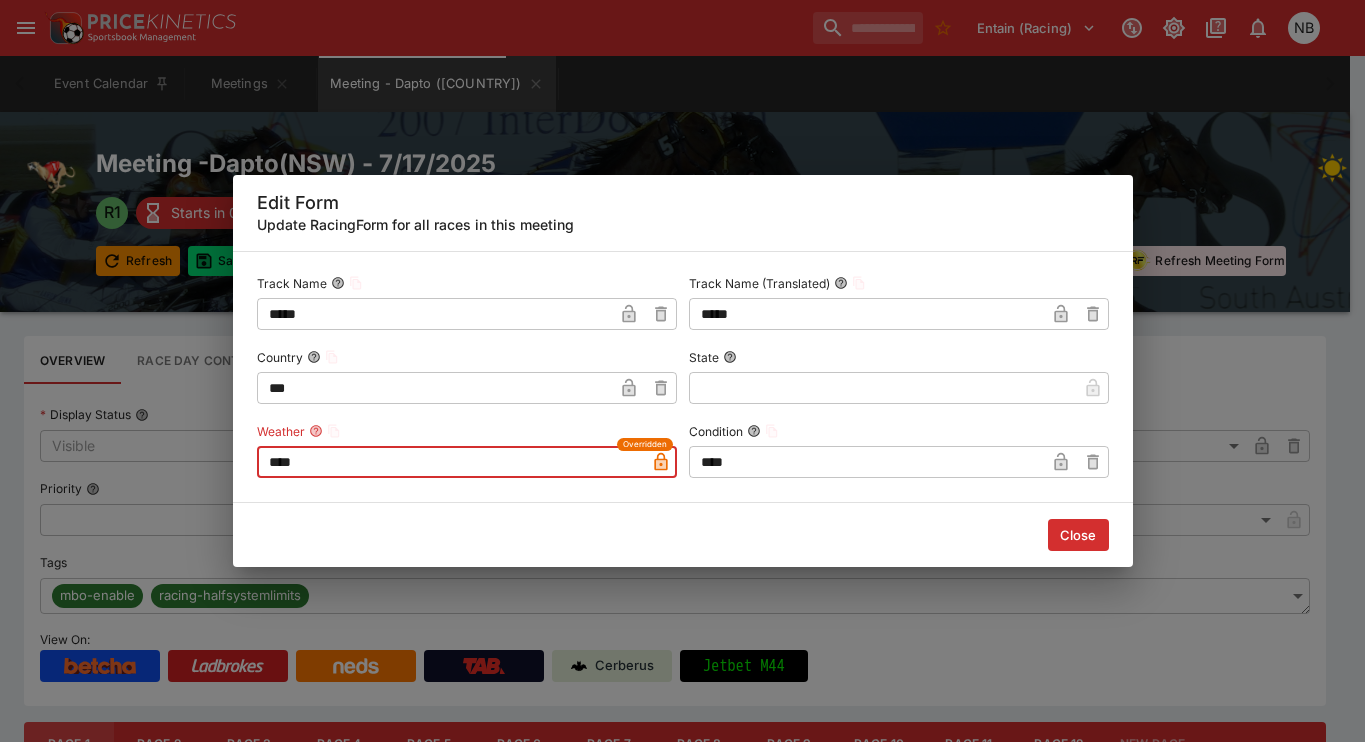 type on "****" 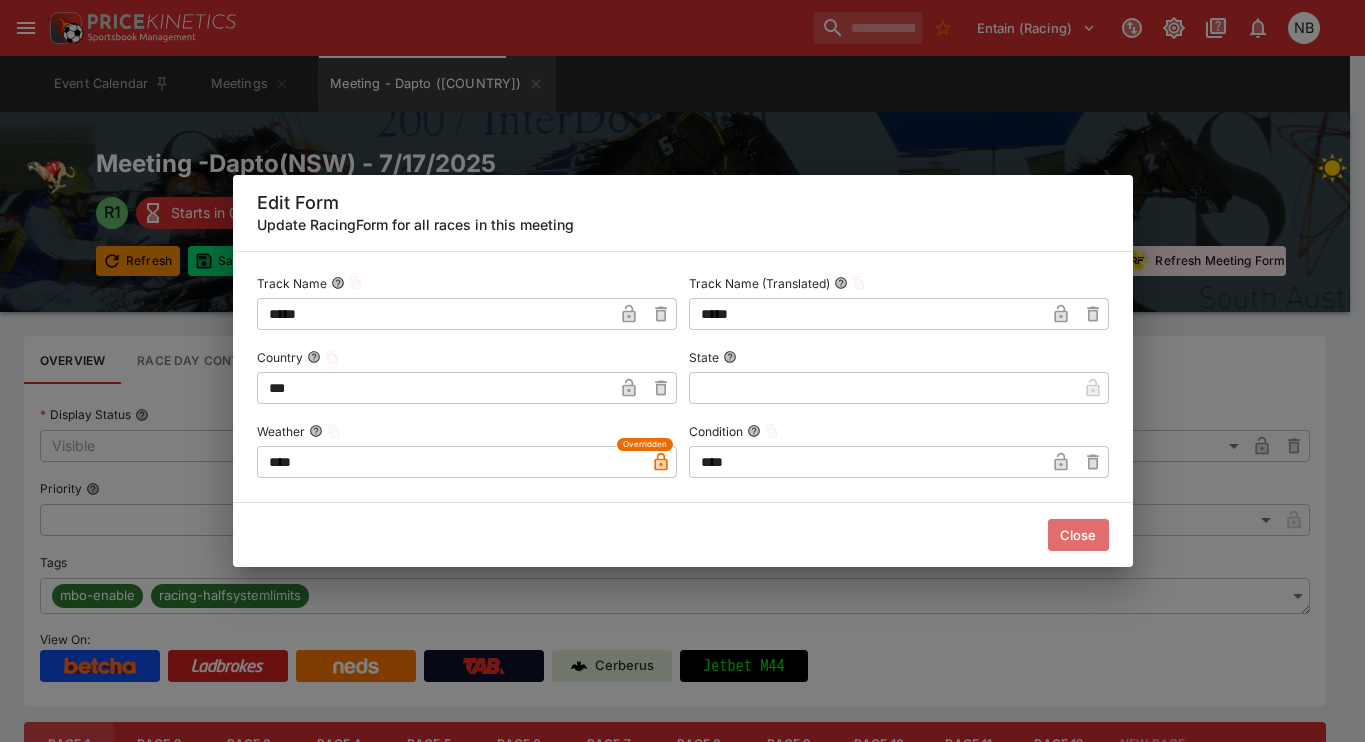 click on "Close" at bounding box center (1078, 535) 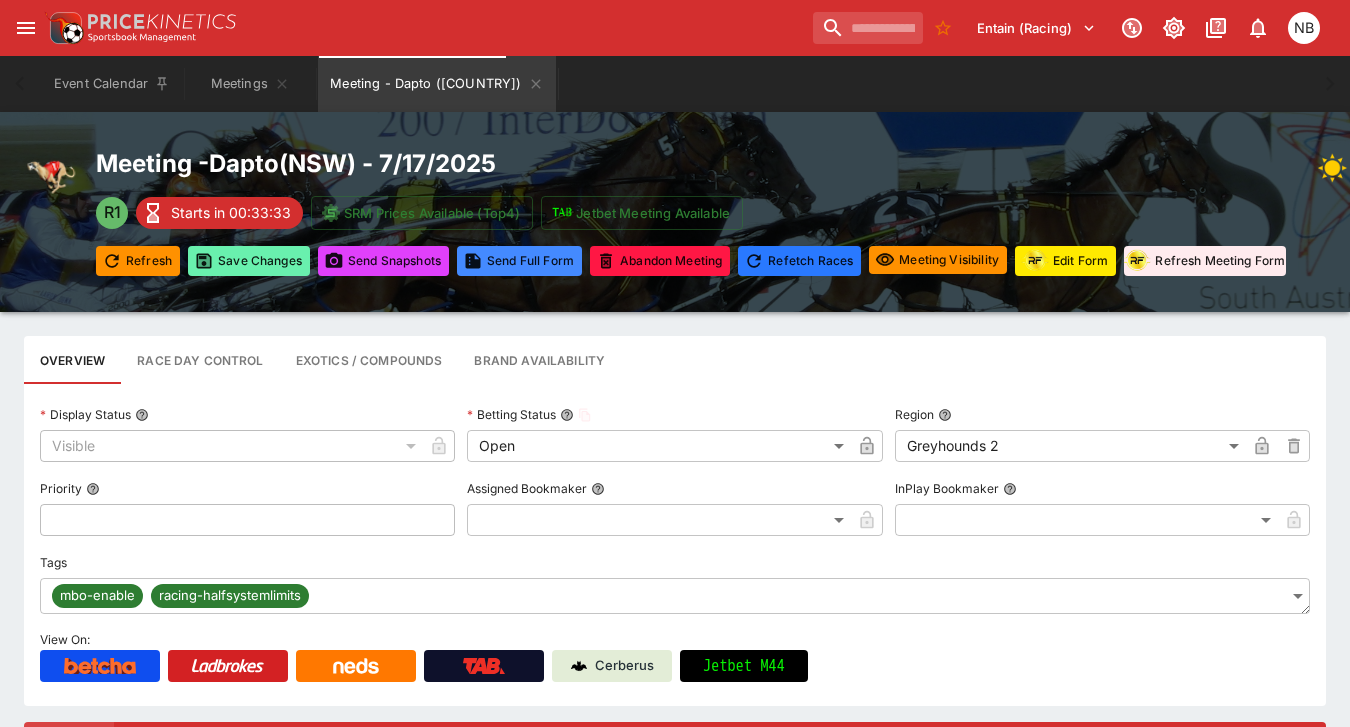 click on "Save Changes" at bounding box center [249, 261] 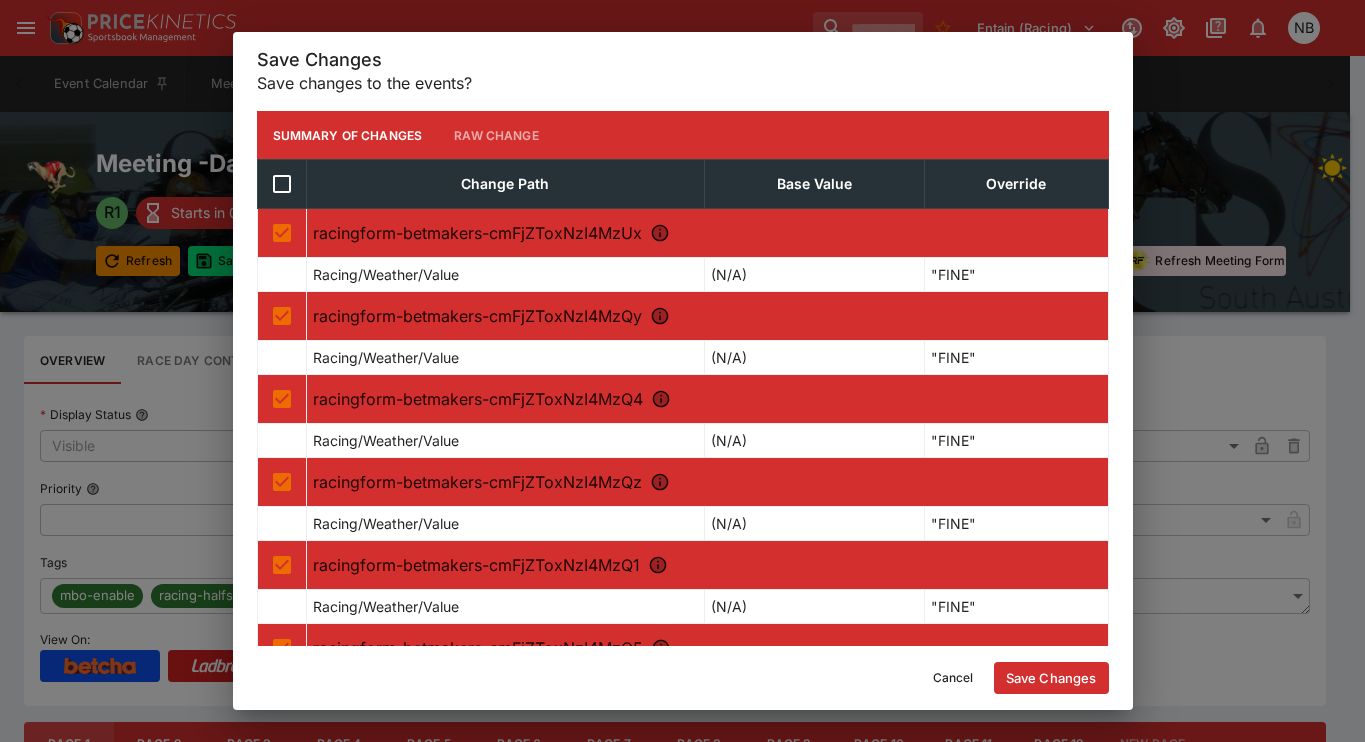 click on "Save Changes" at bounding box center (1051, 678) 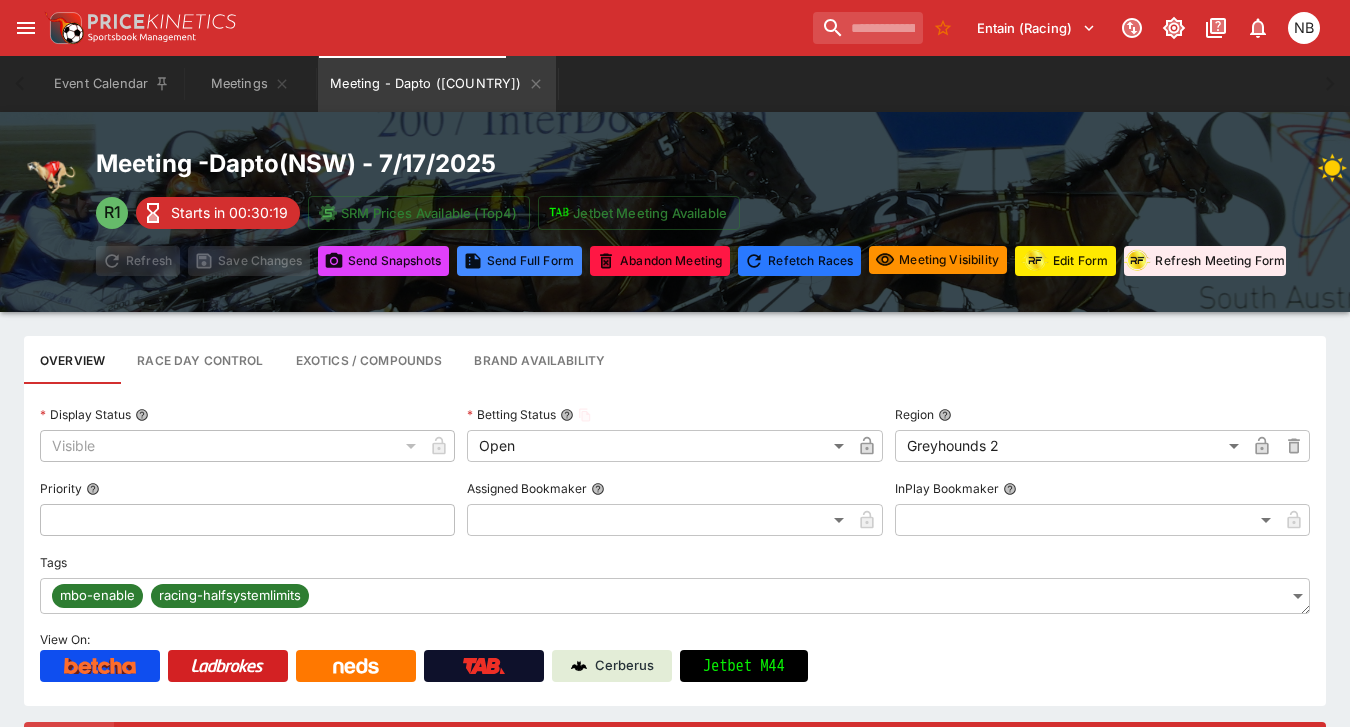 type on "*****" 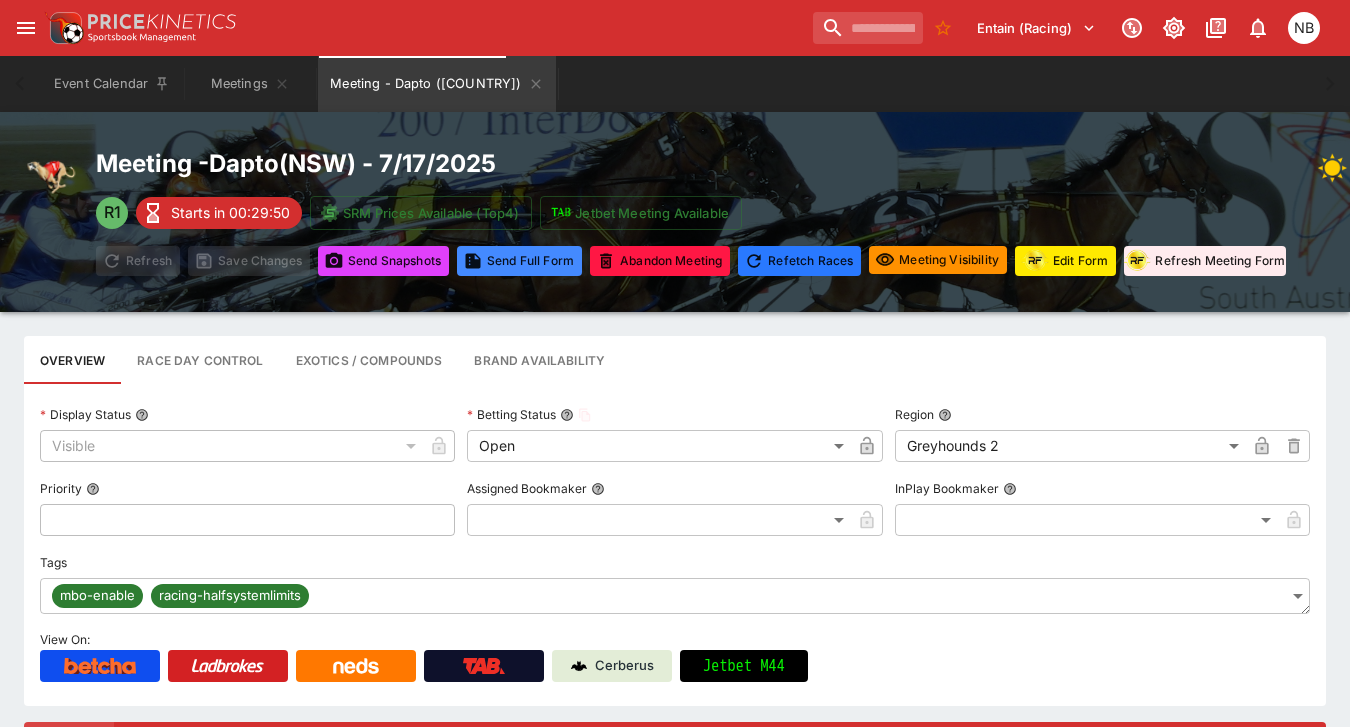 type on "*****" 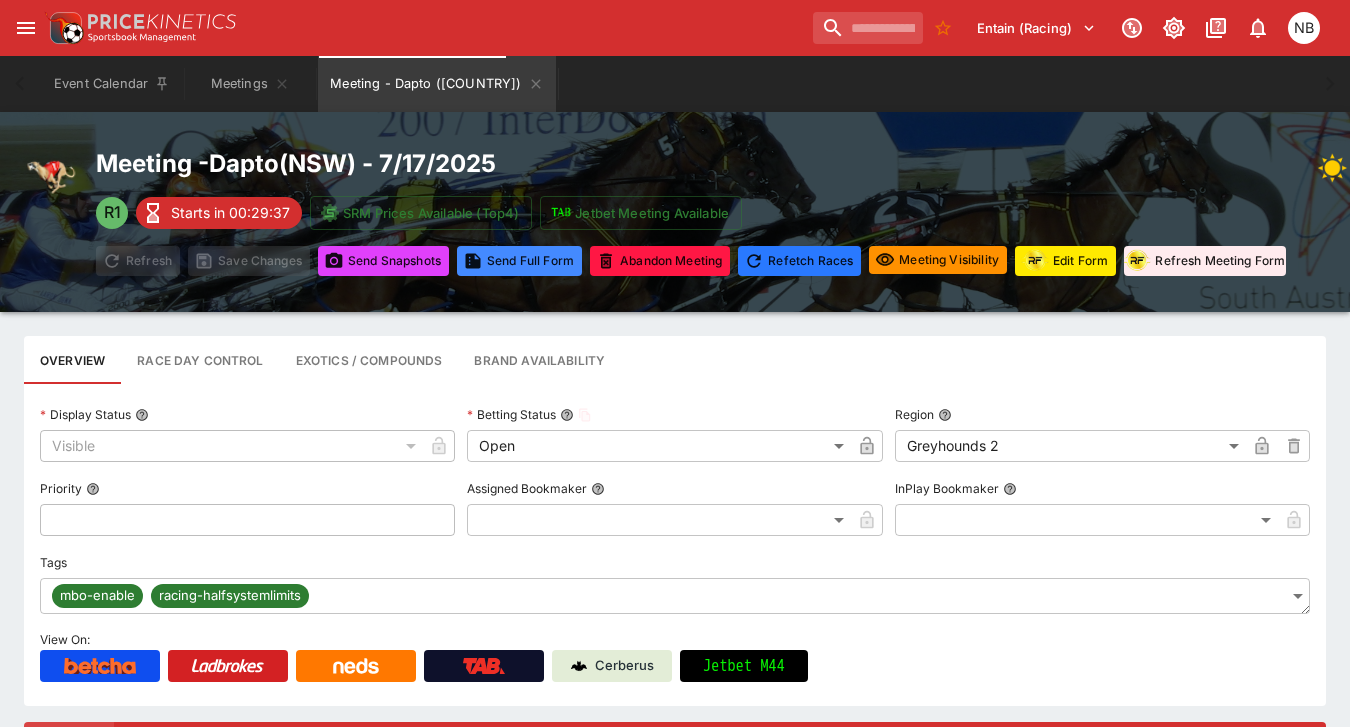 type on "*****" 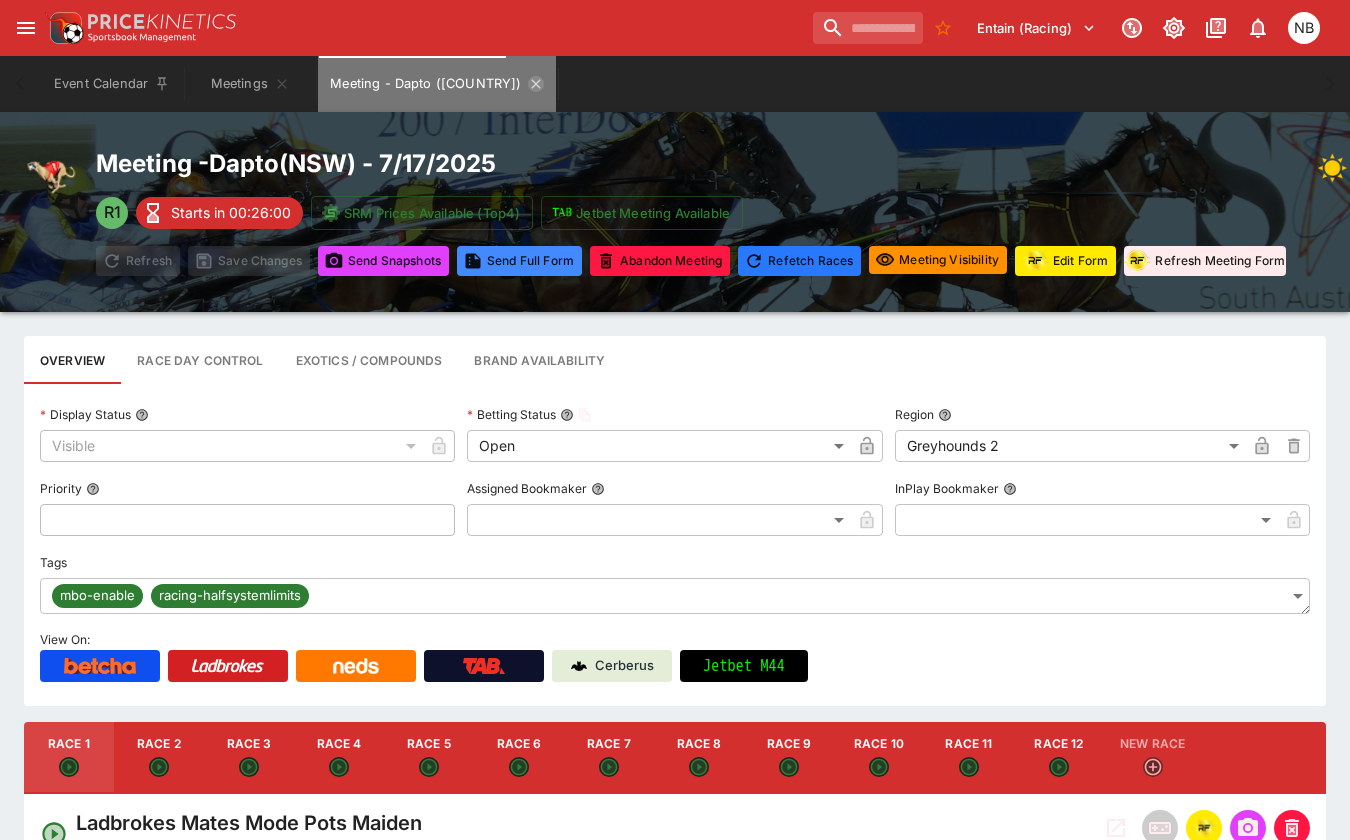 click 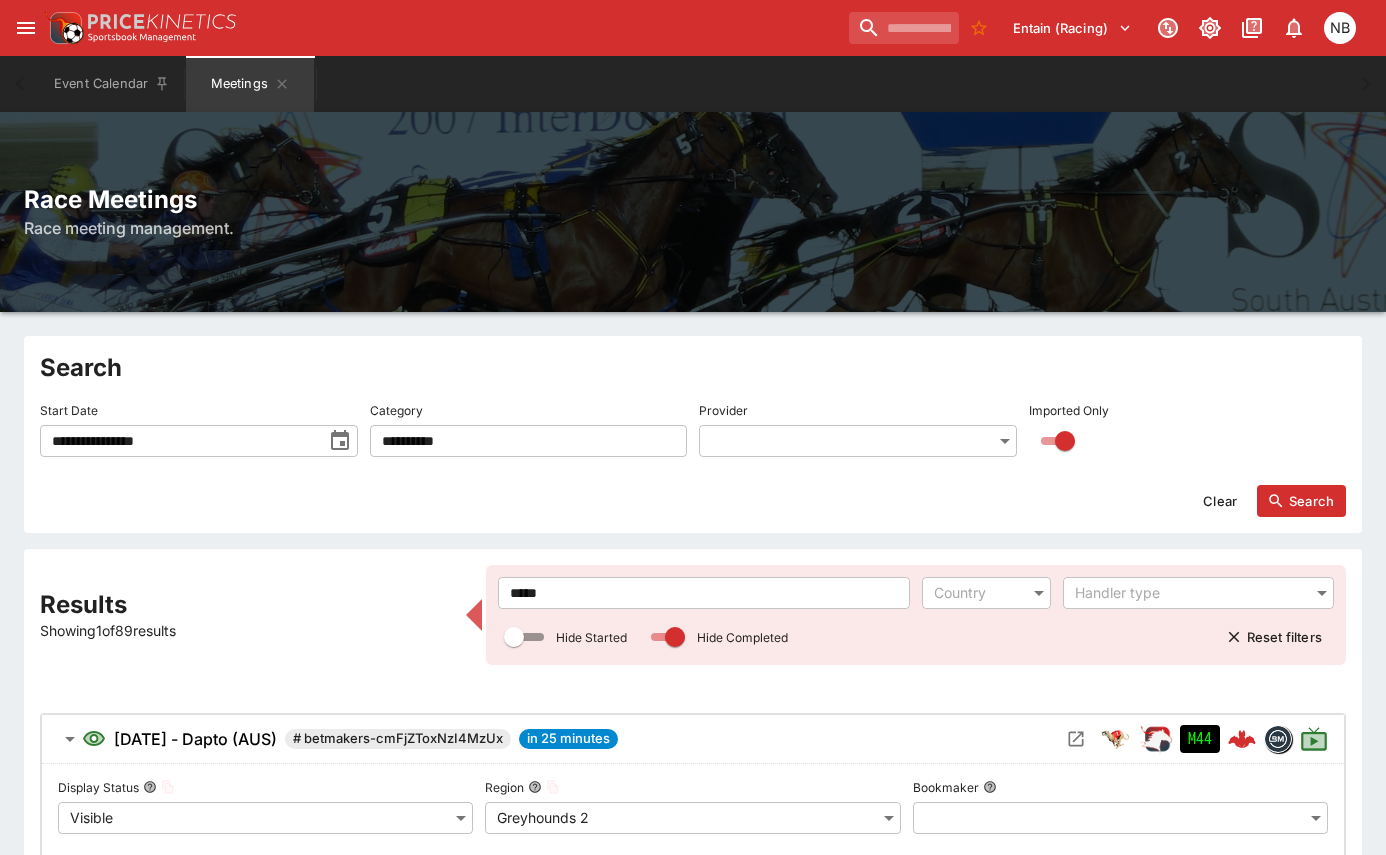 click on "*****" at bounding box center [704, 593] 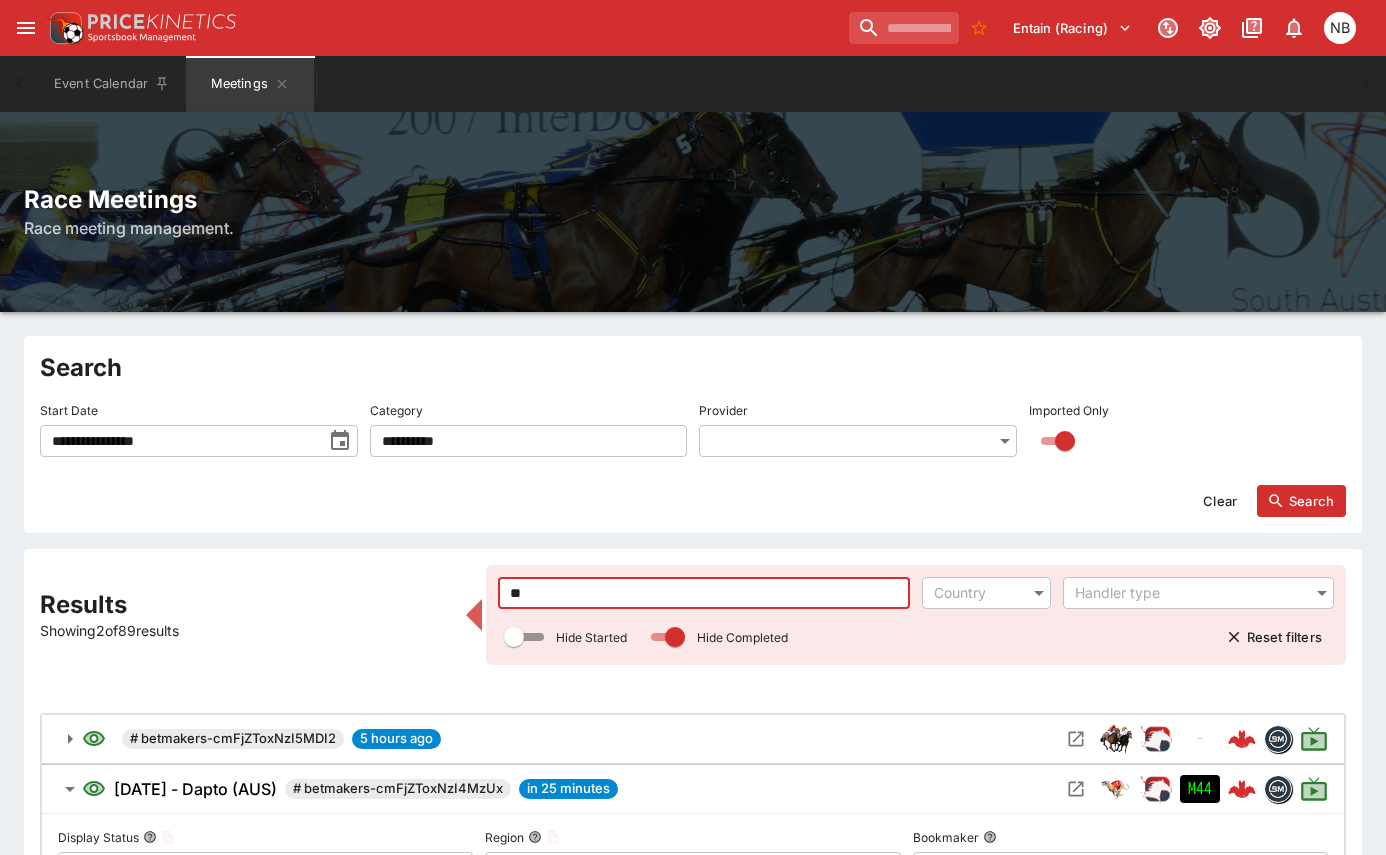 type on "*" 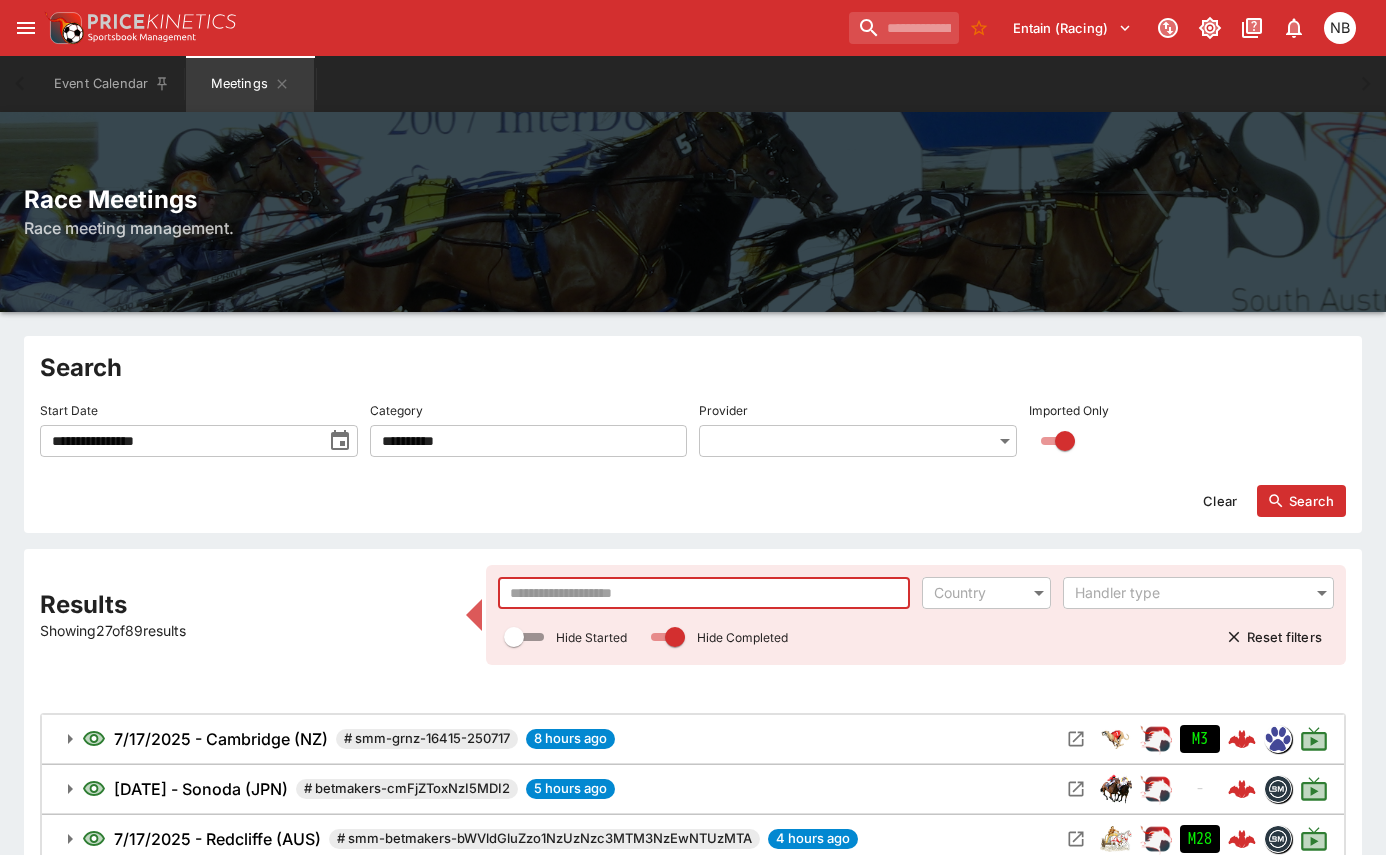 type on "*" 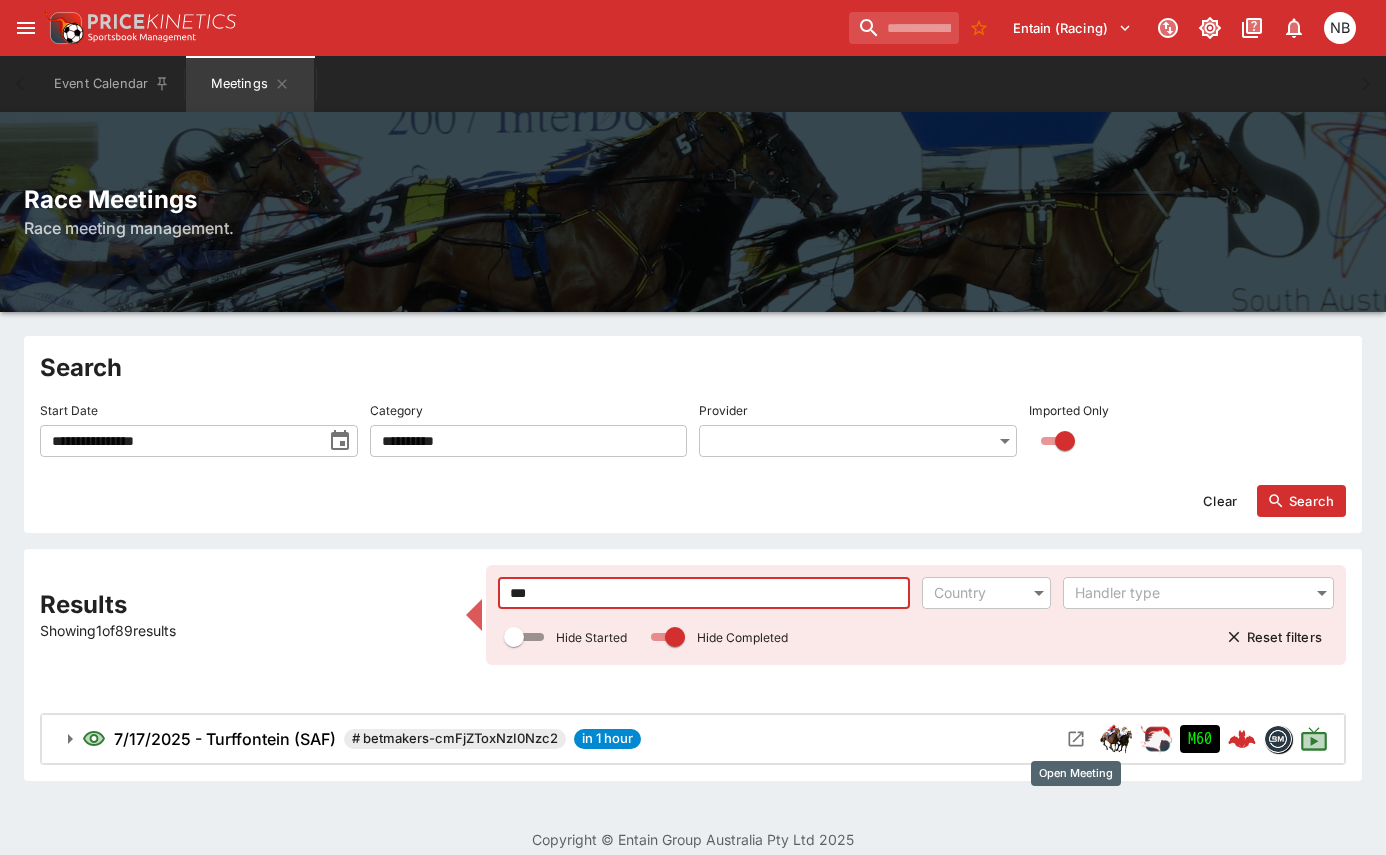 type on "***" 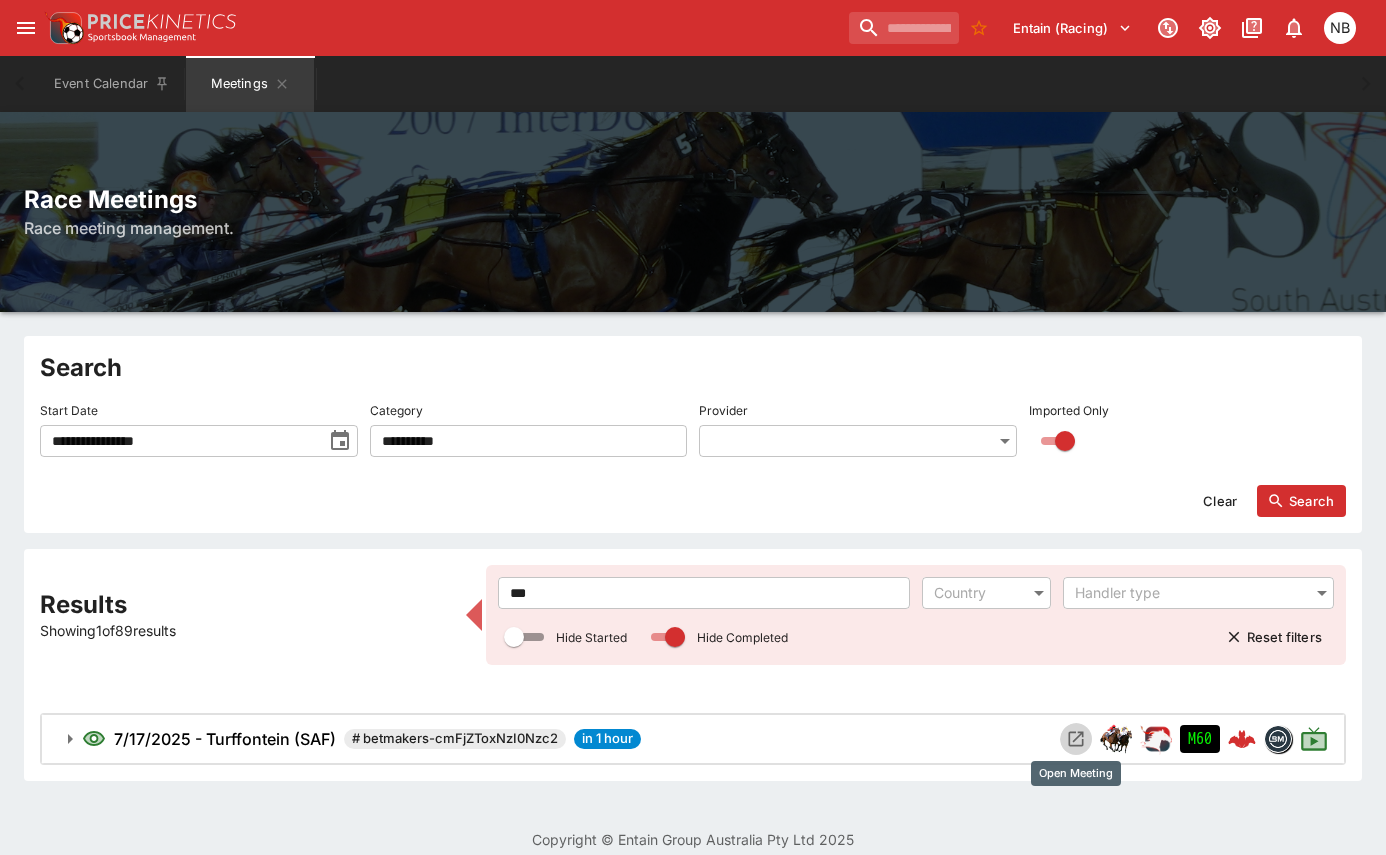 click 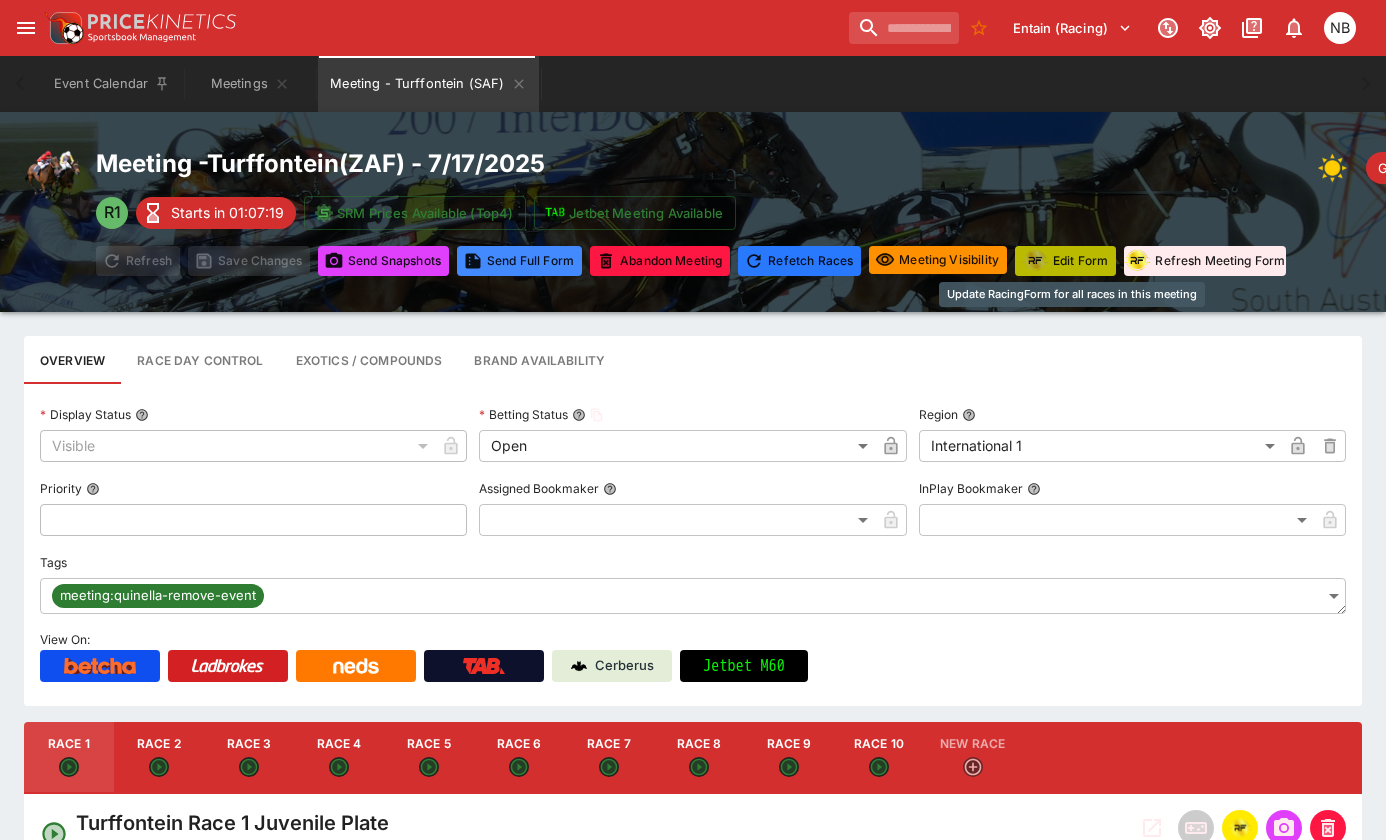 click on "Edit Form" at bounding box center (1065, 261) 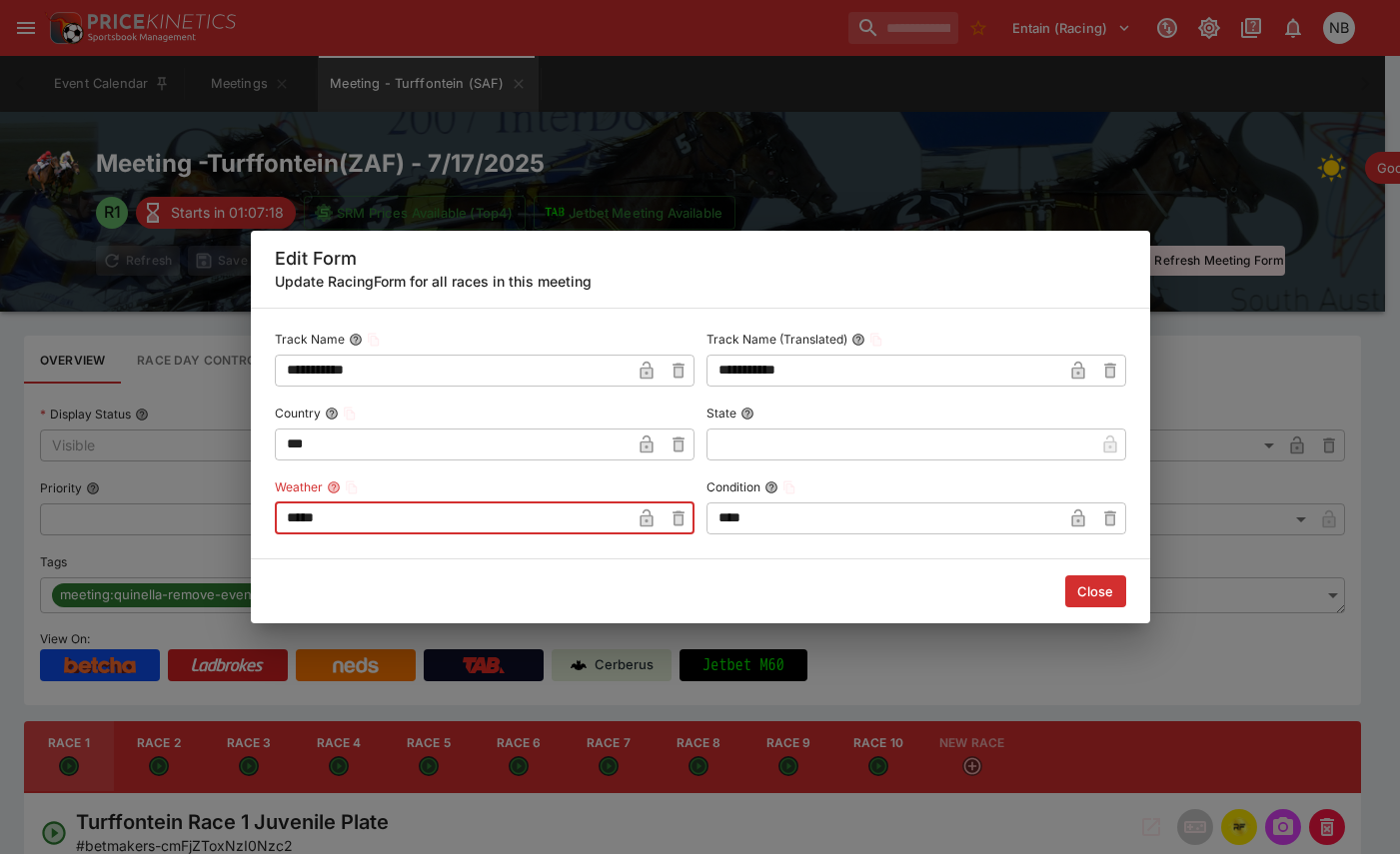 drag, startPoint x: 518, startPoint y: 513, endPoint x: -114, endPoint y: 526, distance: 632.13369 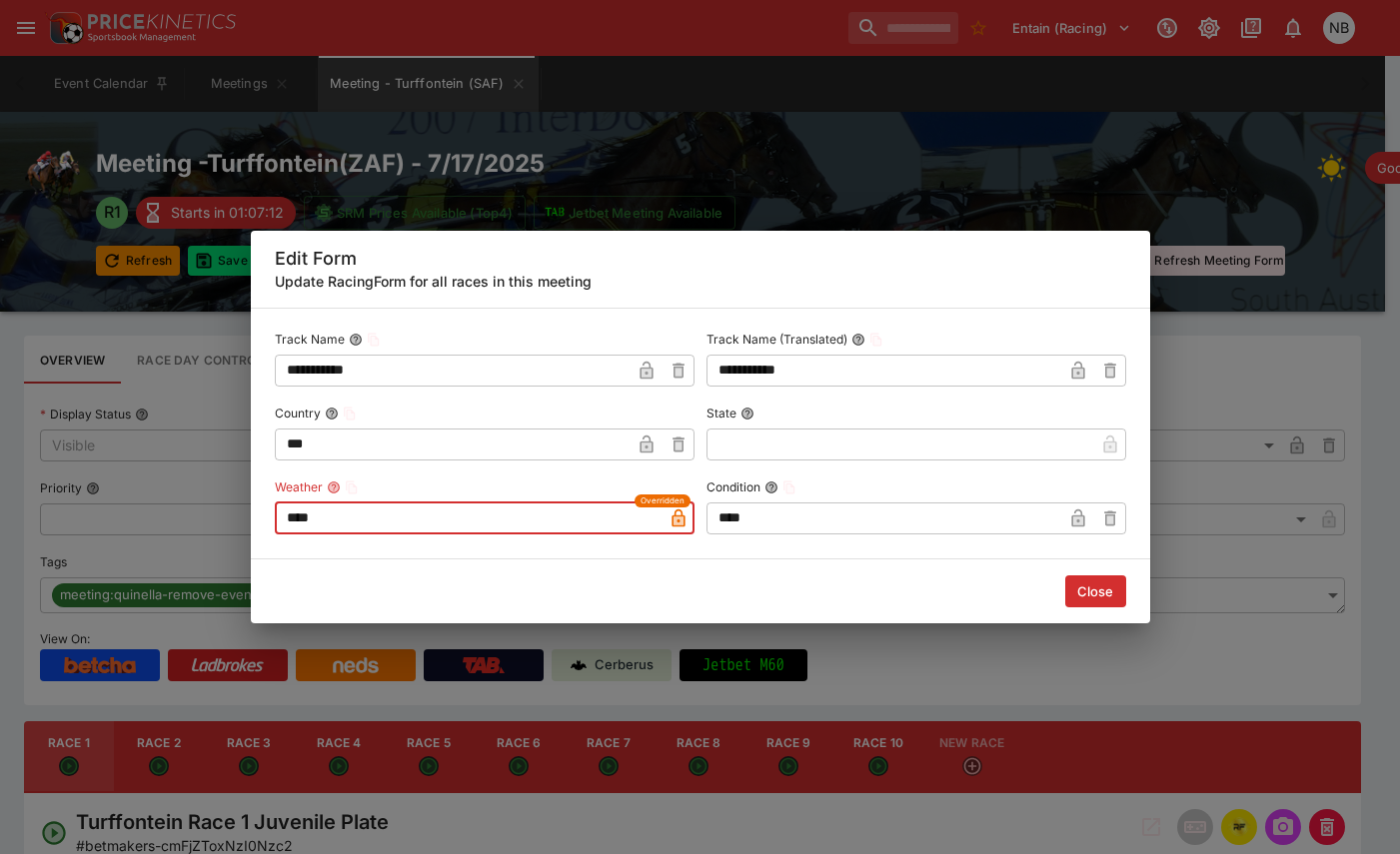 type on "****" 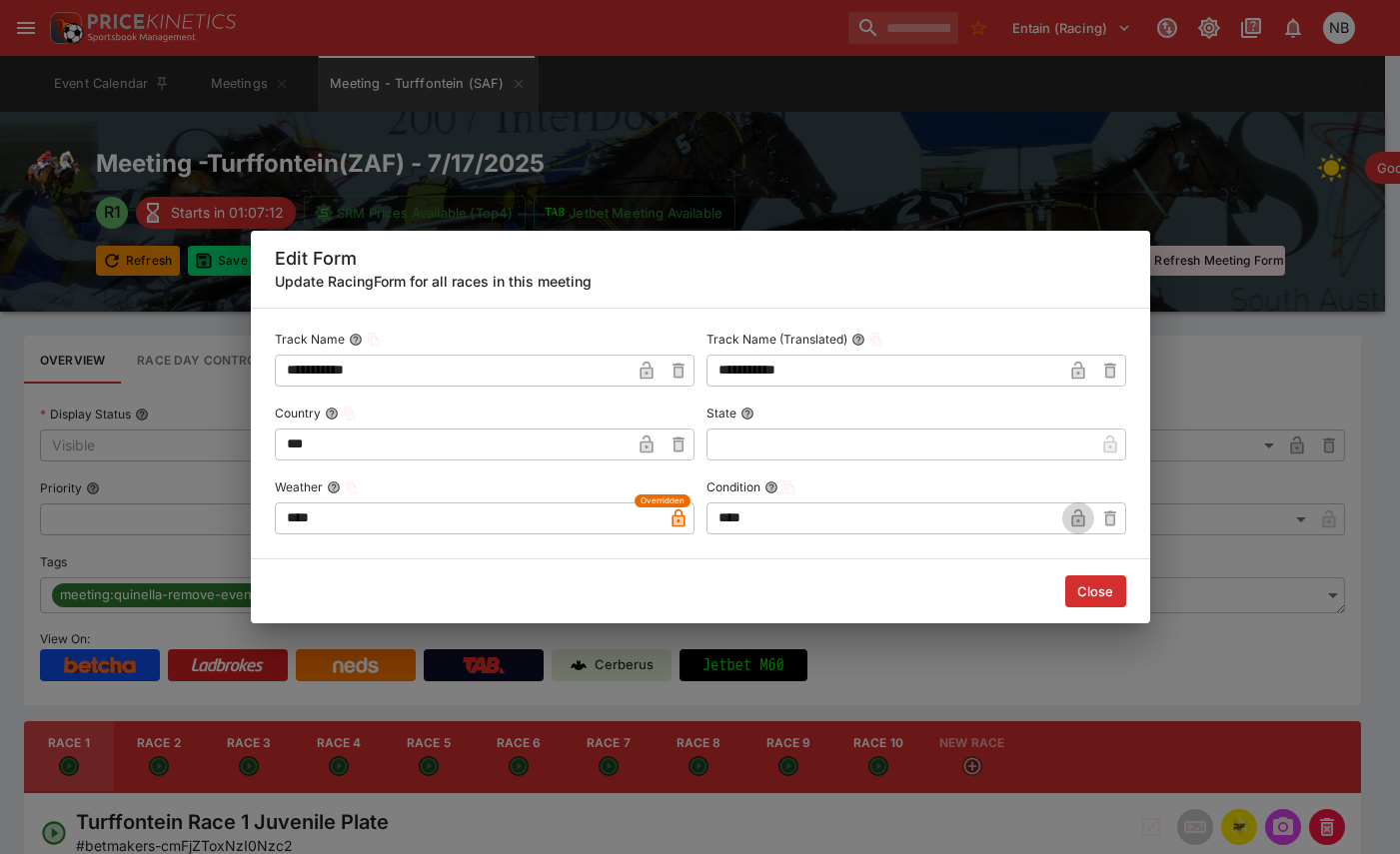 click 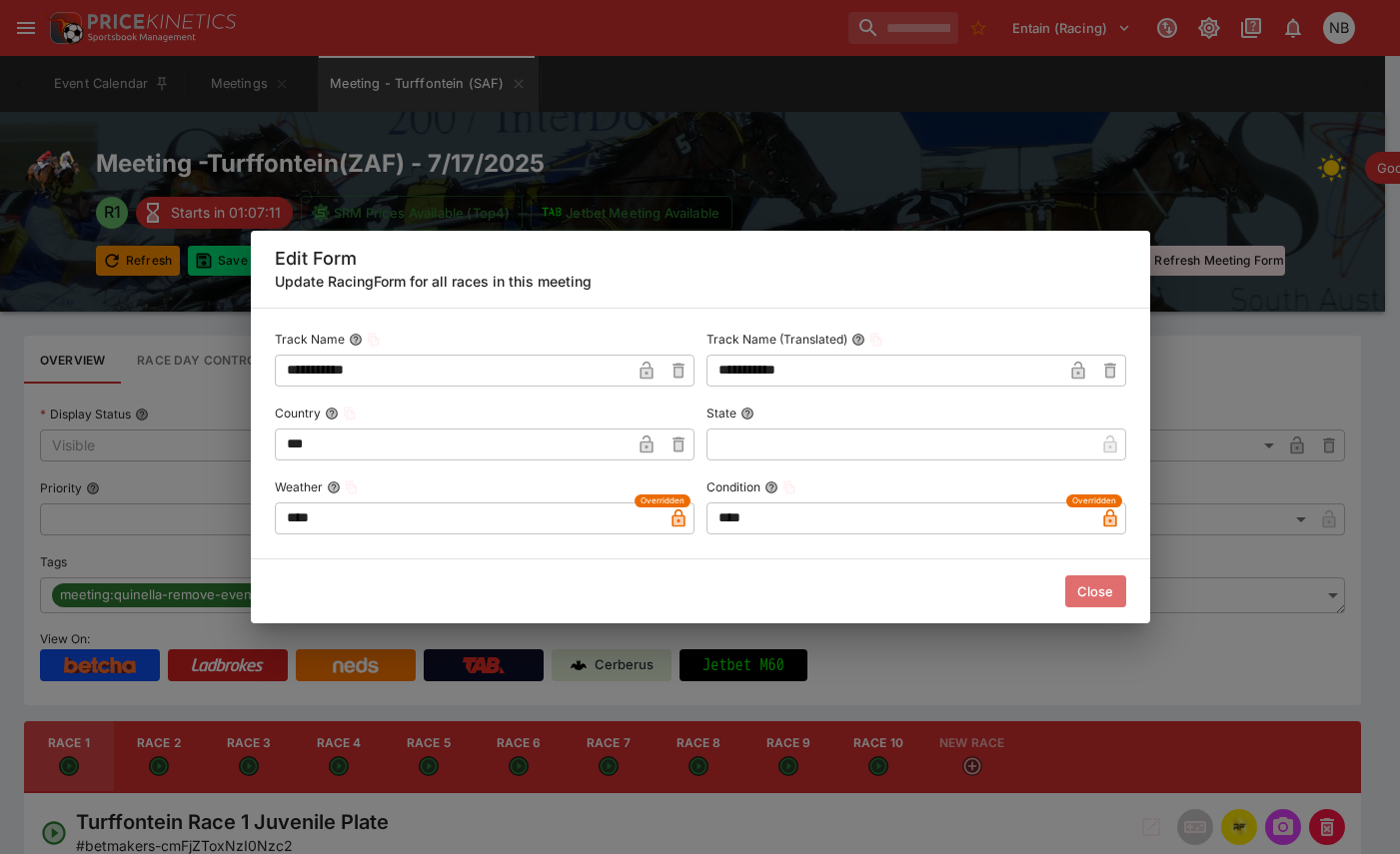 click on "Close" at bounding box center [1095, 591] 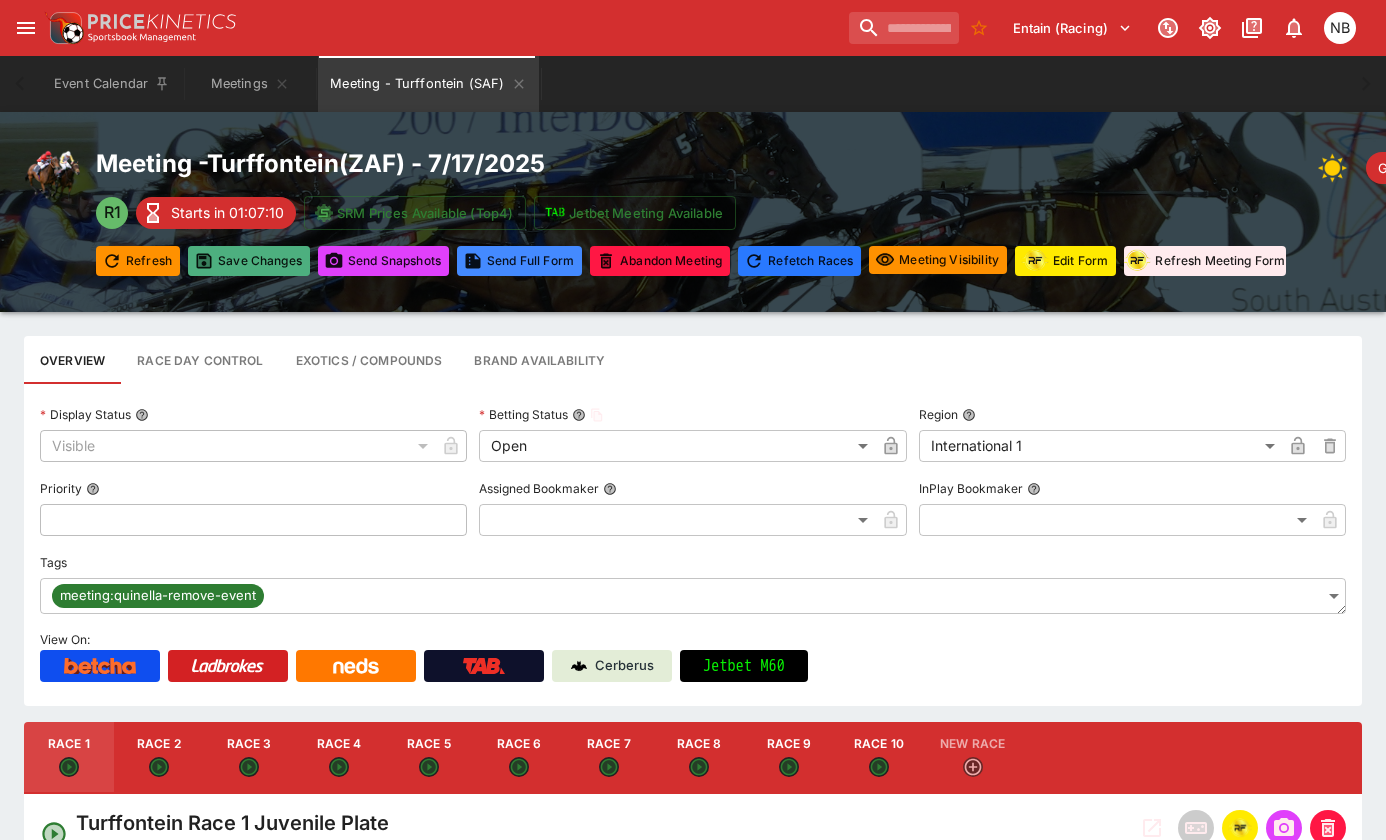 click on "Save Changes" at bounding box center [249, 261] 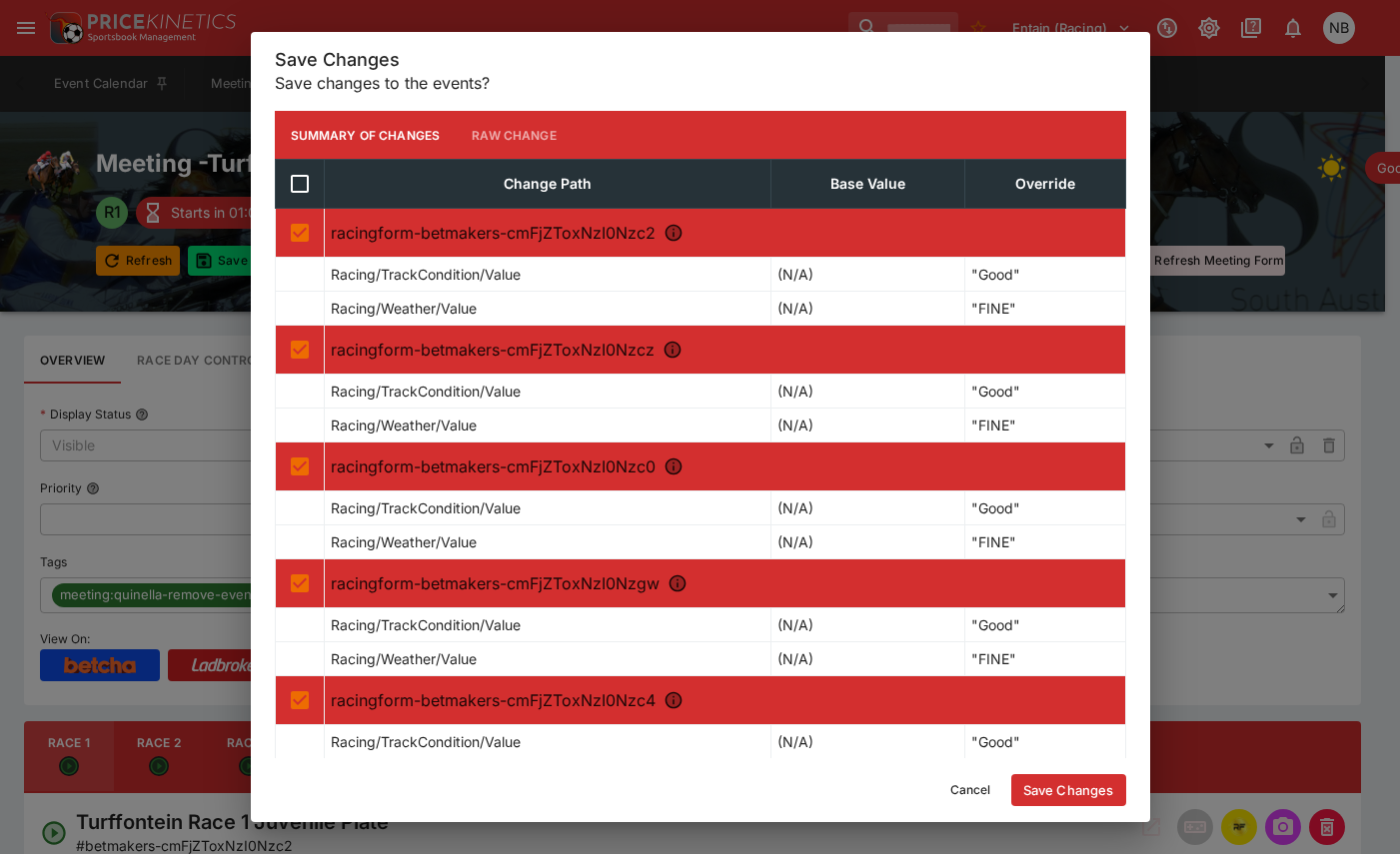 click on "Save Changes" at bounding box center (1068, 790) 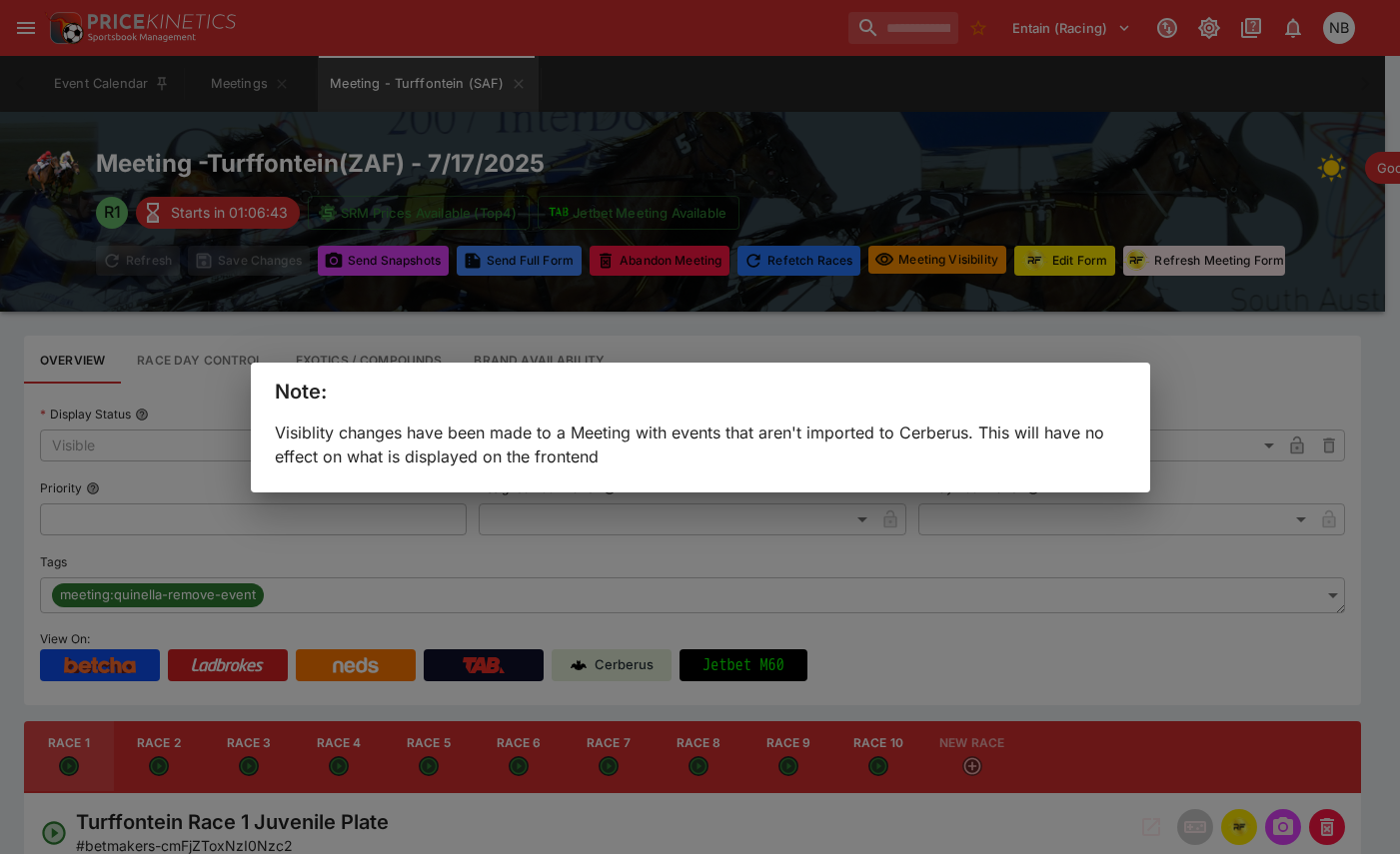 click on "Note: Visiblity changes have been made to a Meeting with events that aren't imported to Cerberus. This will have no effect on what is displayed on the frontend" at bounding box center (700, 427) 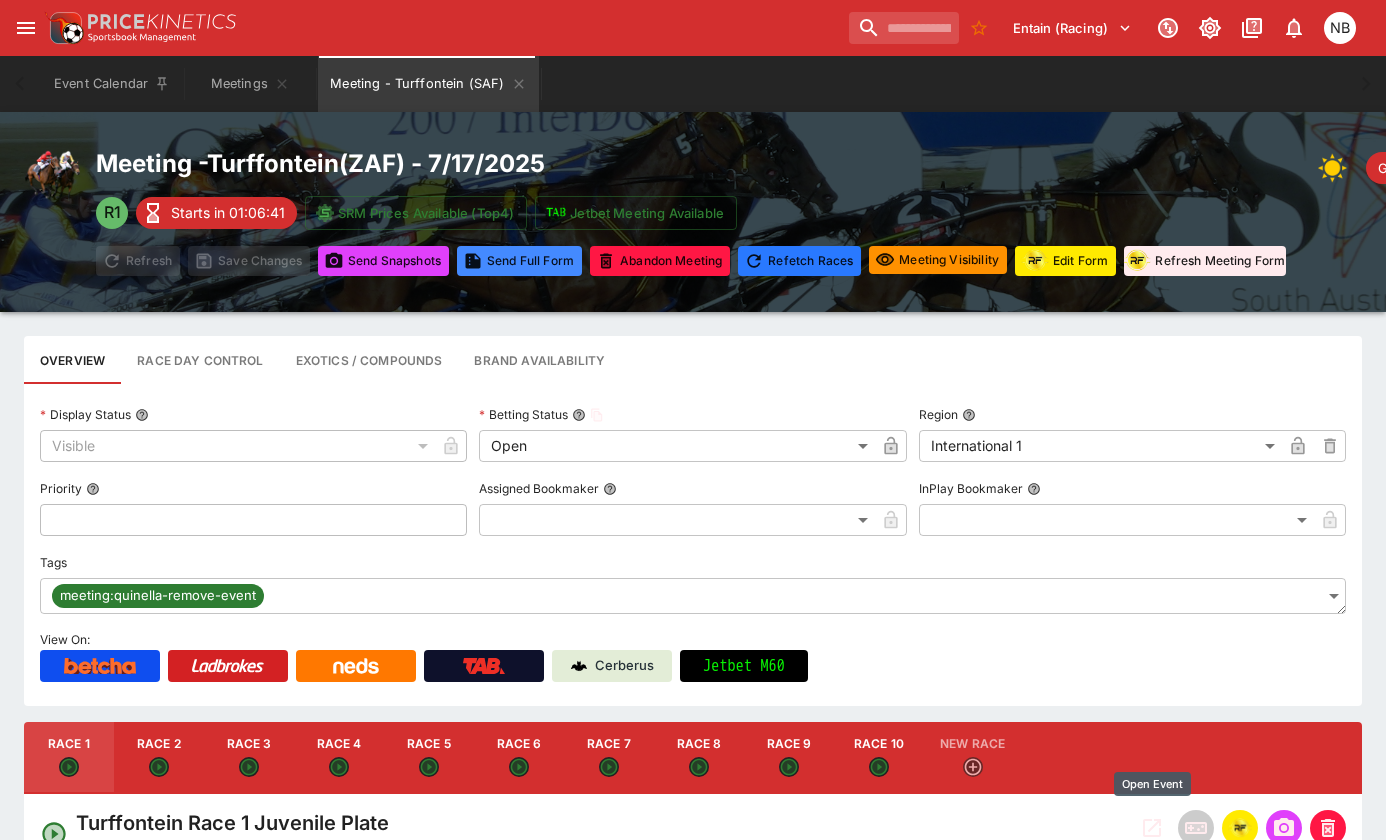 click 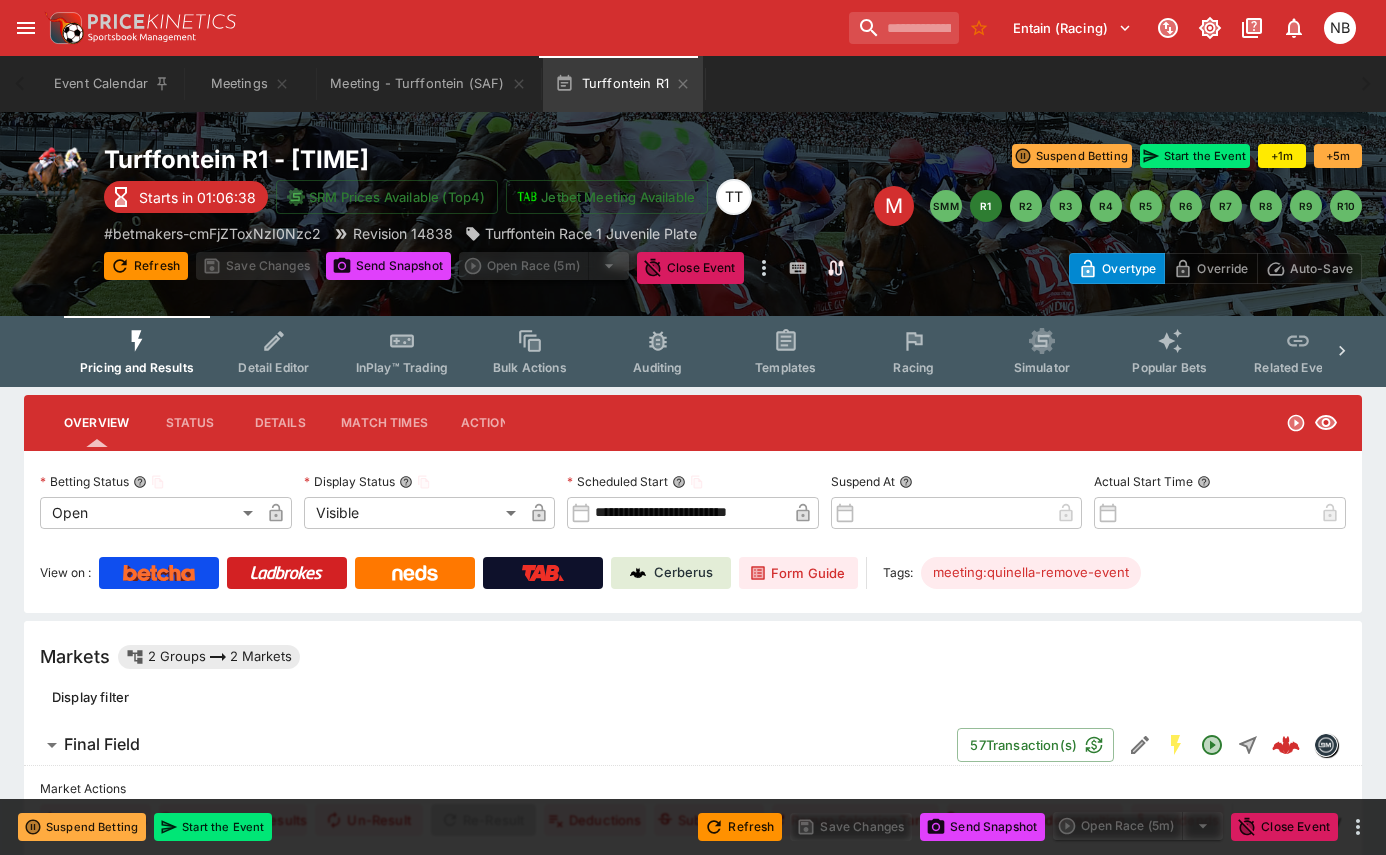 click 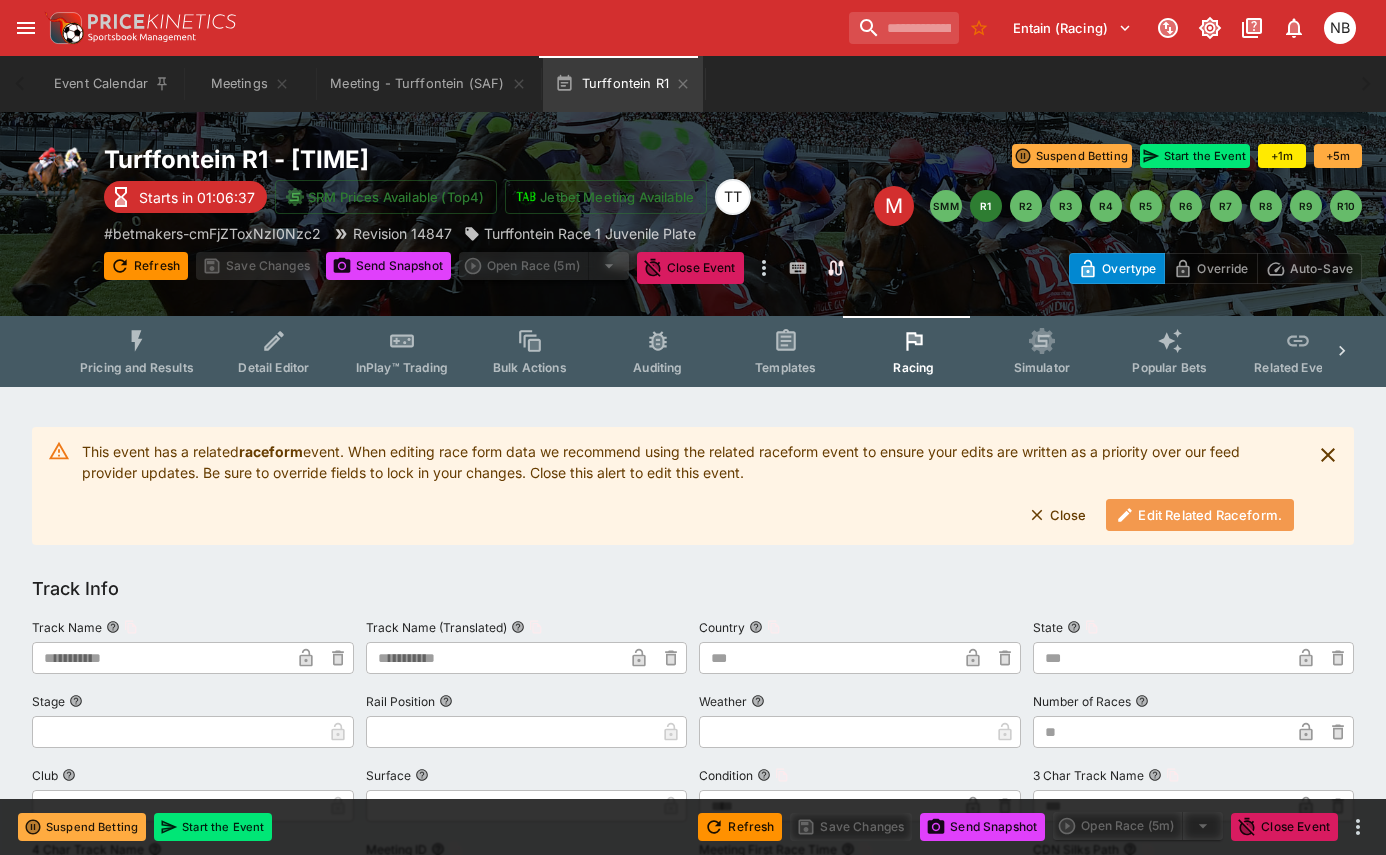 click on "Edit Related Raceform." at bounding box center [1200, 515] 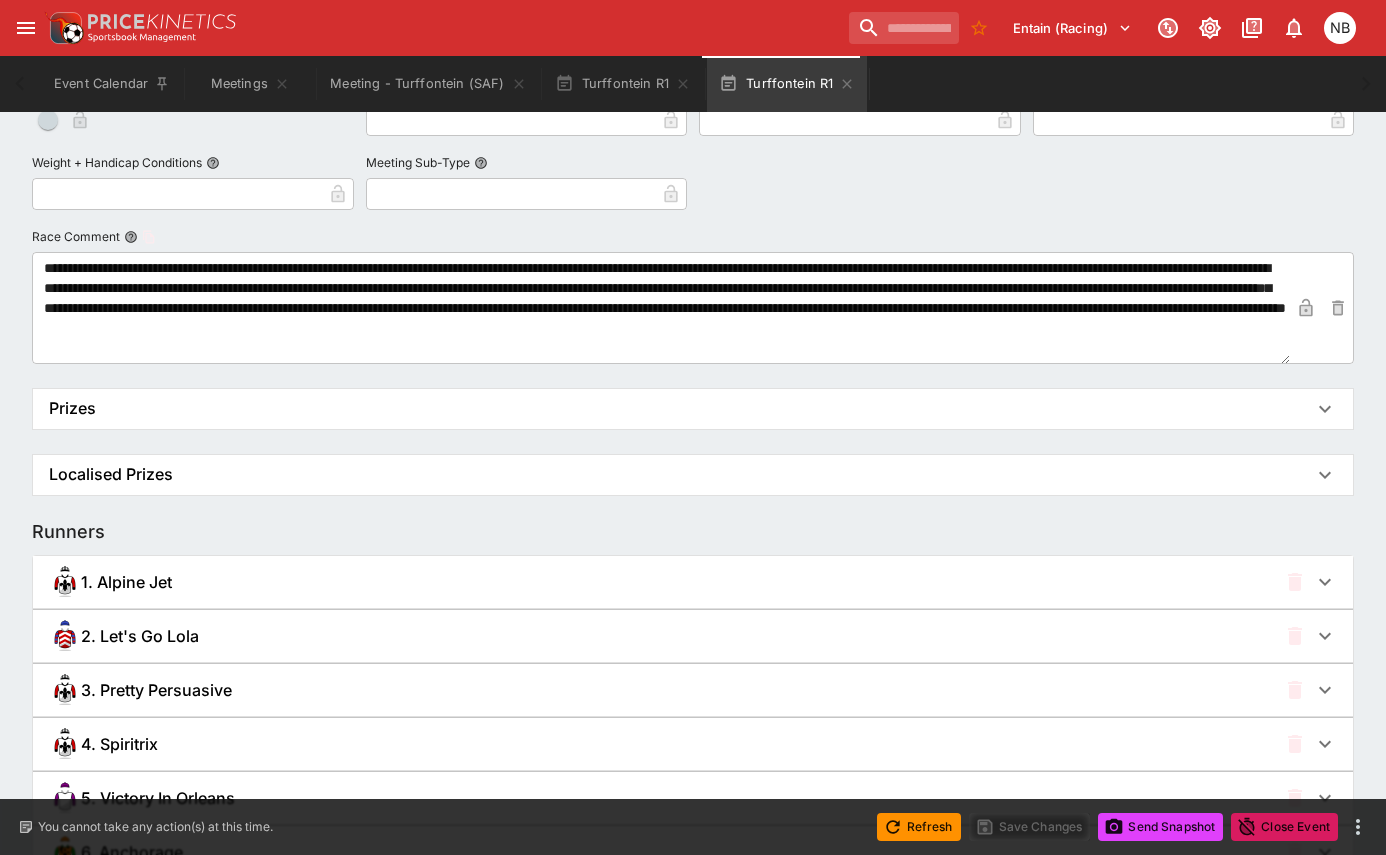 scroll, scrollTop: 1269, scrollLeft: 0, axis: vertical 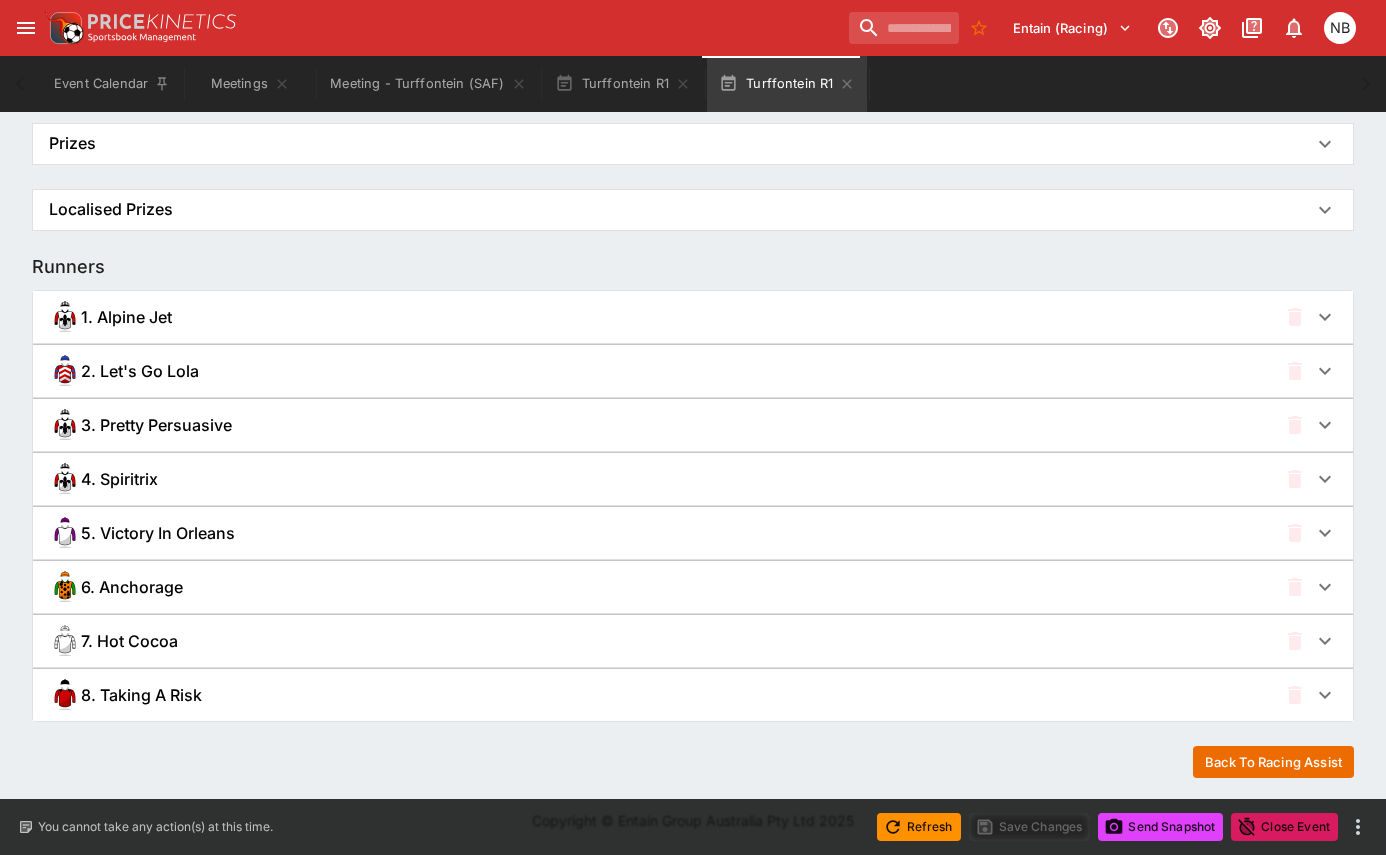 click on "2. Let's Go Lola" at bounding box center (693, 371) 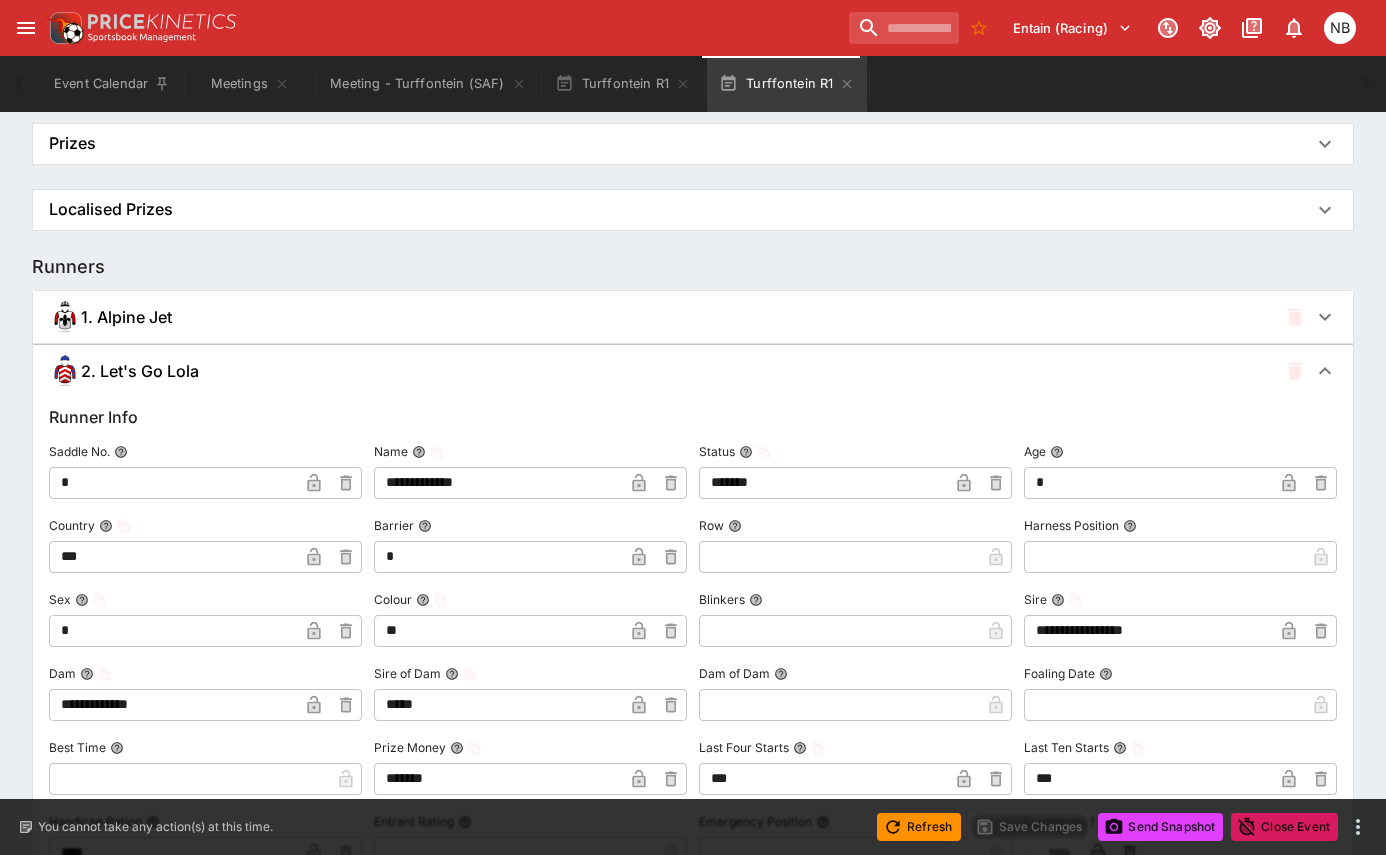 click on "1. Alpine Jet" at bounding box center (681, 317) 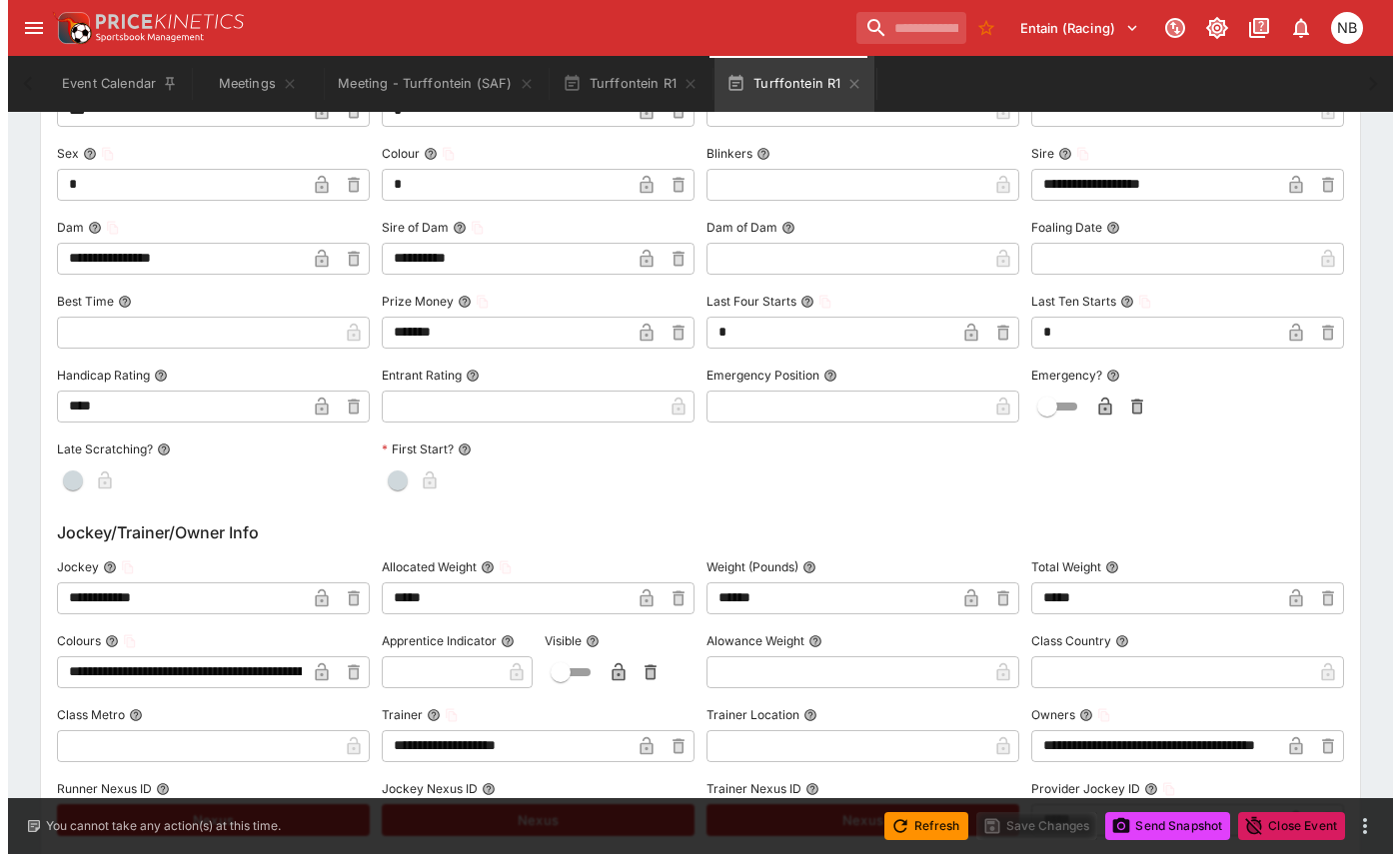 scroll, scrollTop: 1667, scrollLeft: 0, axis: vertical 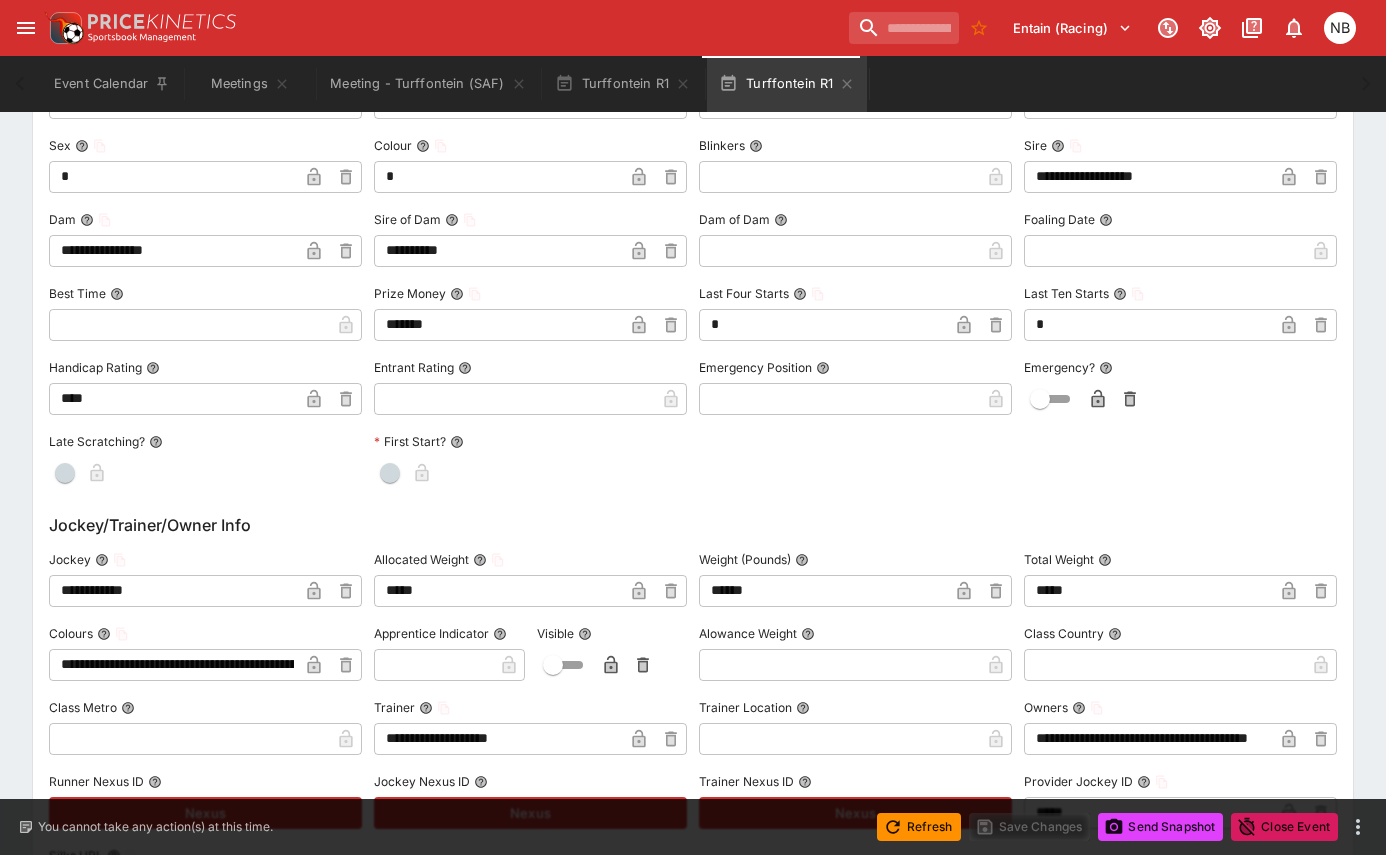 click on "**********" at bounding box center (693, 838) 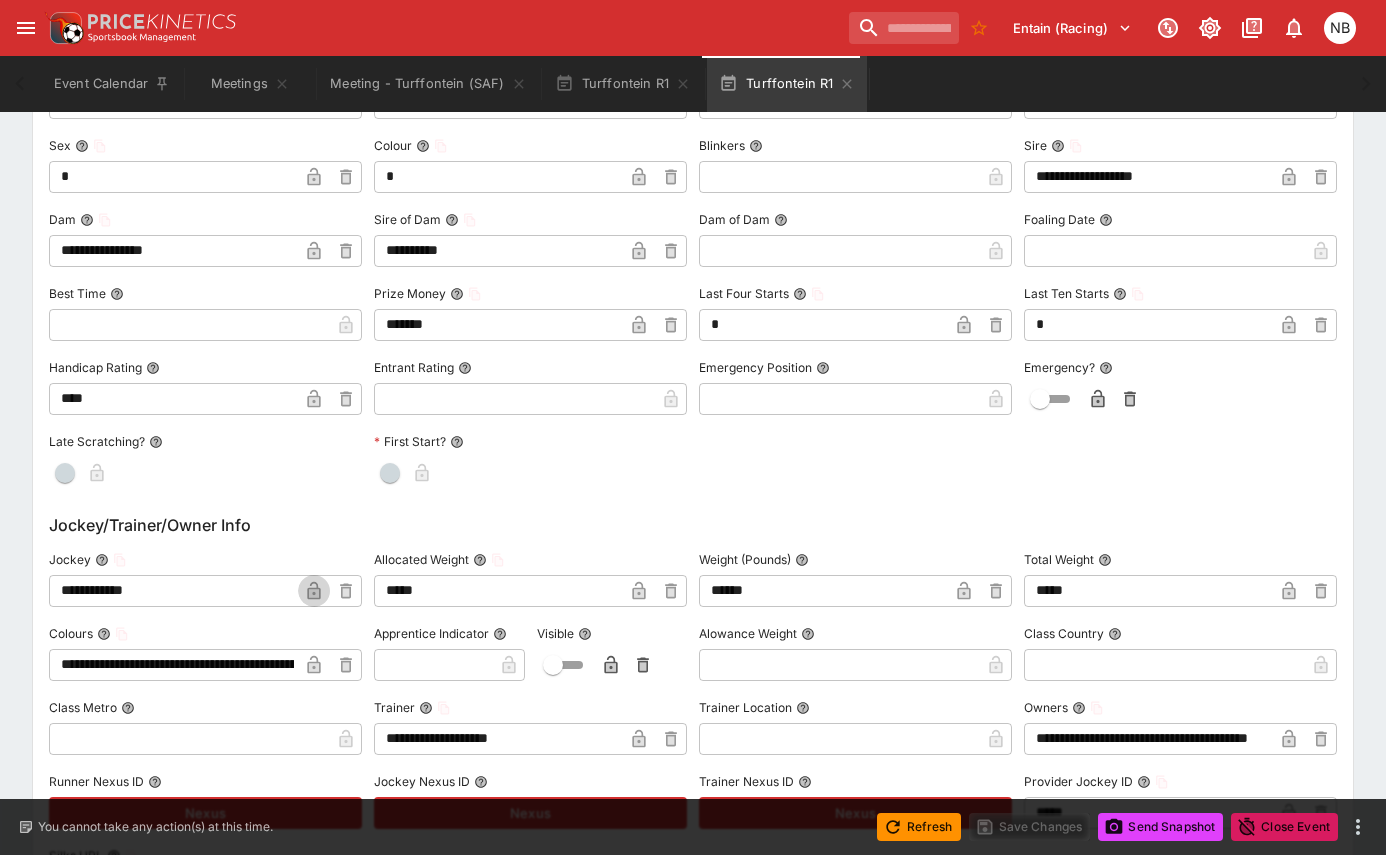 click 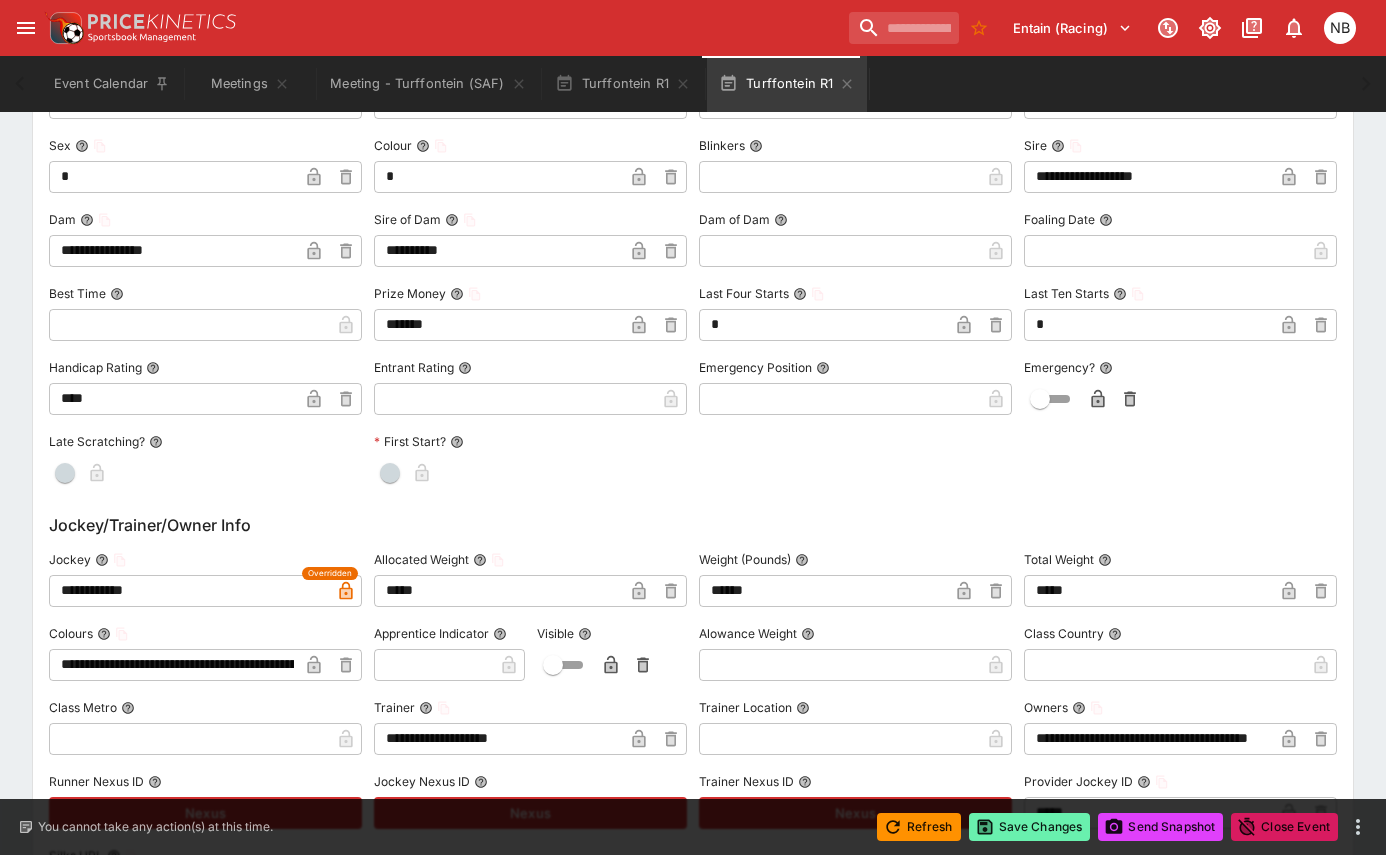 click on "Save Changes" at bounding box center (1030, 827) 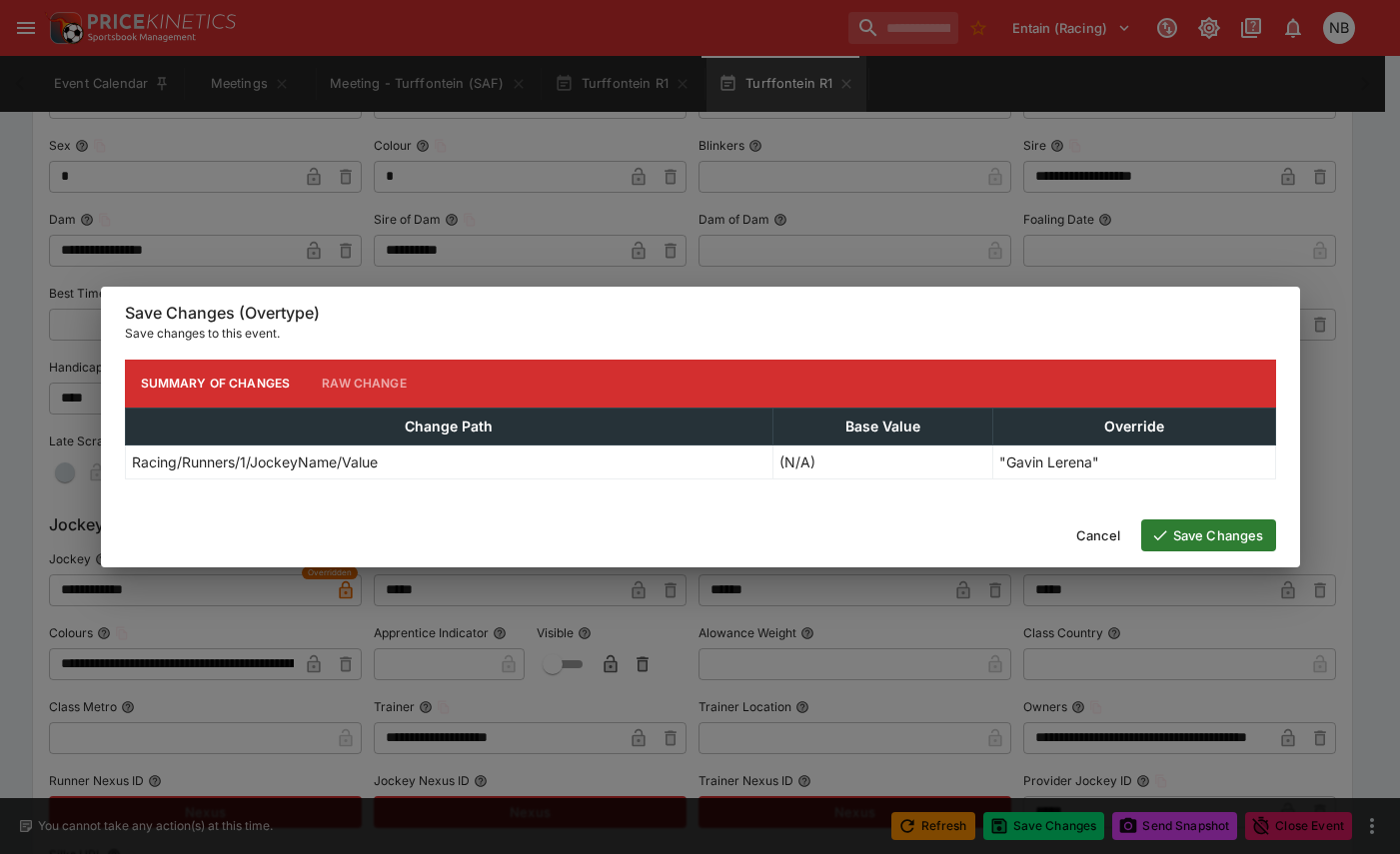 click on "Save Changes" at bounding box center (1208, 535) 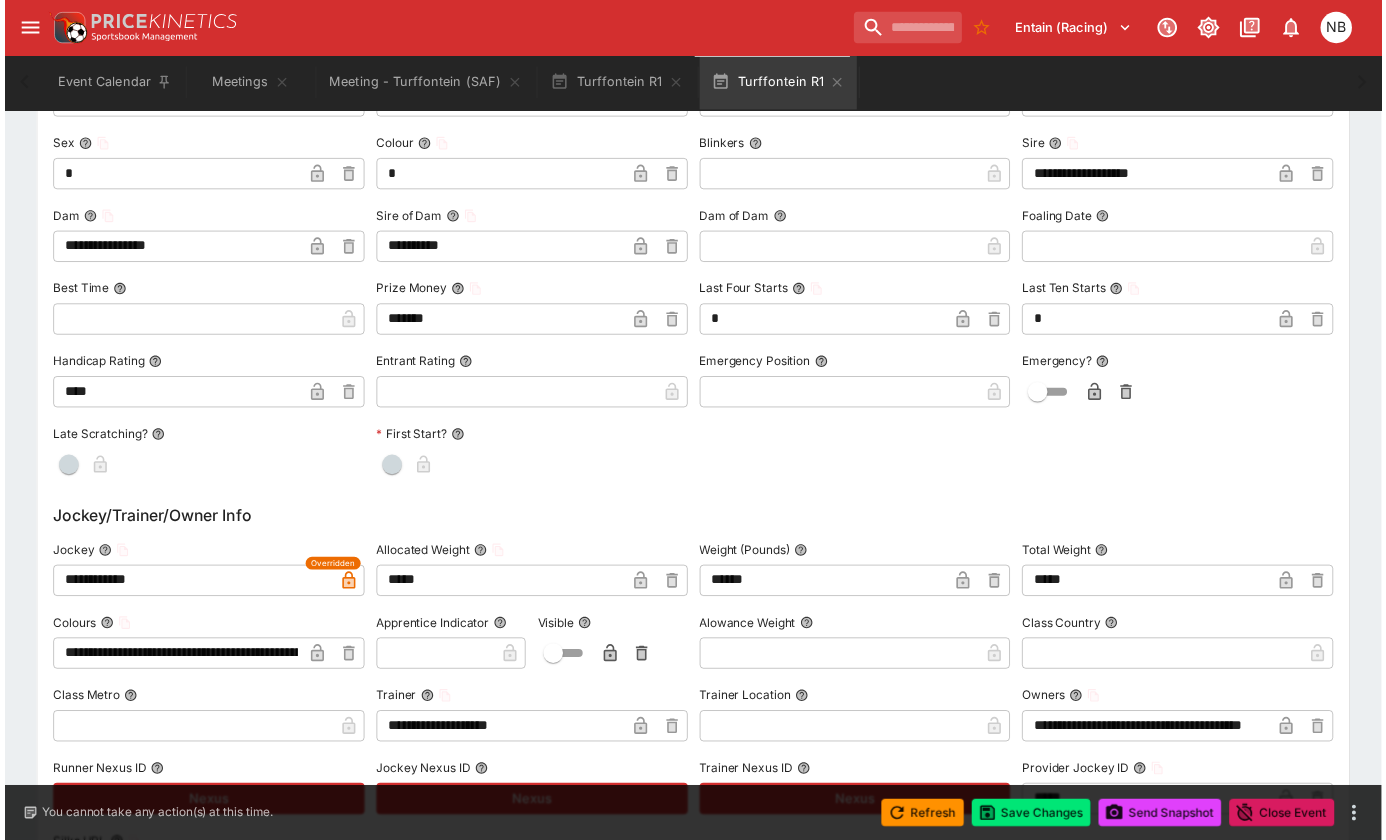 scroll, scrollTop: 0, scrollLeft: 0, axis: both 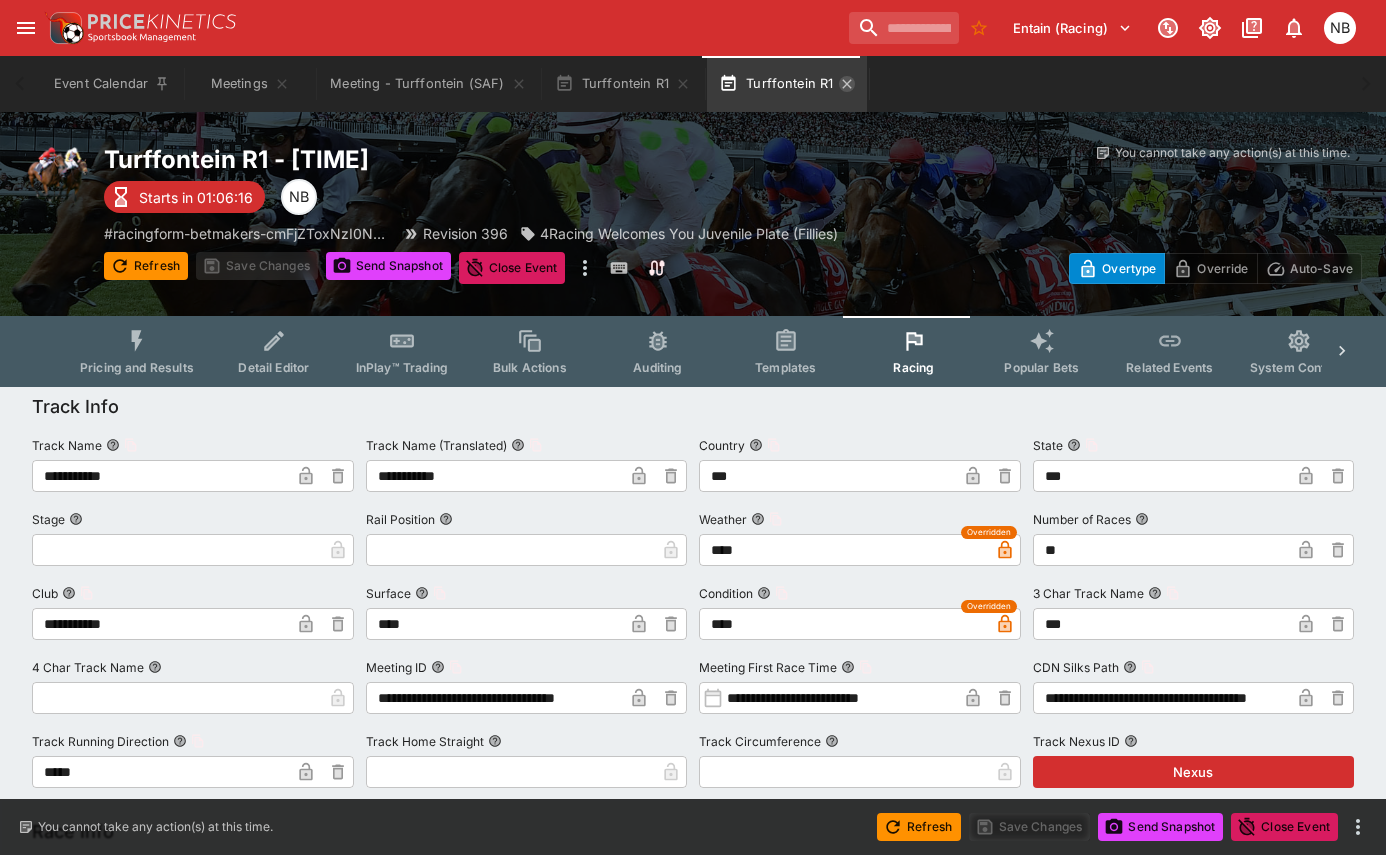 click 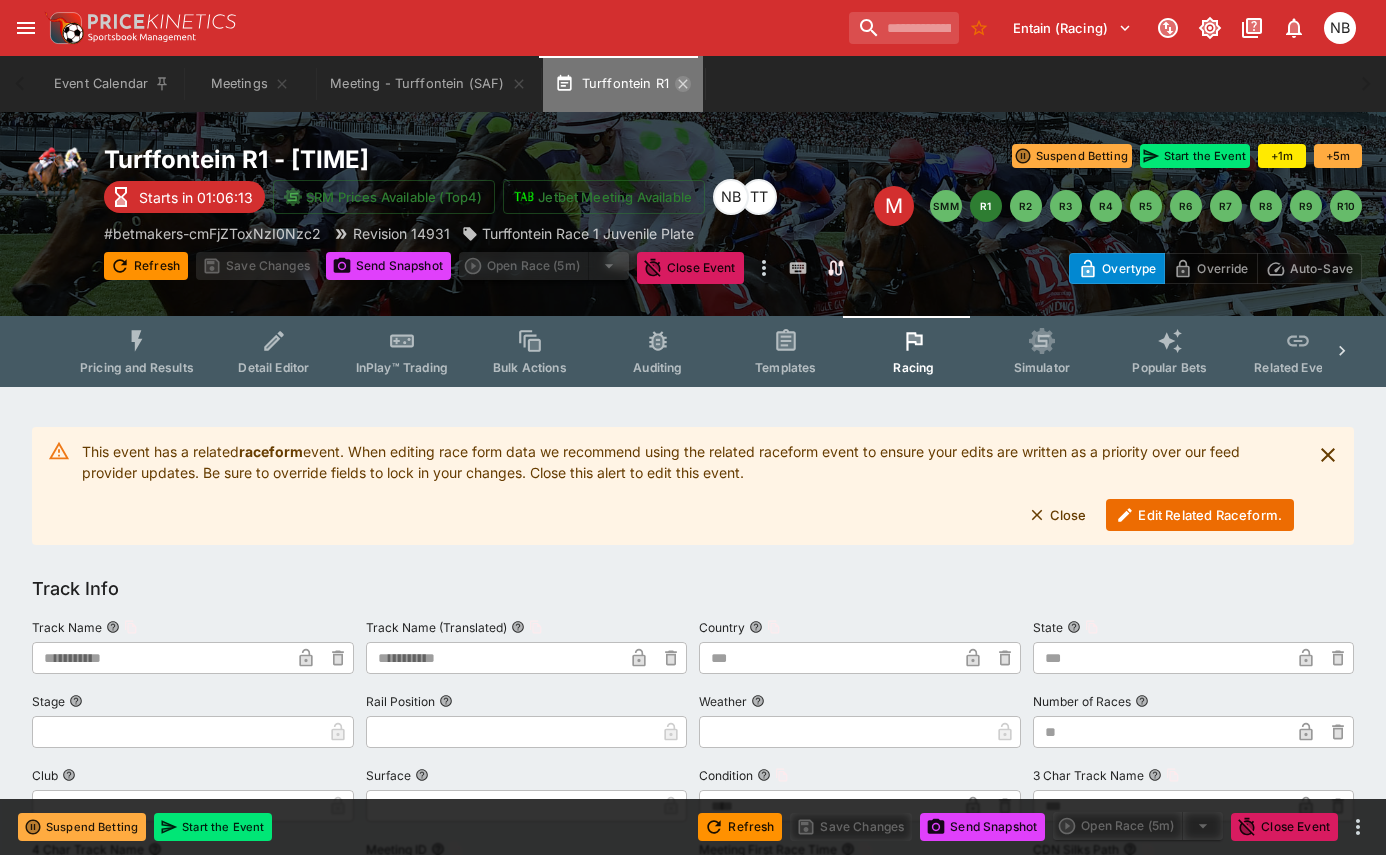 click 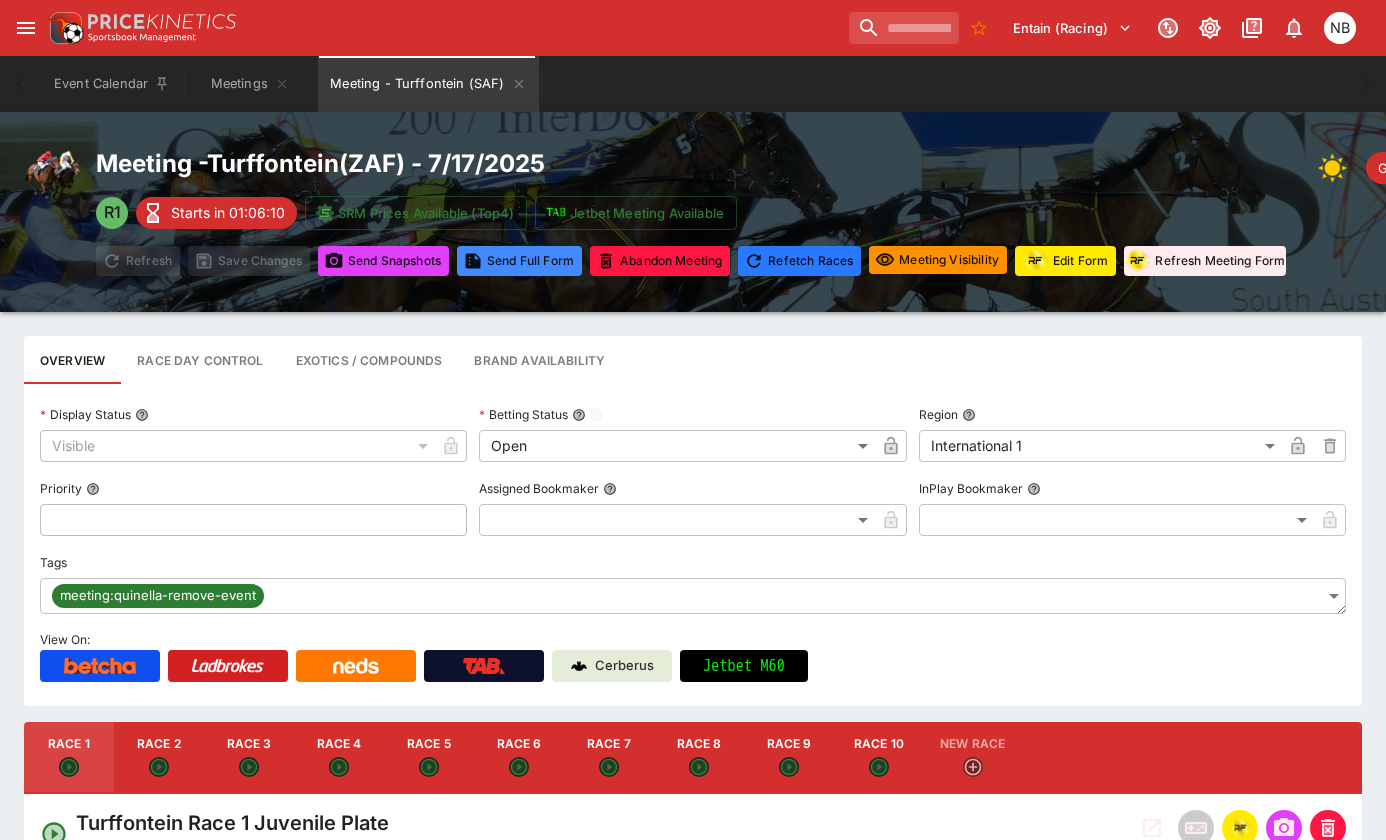 click on "Race 3" at bounding box center [249, 758] 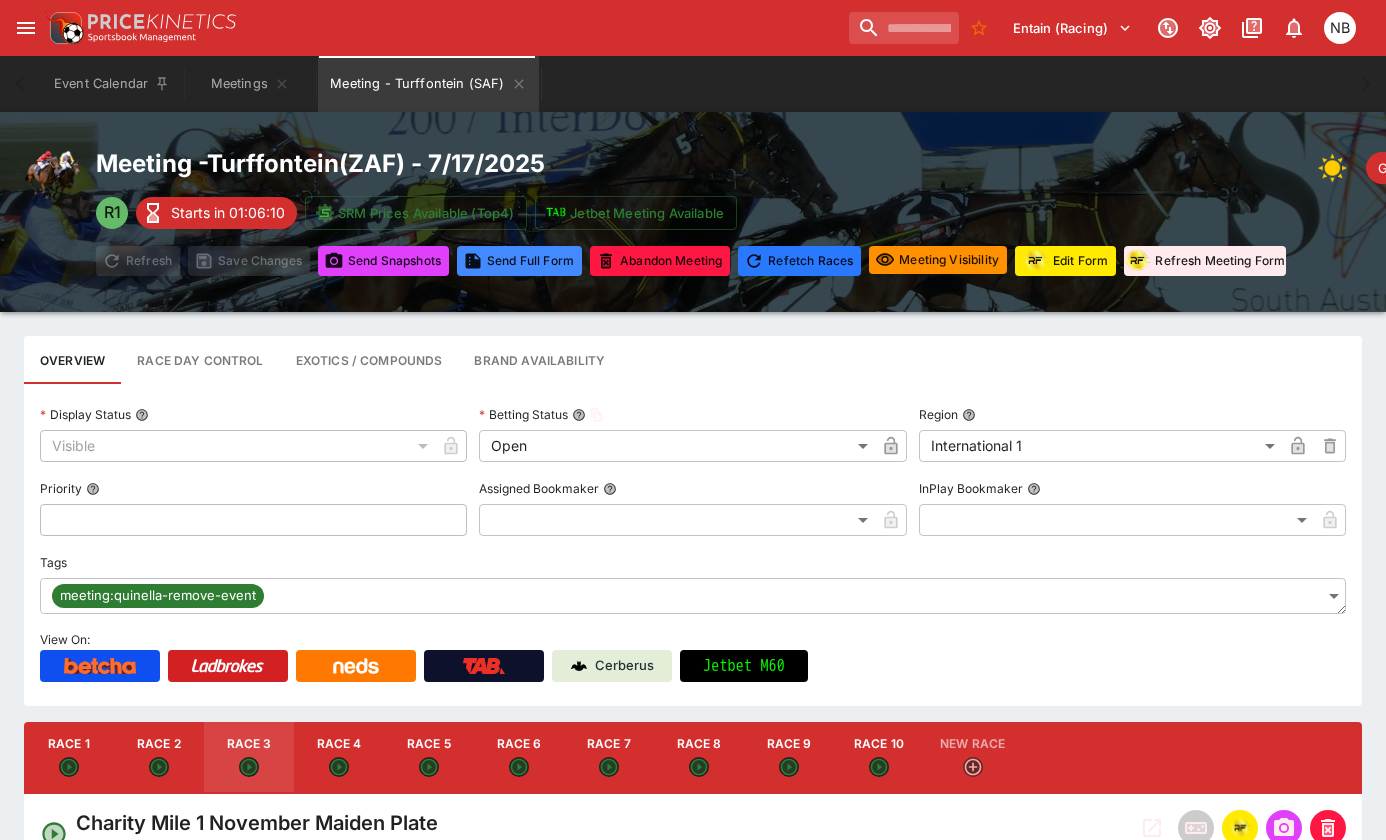 type on "**********" 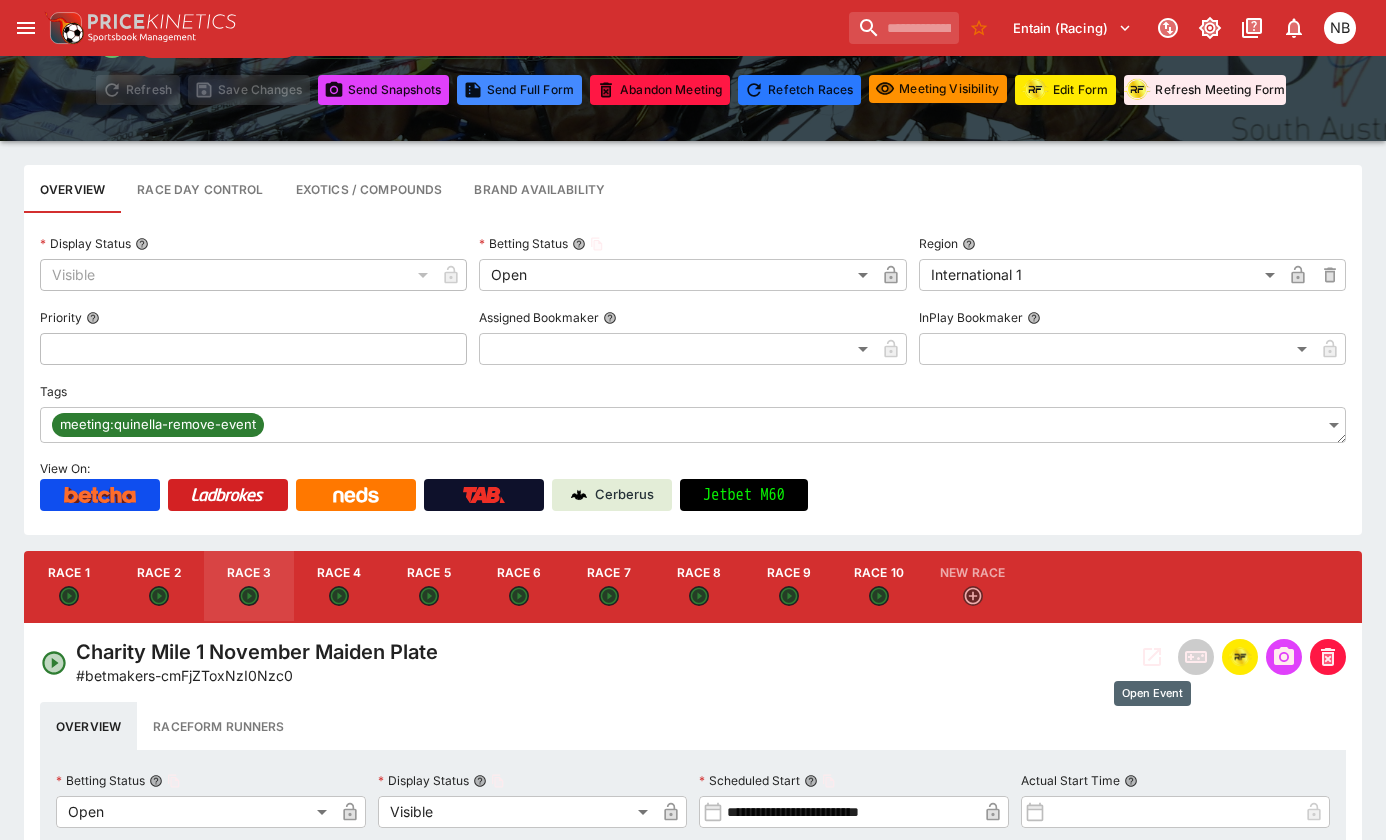 scroll, scrollTop: 200, scrollLeft: 0, axis: vertical 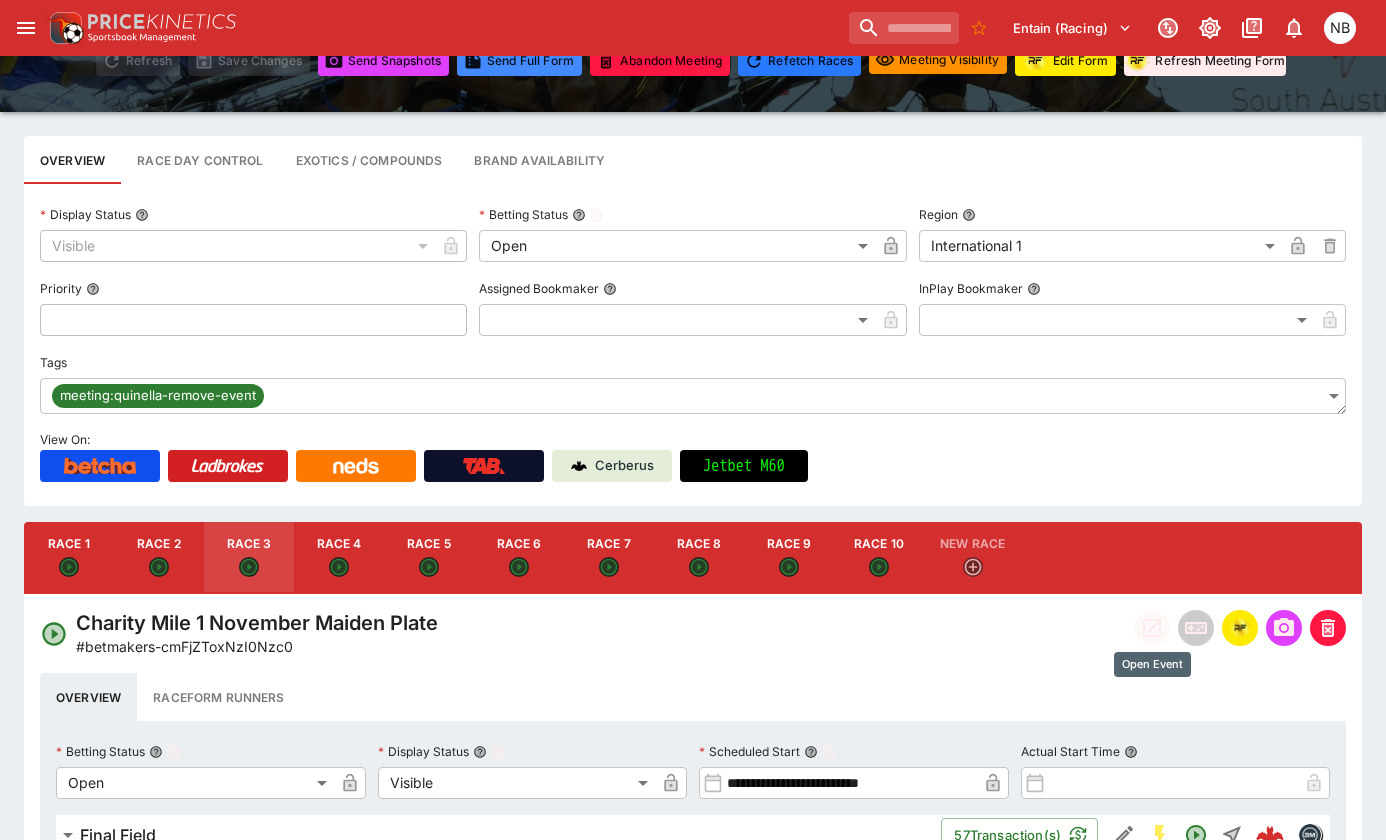 click 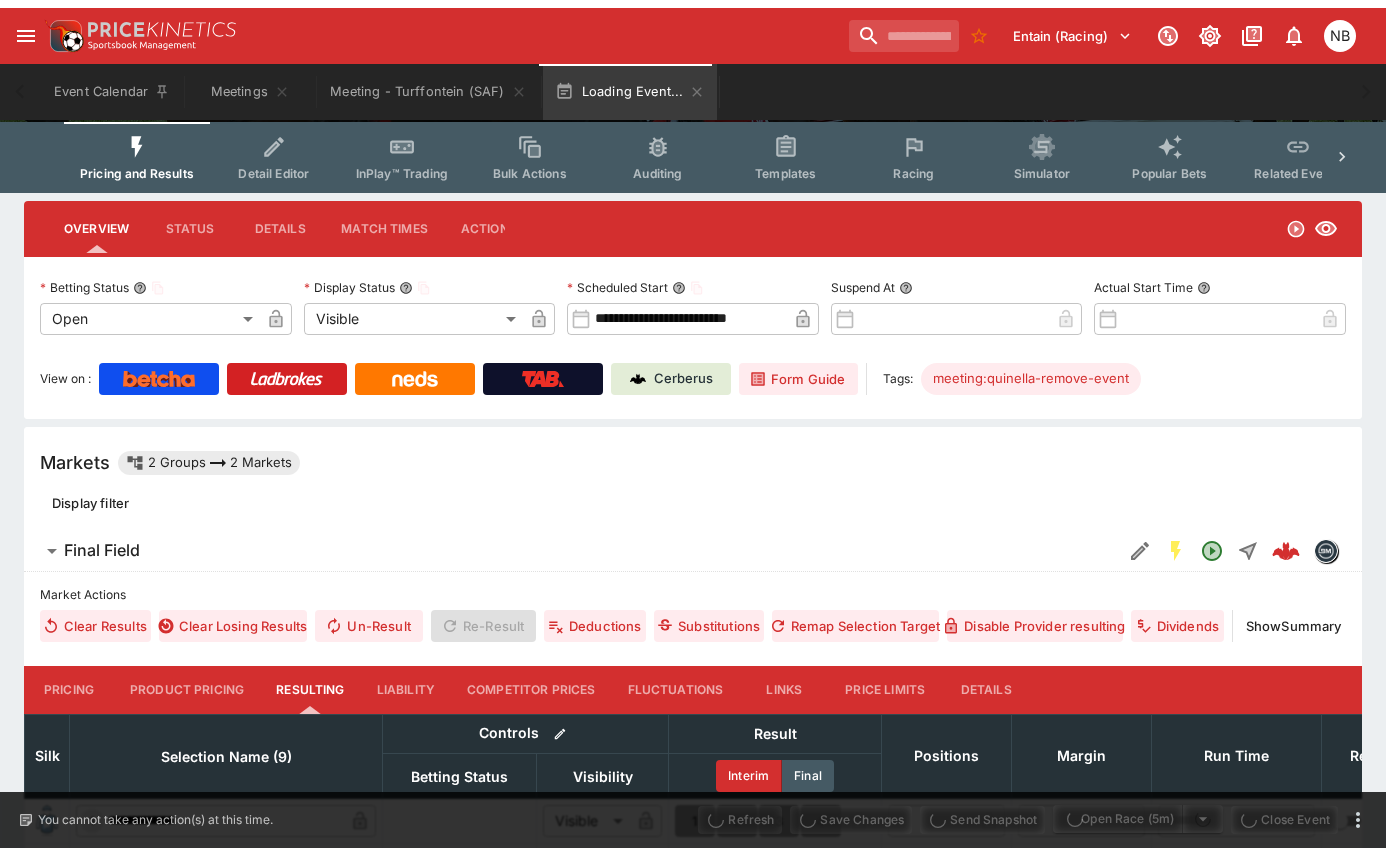 scroll, scrollTop: 0, scrollLeft: 0, axis: both 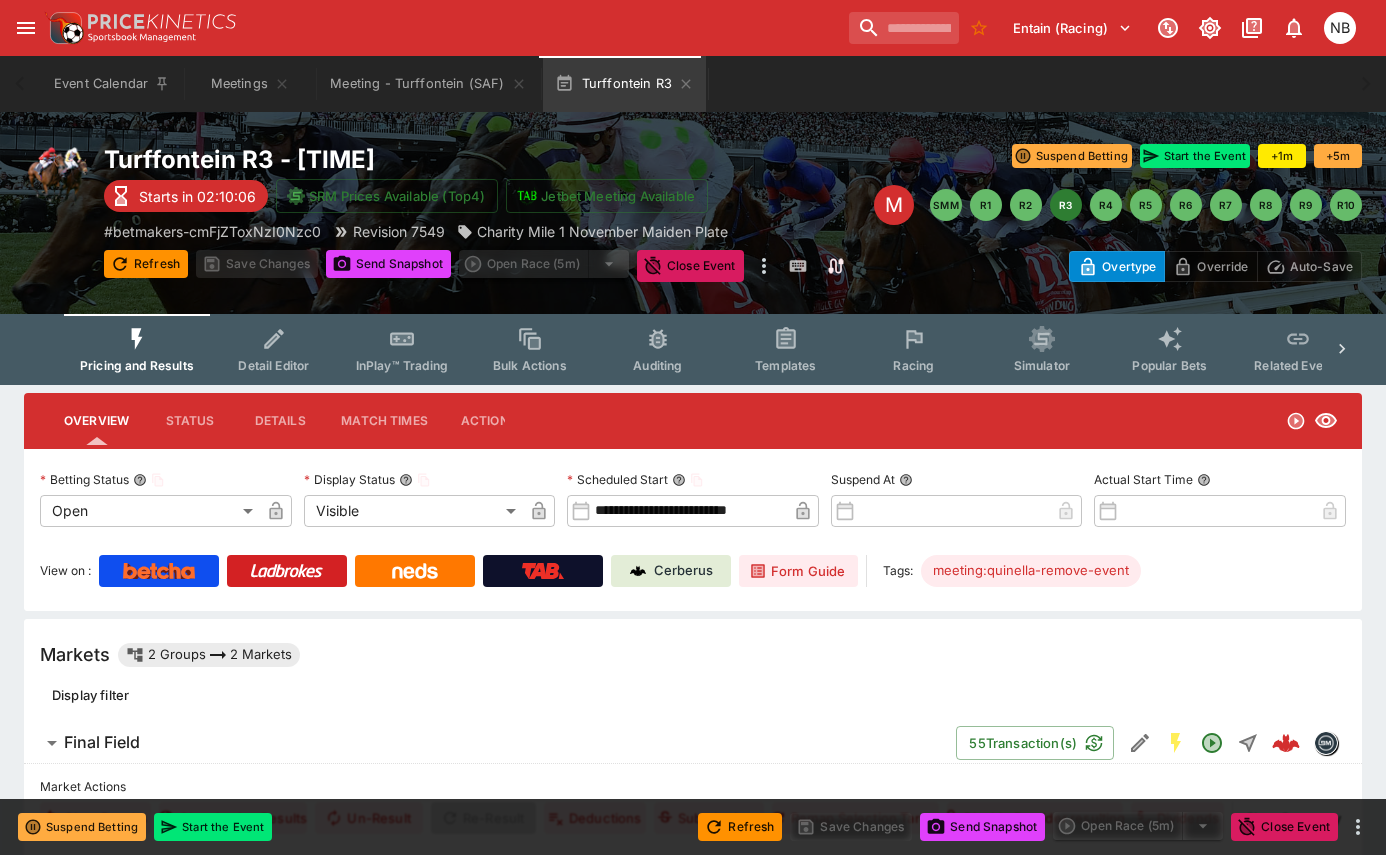click on "Racing" at bounding box center [914, 349] 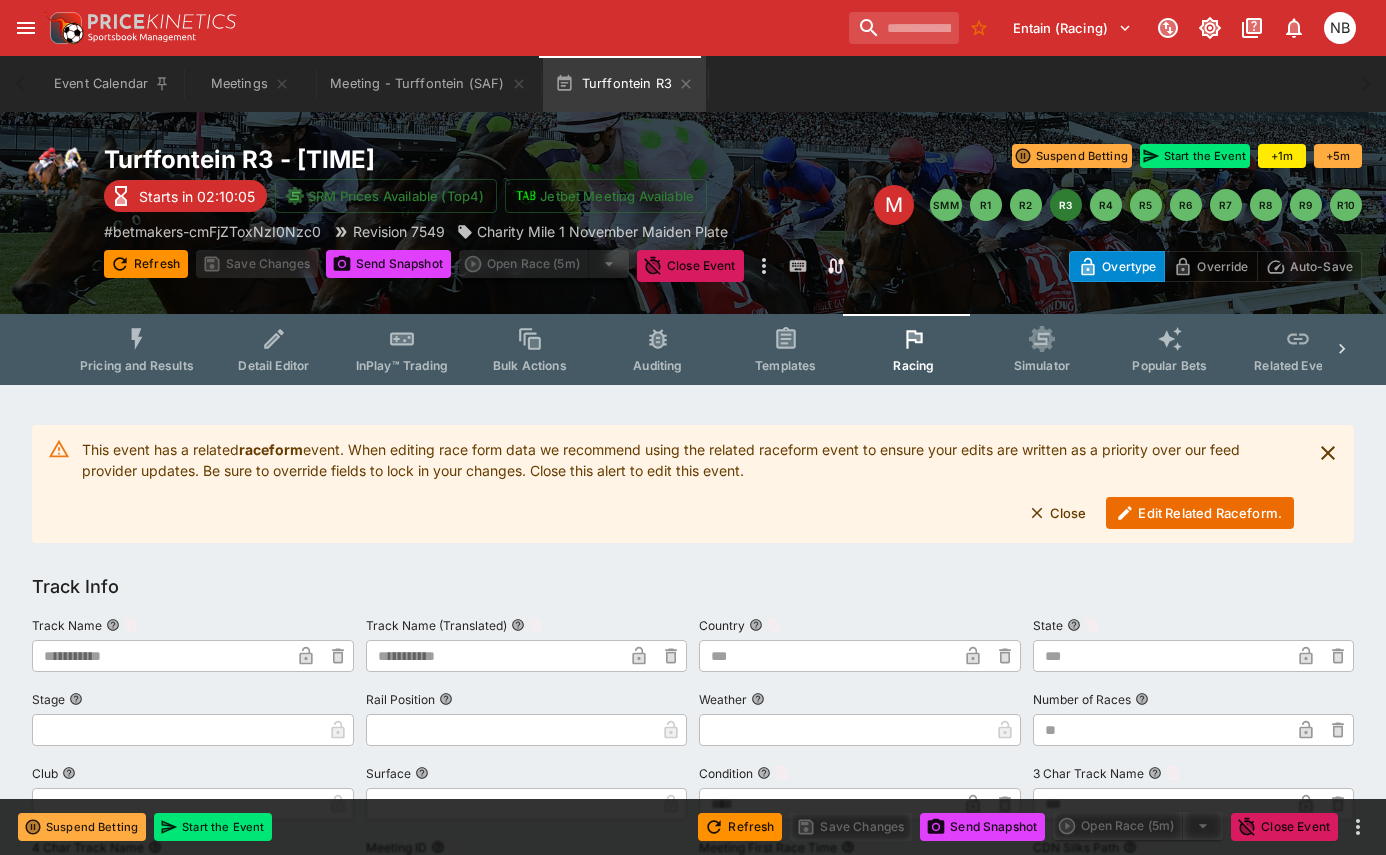 click on "Edit Related Raceform." at bounding box center [1200, 513] 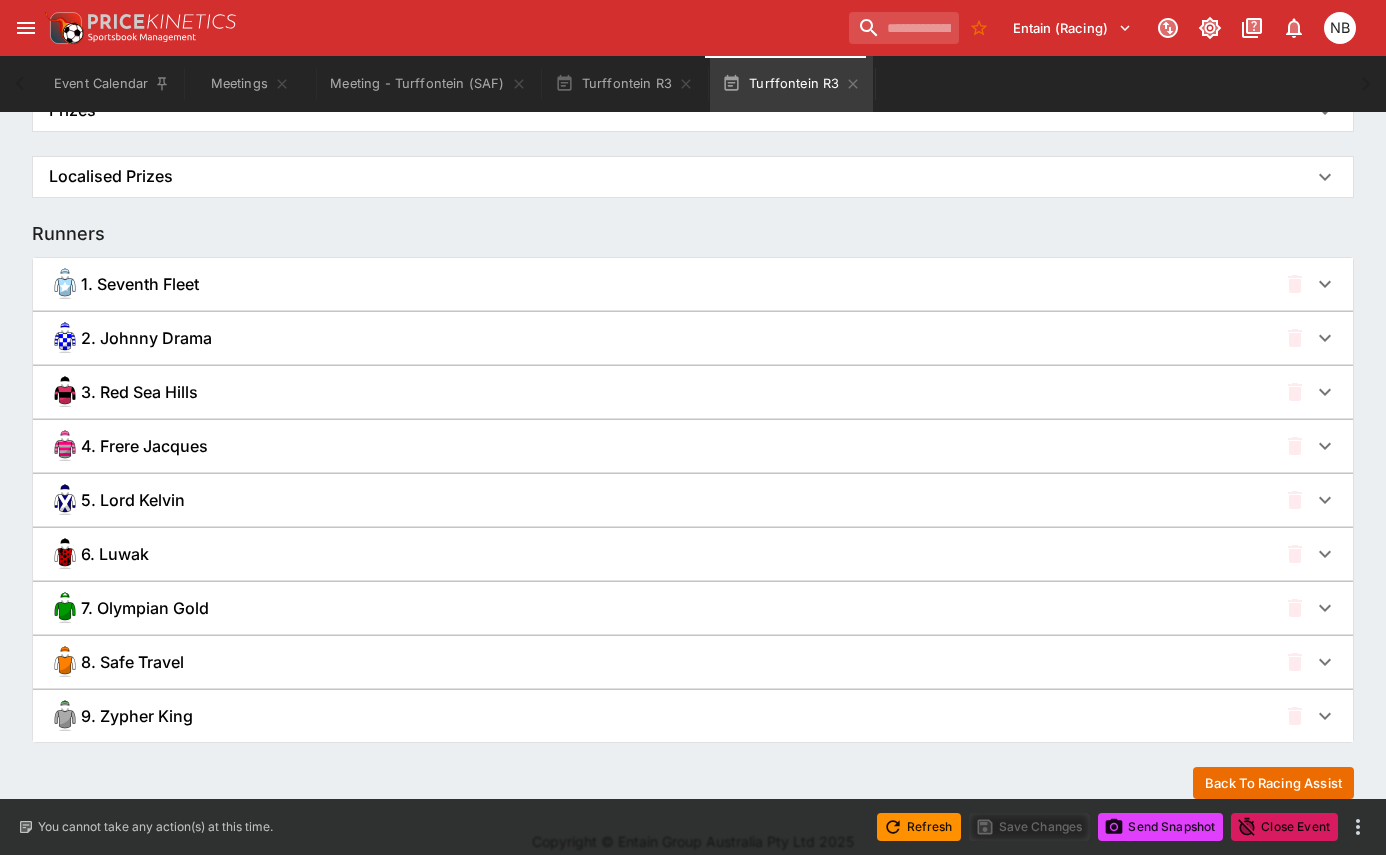 scroll, scrollTop: 1300, scrollLeft: 0, axis: vertical 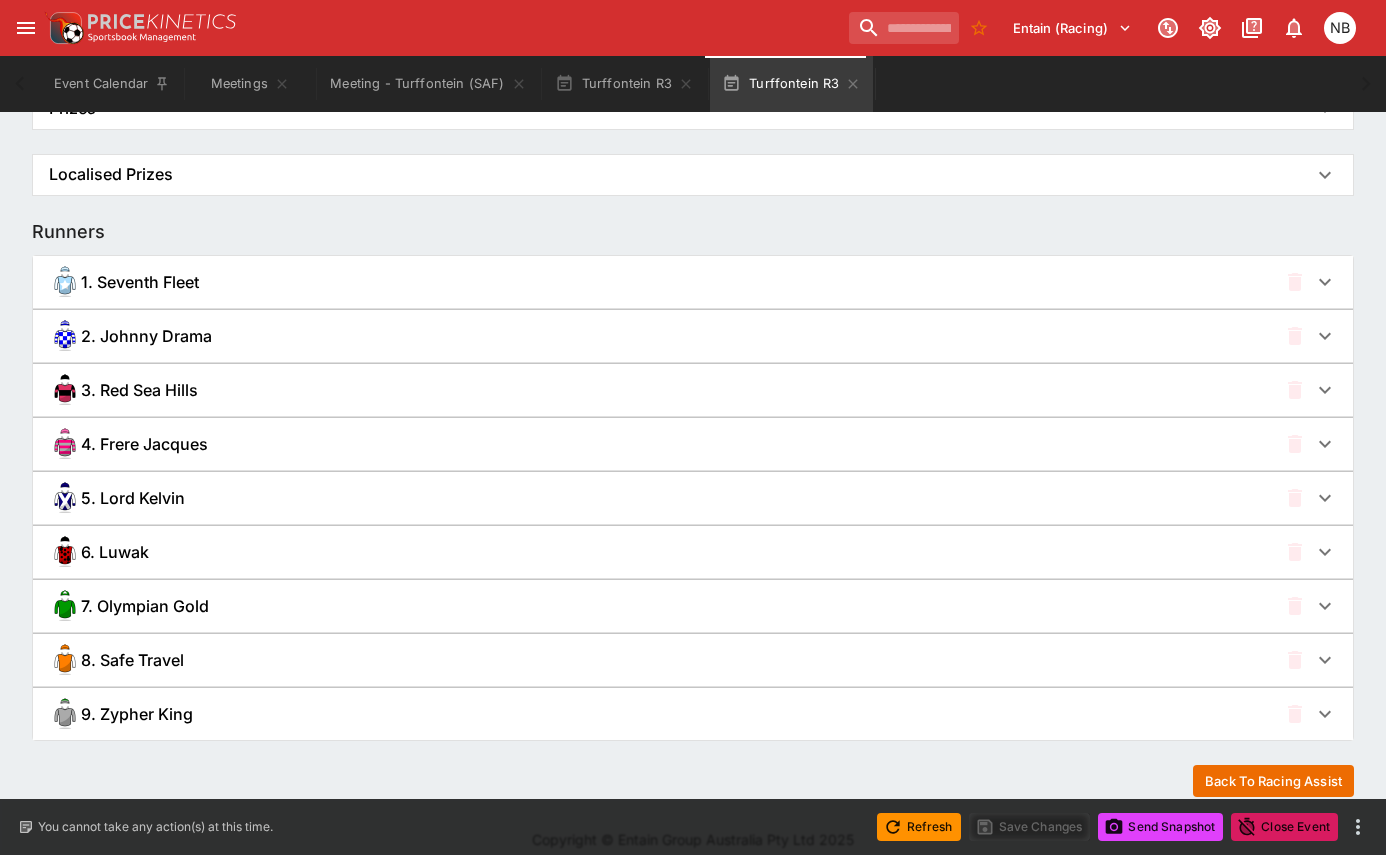 click on "8. Safe Travel" at bounding box center (663, 660) 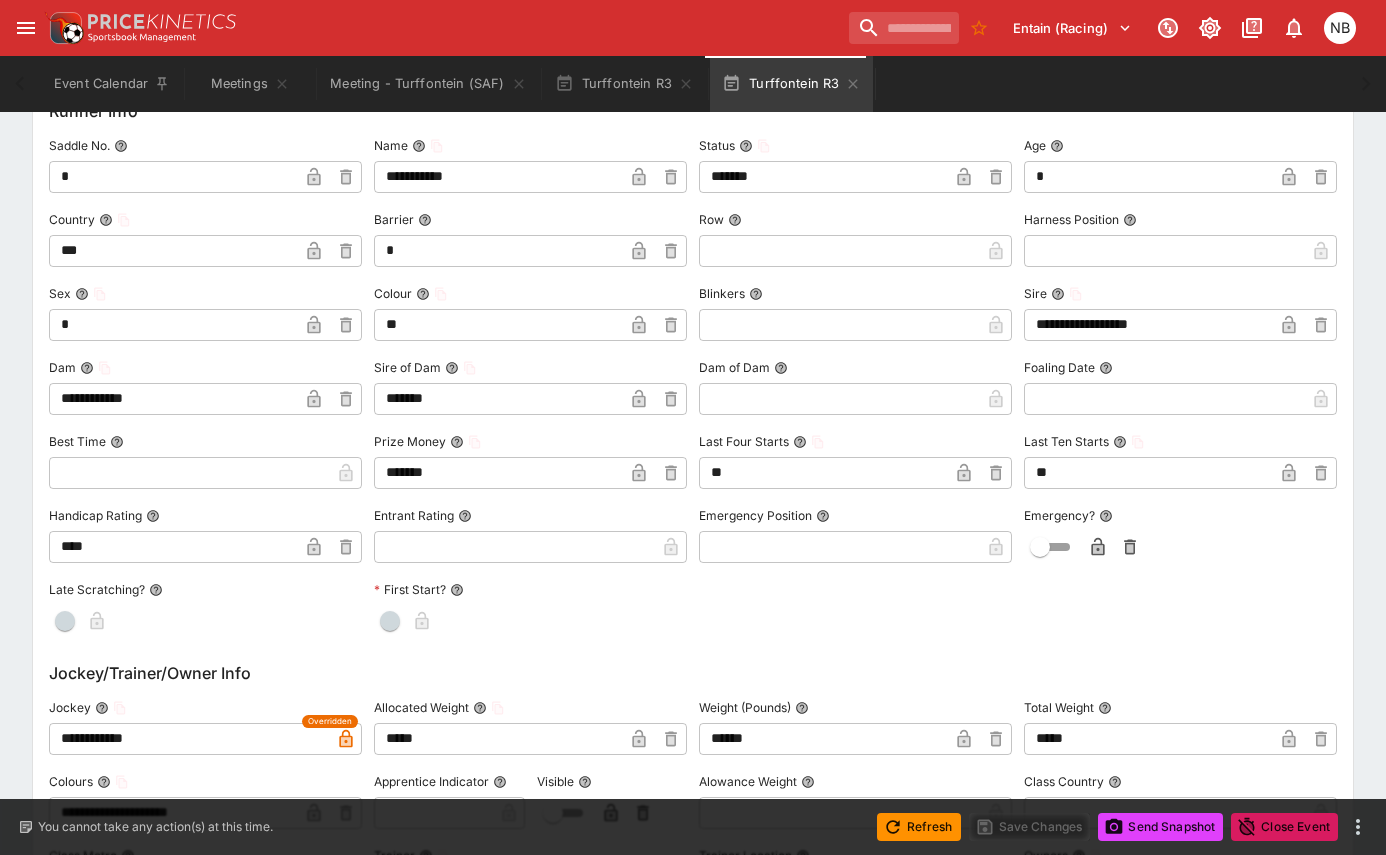 scroll, scrollTop: 1900, scrollLeft: 0, axis: vertical 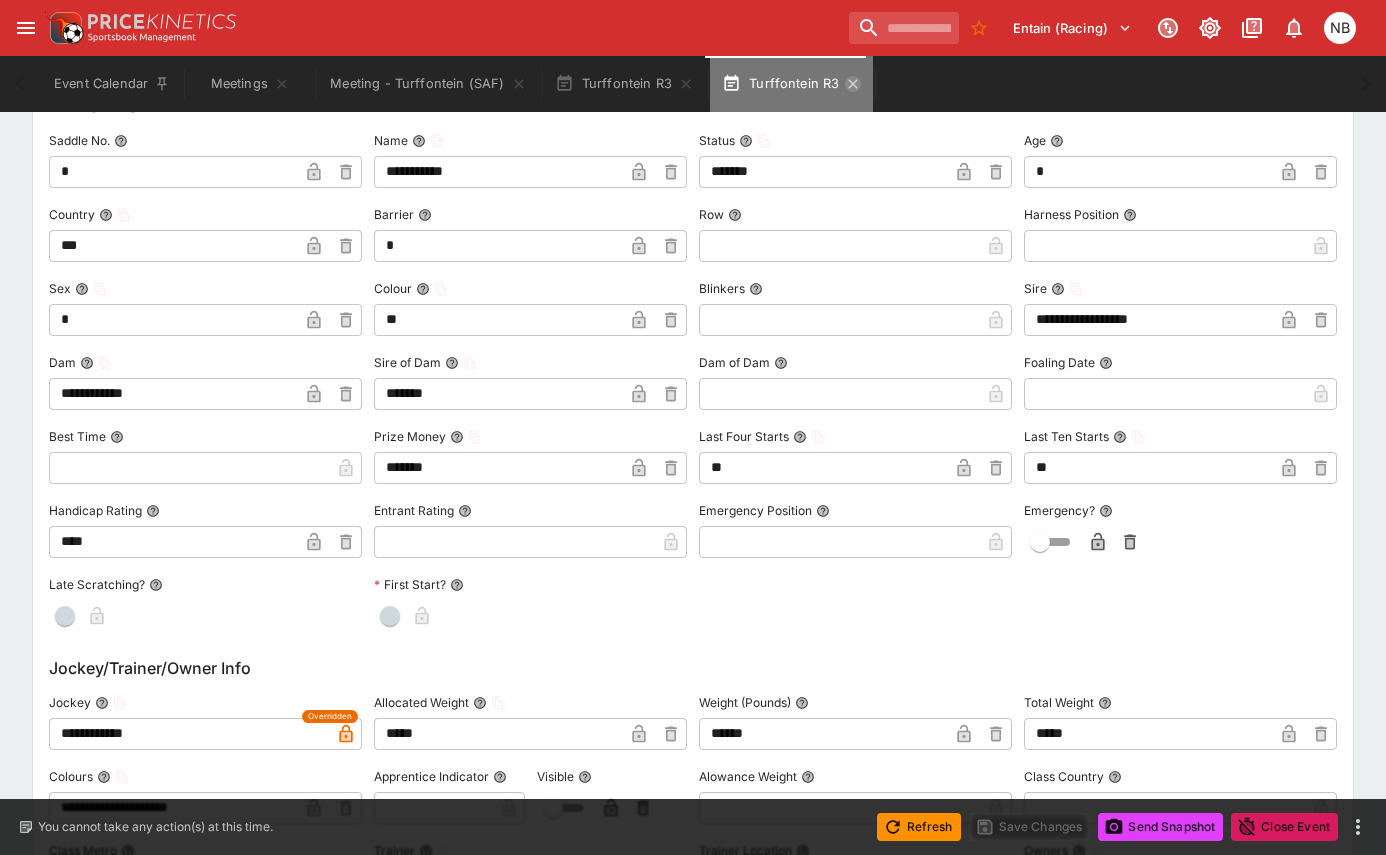 click 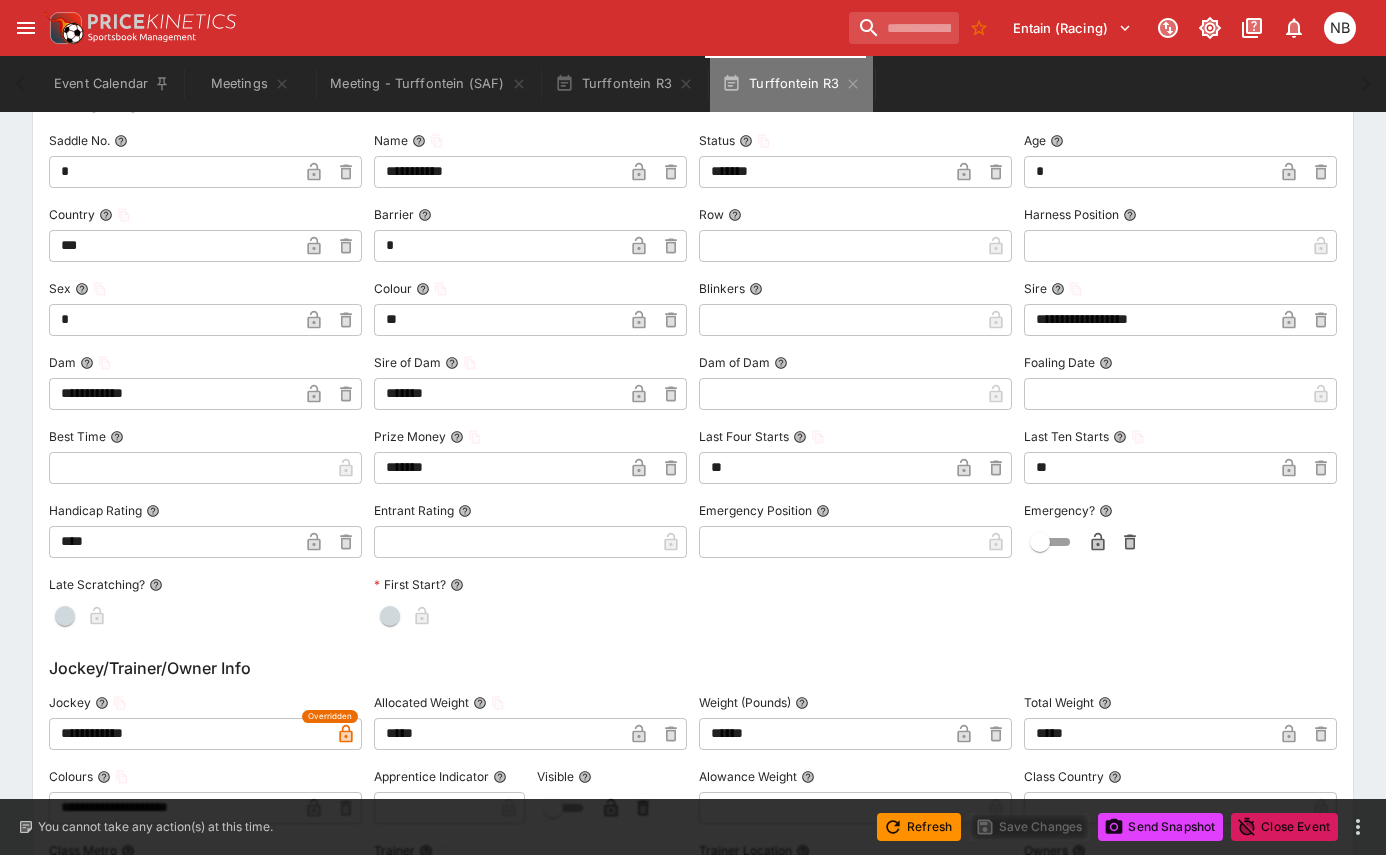 scroll, scrollTop: 0, scrollLeft: 0, axis: both 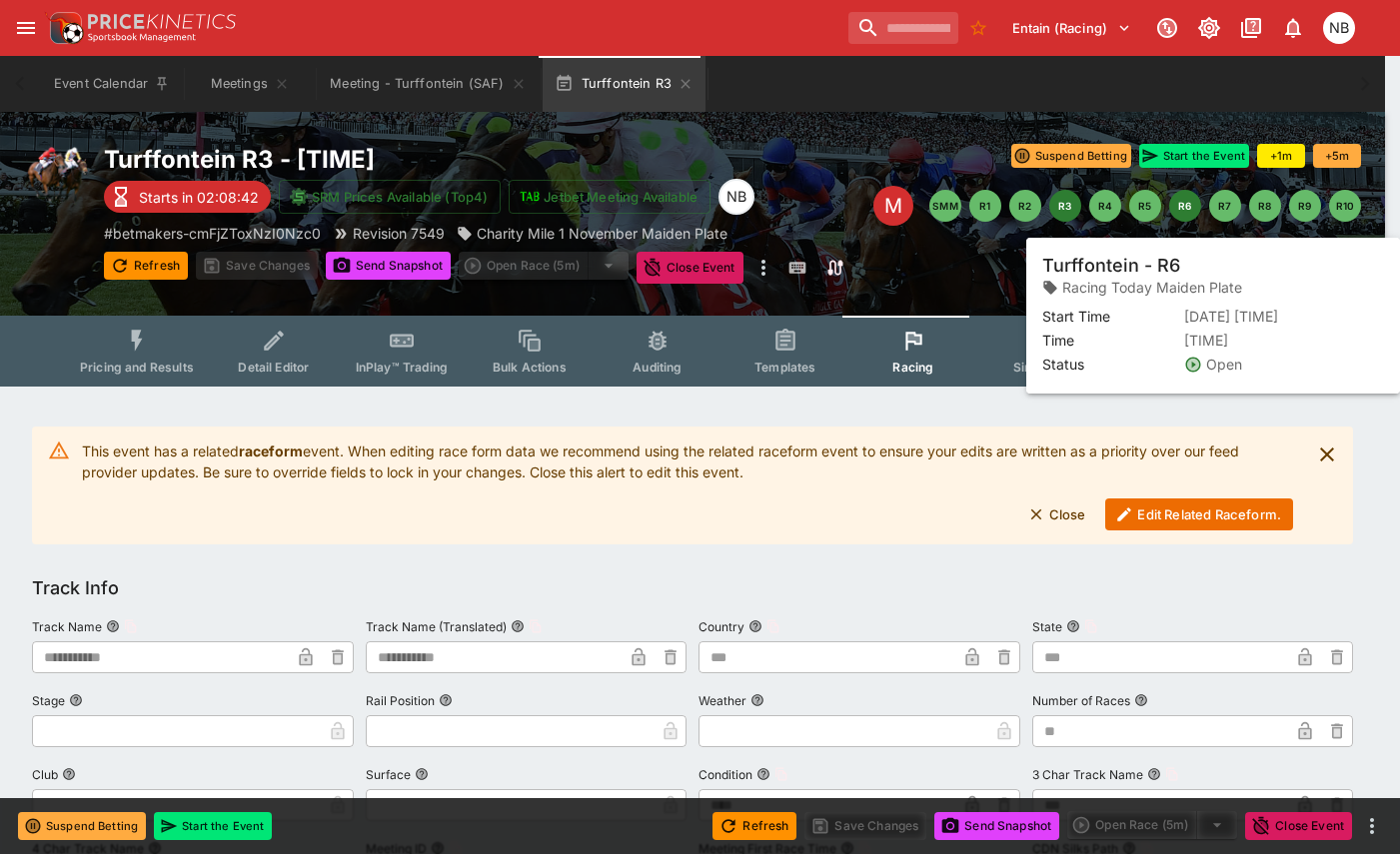 click on "R6" at bounding box center [1185, 206] 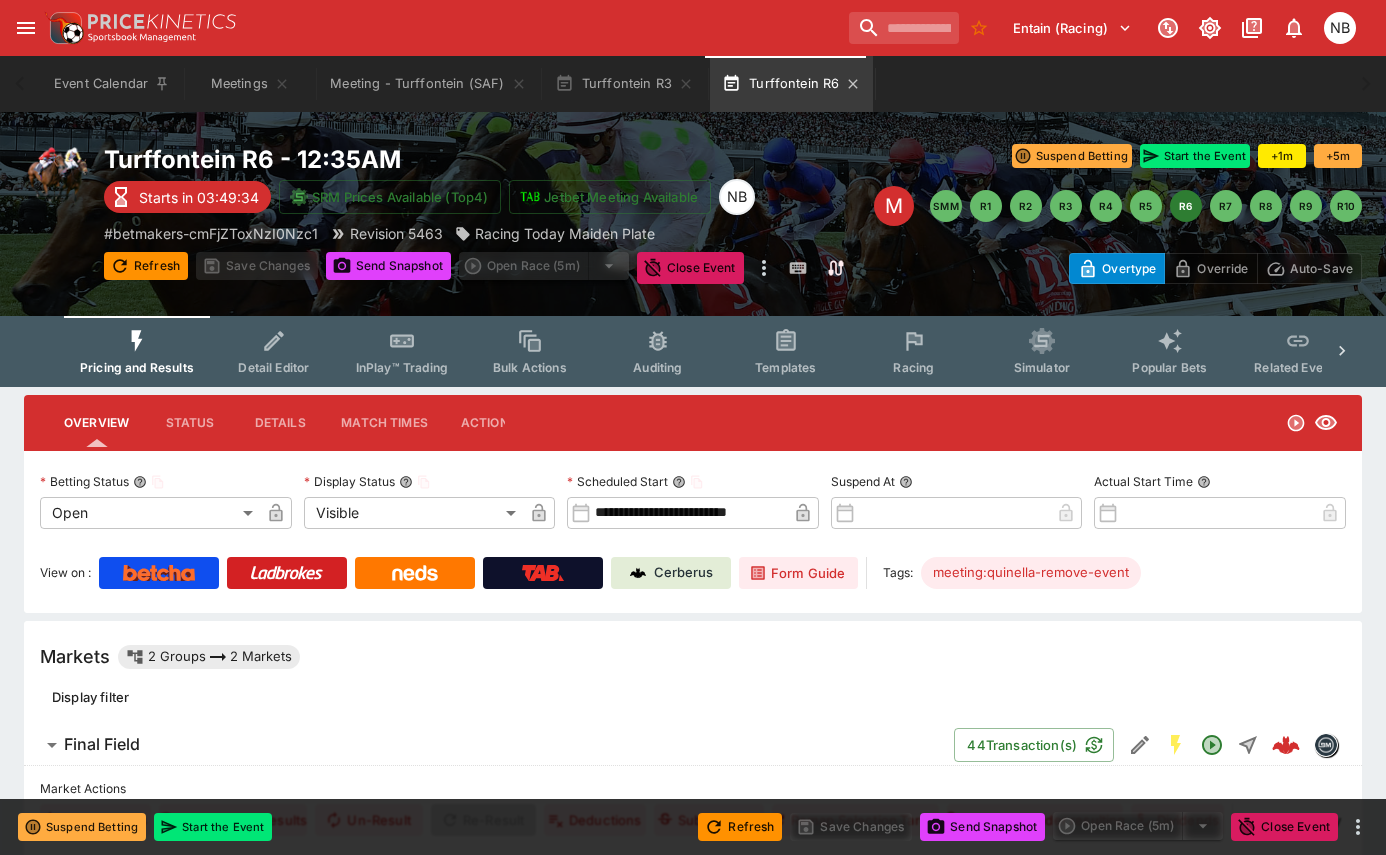 click on "Turffontein R6" at bounding box center (791, 84) 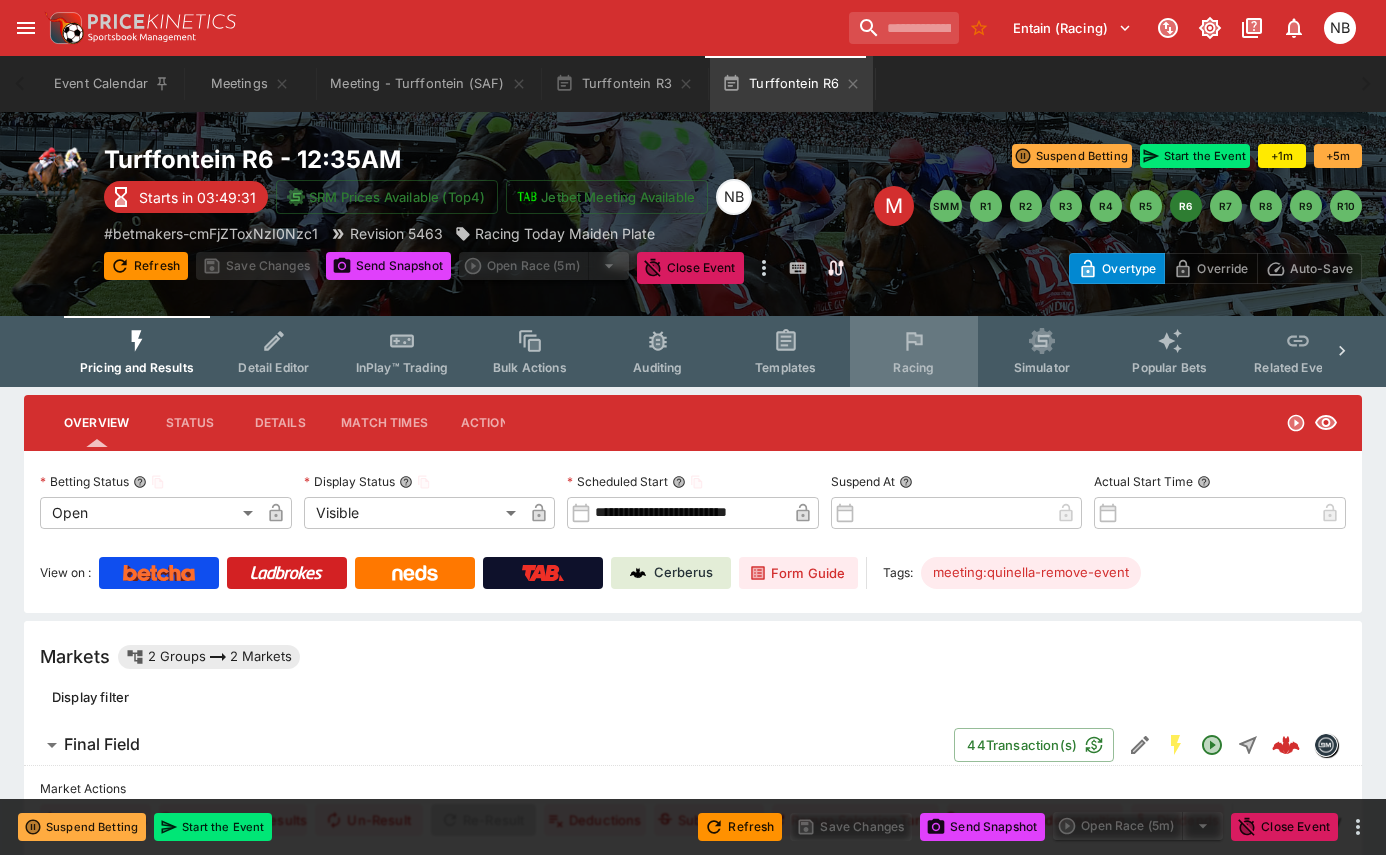 click on "Racing" at bounding box center [914, 351] 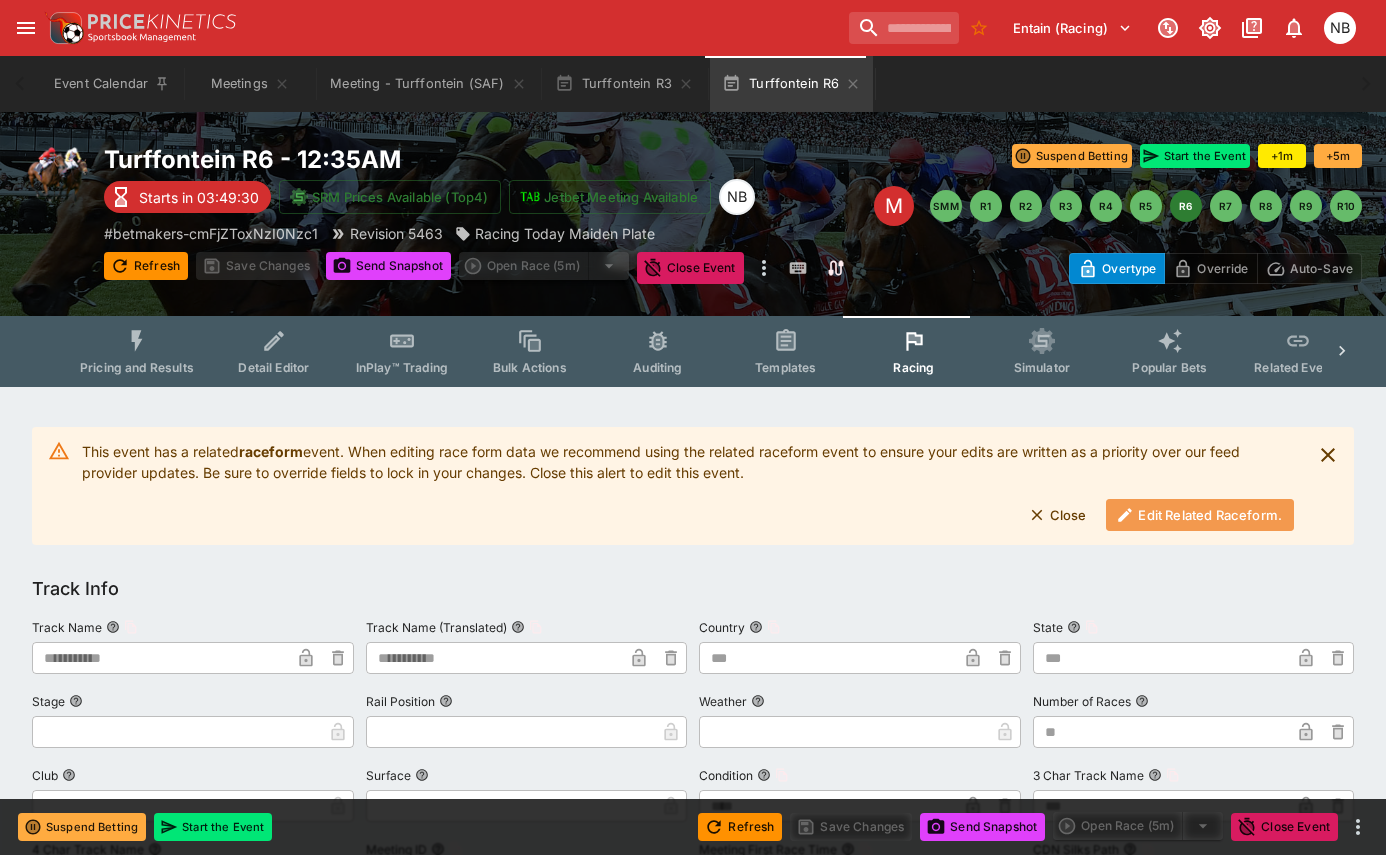 click on "Edit Related Raceform." at bounding box center [1200, 515] 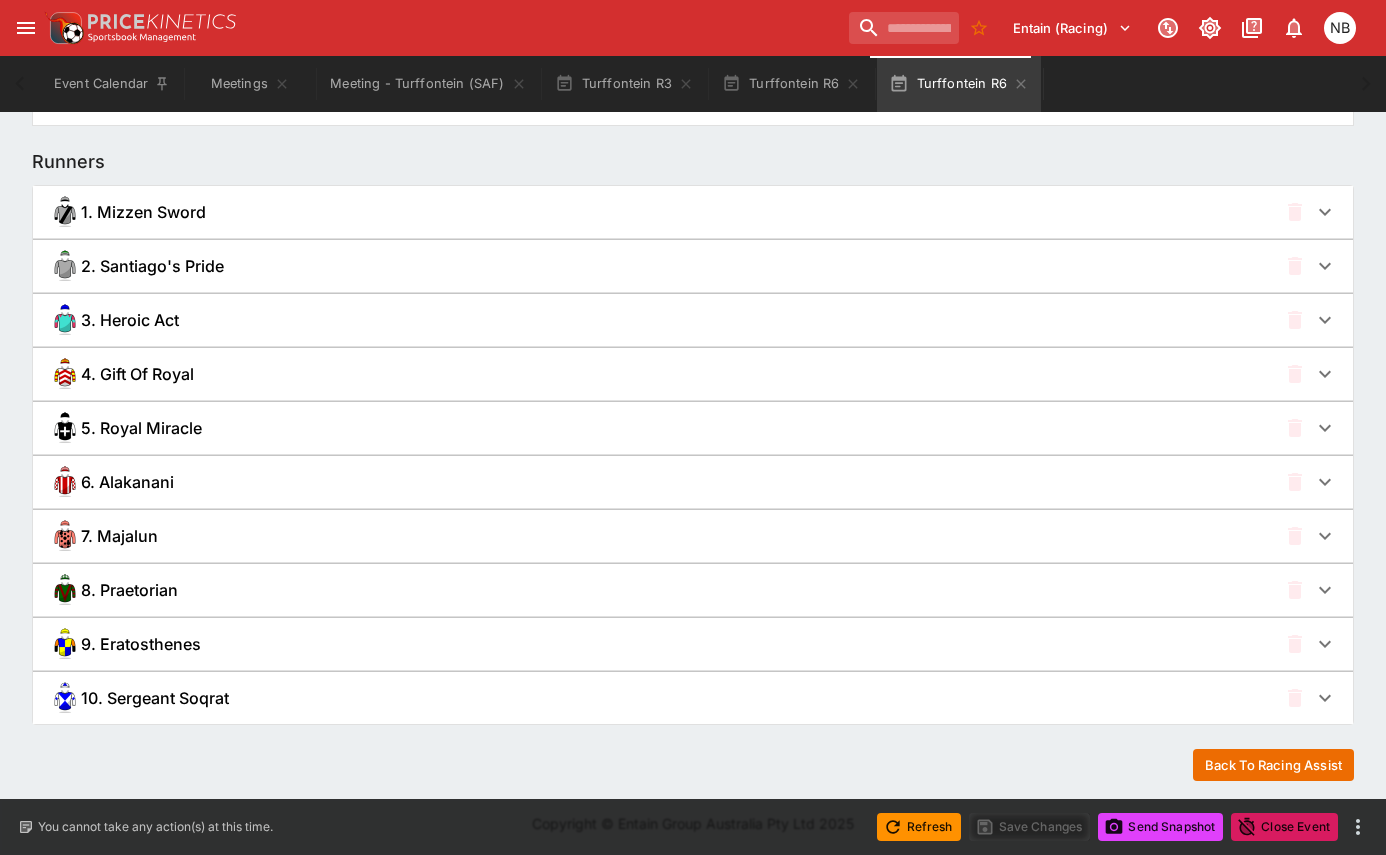 scroll, scrollTop: 1373, scrollLeft: 0, axis: vertical 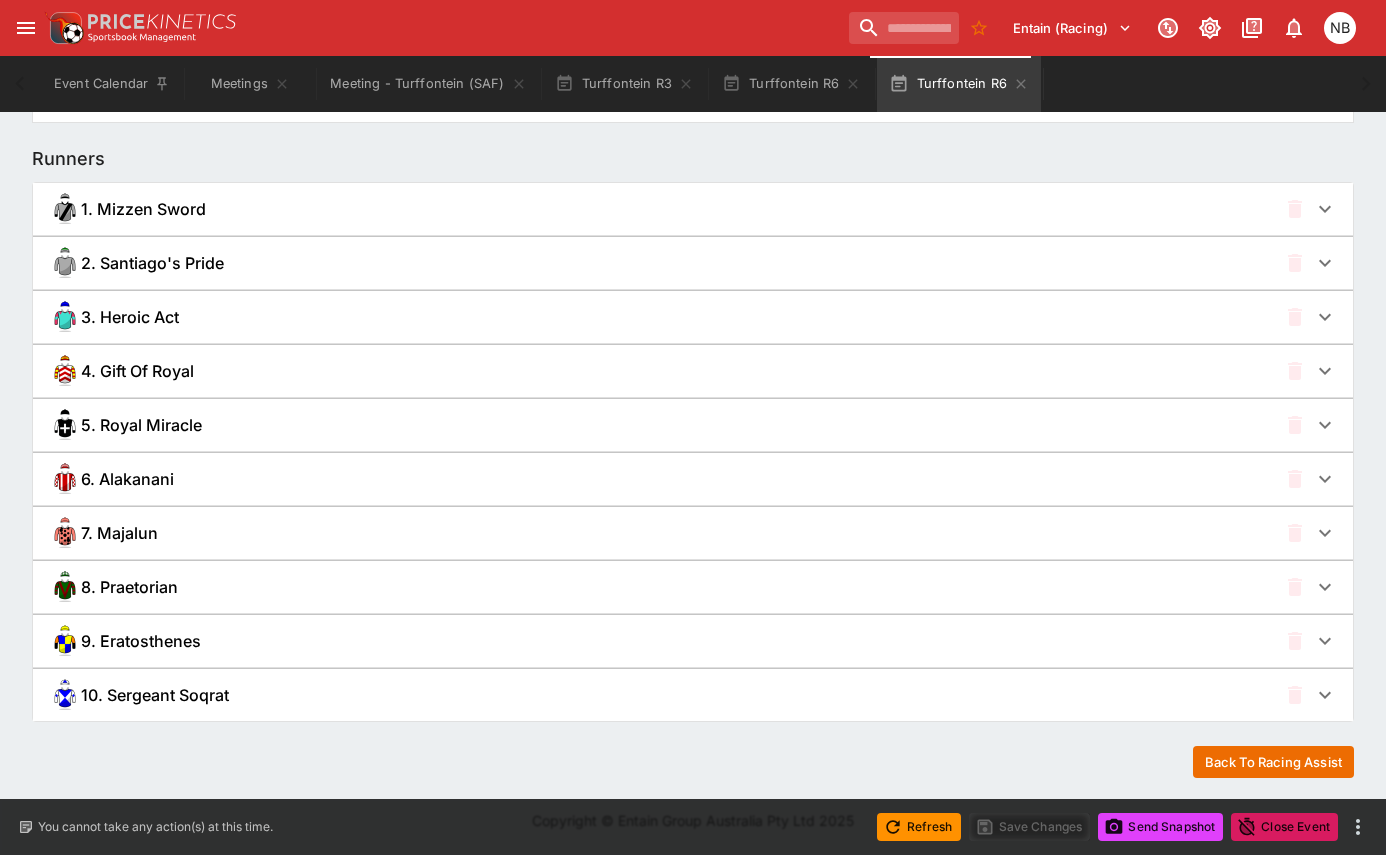 click on "7. Majalun" at bounding box center [663, 533] 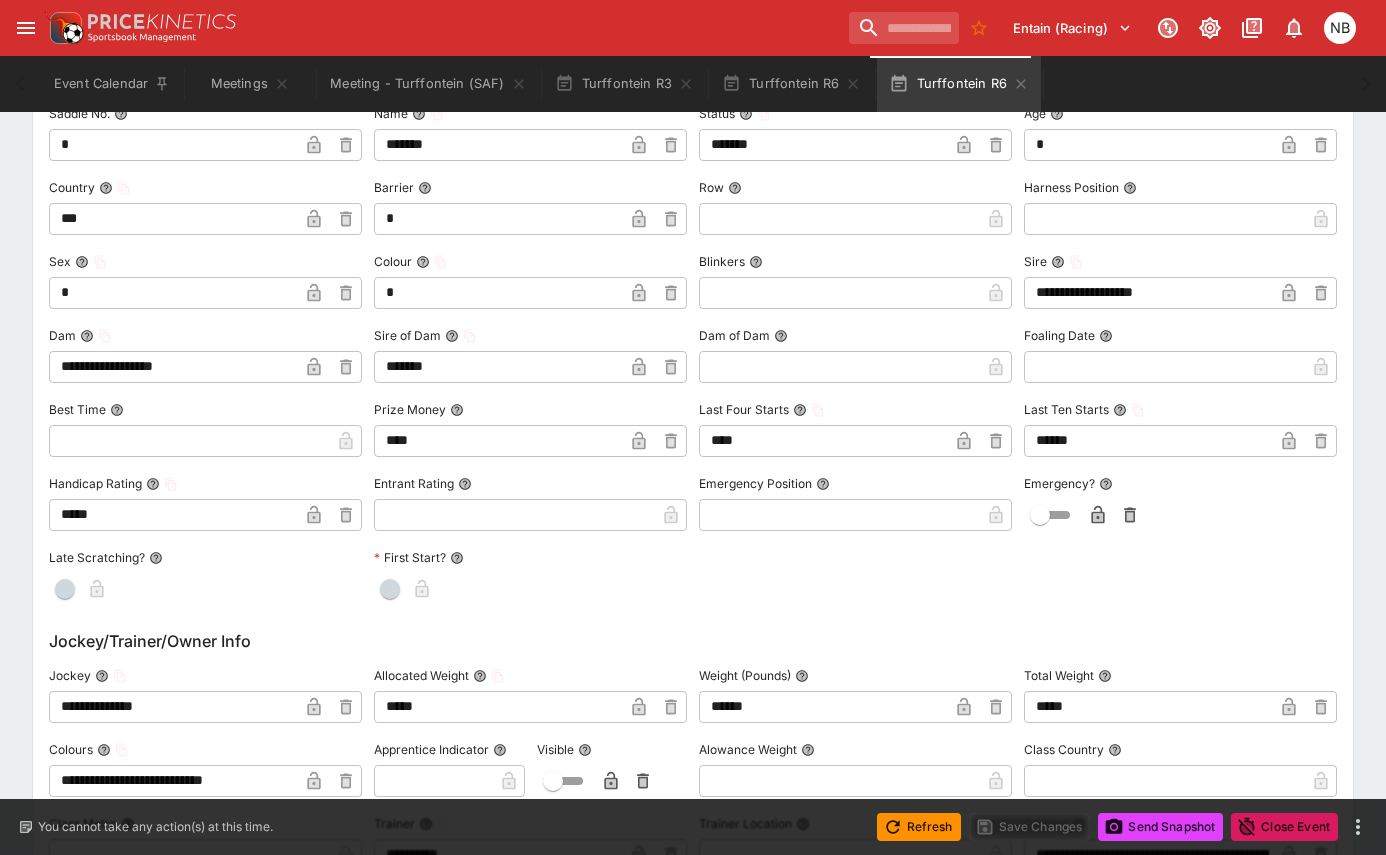 scroll, scrollTop: 1877, scrollLeft: 0, axis: vertical 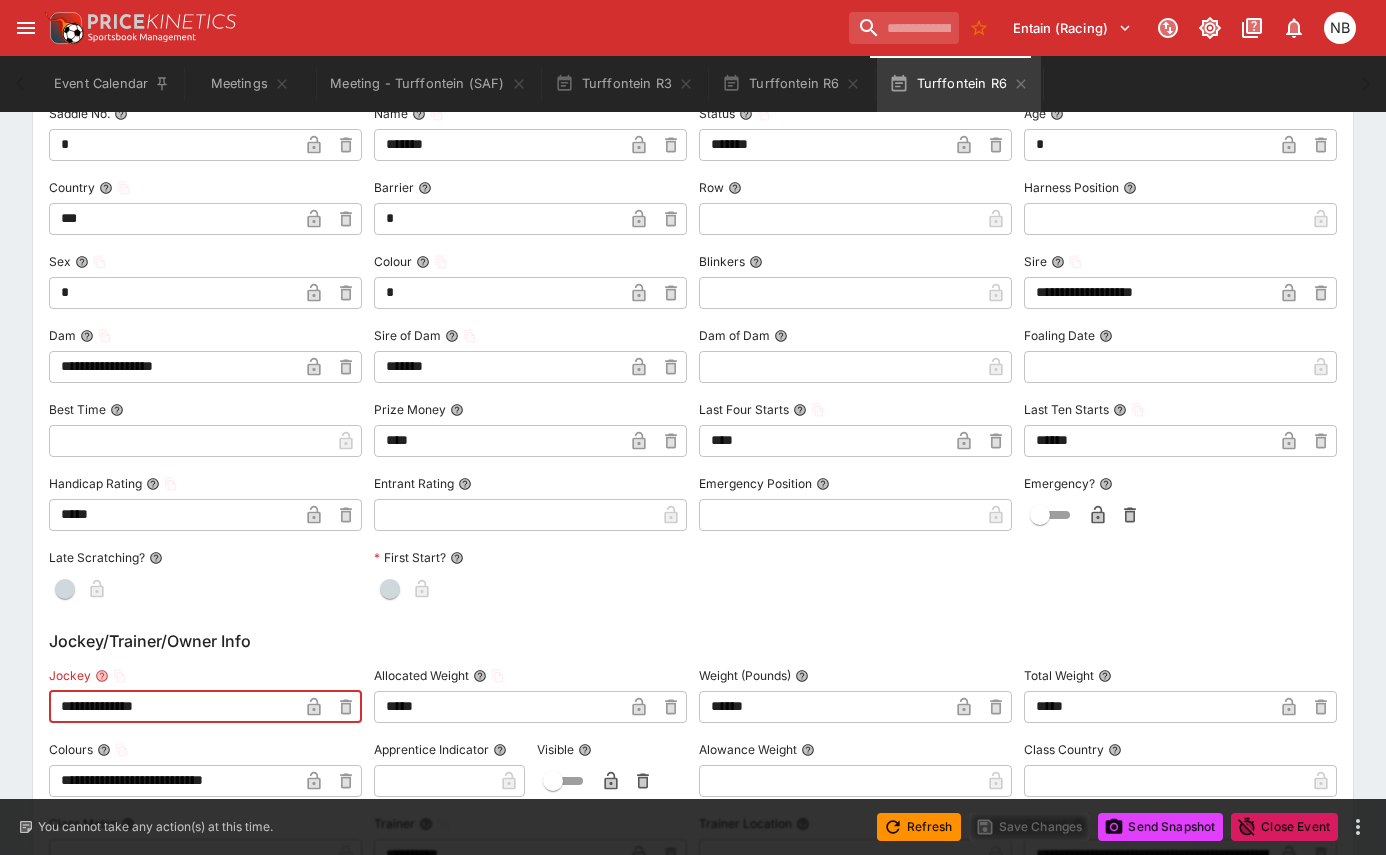 drag, startPoint x: 223, startPoint y: 707, endPoint x: -325, endPoint y: 637, distance: 552.4527 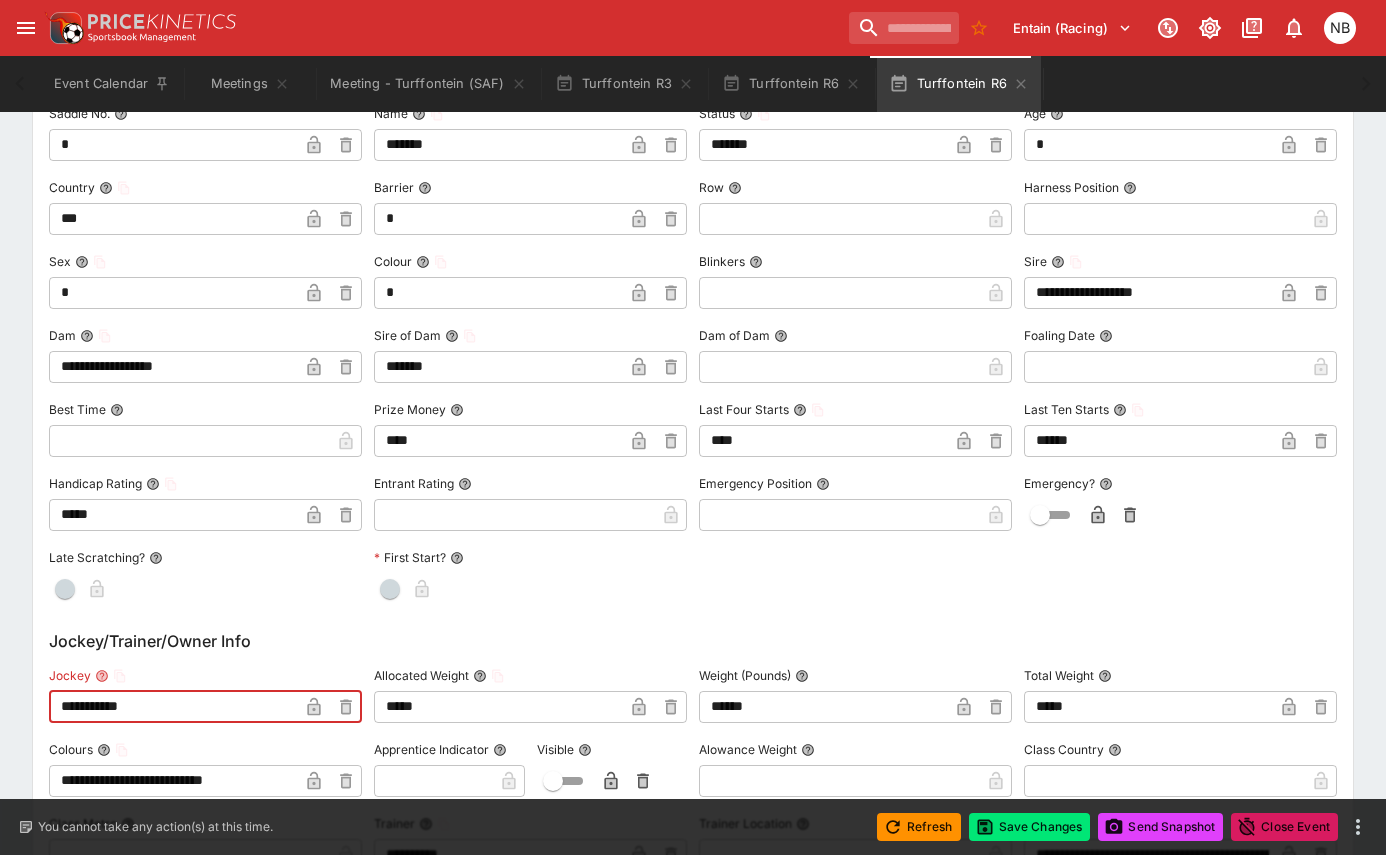 type on "**********" 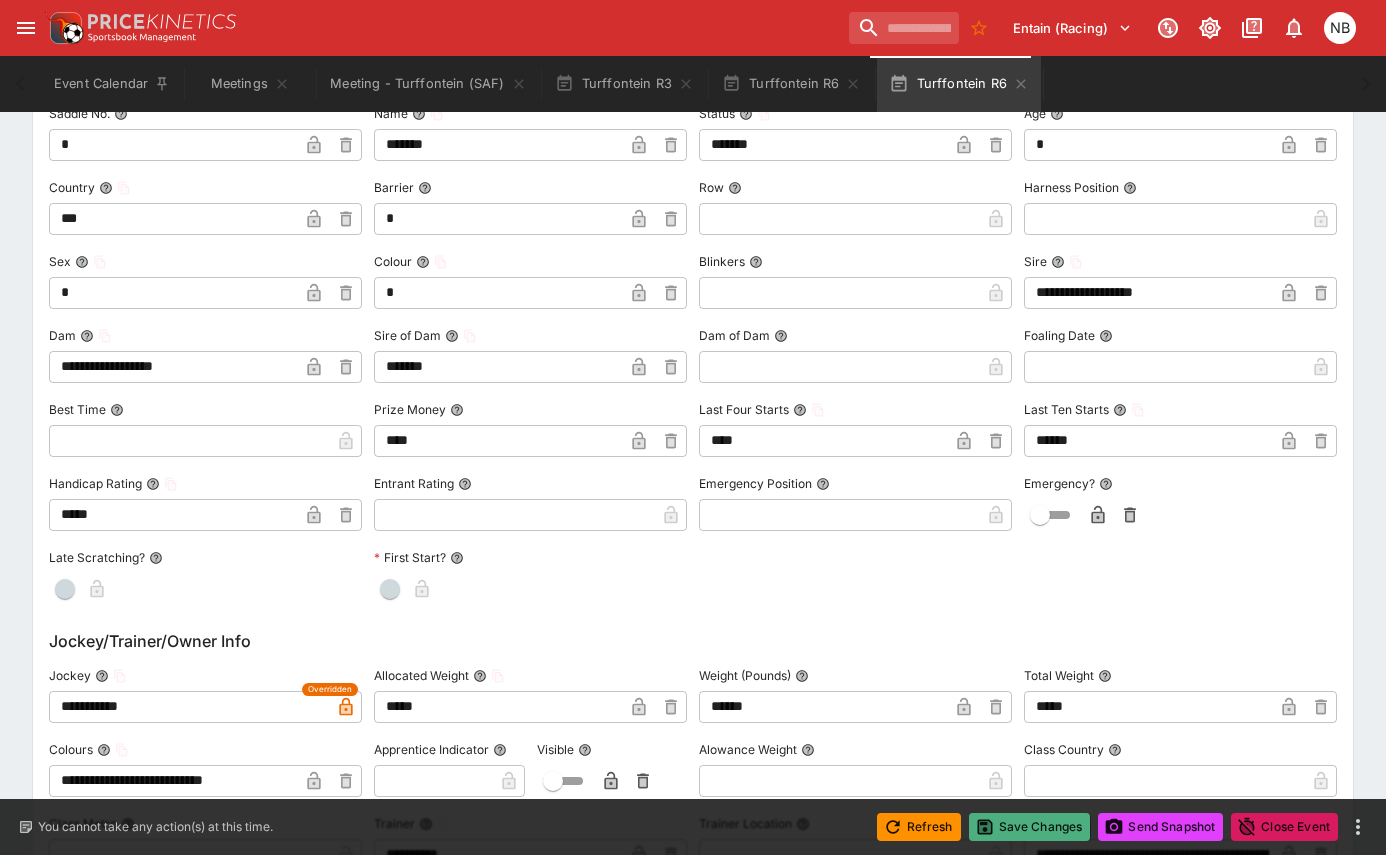 click on "Save Changes" at bounding box center (1030, 827) 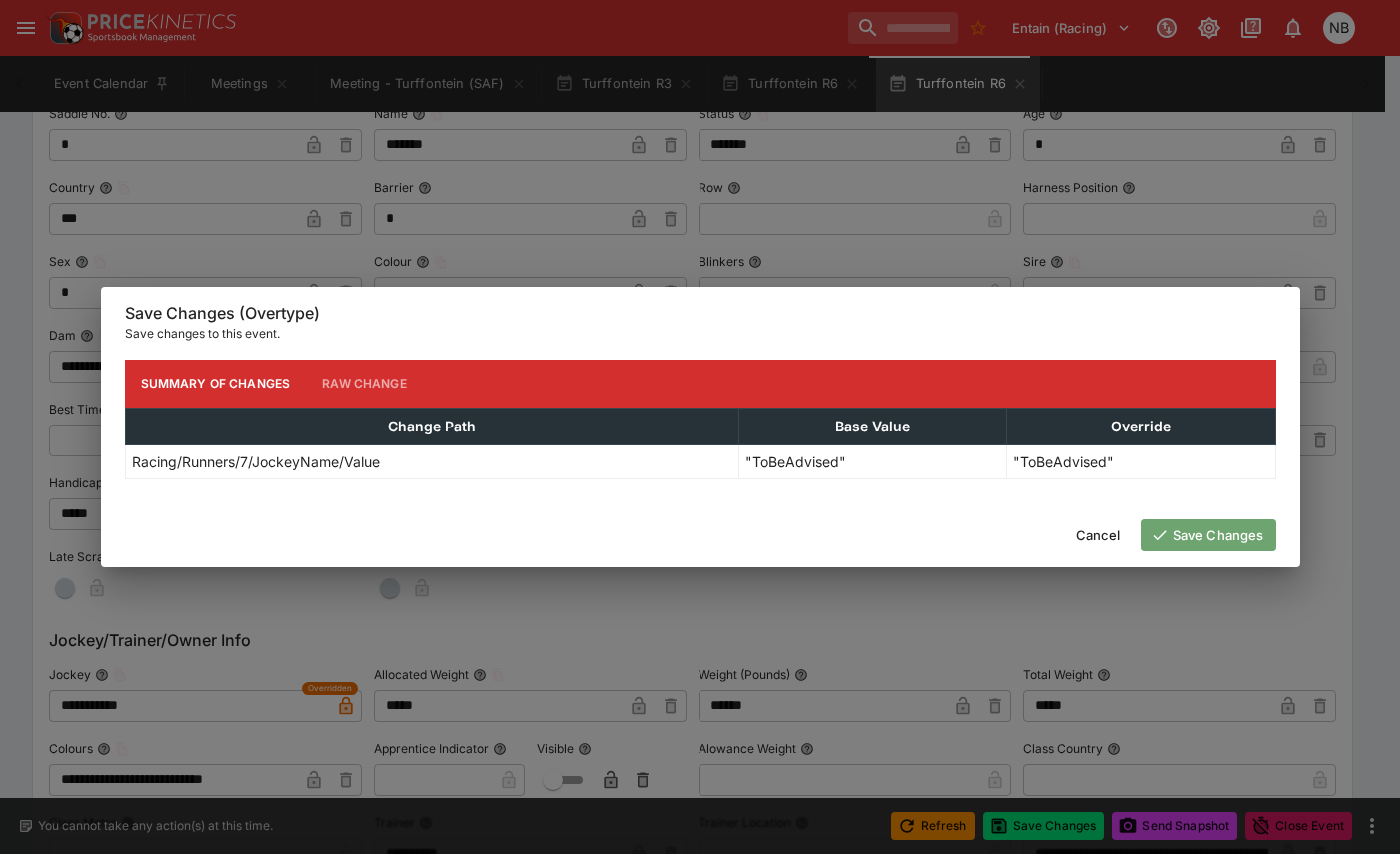 click on "Save Changes" at bounding box center [1208, 535] 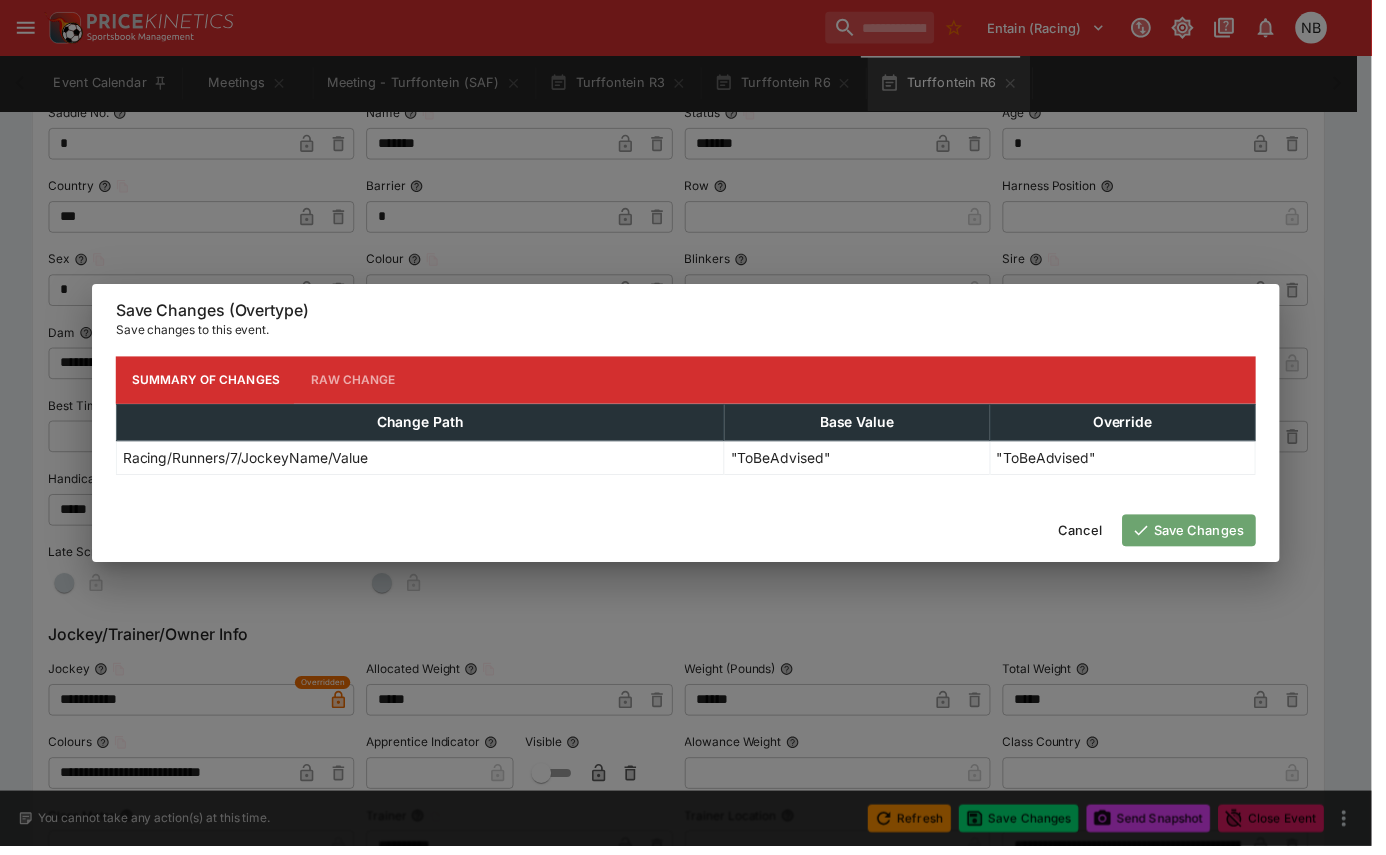 scroll, scrollTop: 0, scrollLeft: 0, axis: both 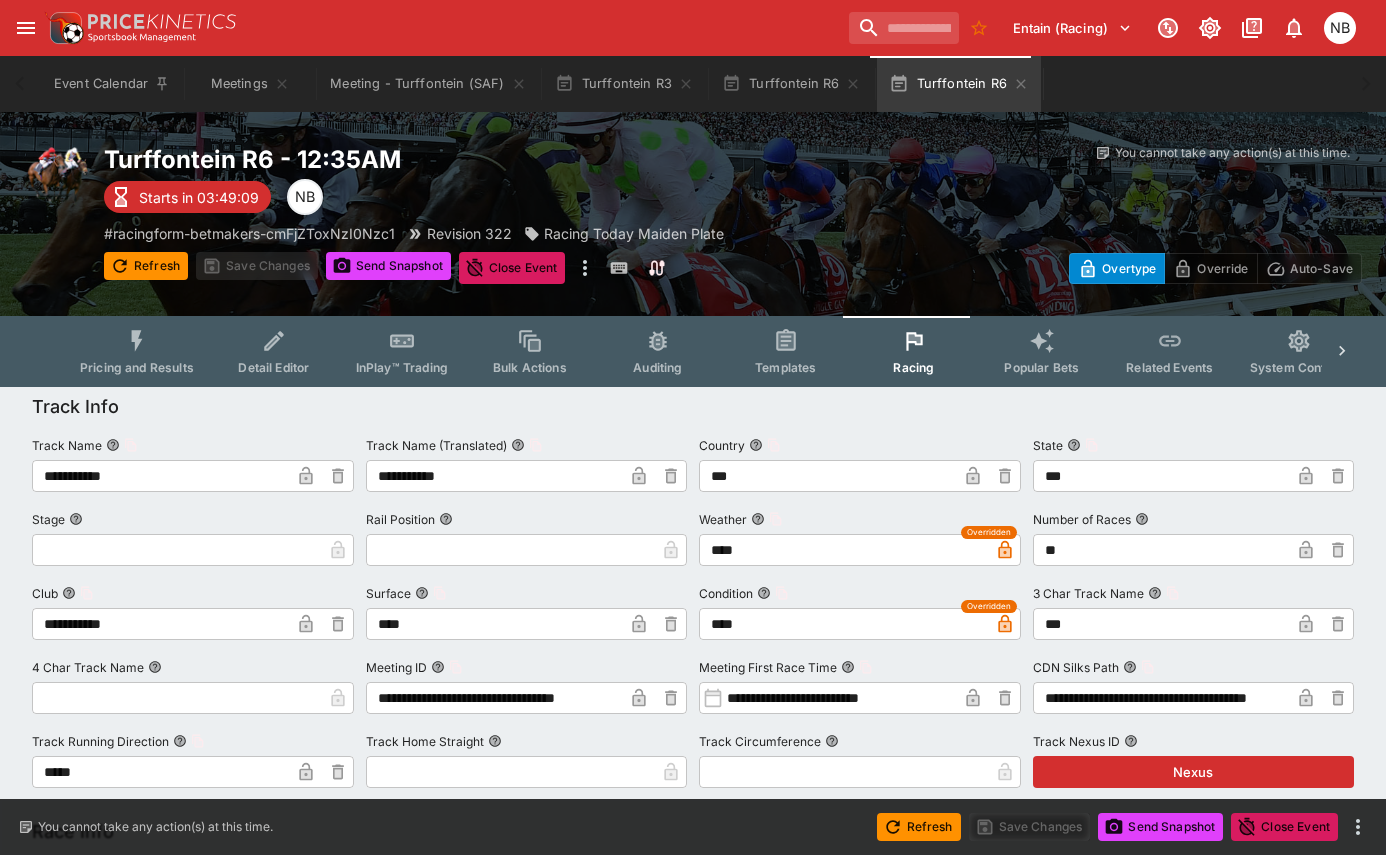 click 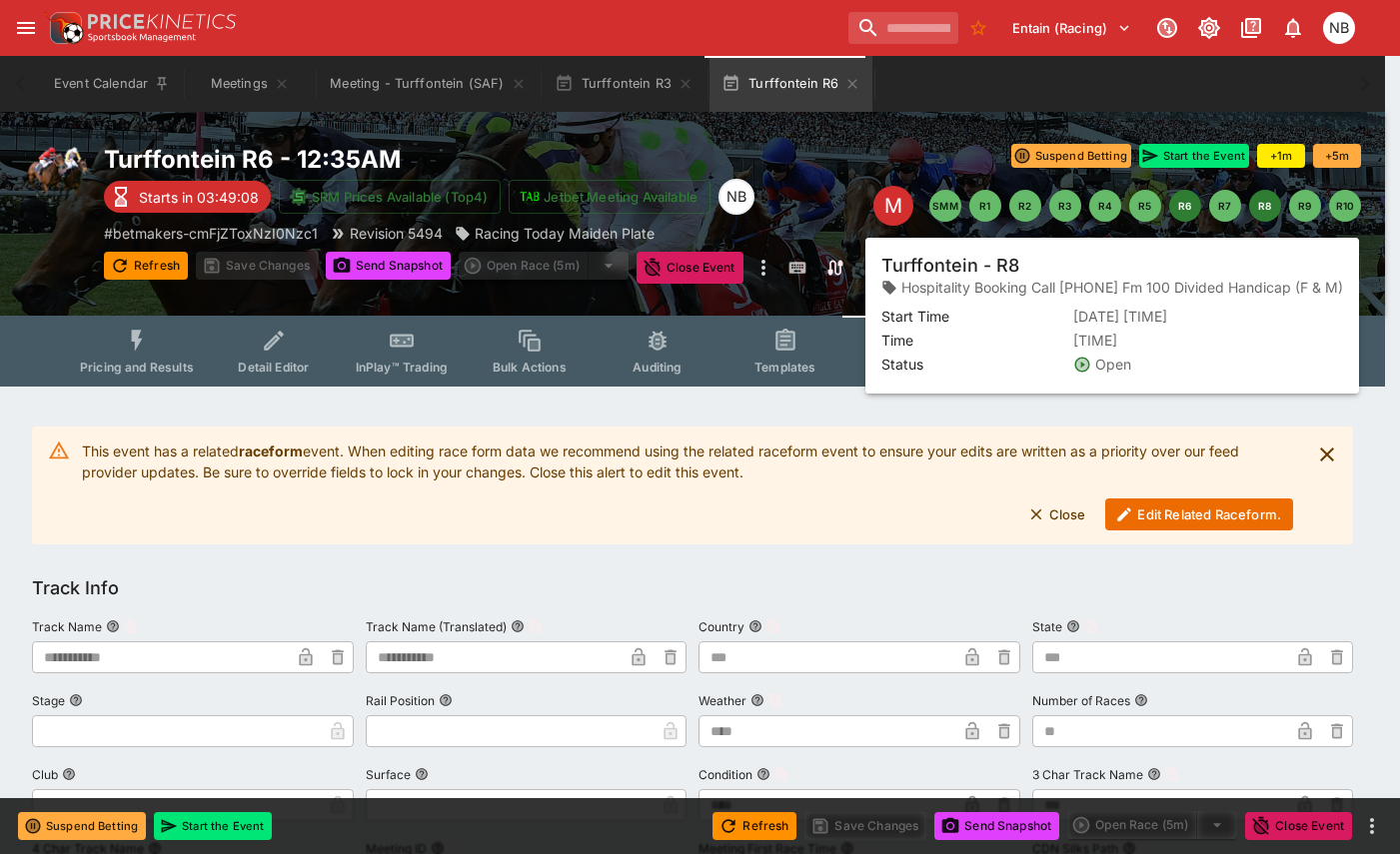 click on "R8" at bounding box center [1265, 206] 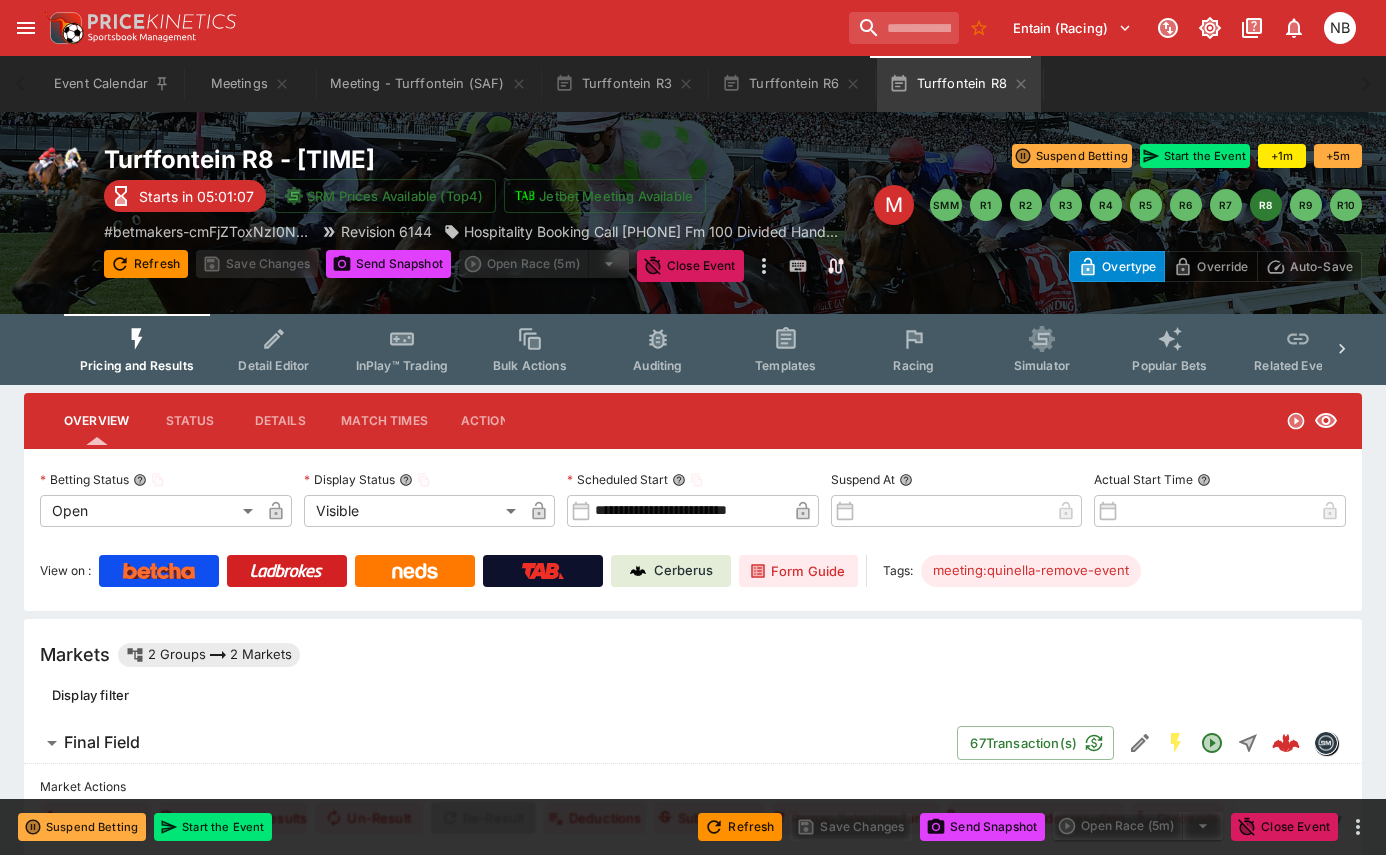 click on "Racing" at bounding box center (914, 349) 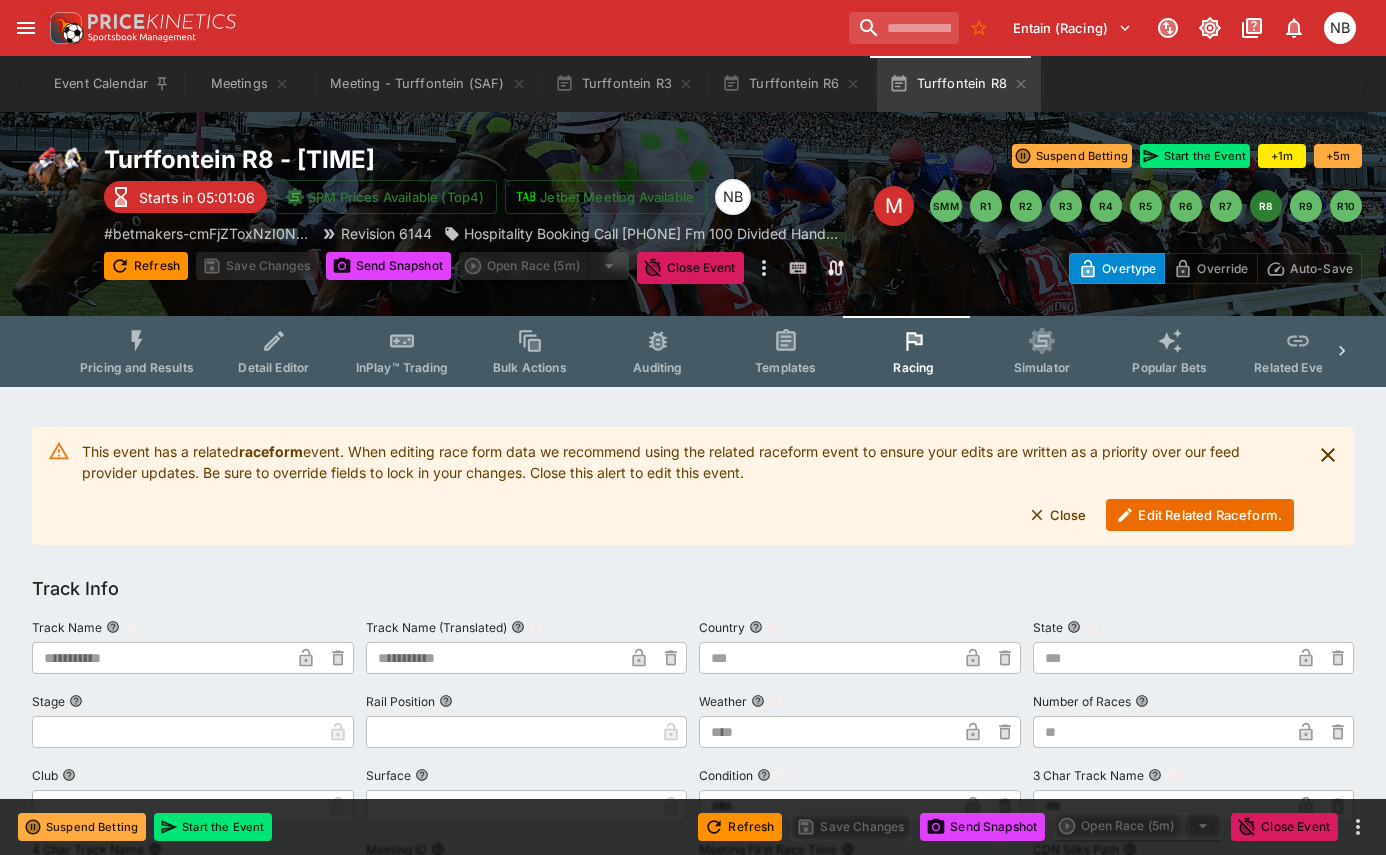 click on "Edit Related Raceform." at bounding box center [1200, 515] 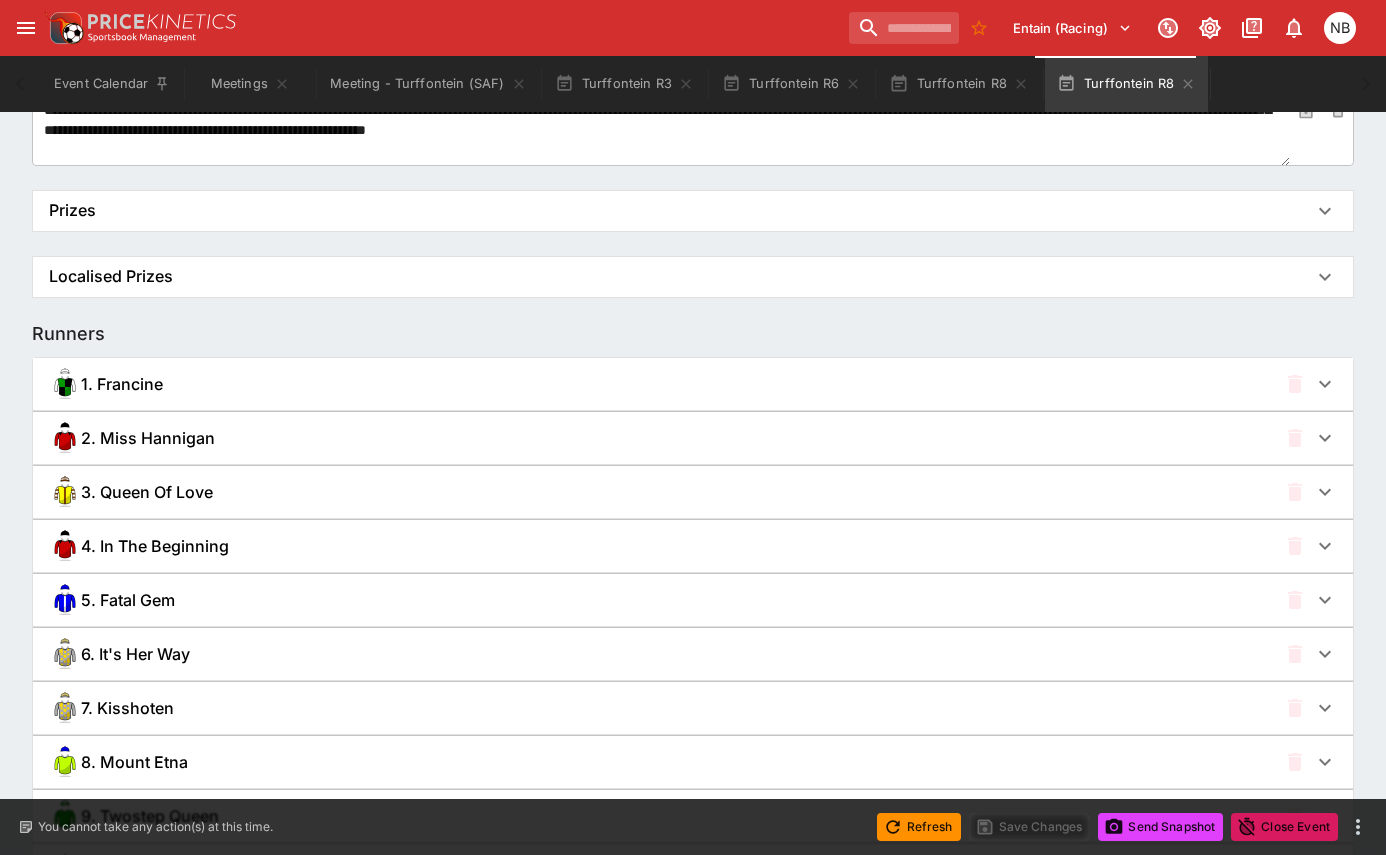 scroll, scrollTop: 1200, scrollLeft: 0, axis: vertical 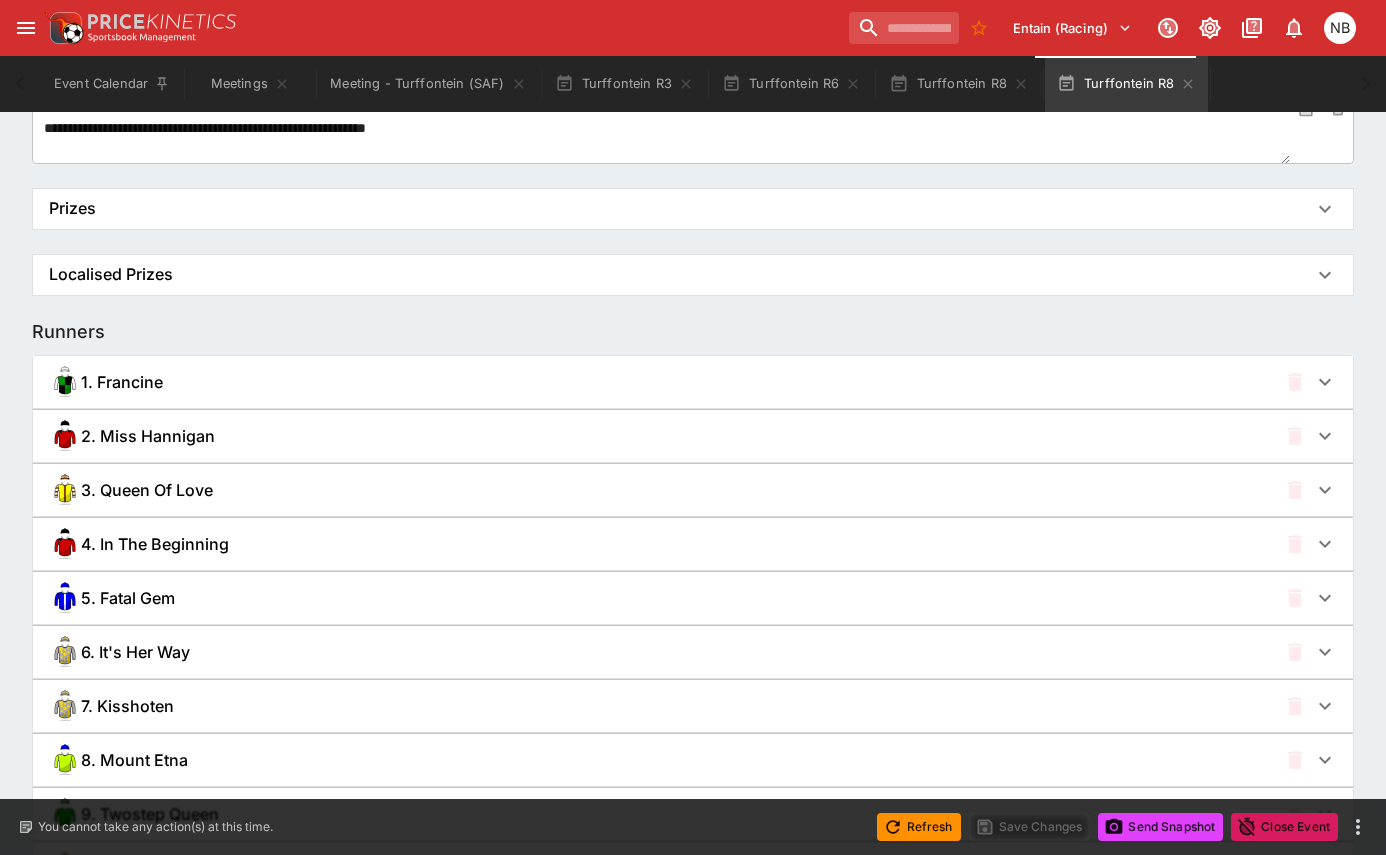 click on "2. Miss Hannigan" at bounding box center (681, 436) 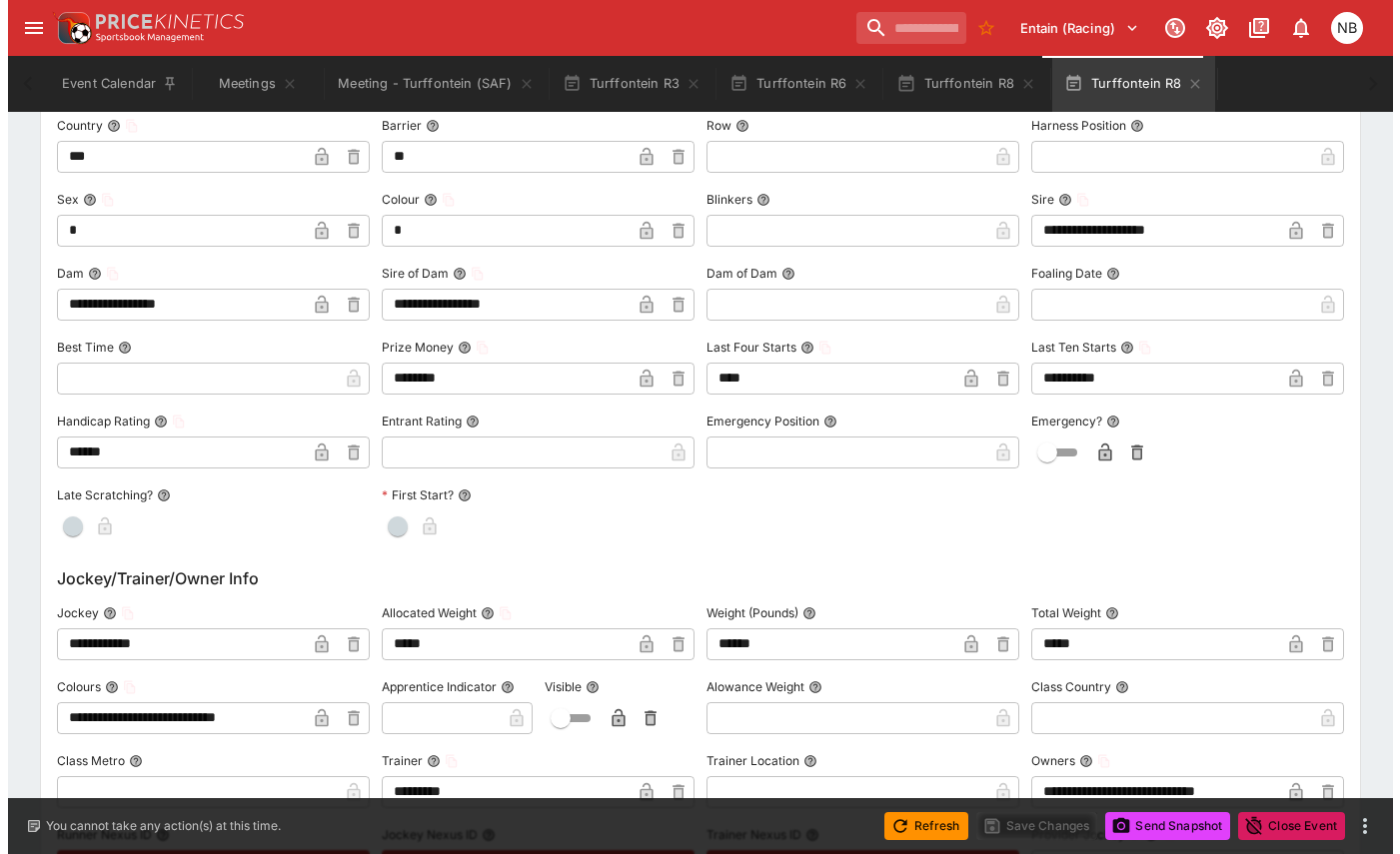 scroll, scrollTop: 1702, scrollLeft: 0, axis: vertical 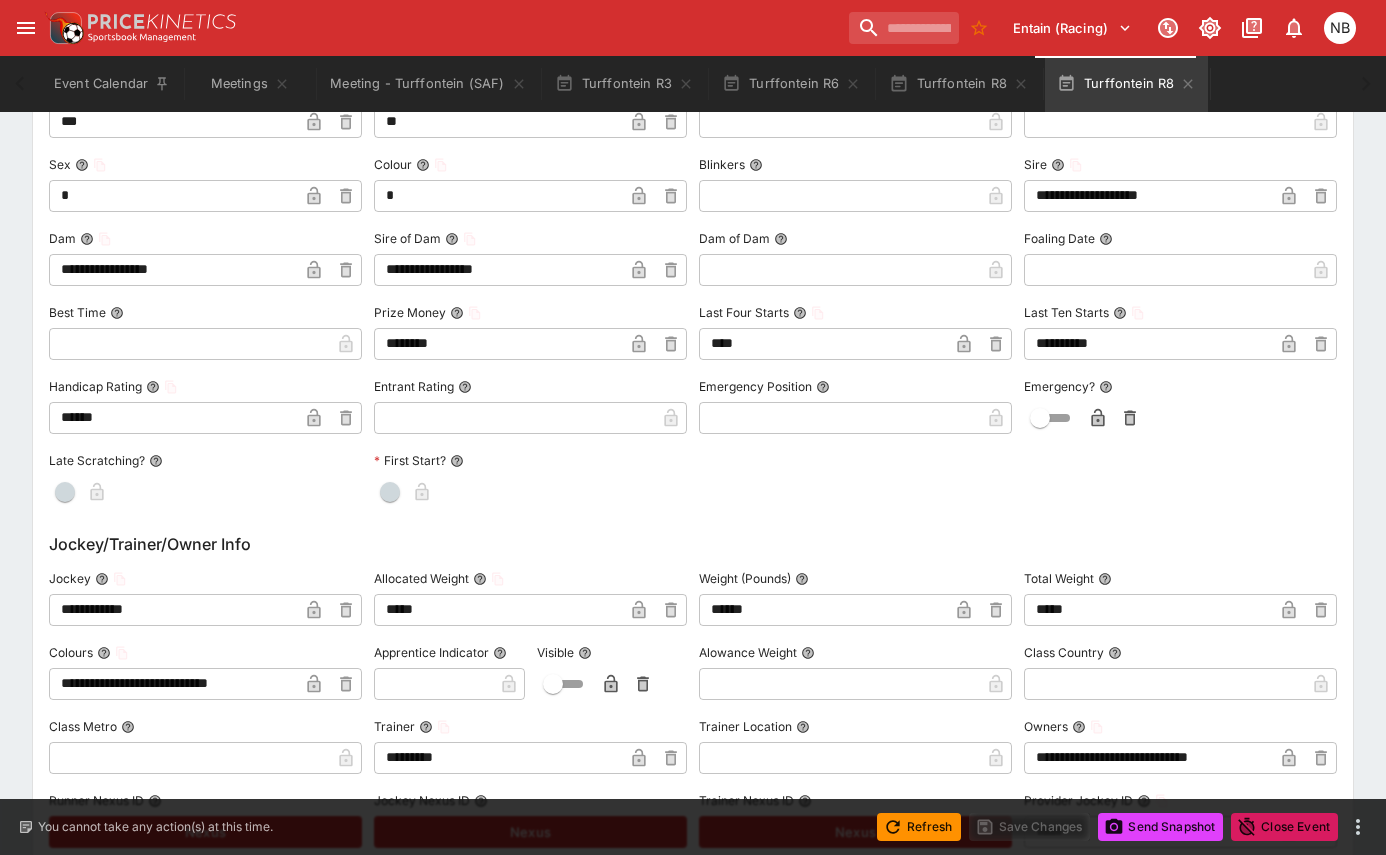 click 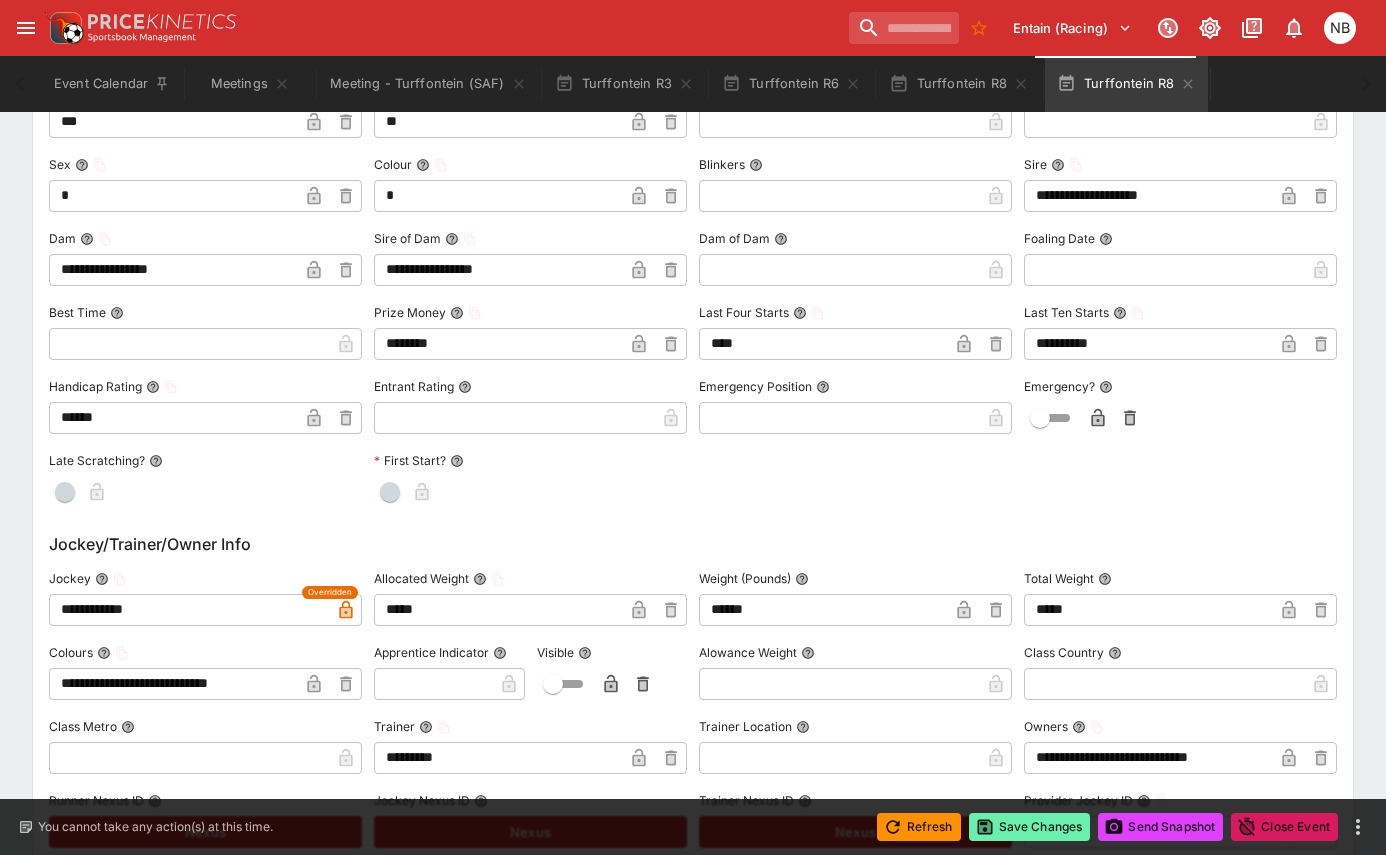 click on "Save Changes" at bounding box center [1030, 827] 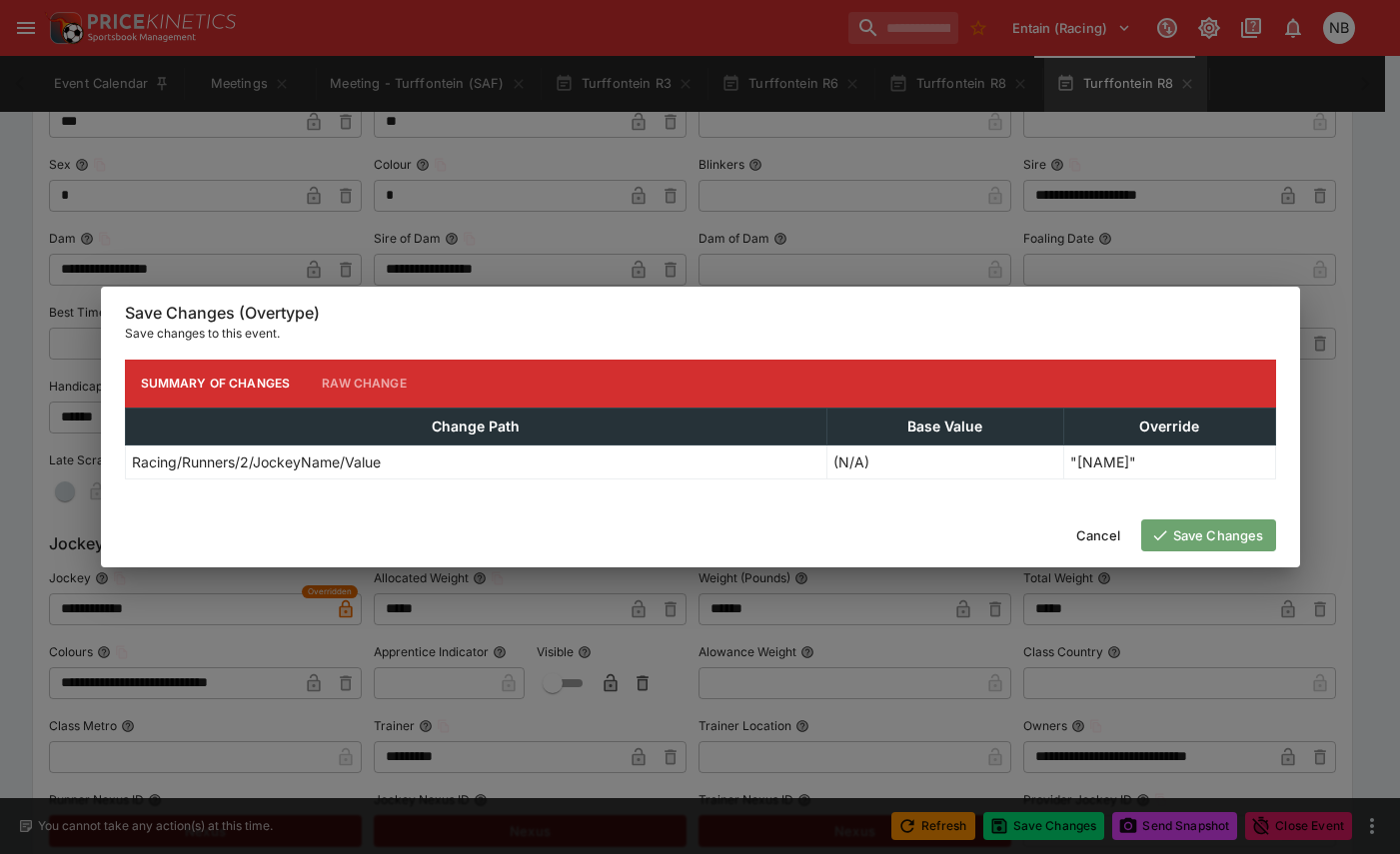 click on "Save Changes" at bounding box center [1208, 535] 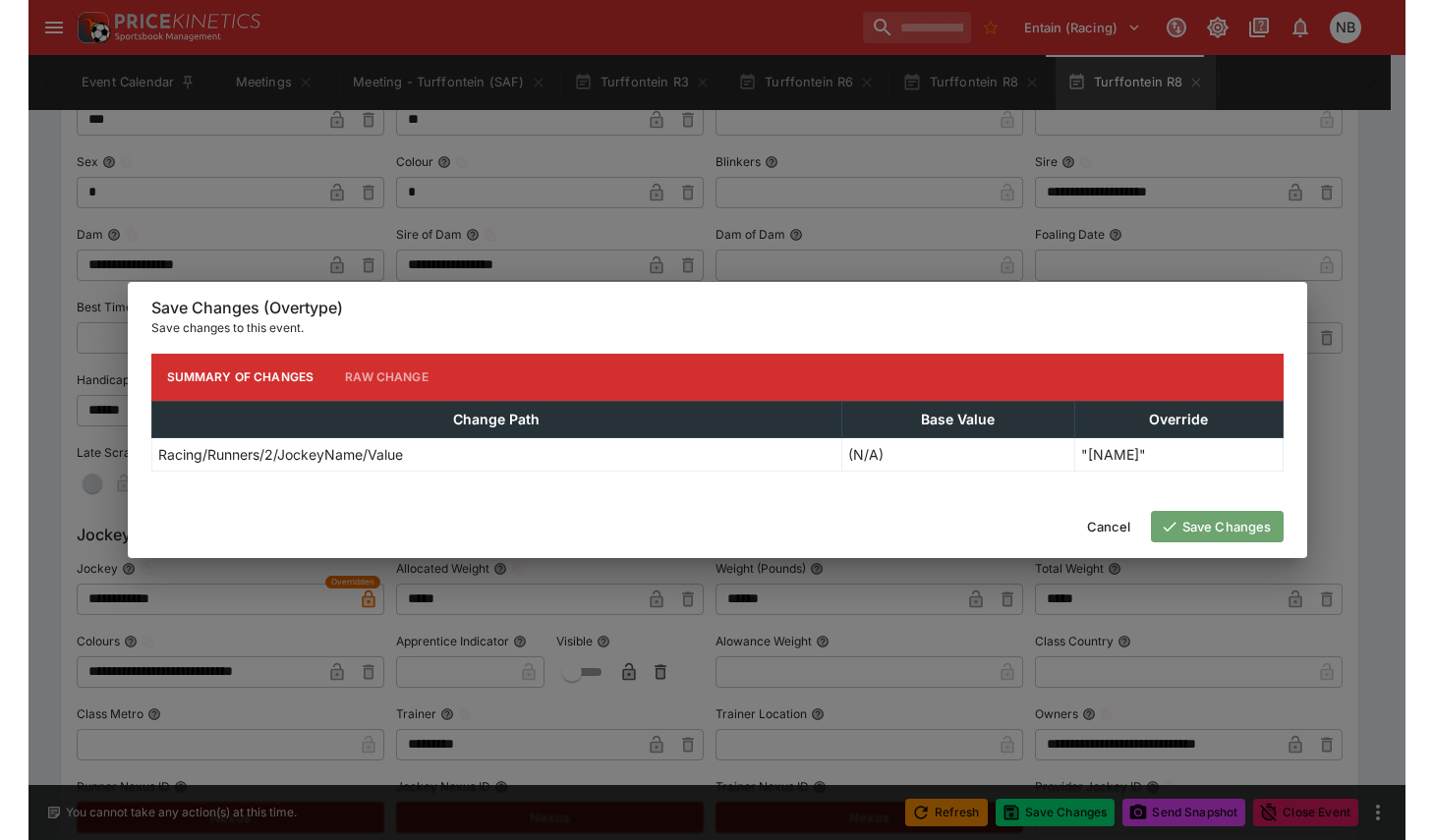 scroll, scrollTop: 0, scrollLeft: 0, axis: both 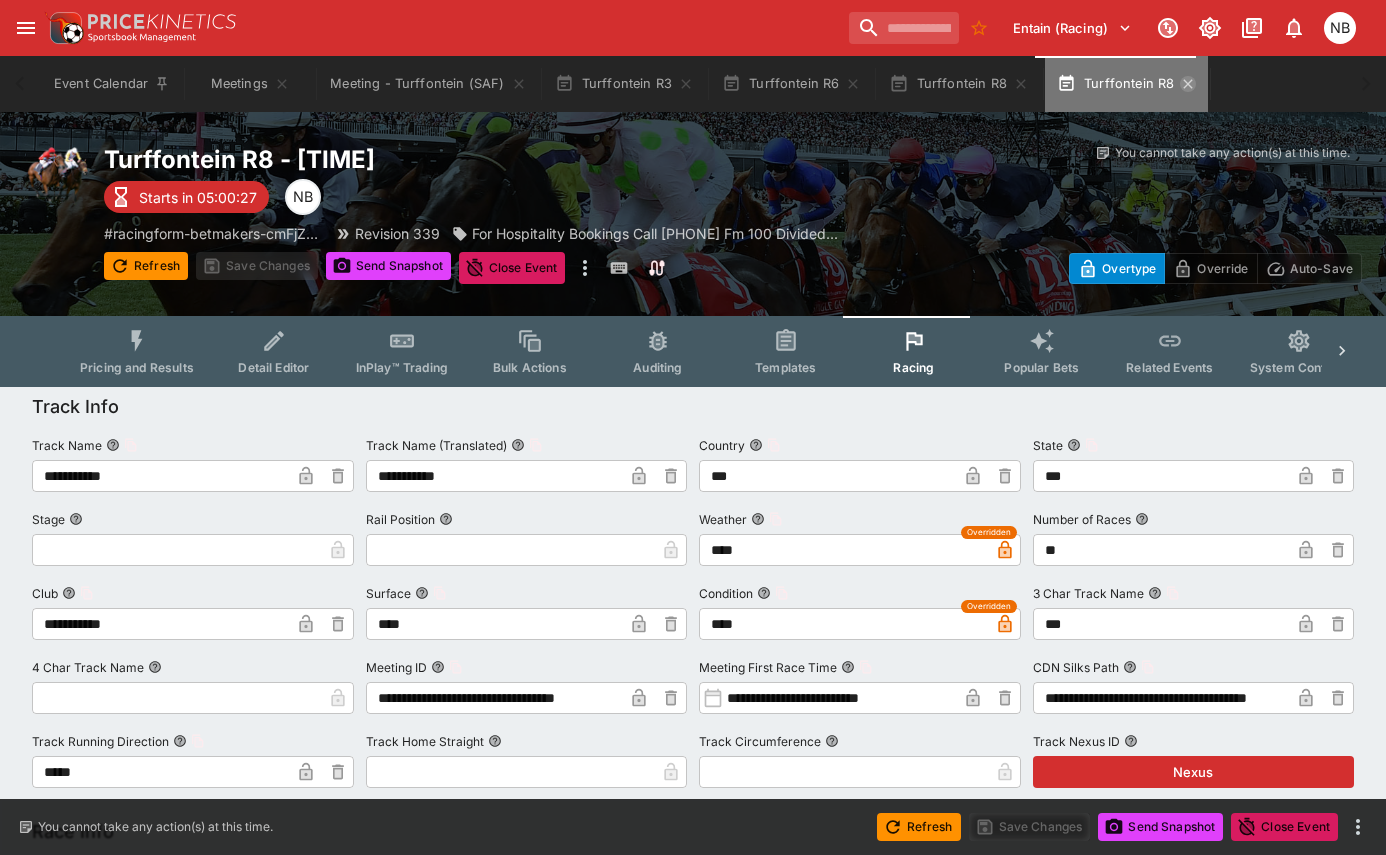 click 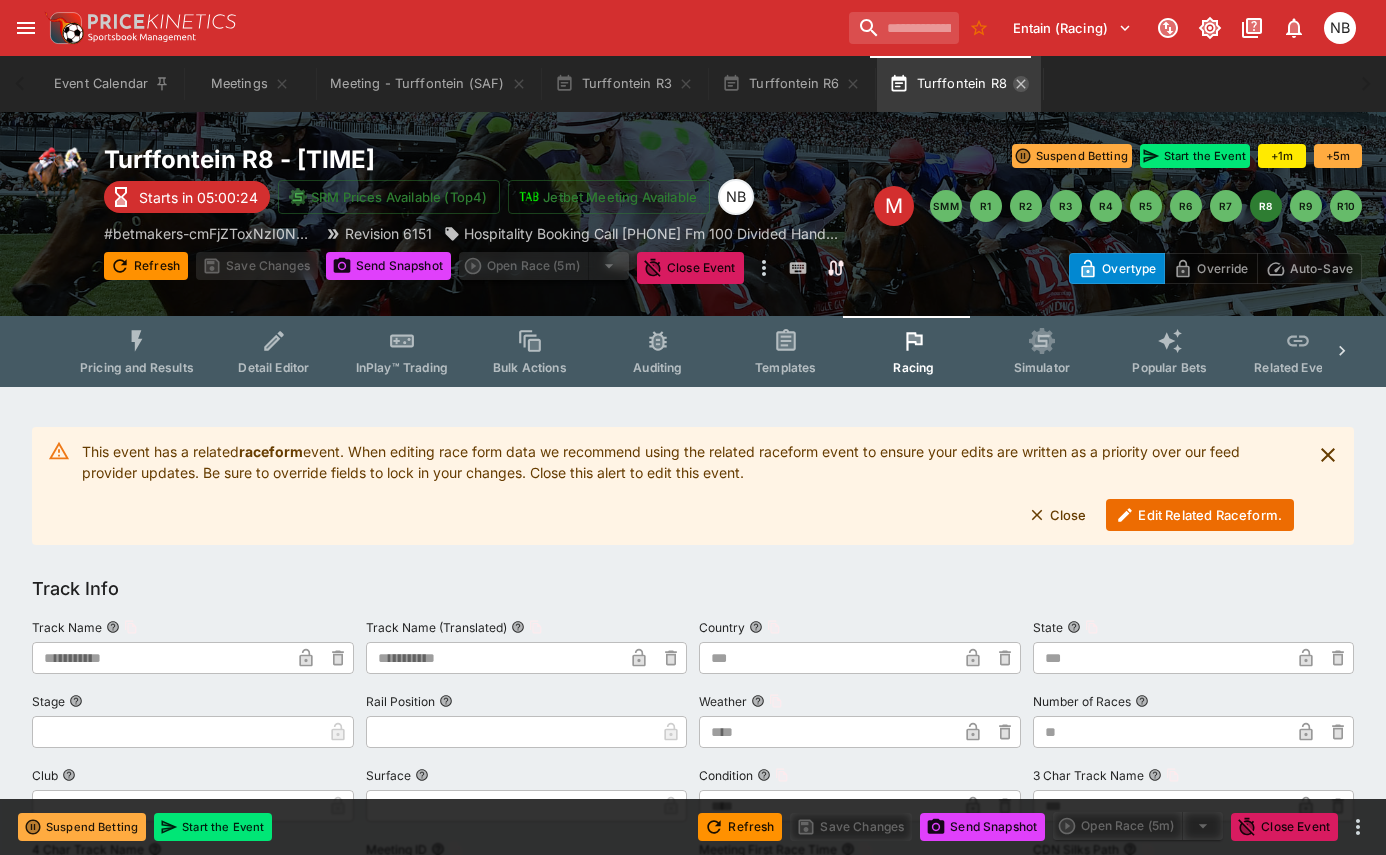 click 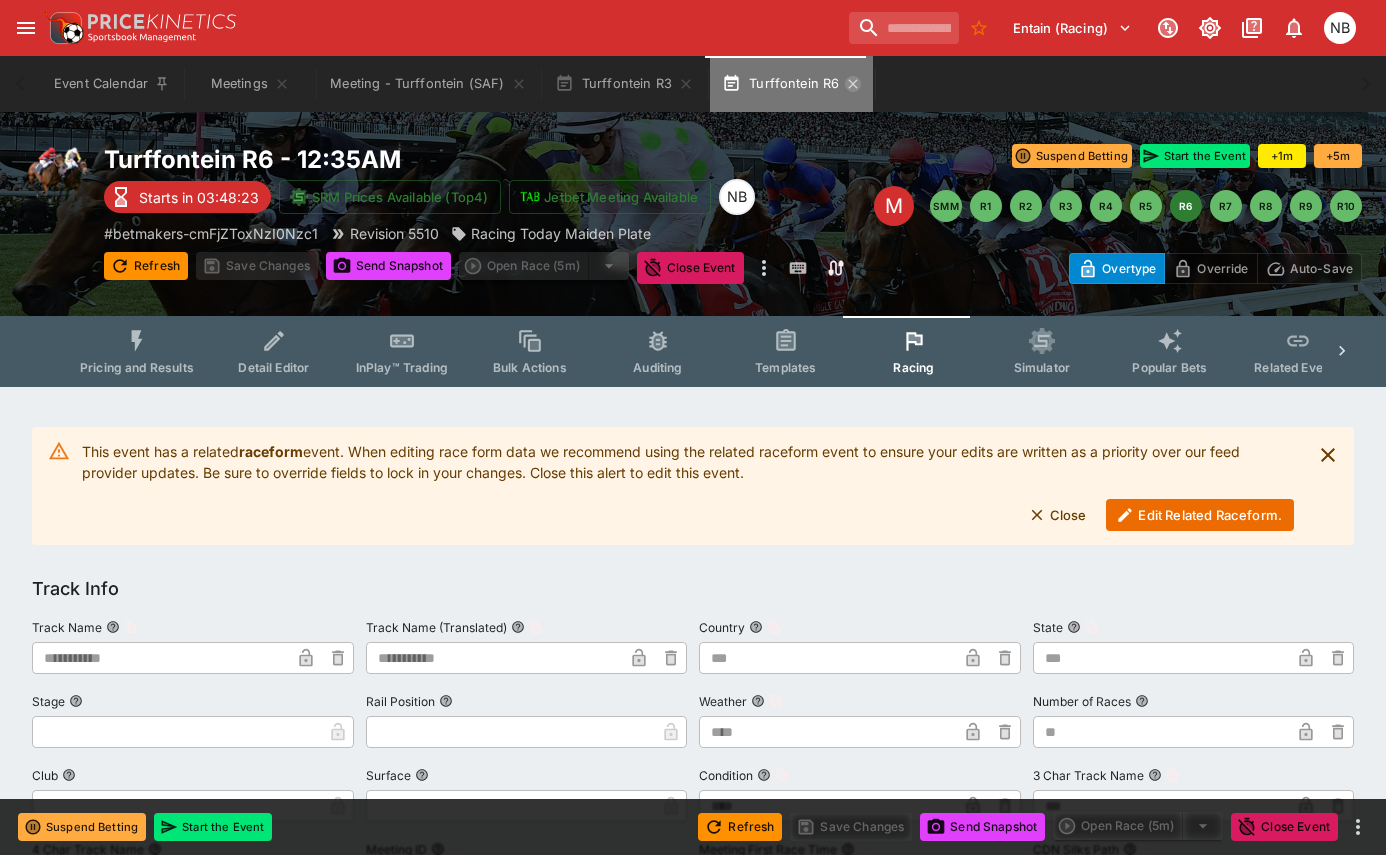 click 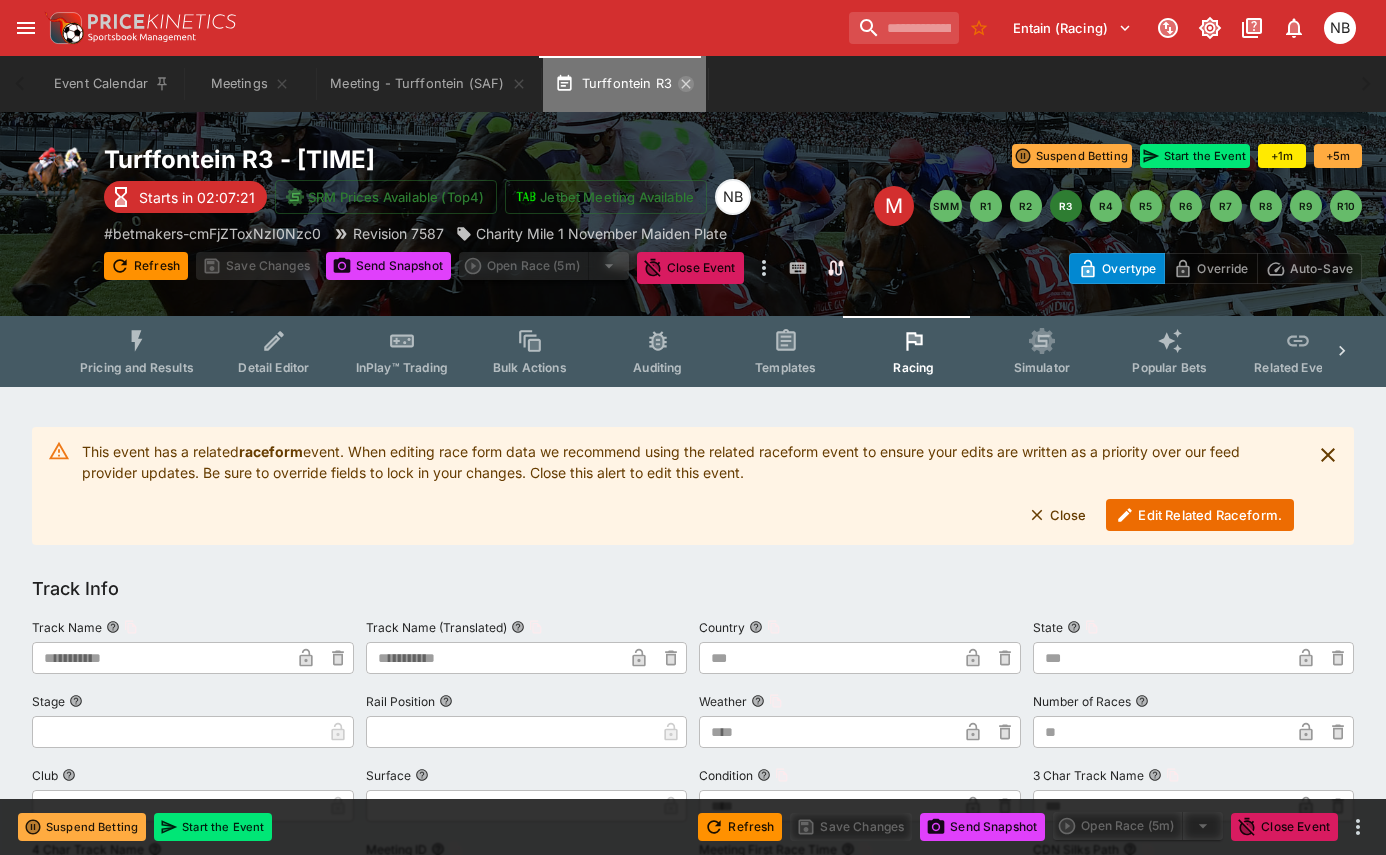click 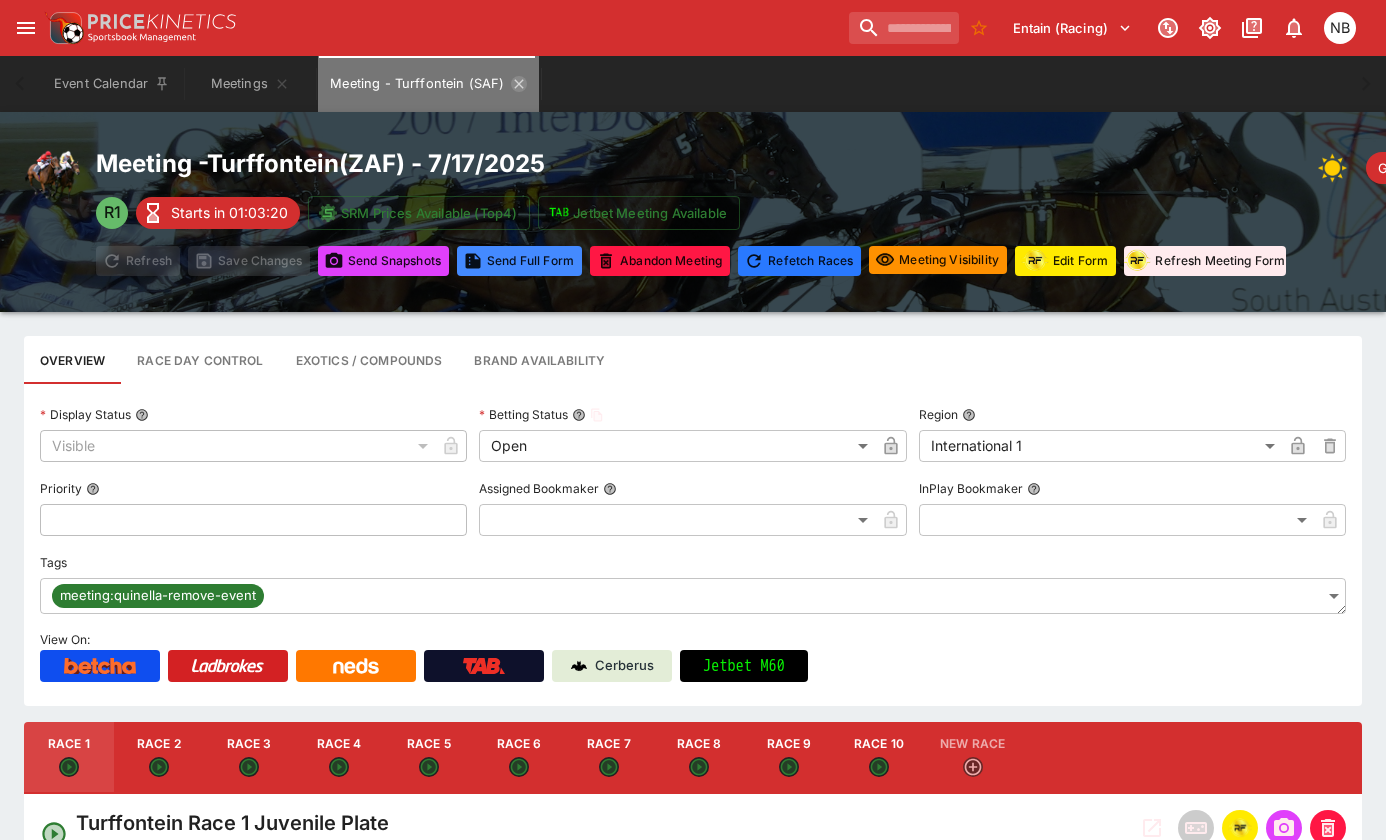 click 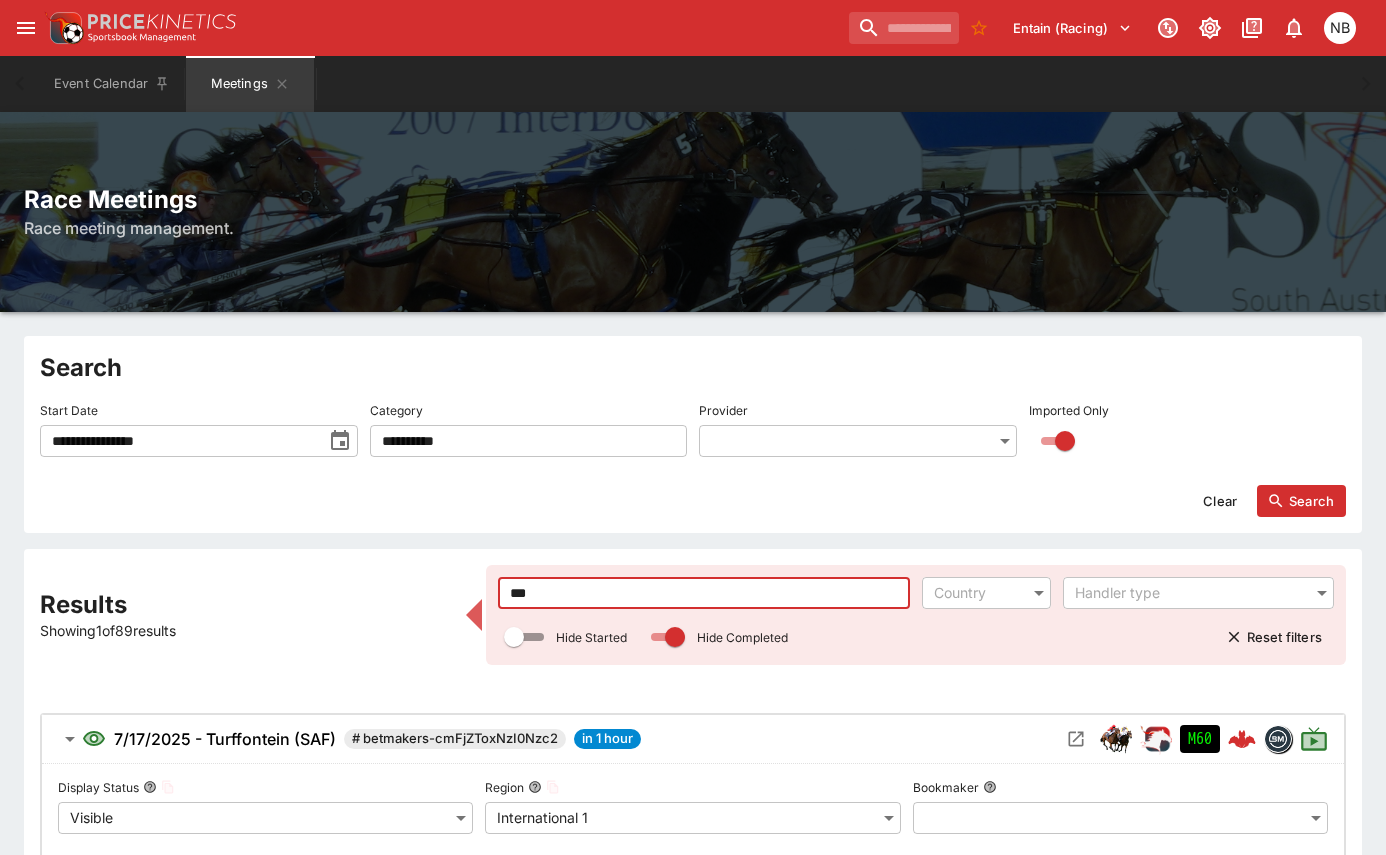 click on "***" at bounding box center [704, 593] 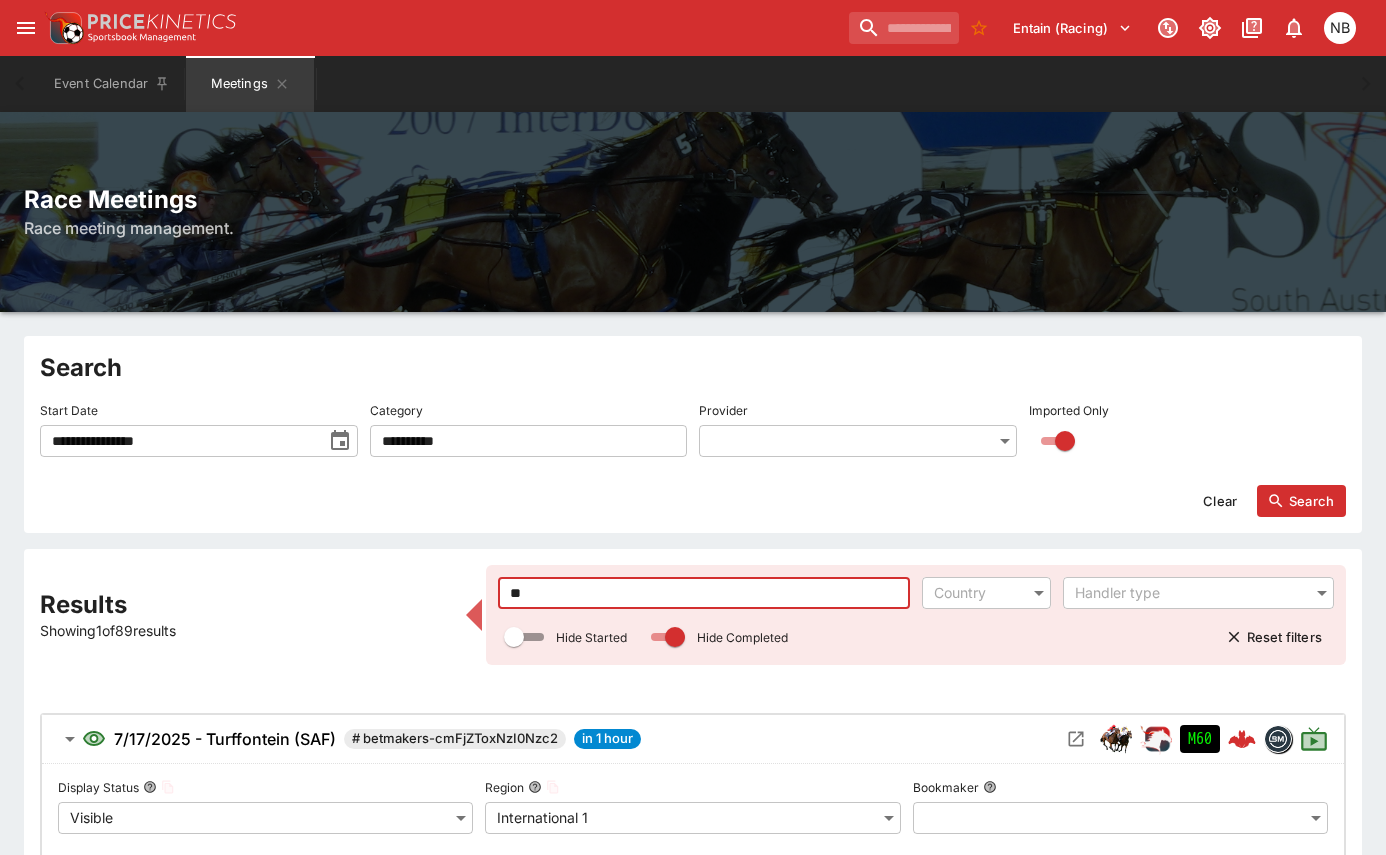 type on "*" 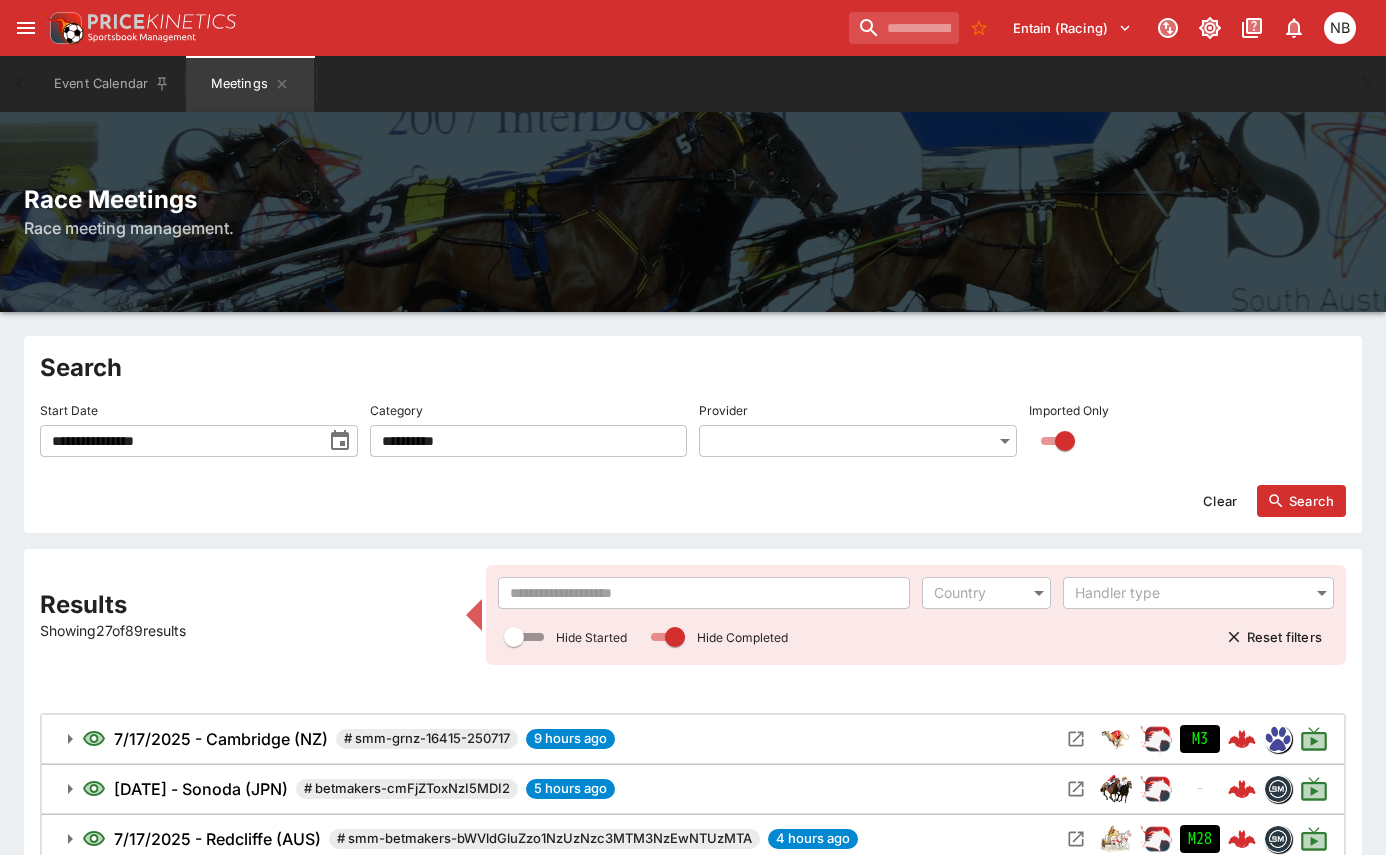 drag, startPoint x: 412, startPoint y: 580, endPoint x: 442, endPoint y: 583, distance: 30.149628 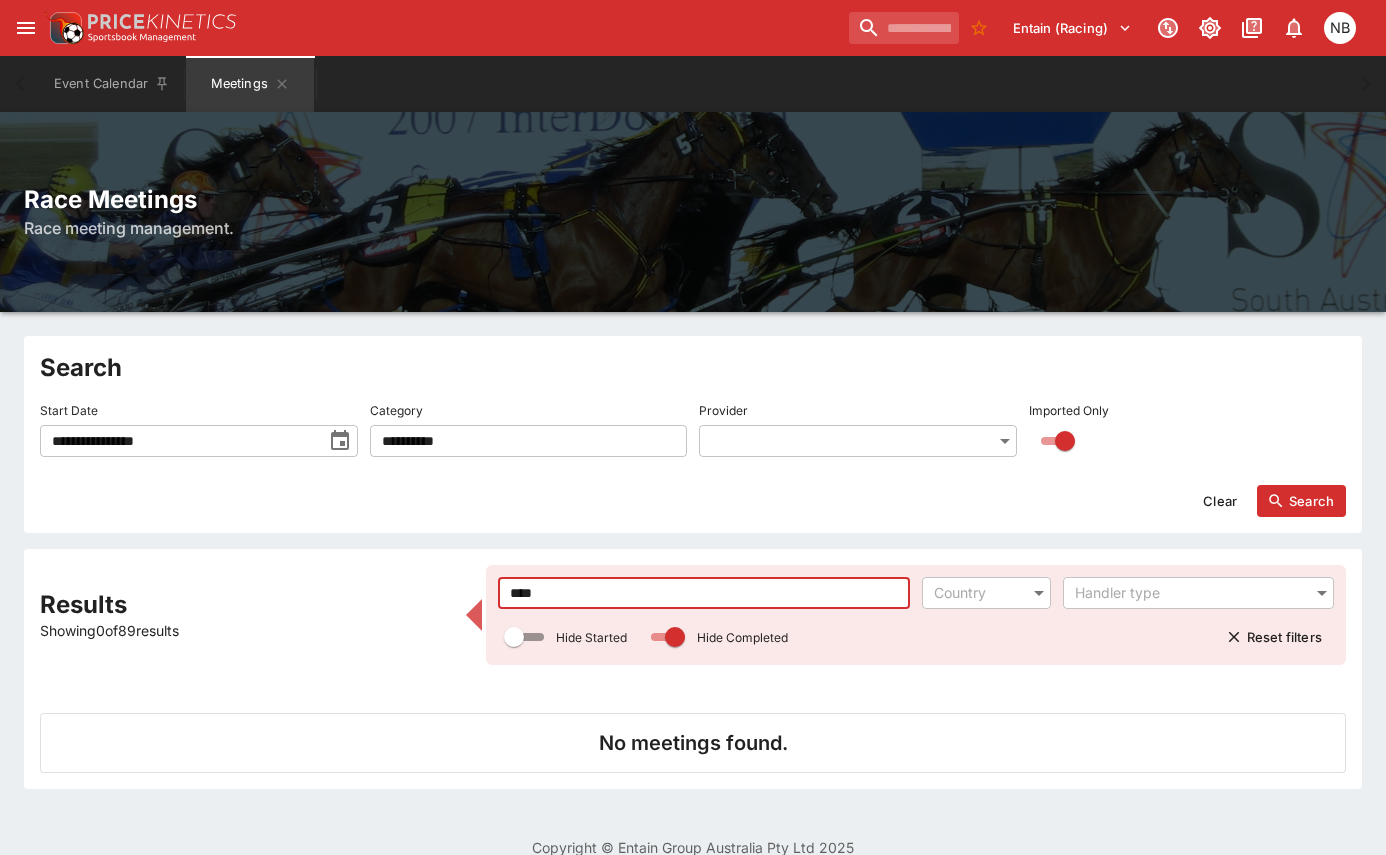 type on "****" 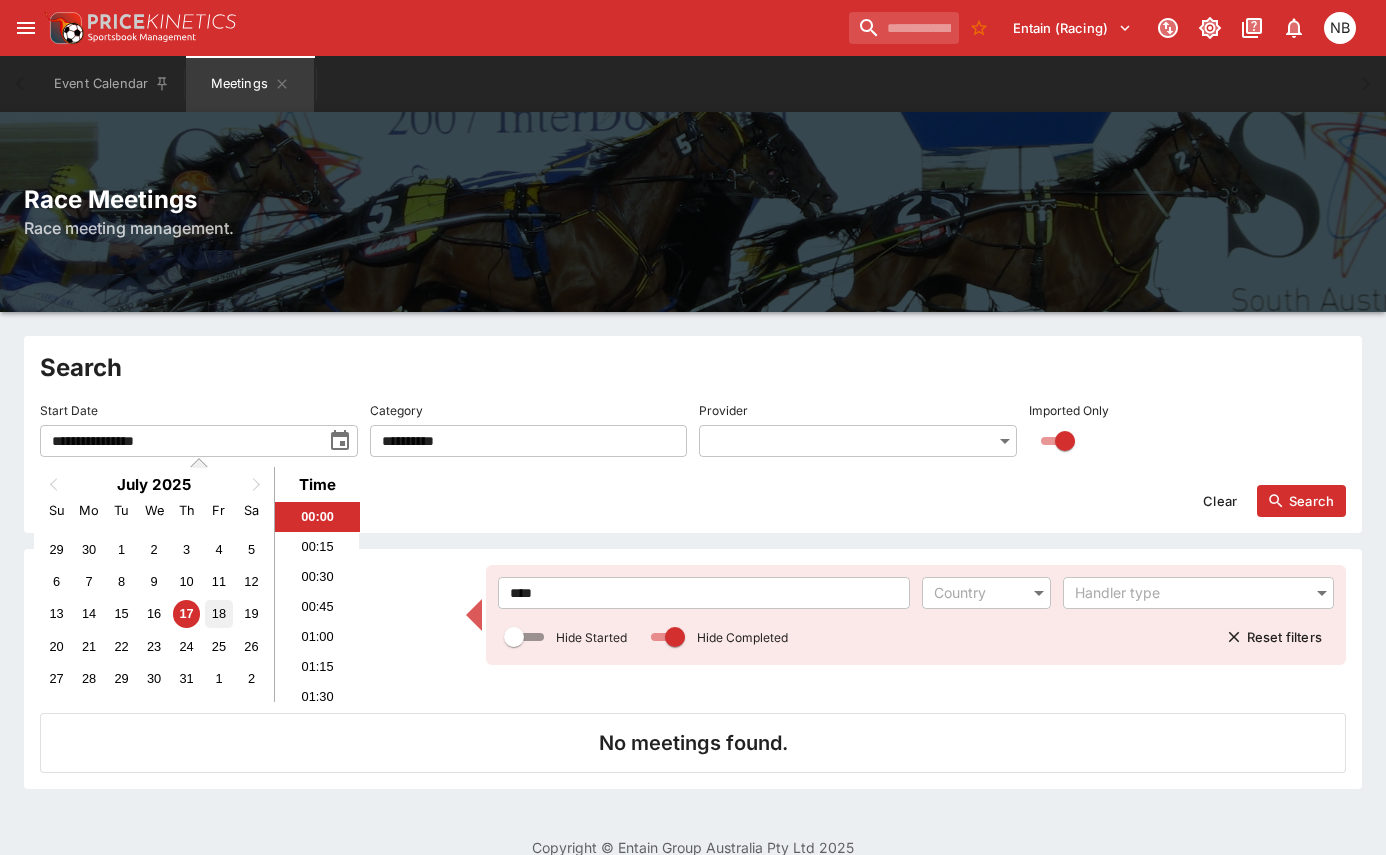 click on "18" at bounding box center [218, 613] 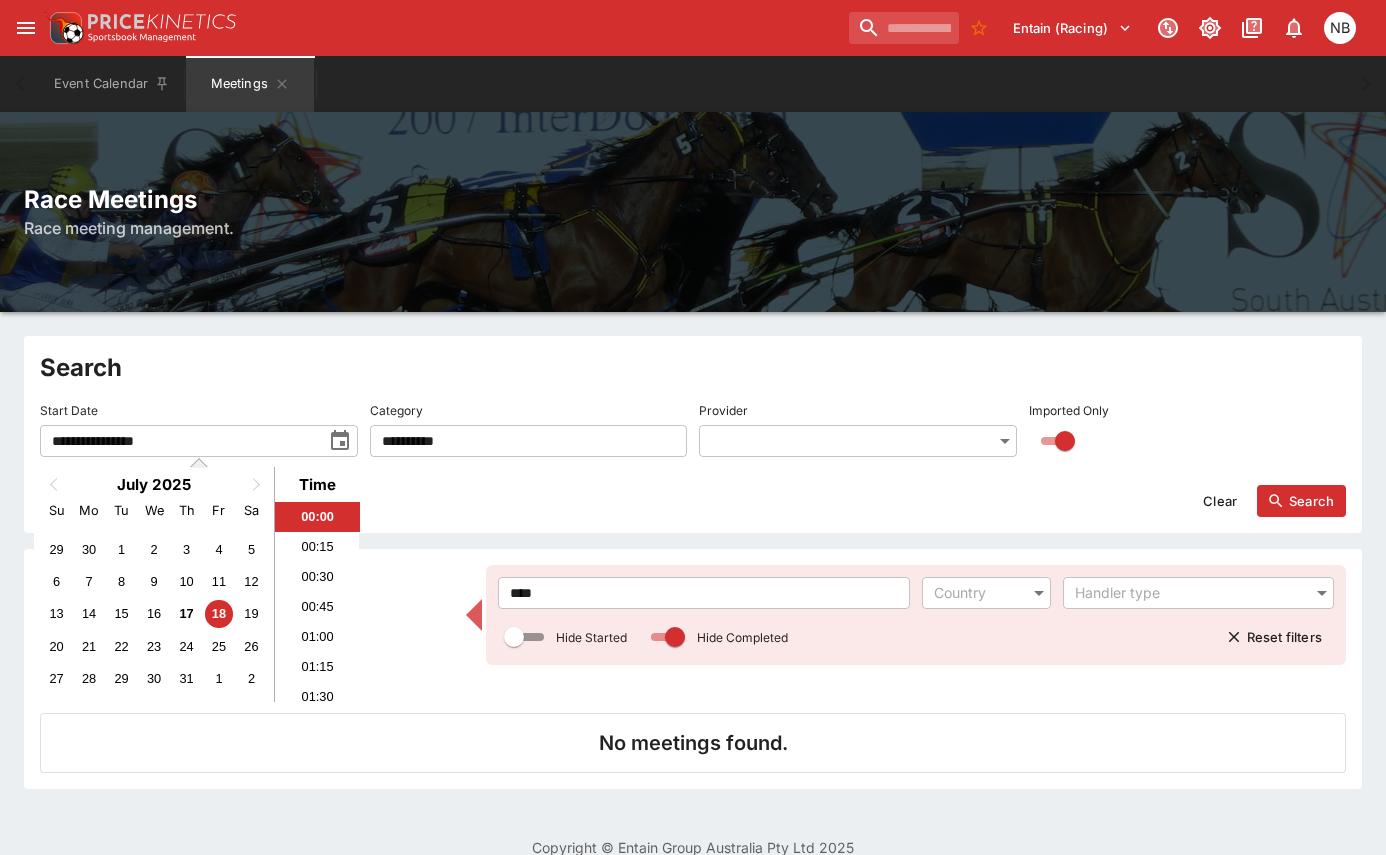 click on "Search" at bounding box center [1301, 501] 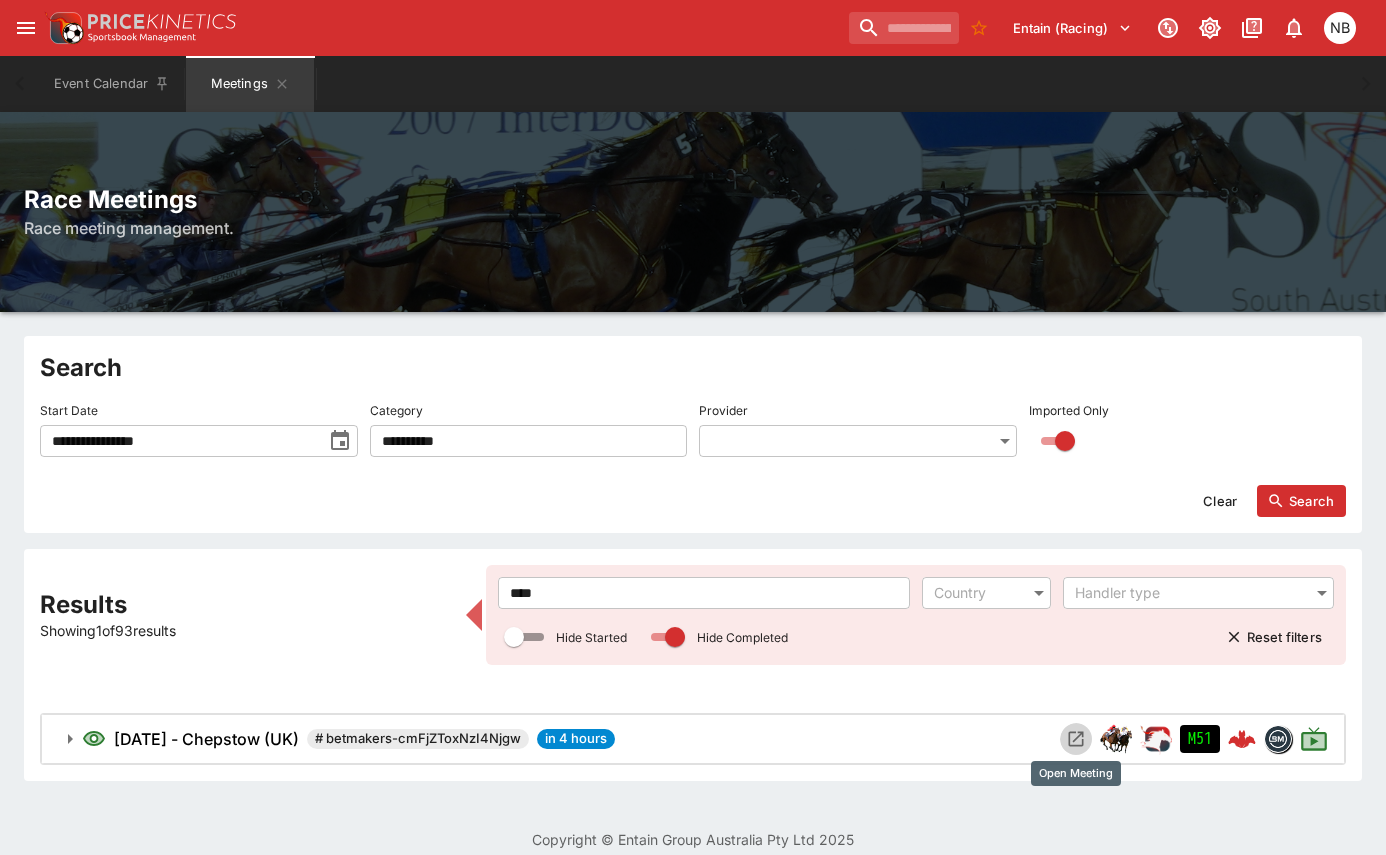 click at bounding box center [1076, 739] 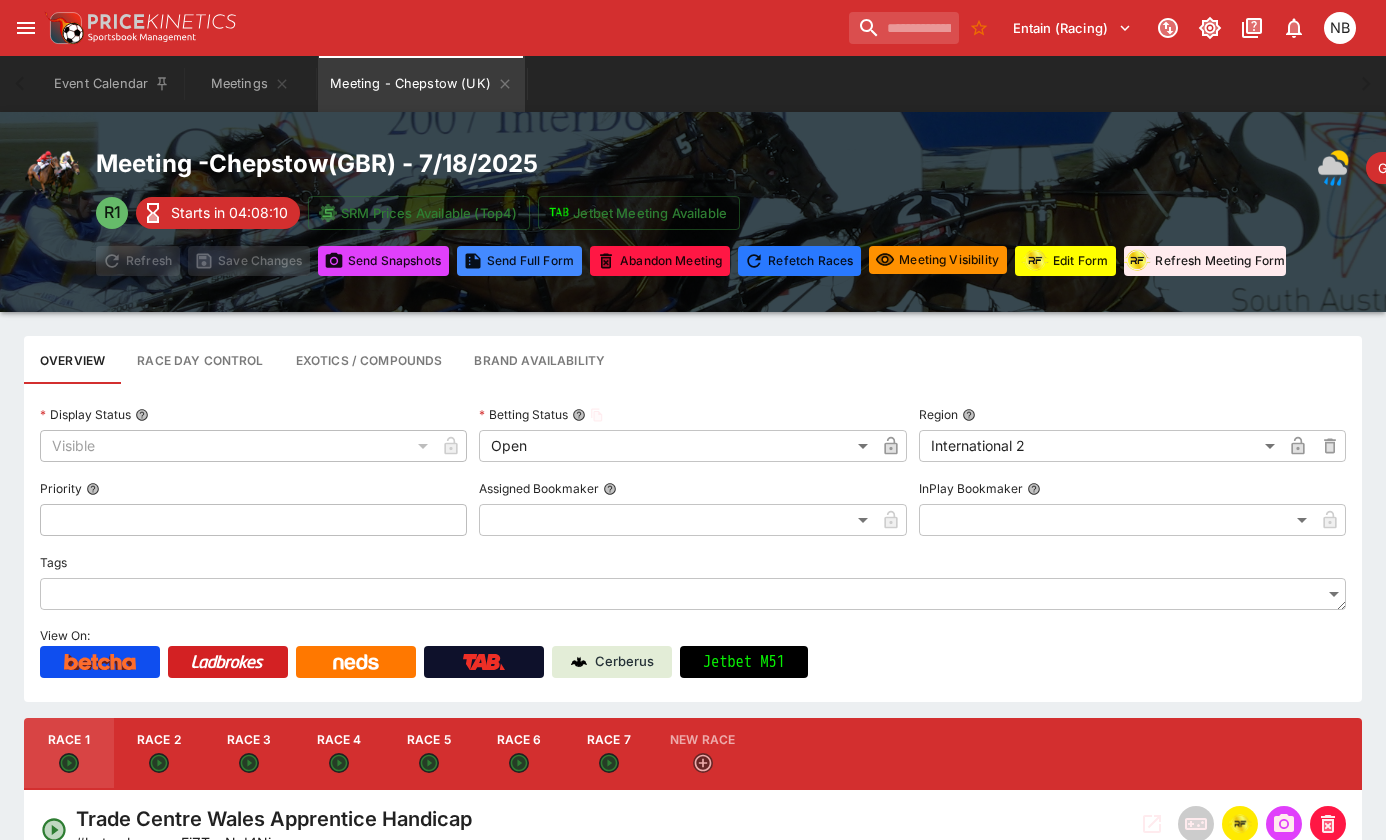 type on "****" 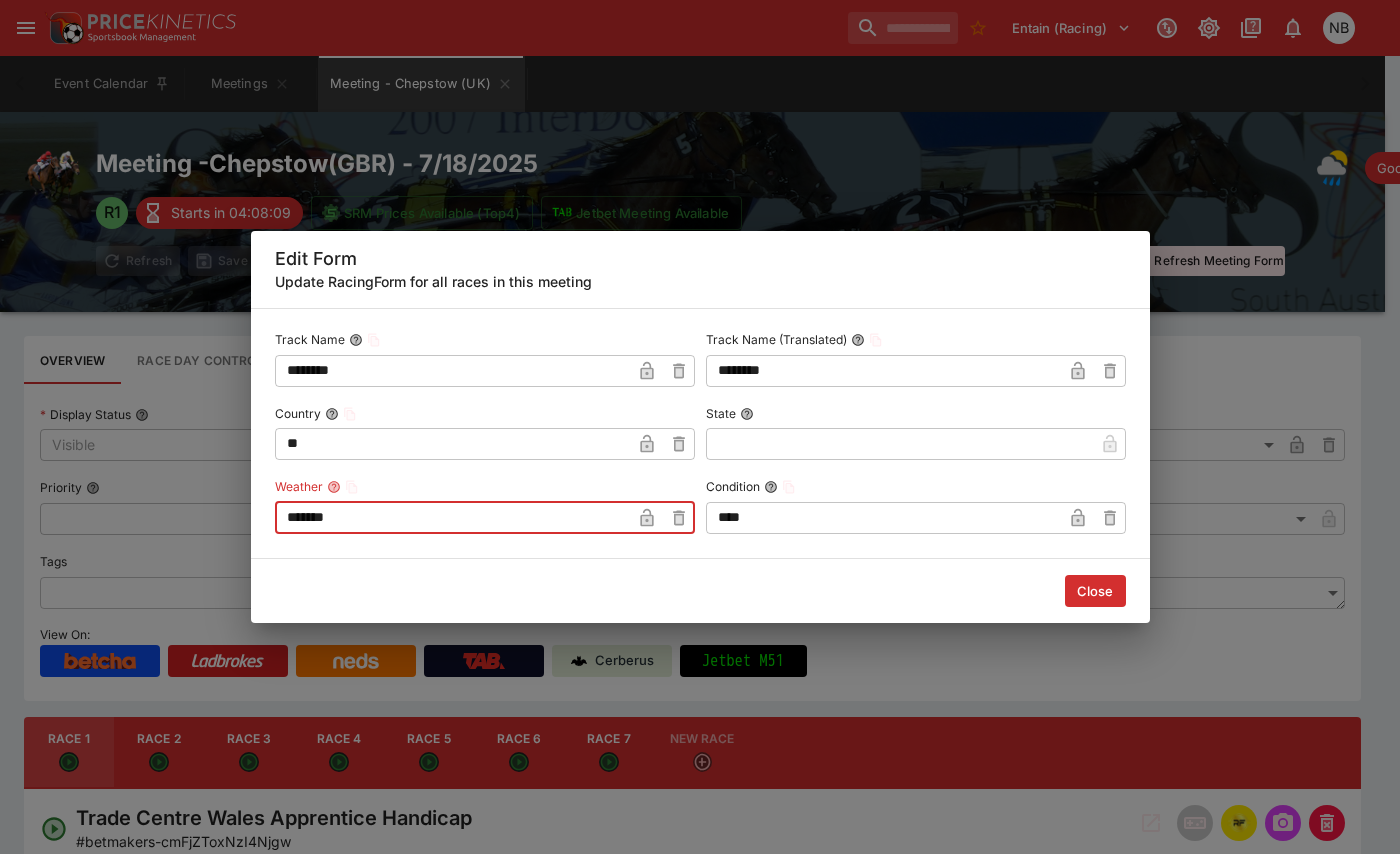 drag, startPoint x: 407, startPoint y: 514, endPoint x: -55, endPoint y: 433, distance: 469.0469 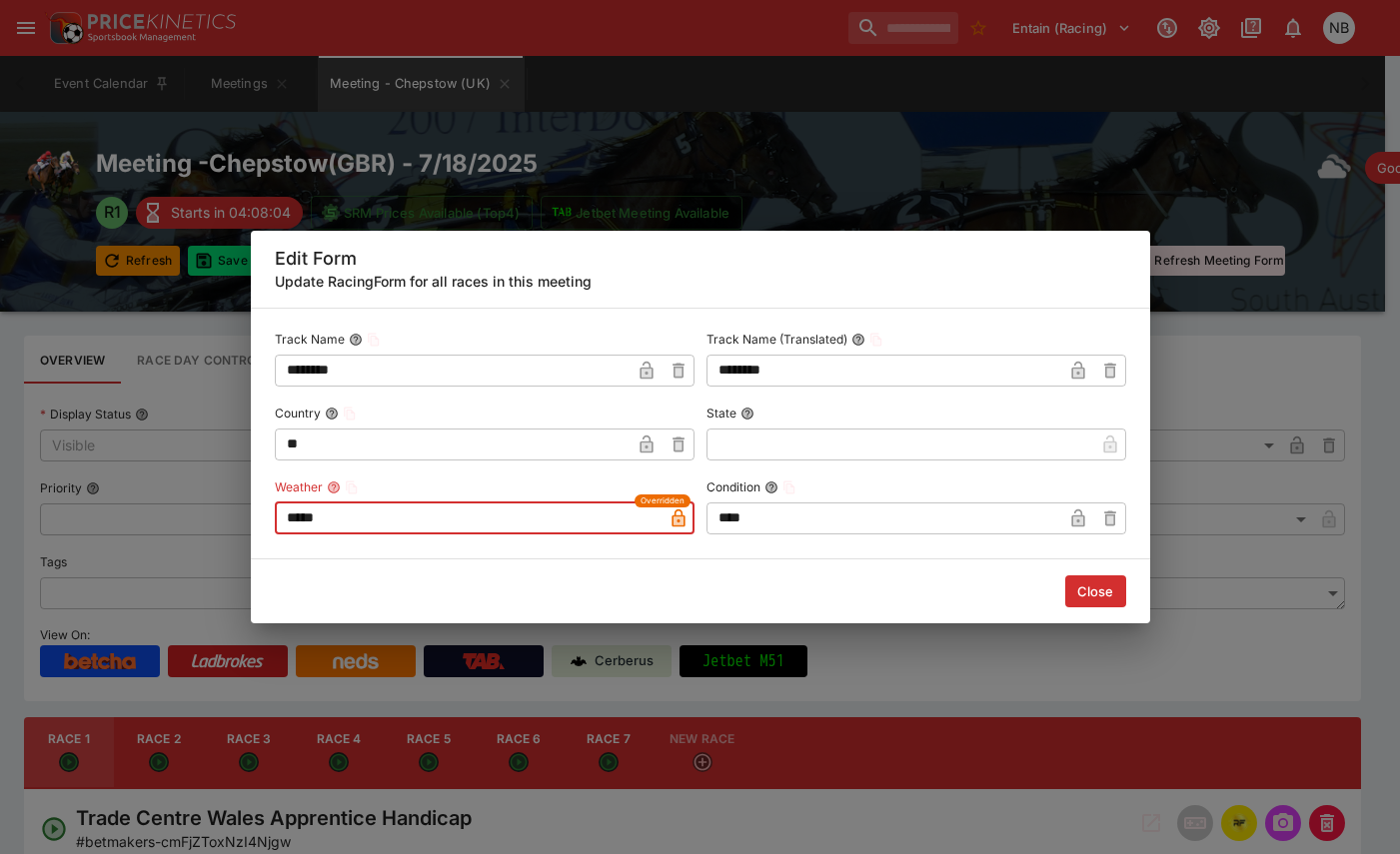 type on "*****" 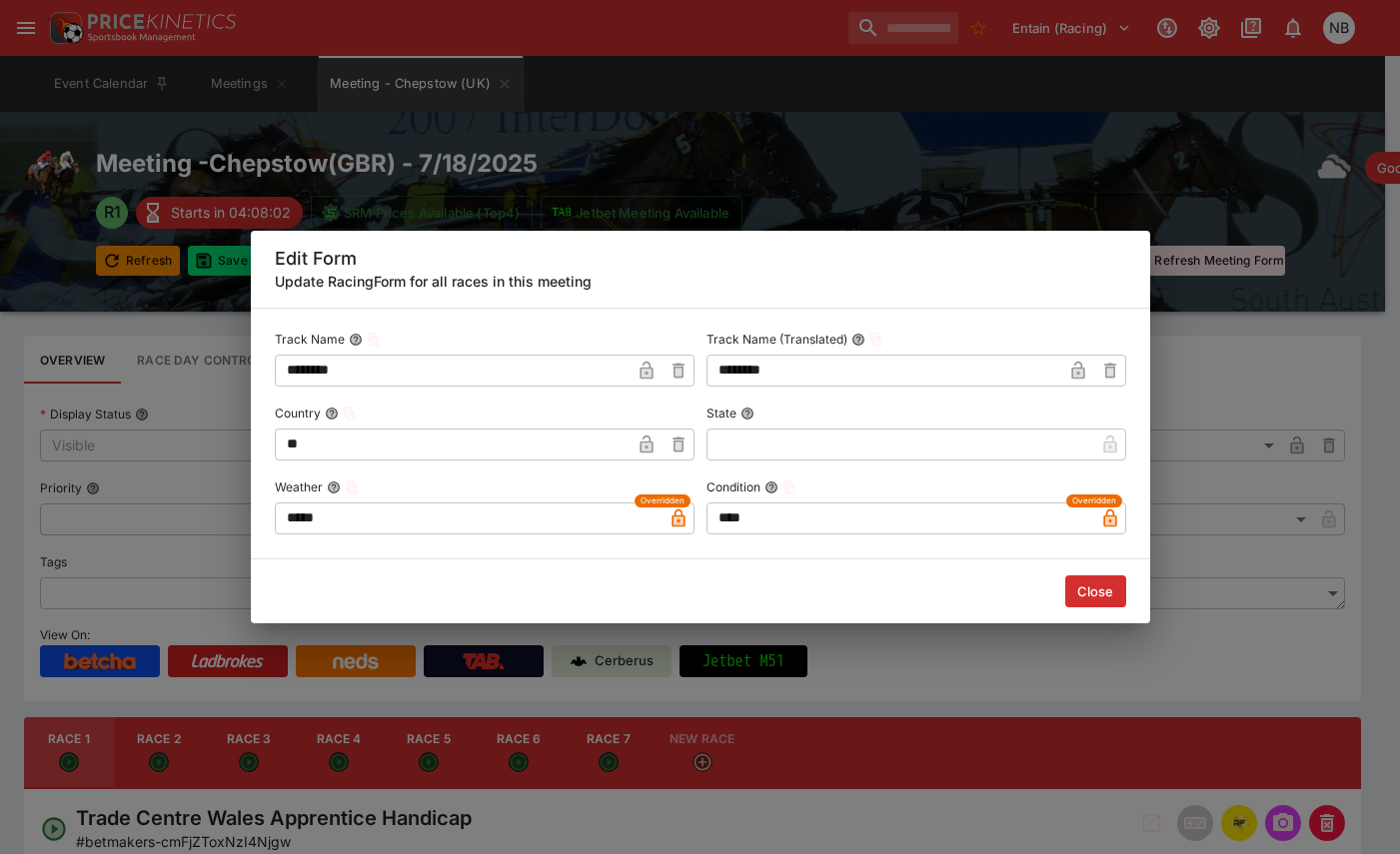 click on "Close" at bounding box center (1095, 591) 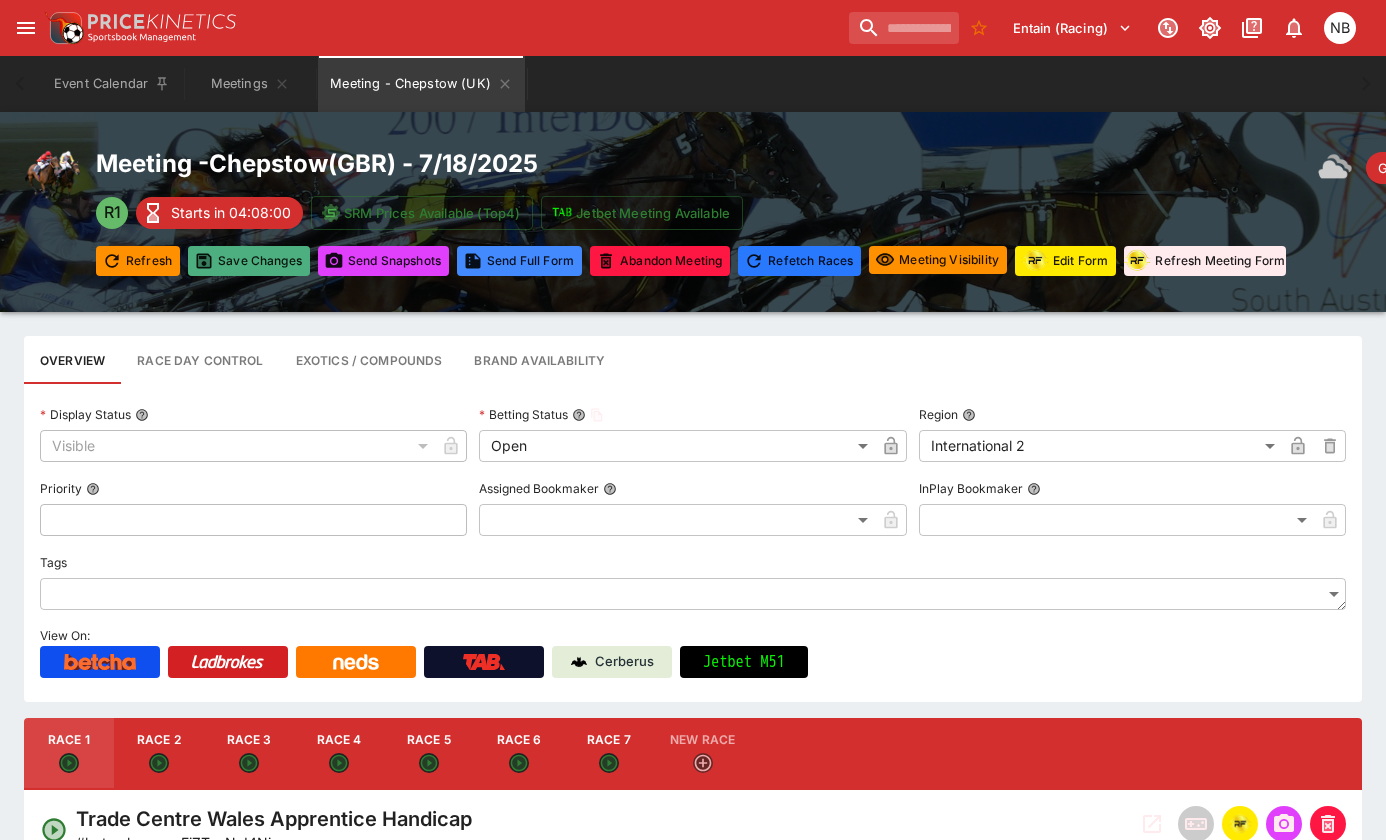 click on "Save Changes" at bounding box center (249, 261) 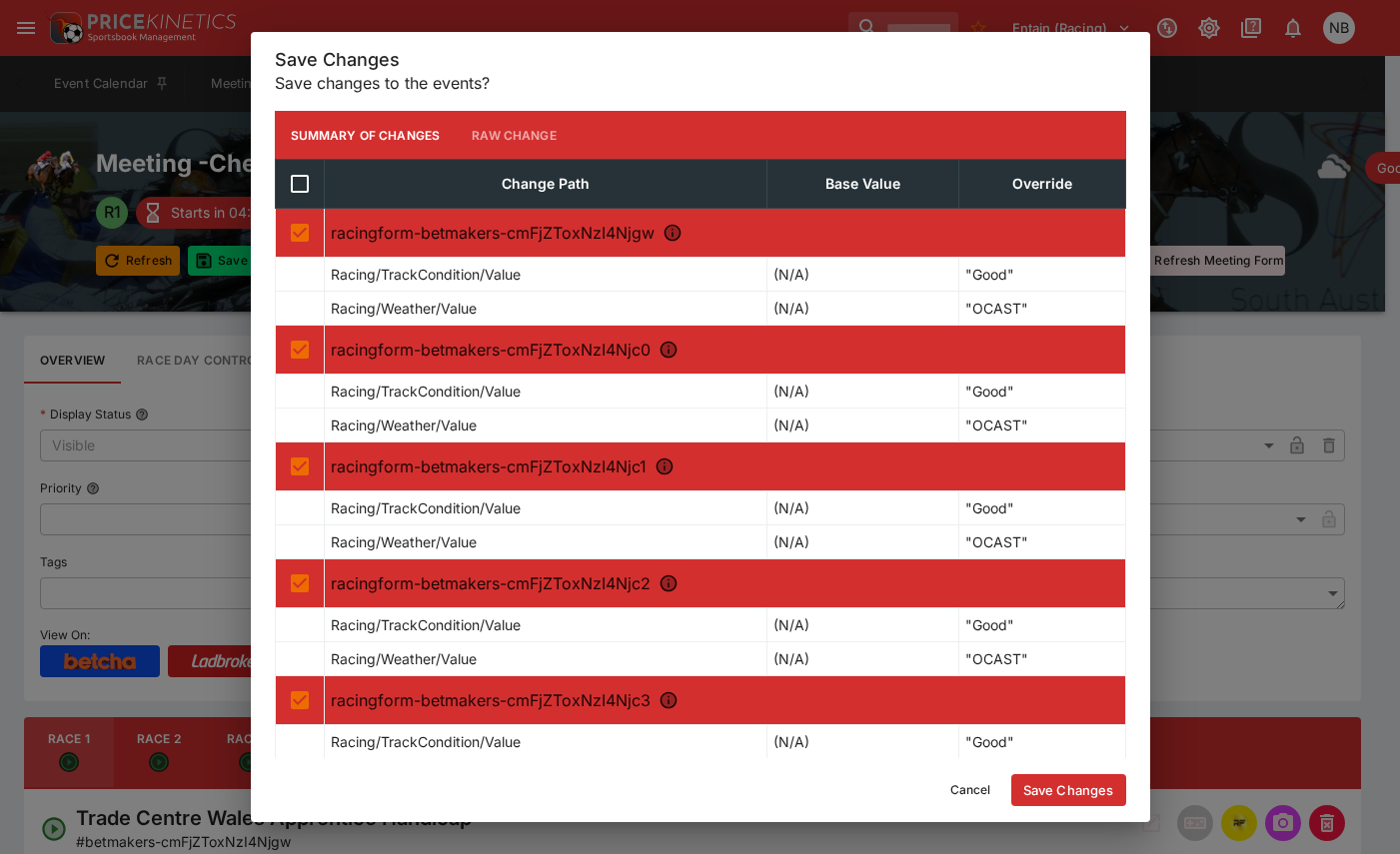 click on "Save Changes" at bounding box center (1068, 790) 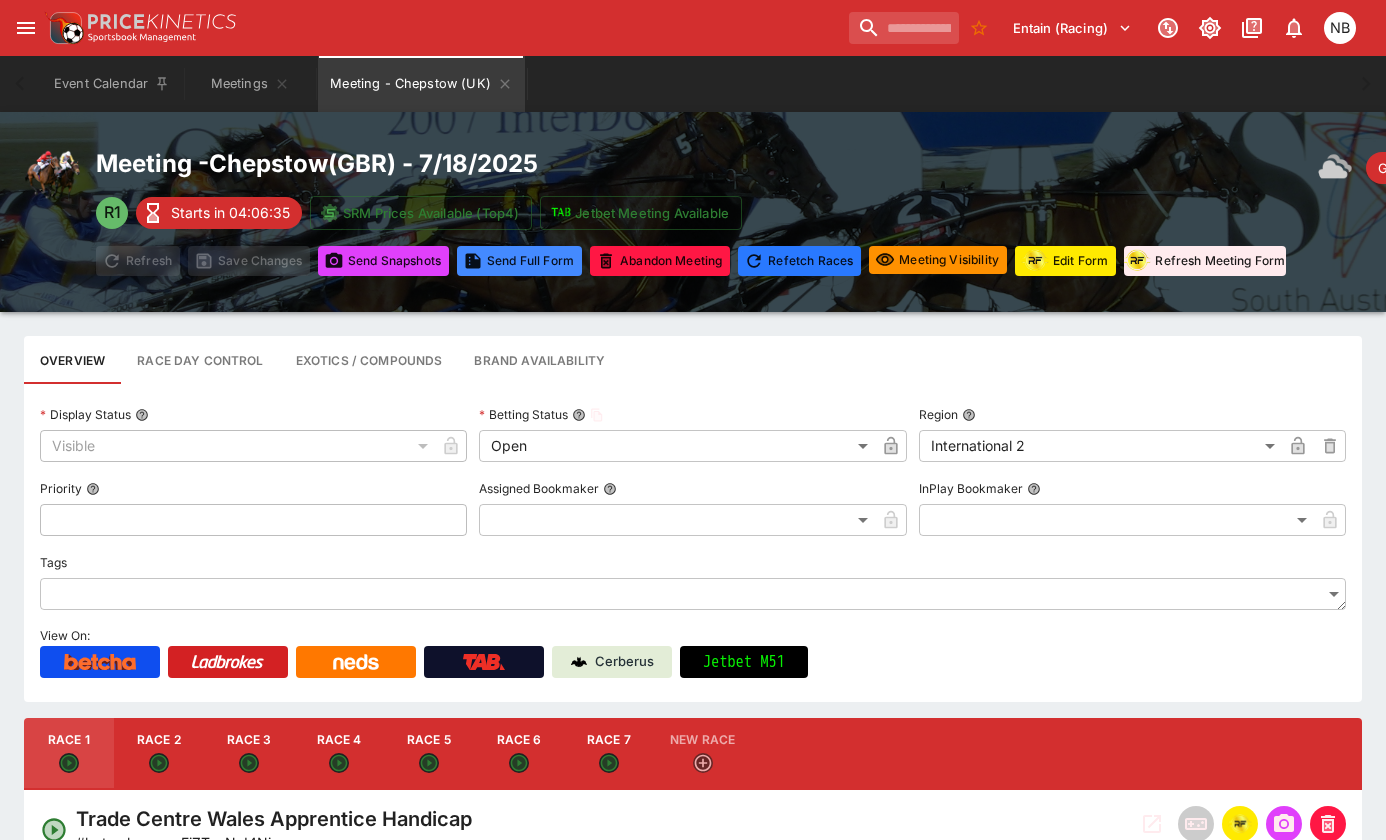 type on "*****" 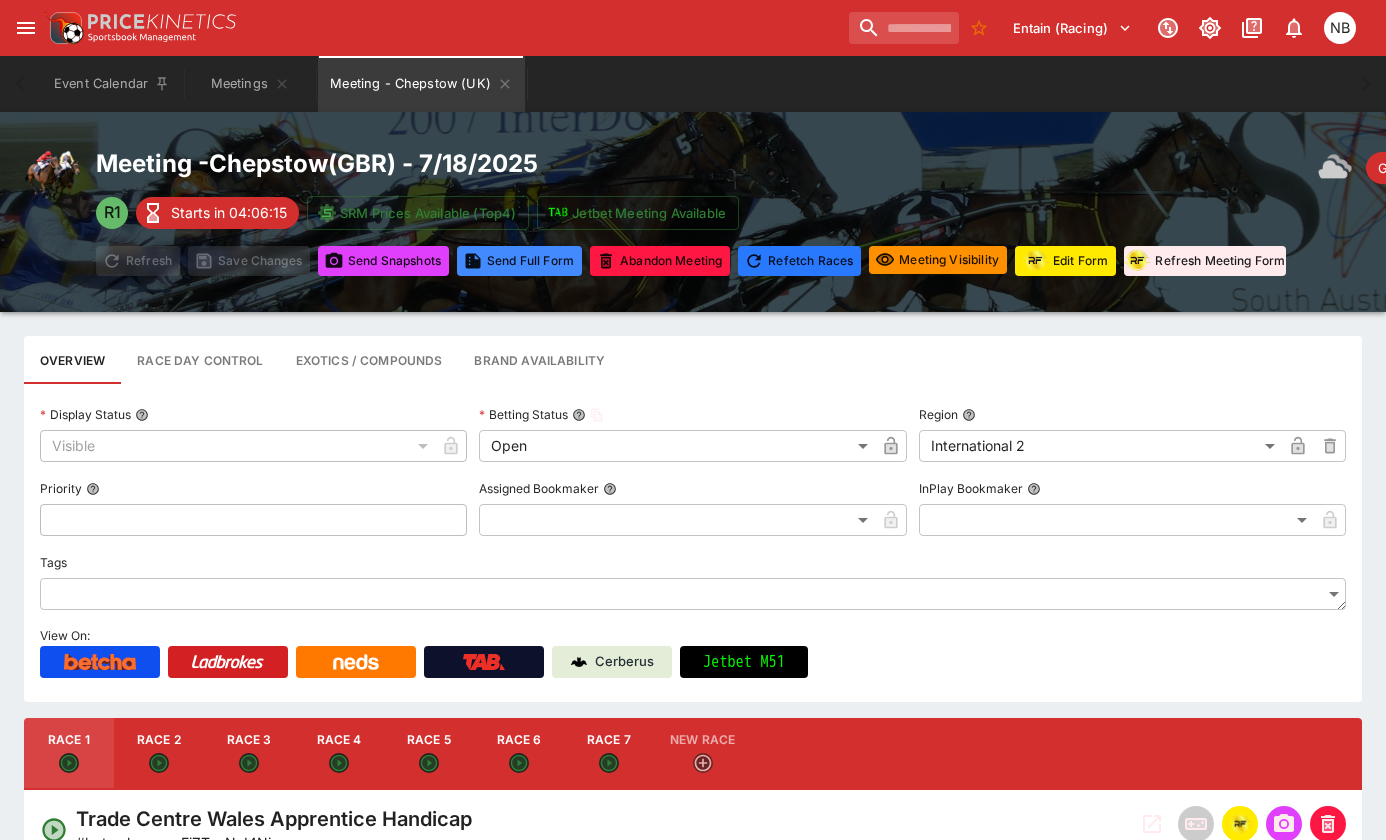 type on "****" 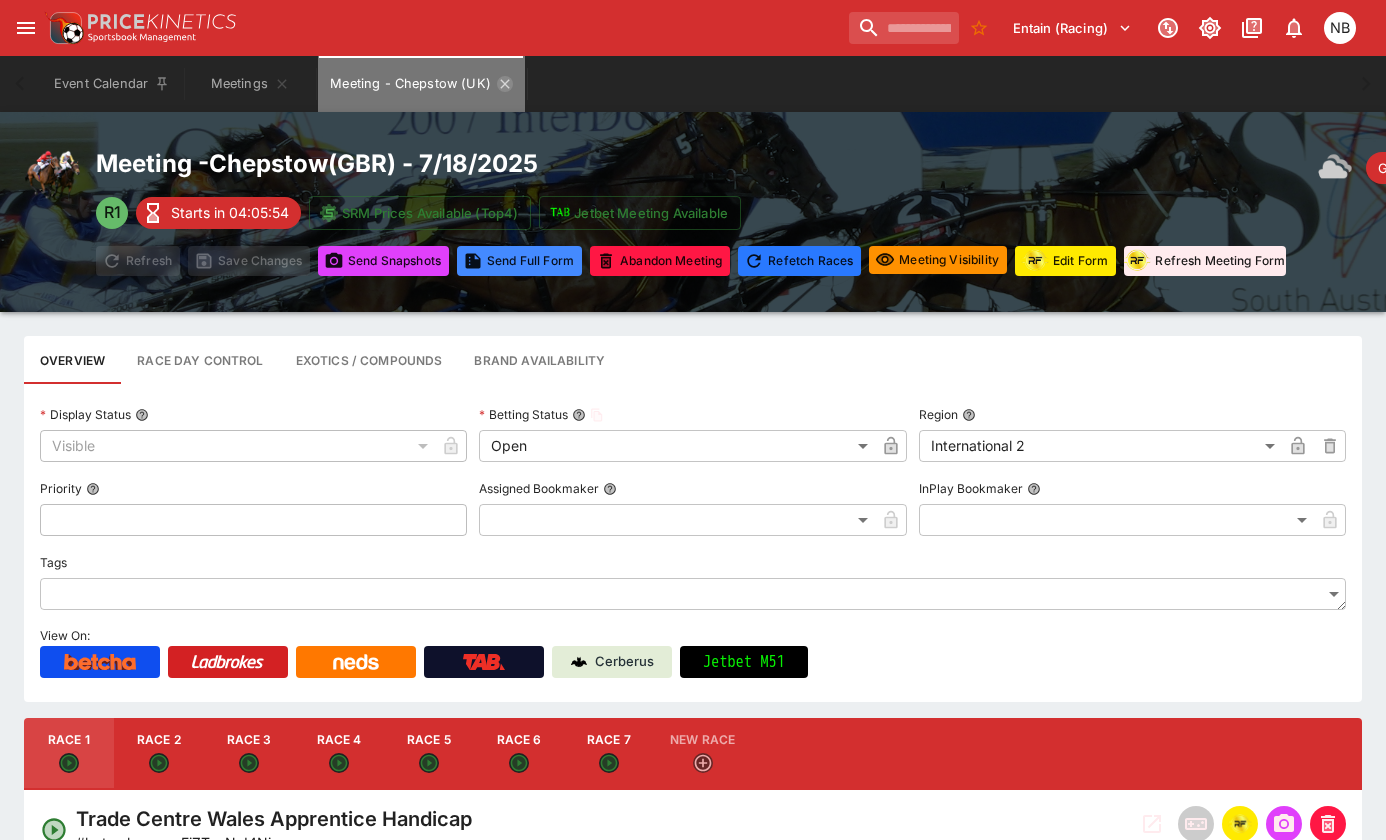click 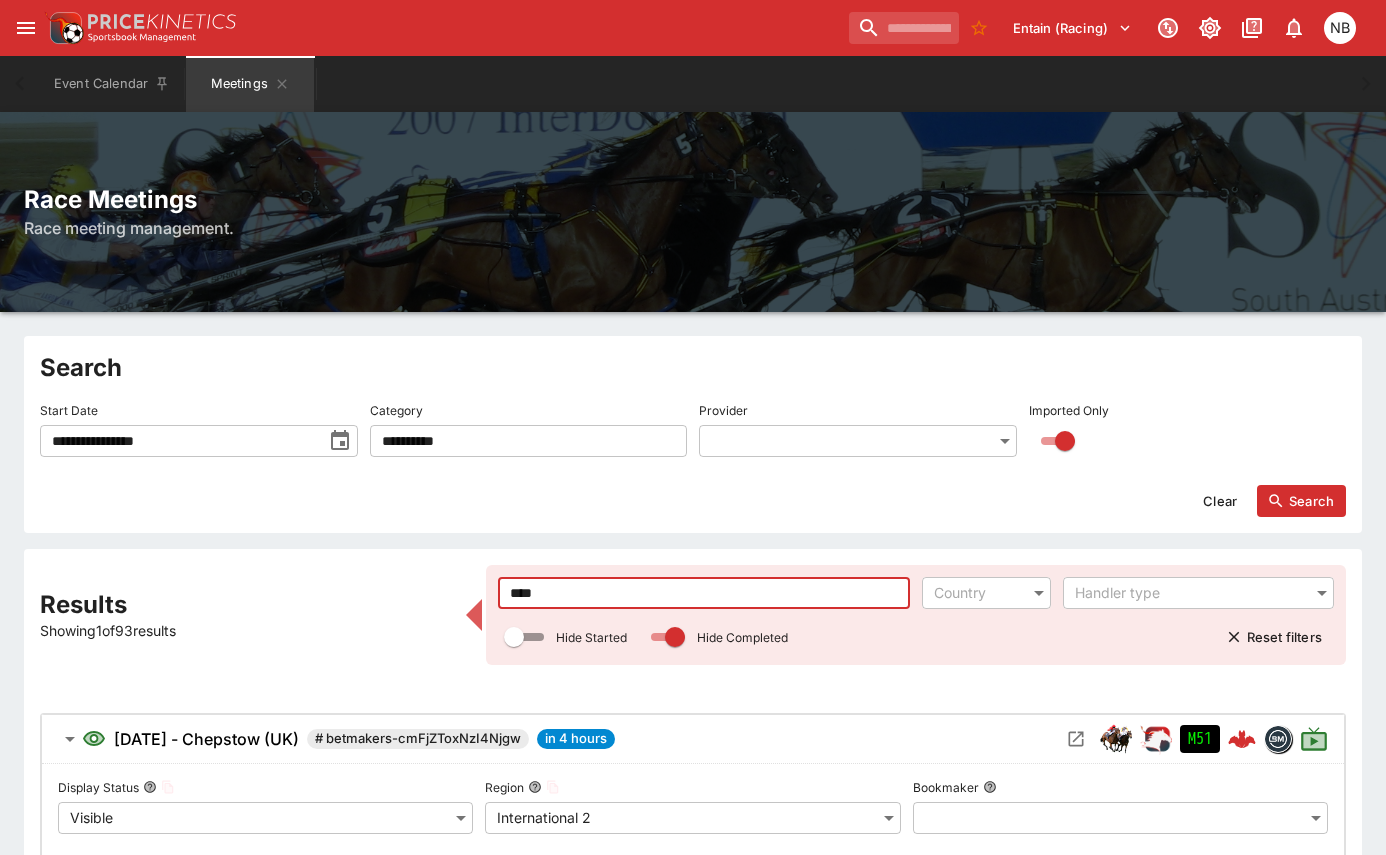 click on "****" at bounding box center (704, 593) 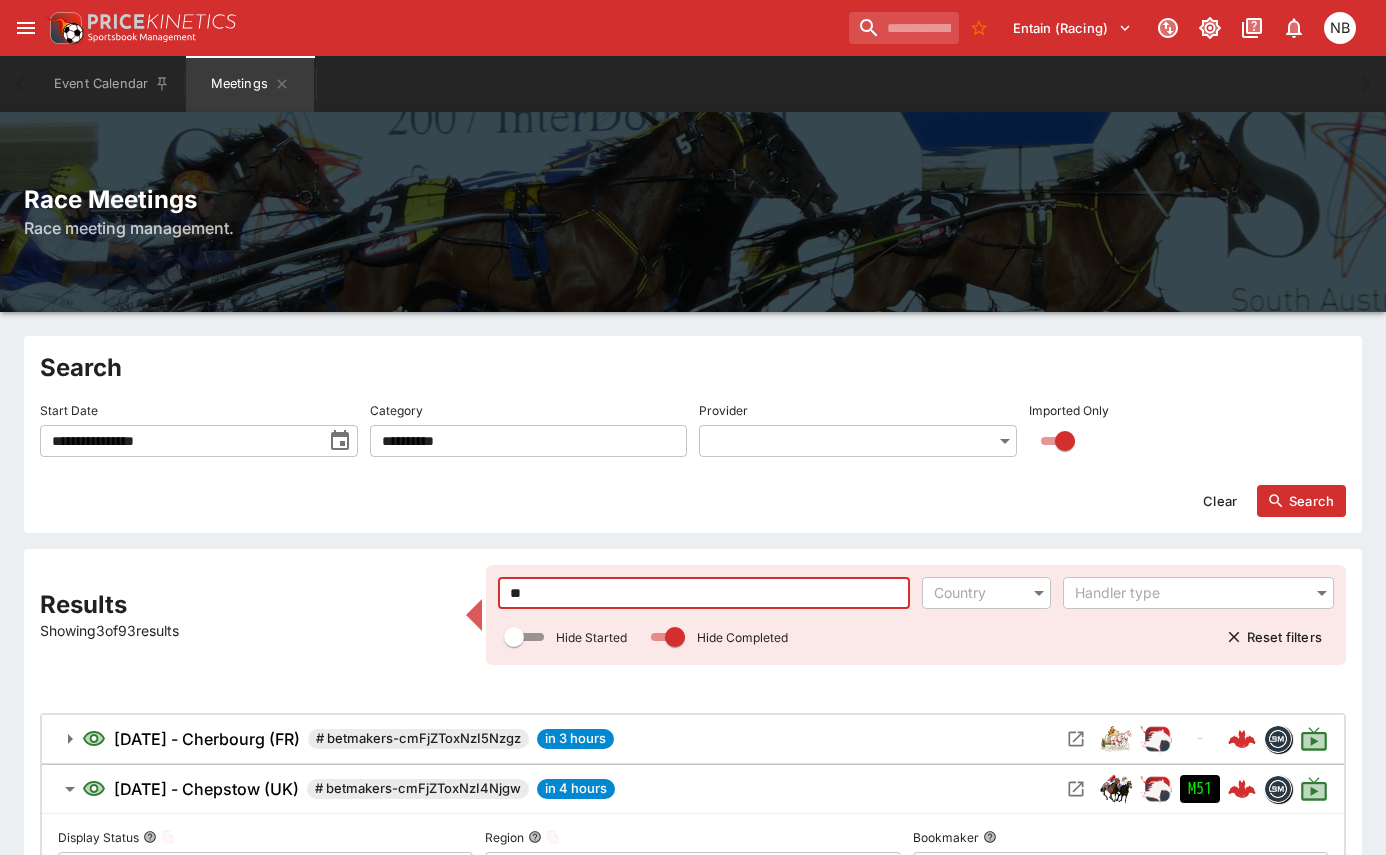 type on "*" 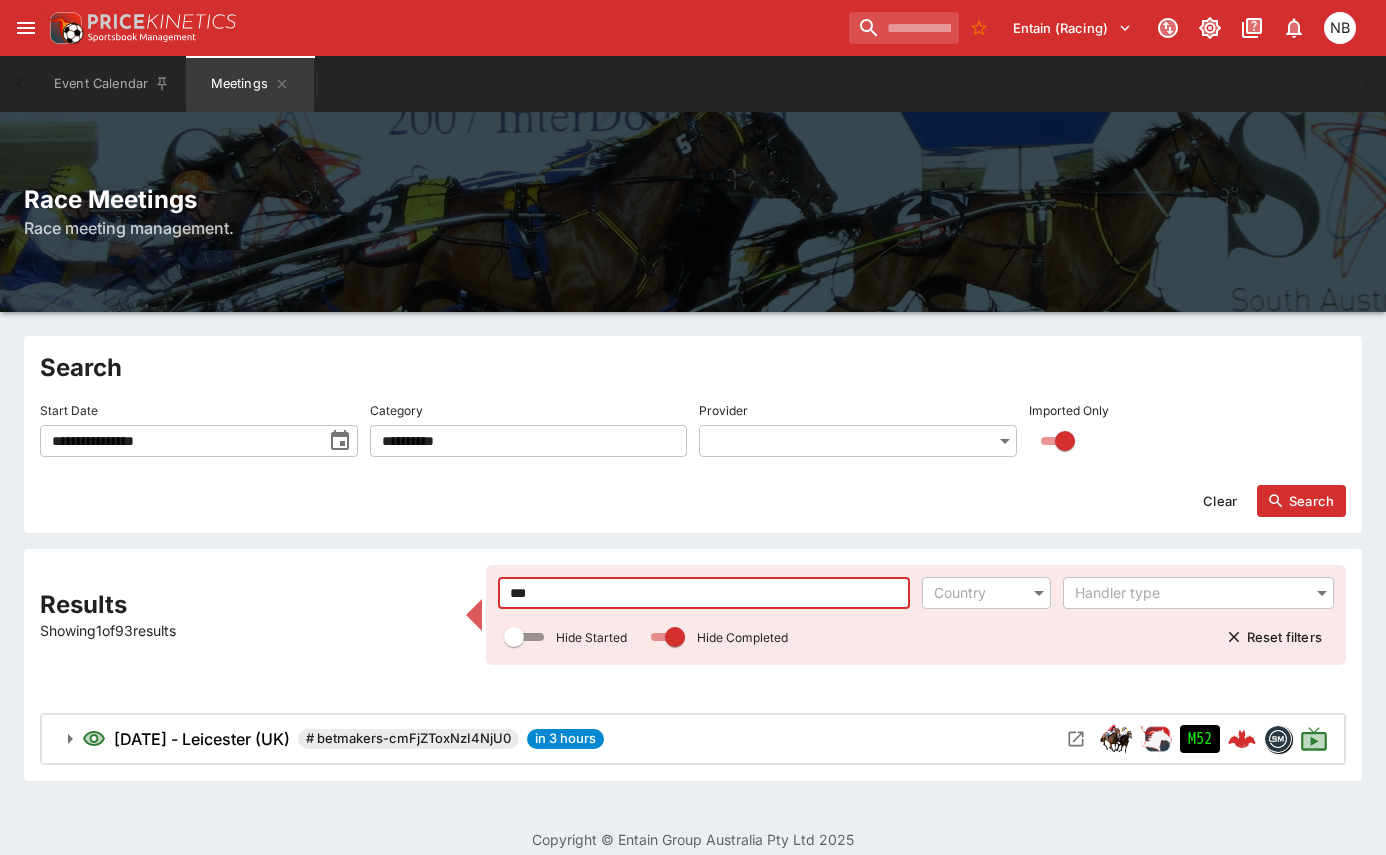 type on "***" 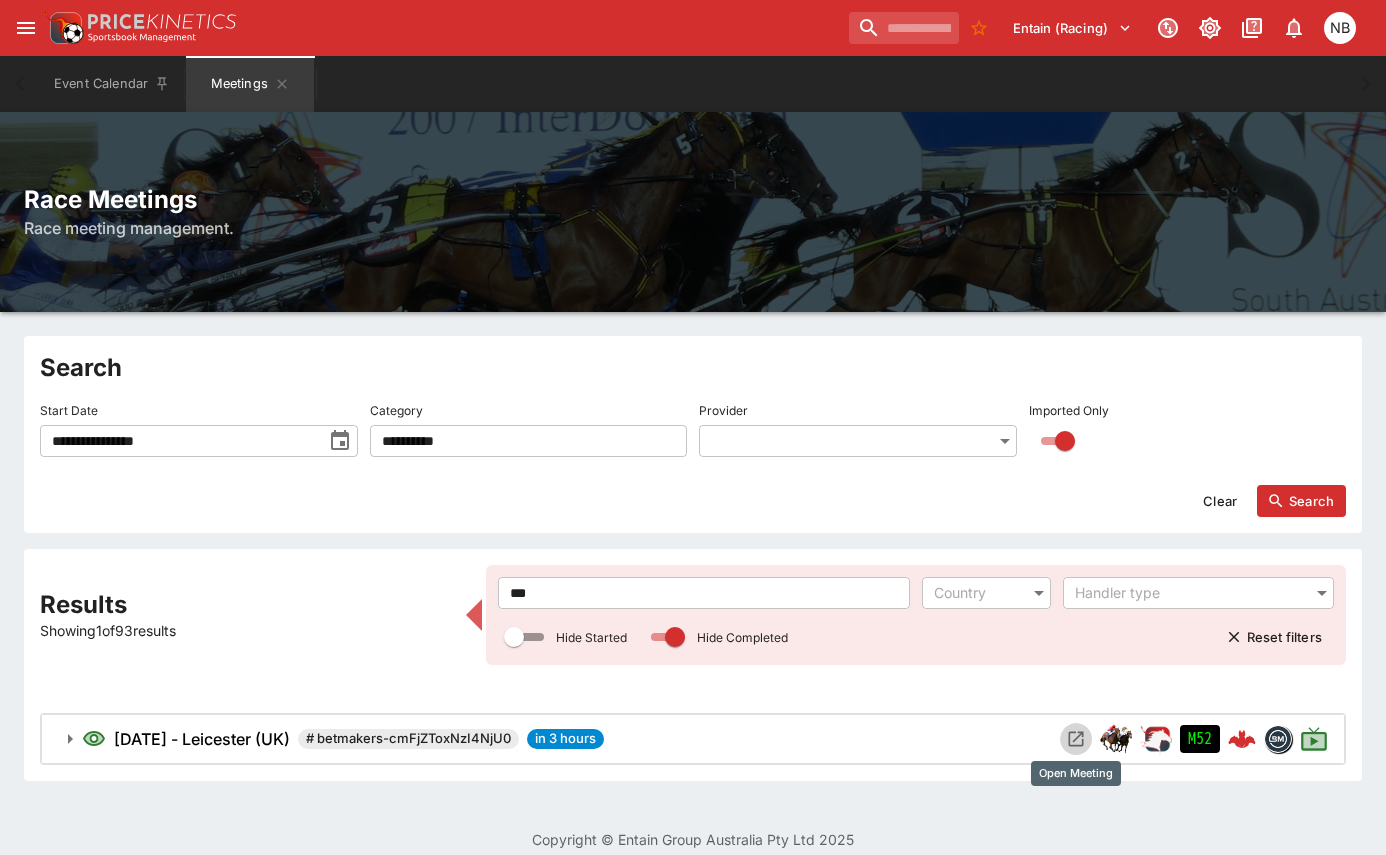 click 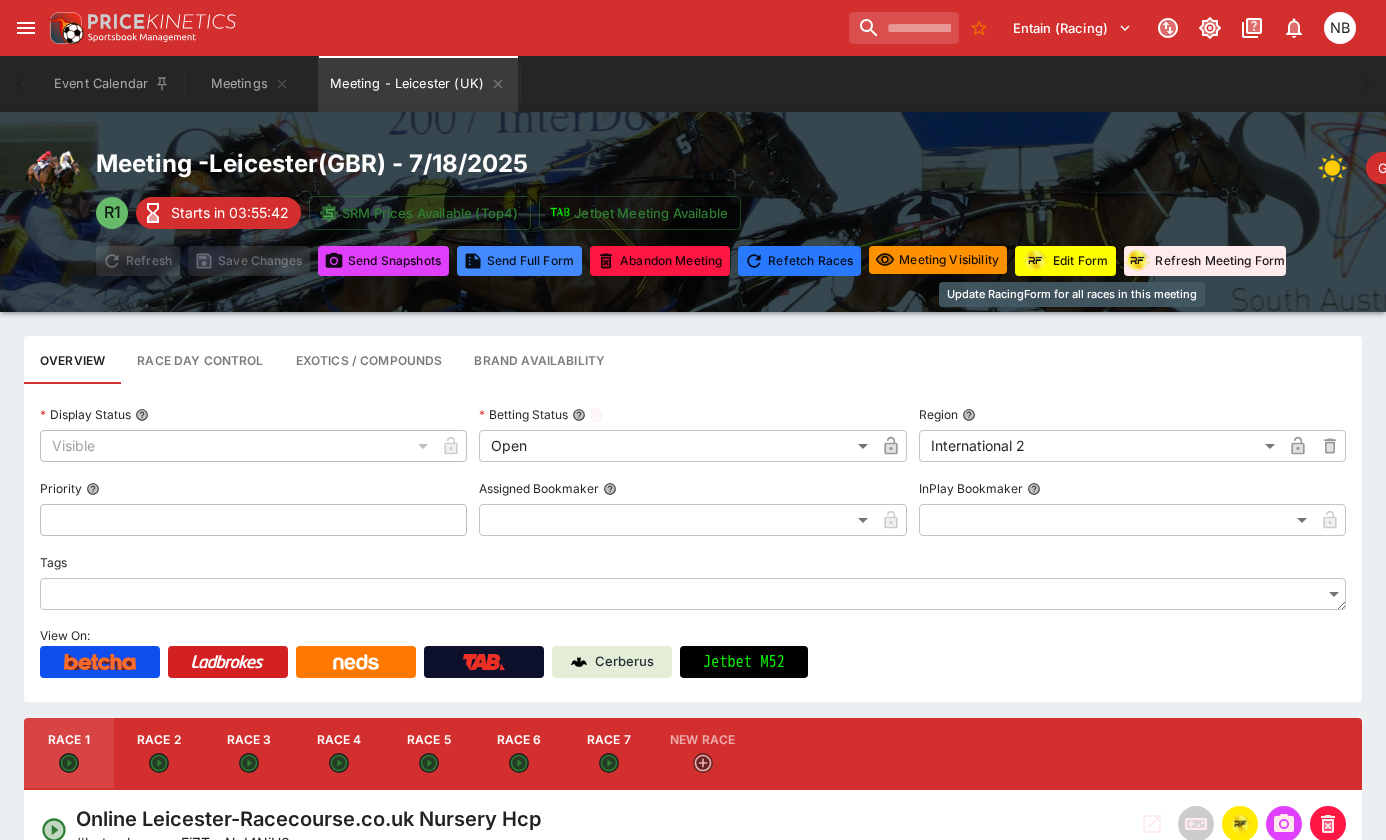 click on "Edit Form" at bounding box center (1065, 261) 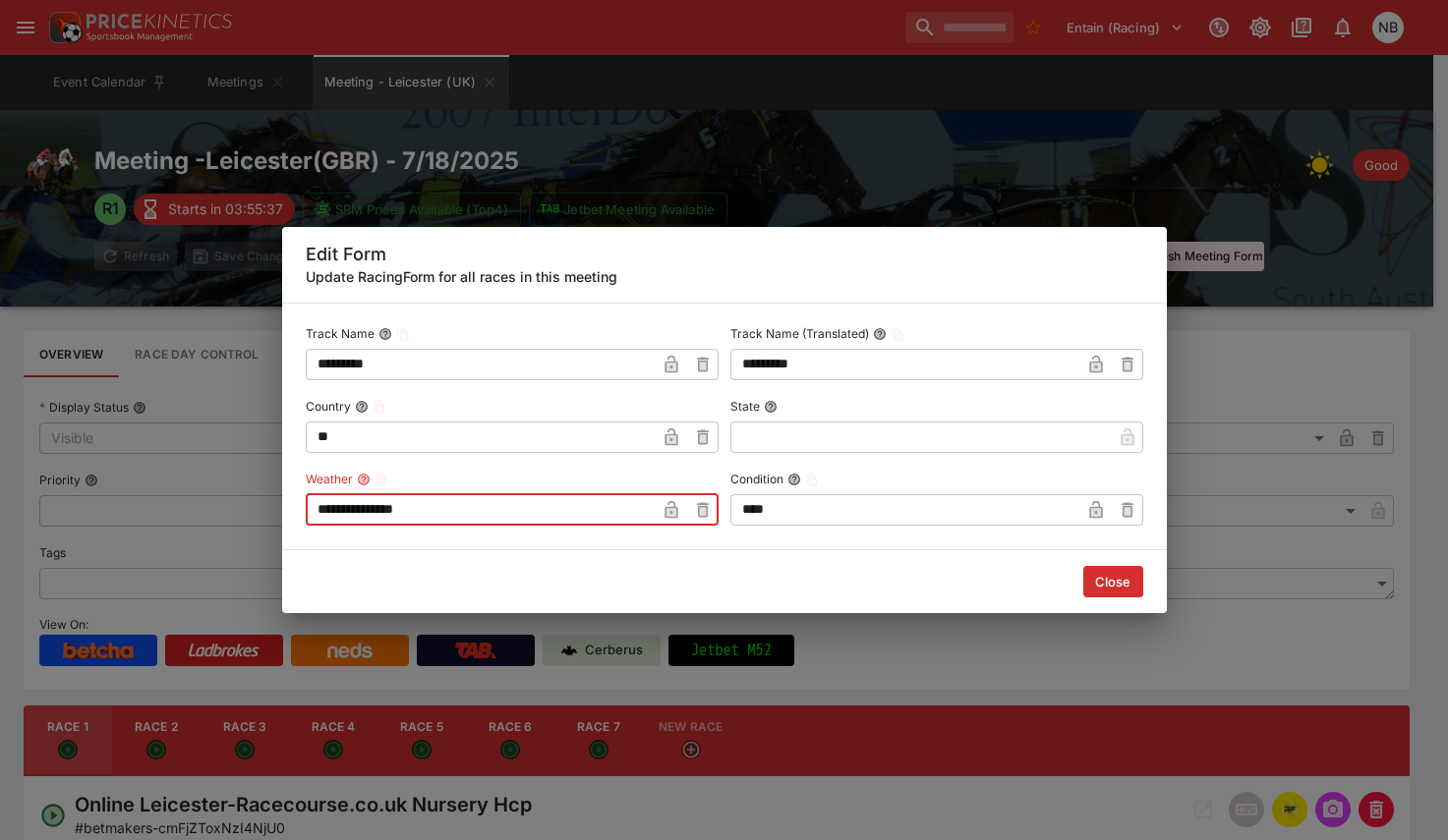 click on "**********" at bounding box center (481, 510) 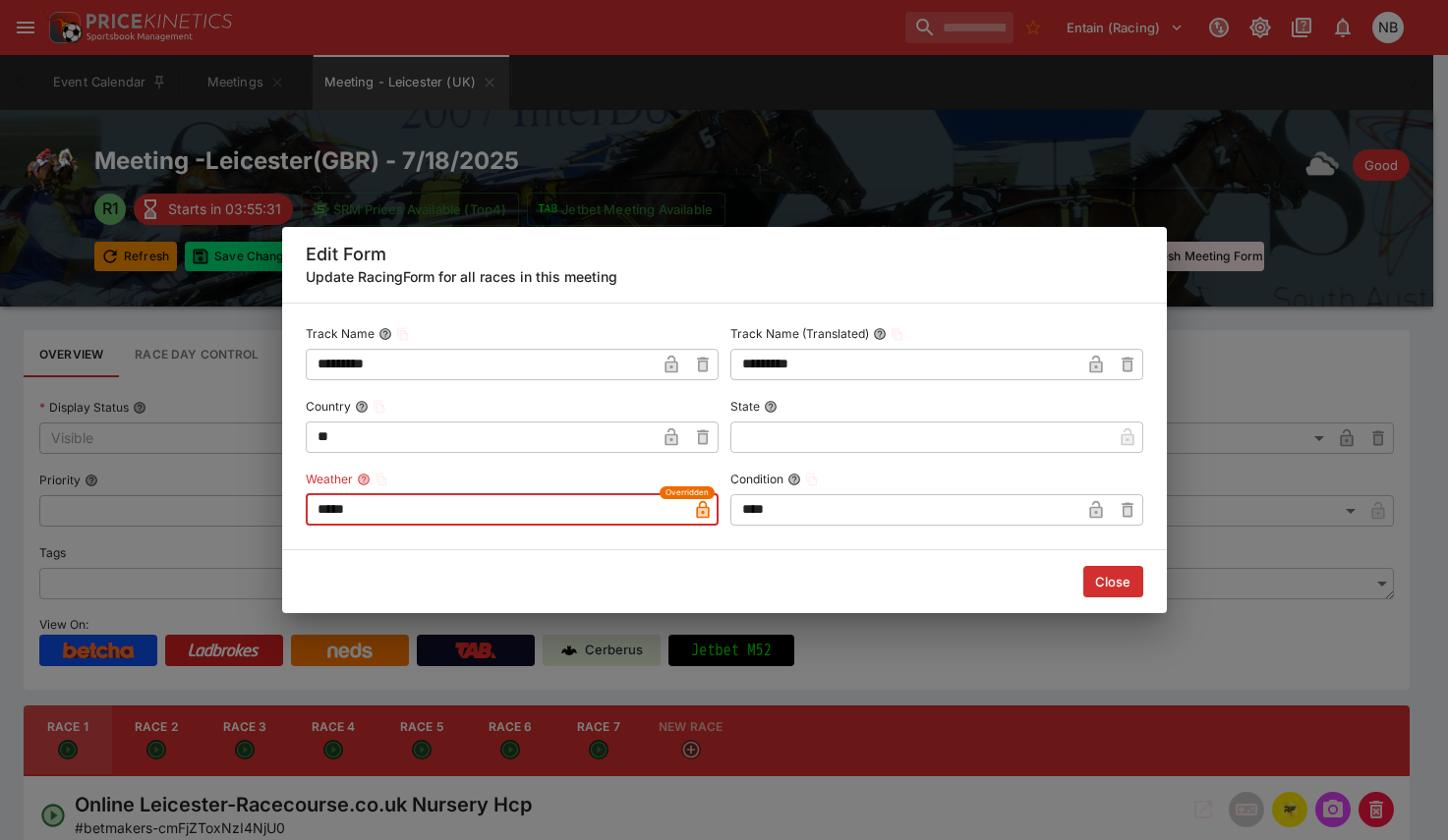type on "*****" 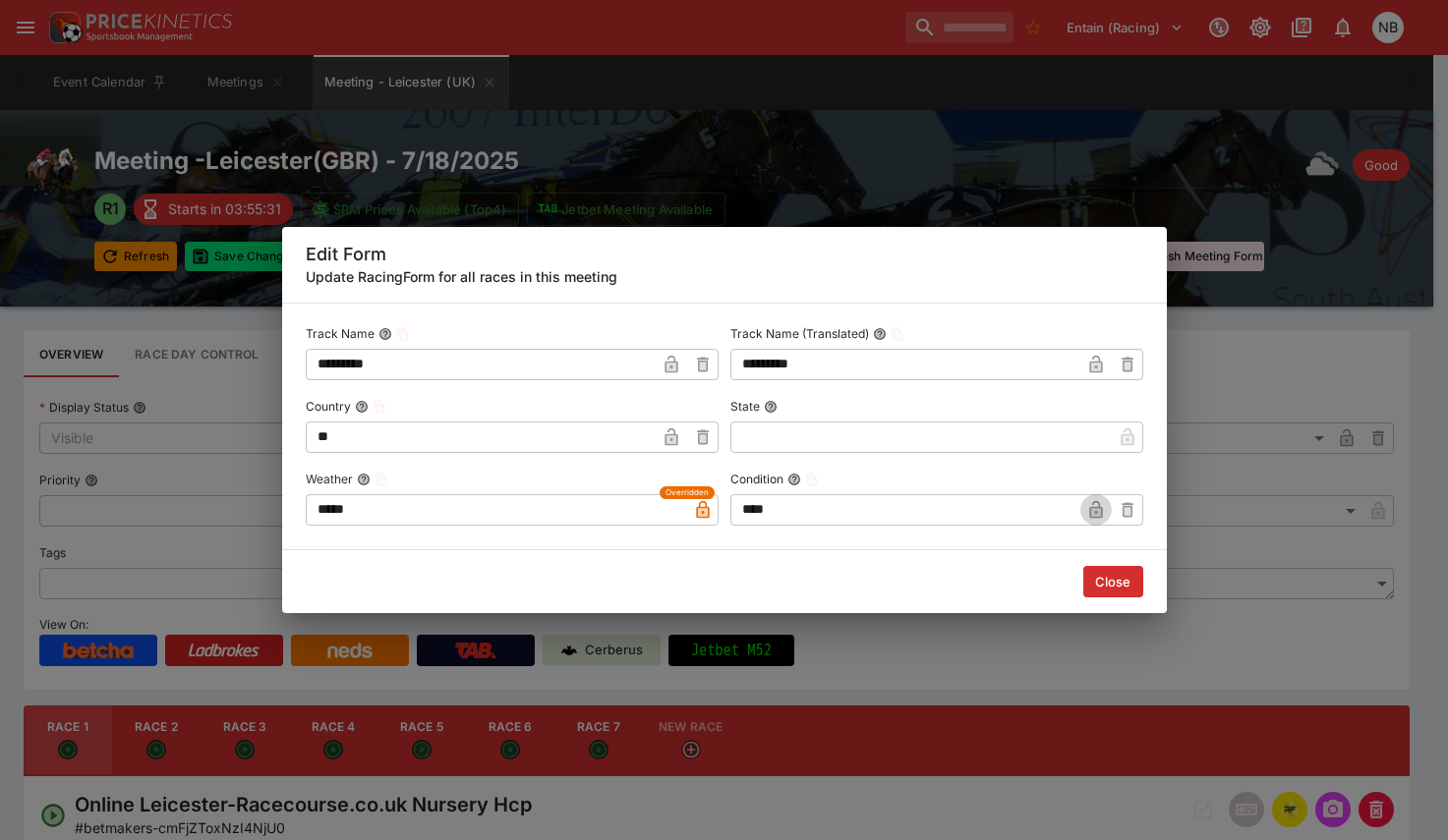 click 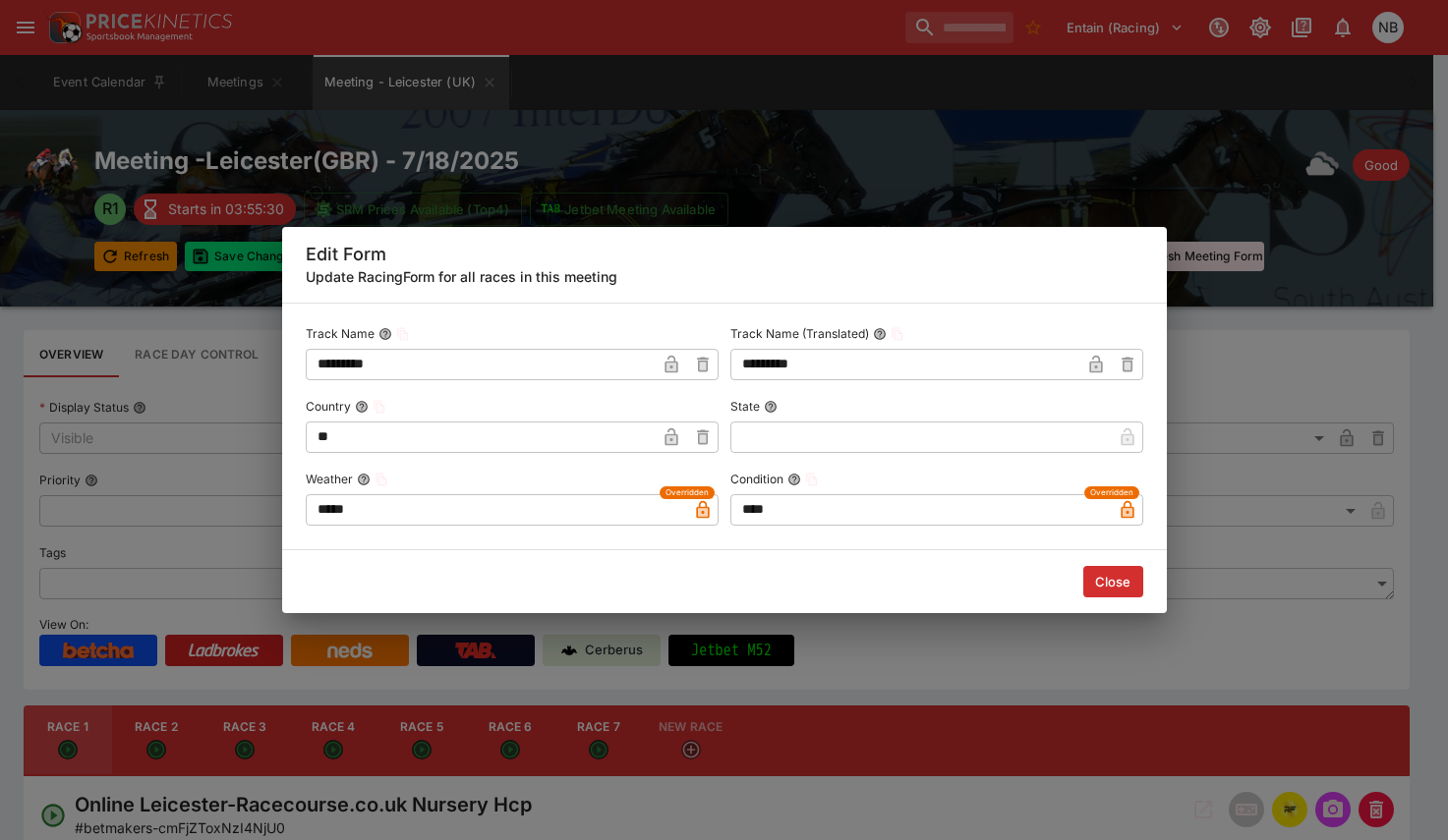 click on "Close" at bounding box center [1113, 582] 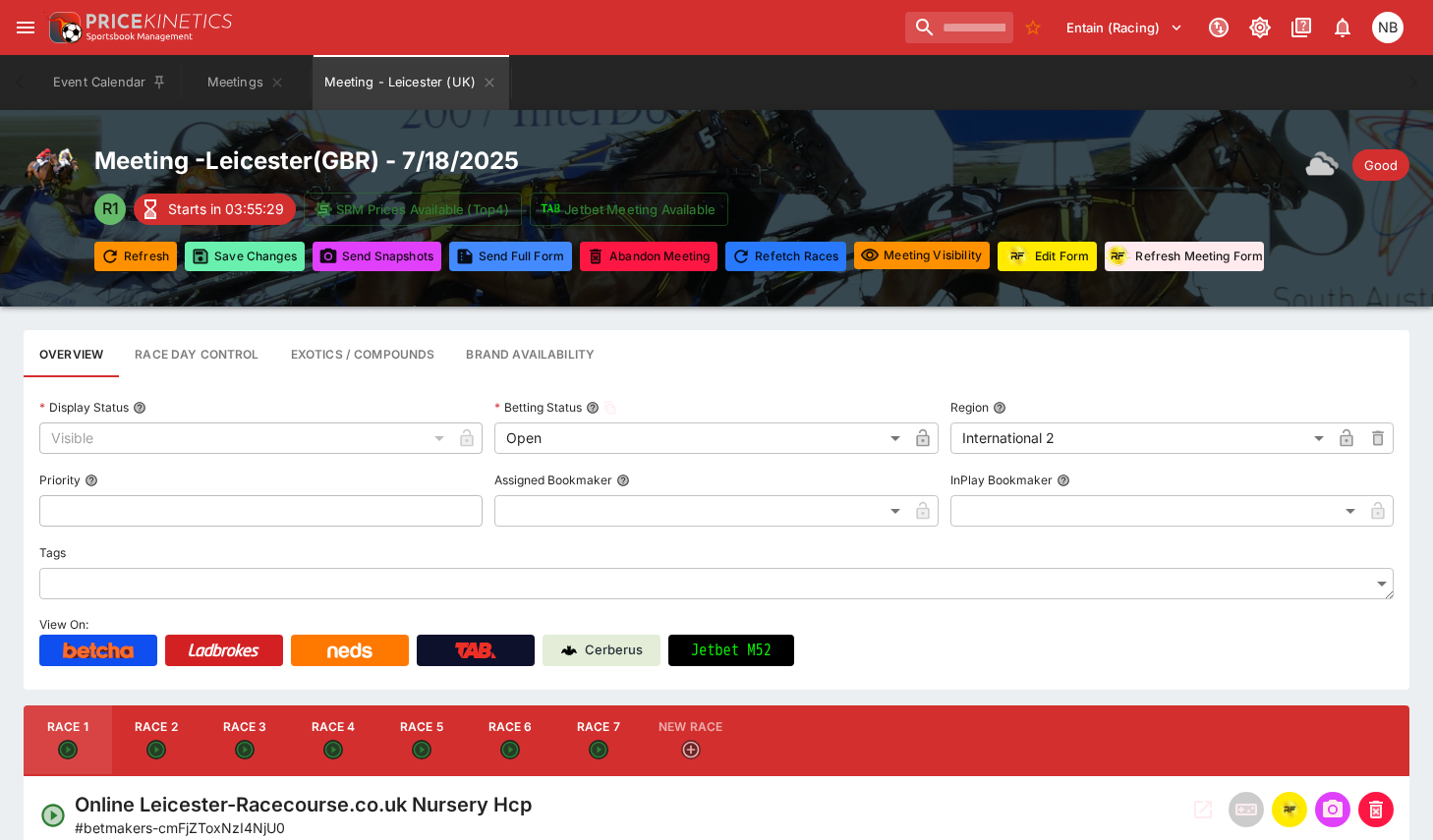 click on "Save Changes" at bounding box center (245, 256) 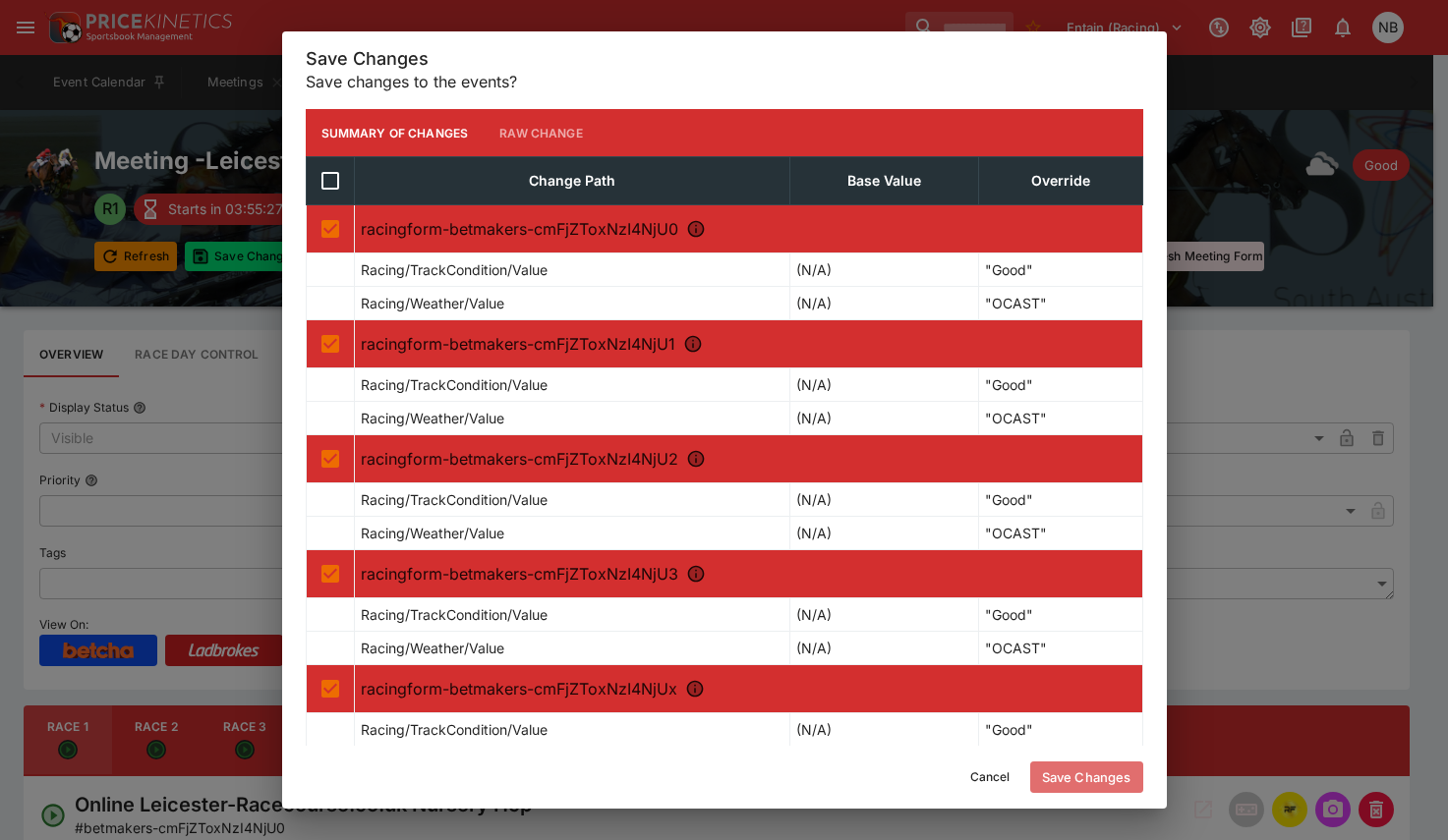 click on "Save Changes" at bounding box center (1086, 777) 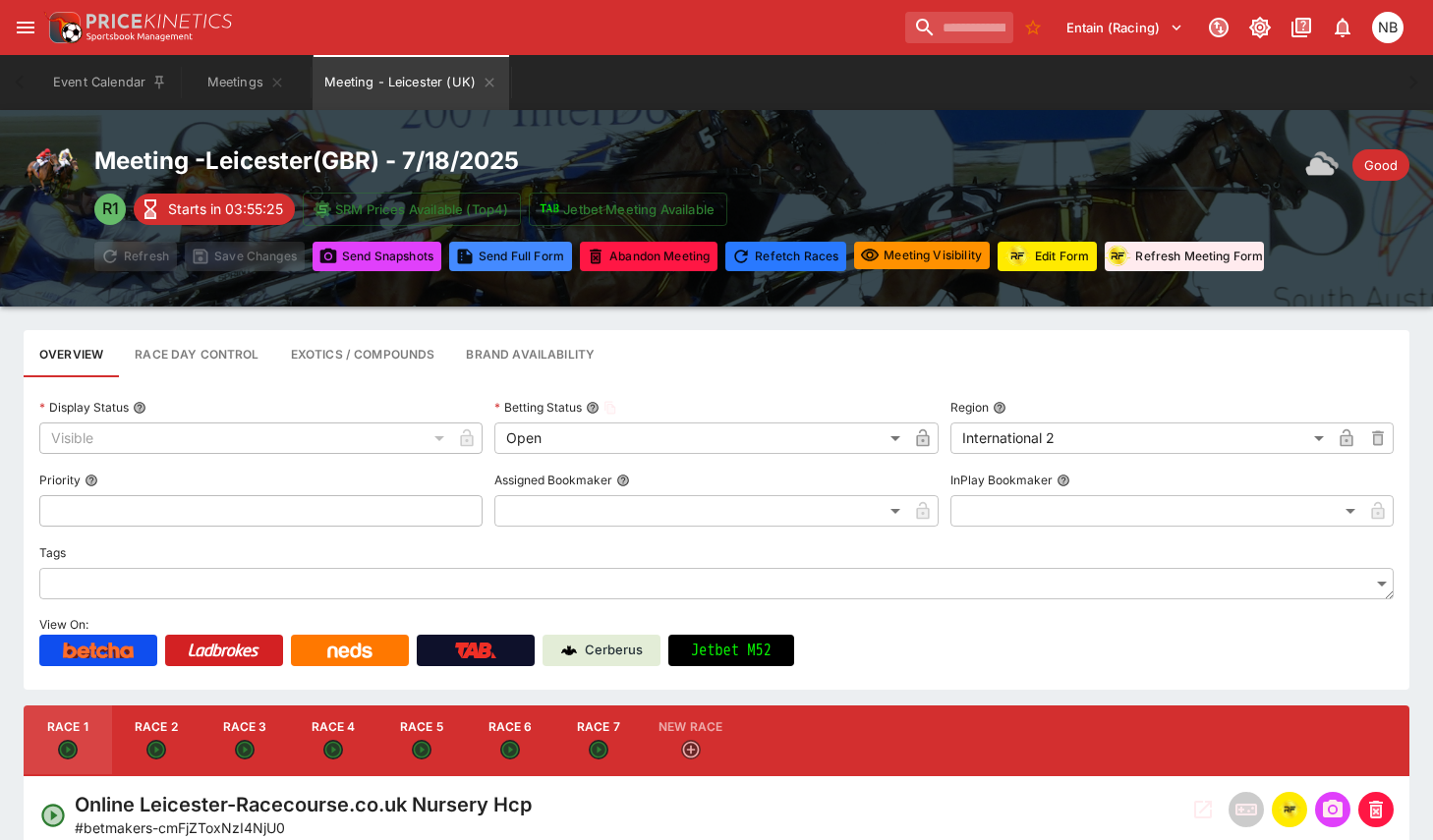type on "****" 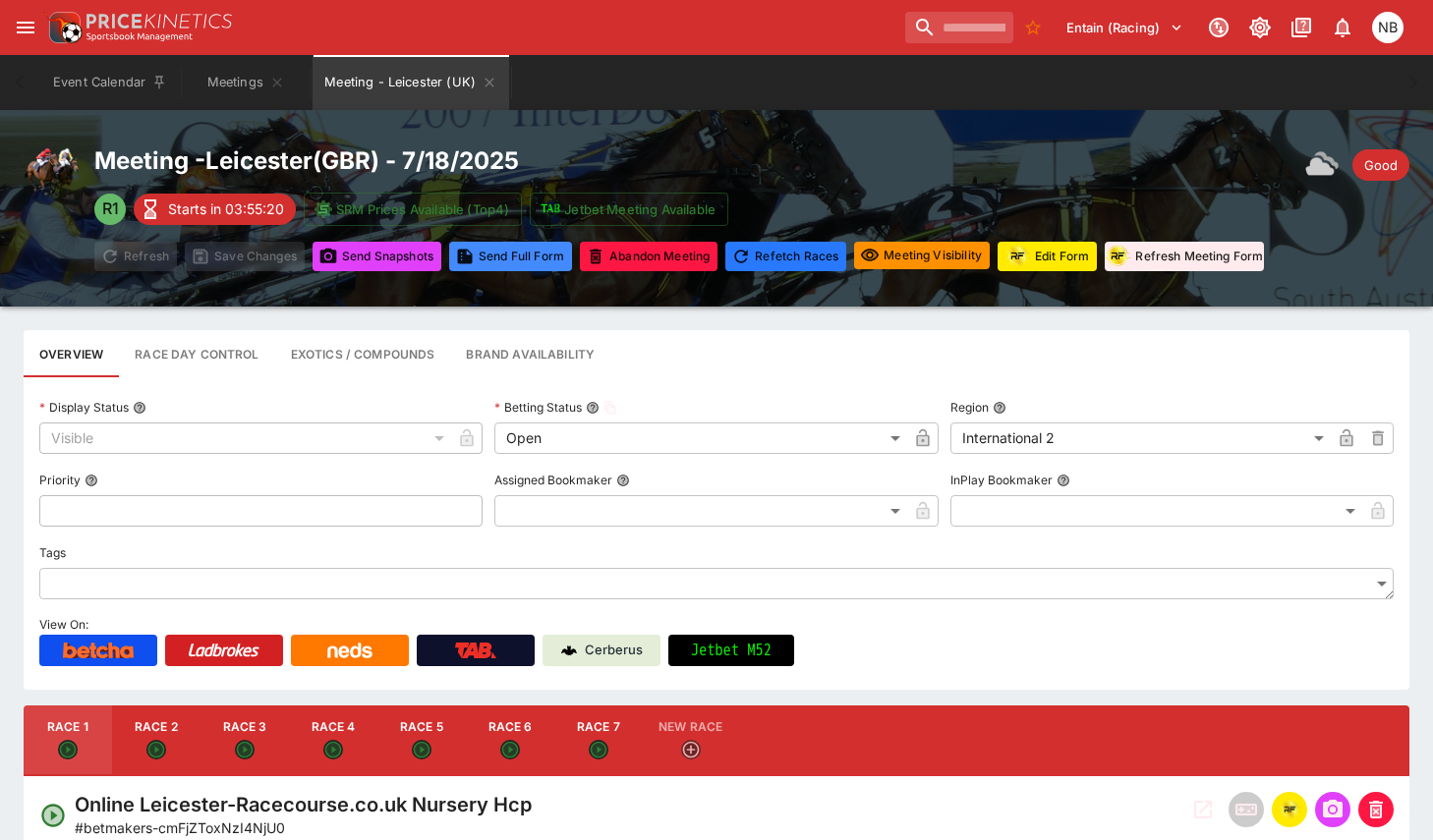 type on "****" 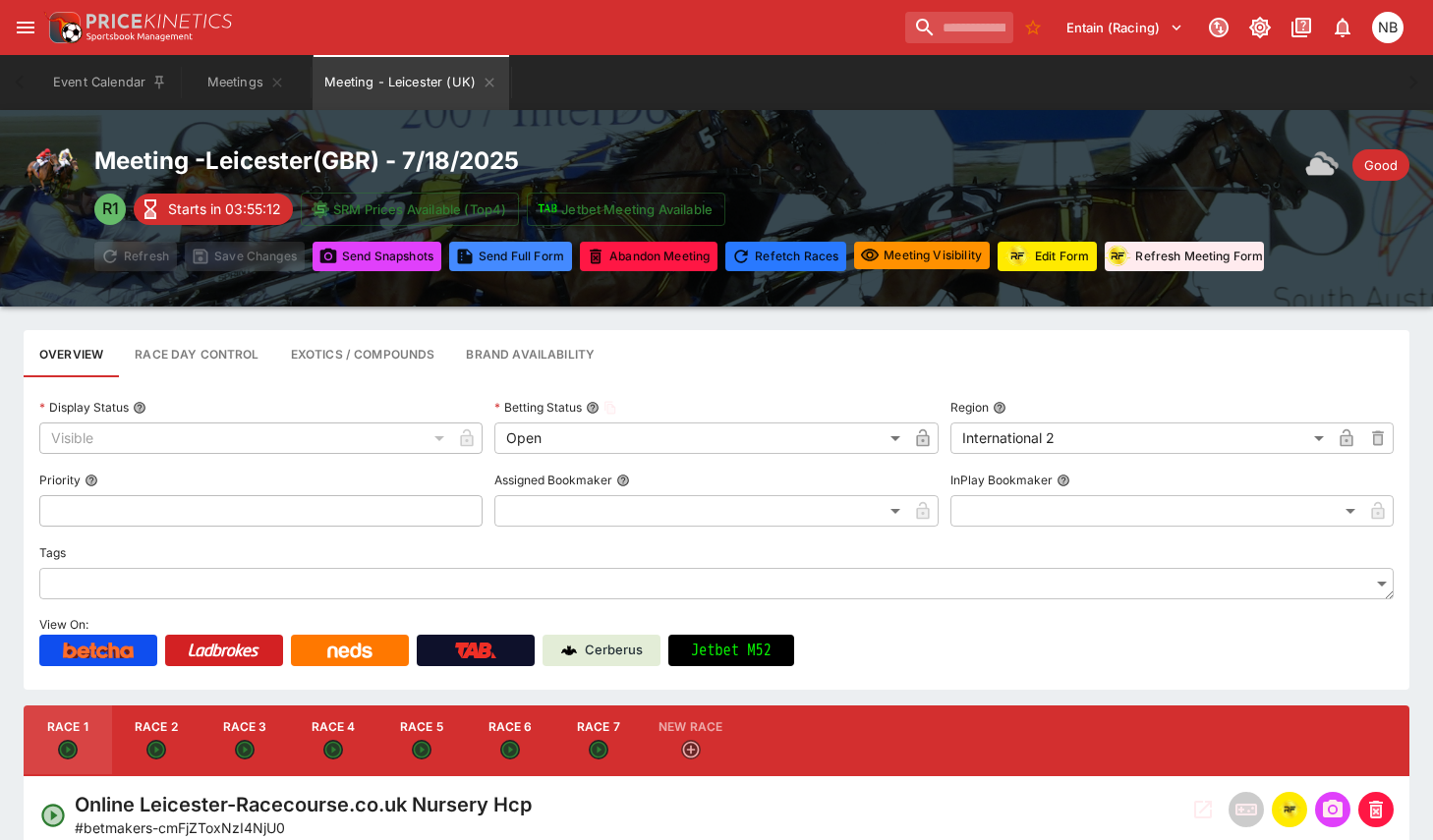 type on "****" 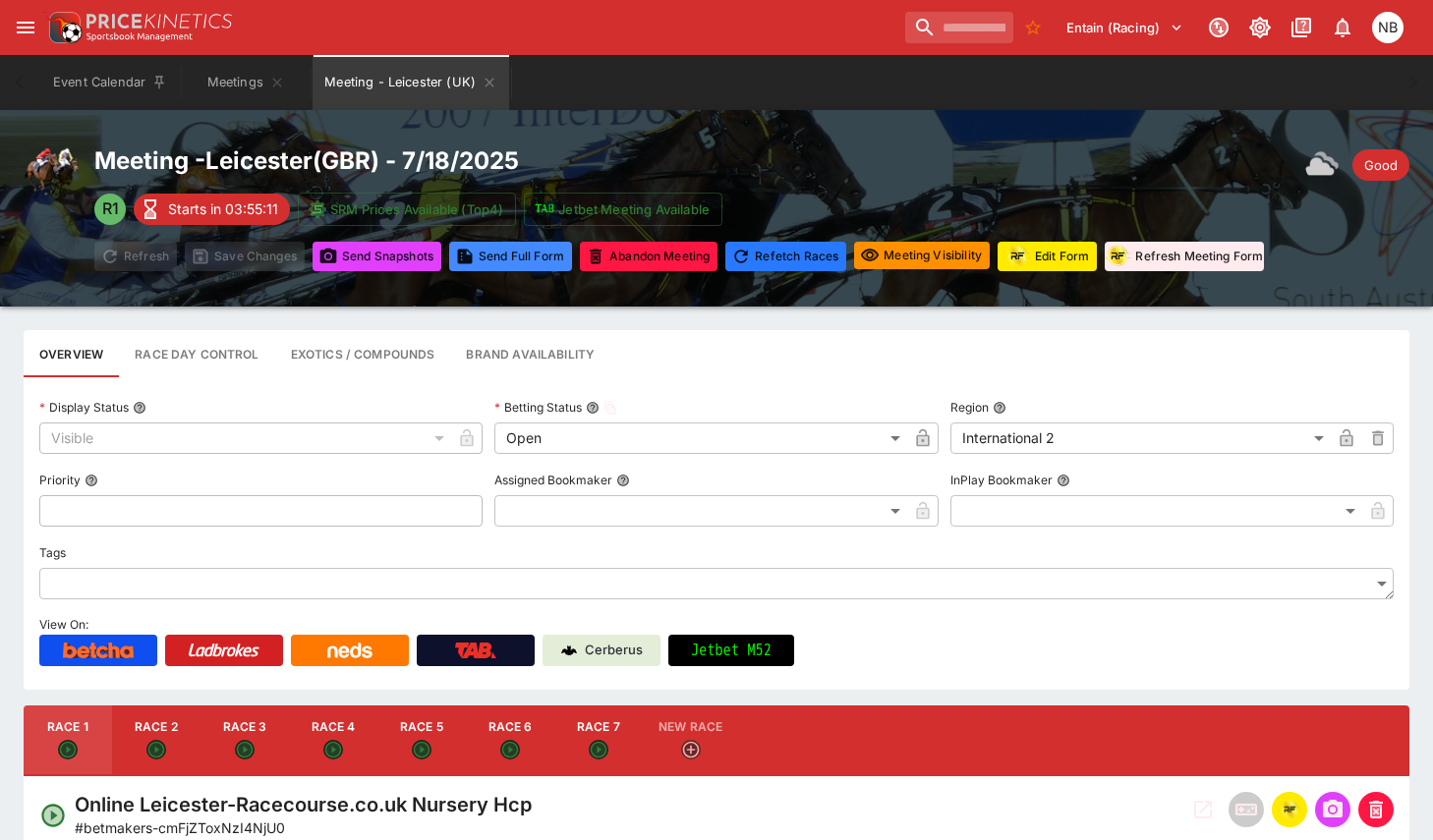 type on "****" 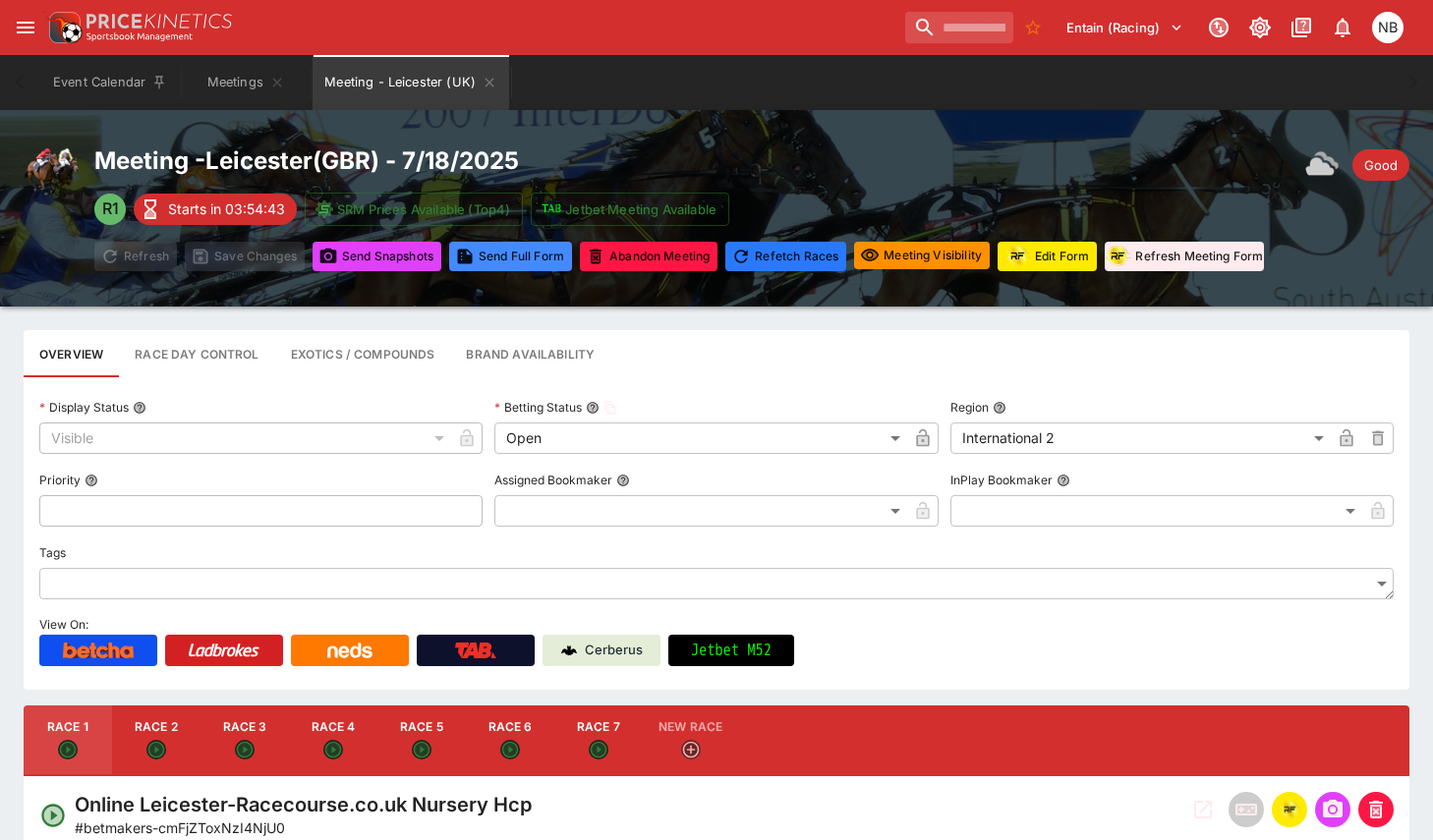 type on "****" 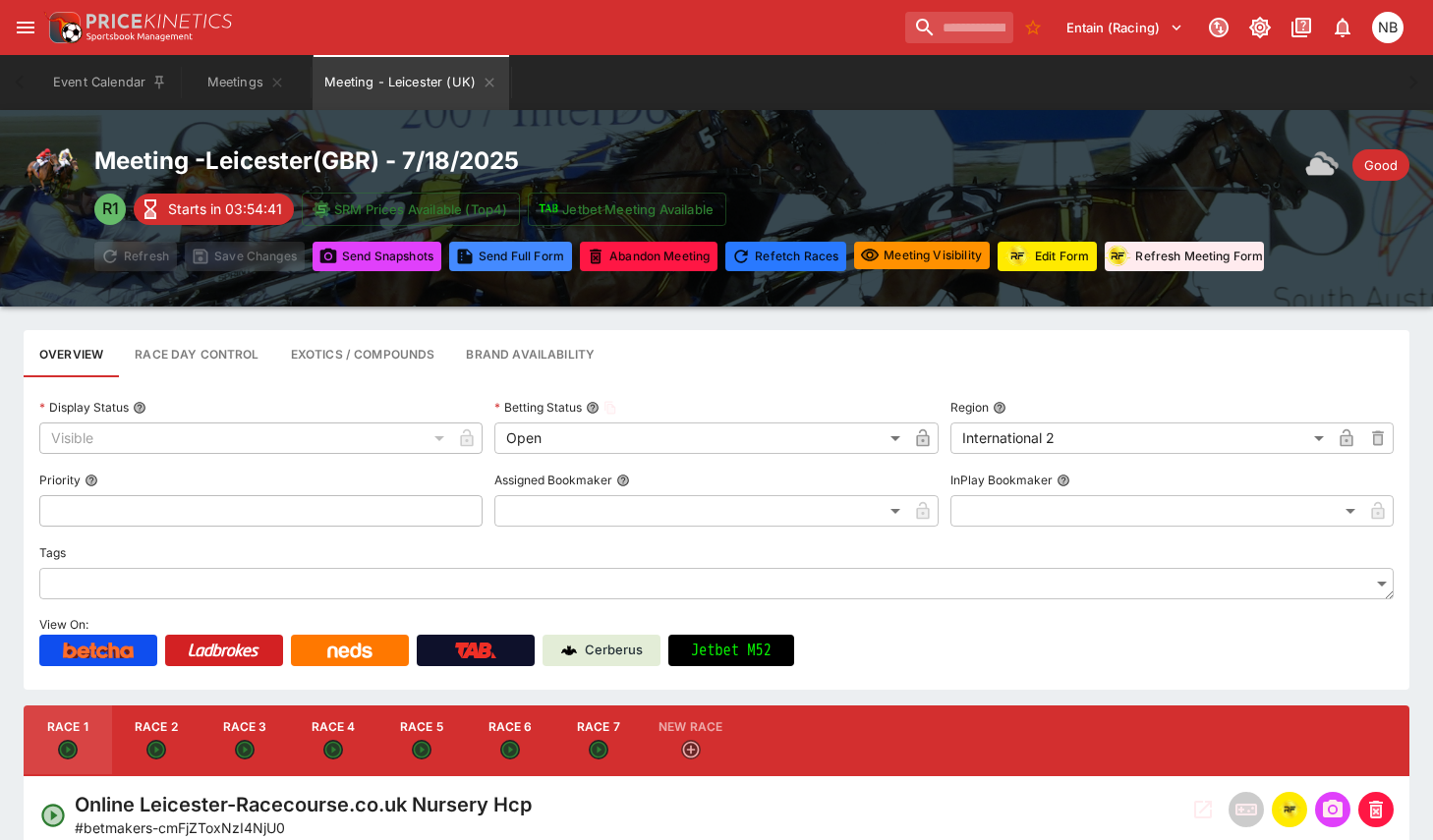 type on "****" 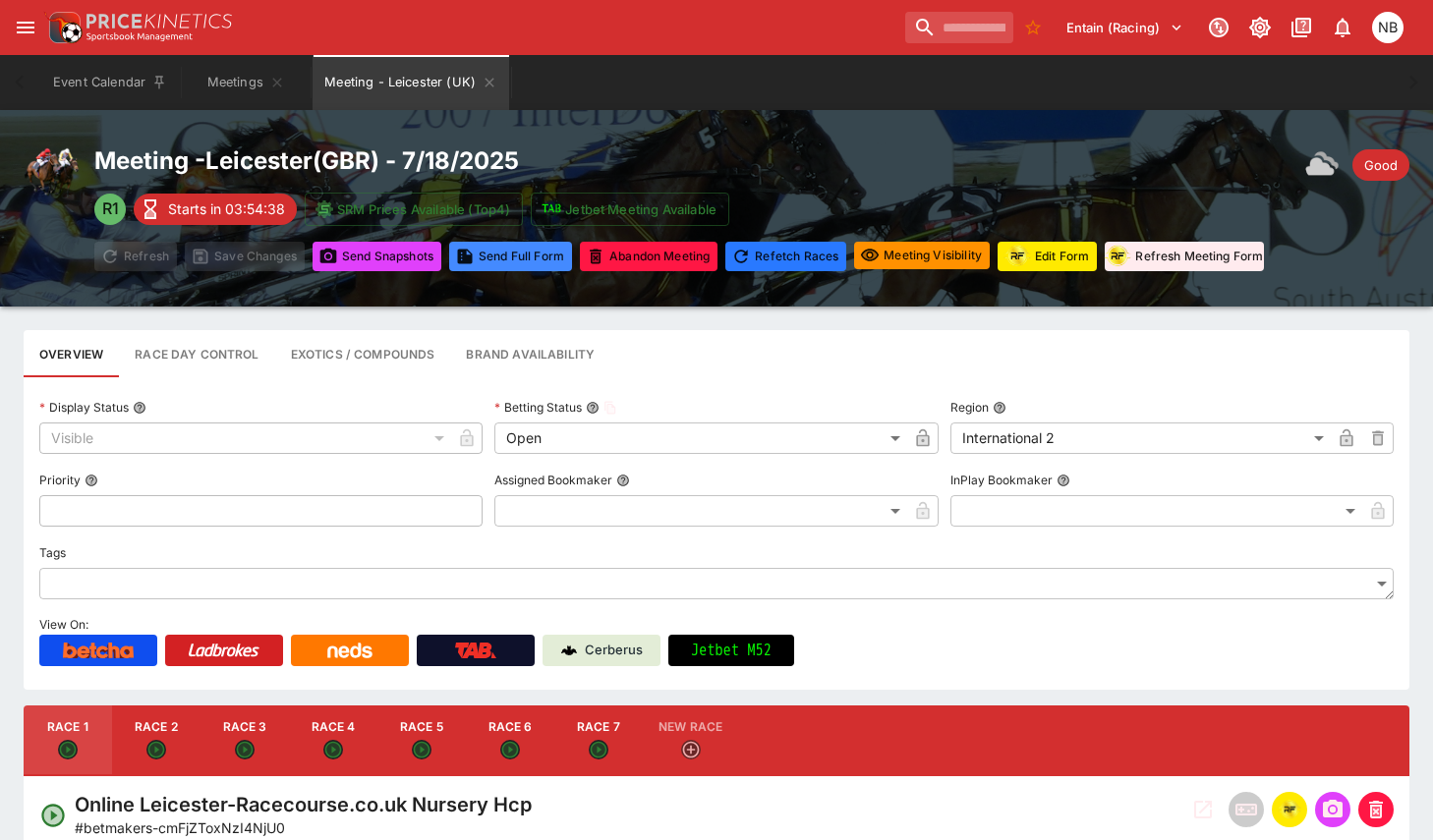 type on "****" 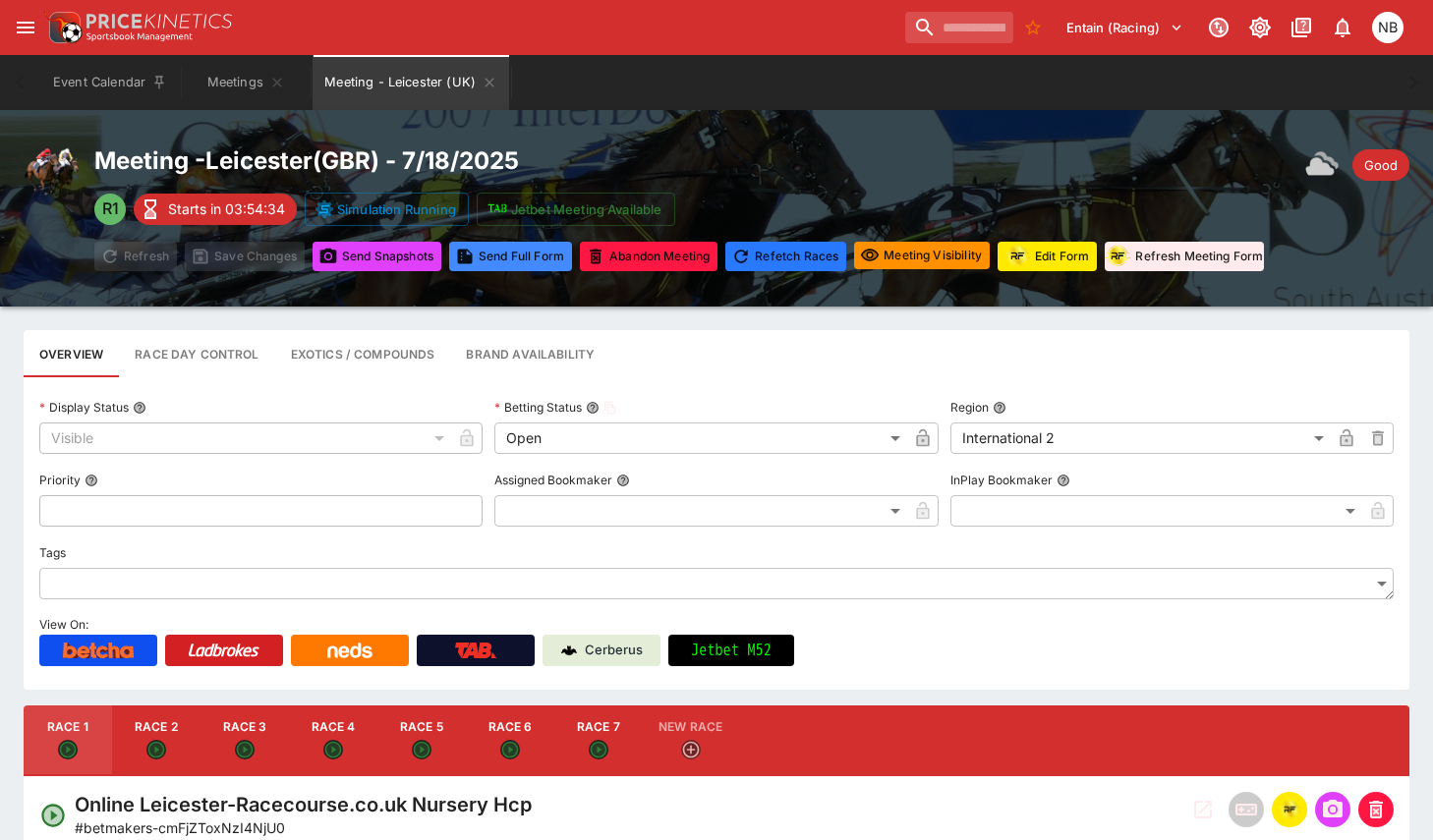 type on "****" 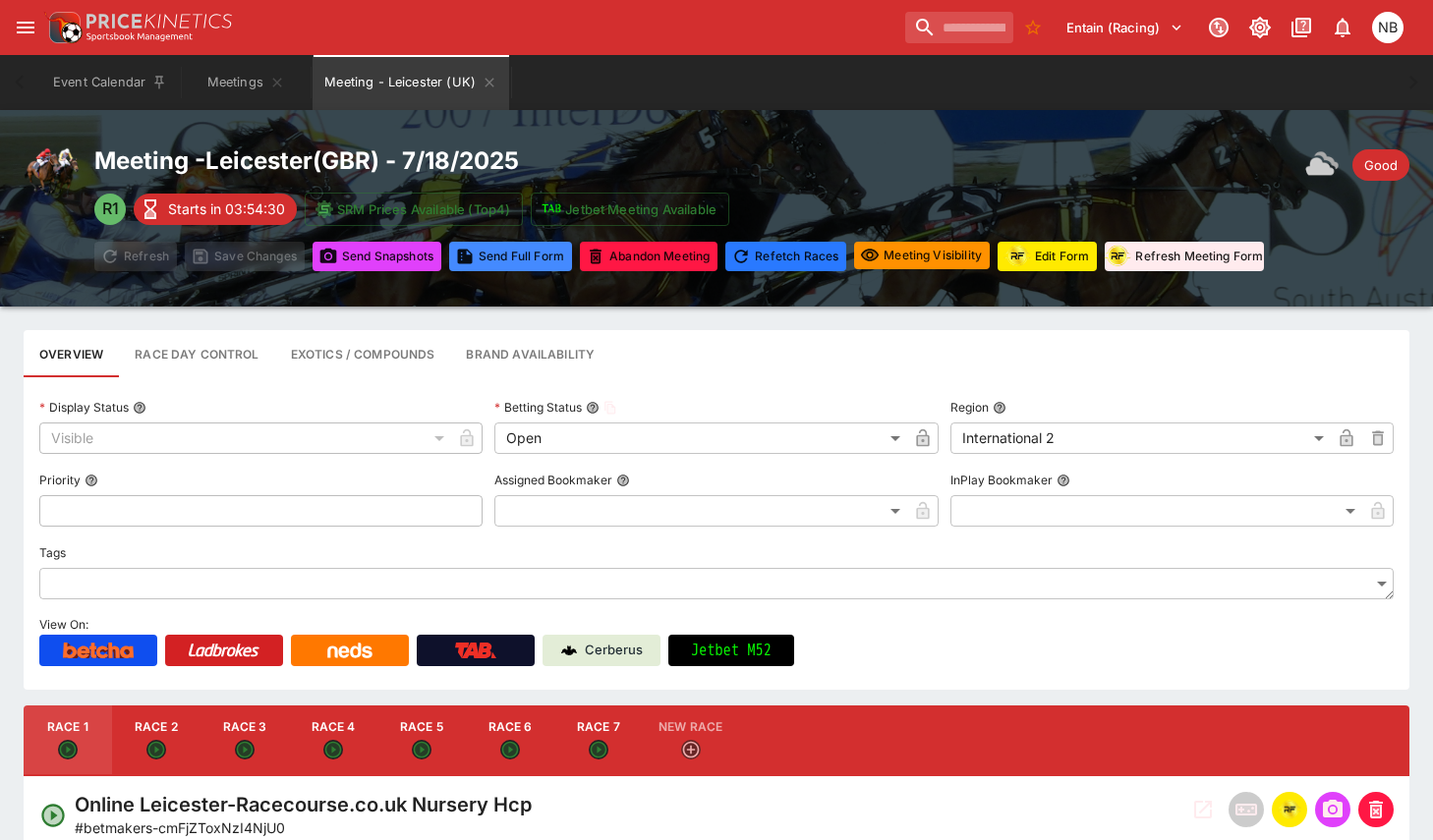 type on "****" 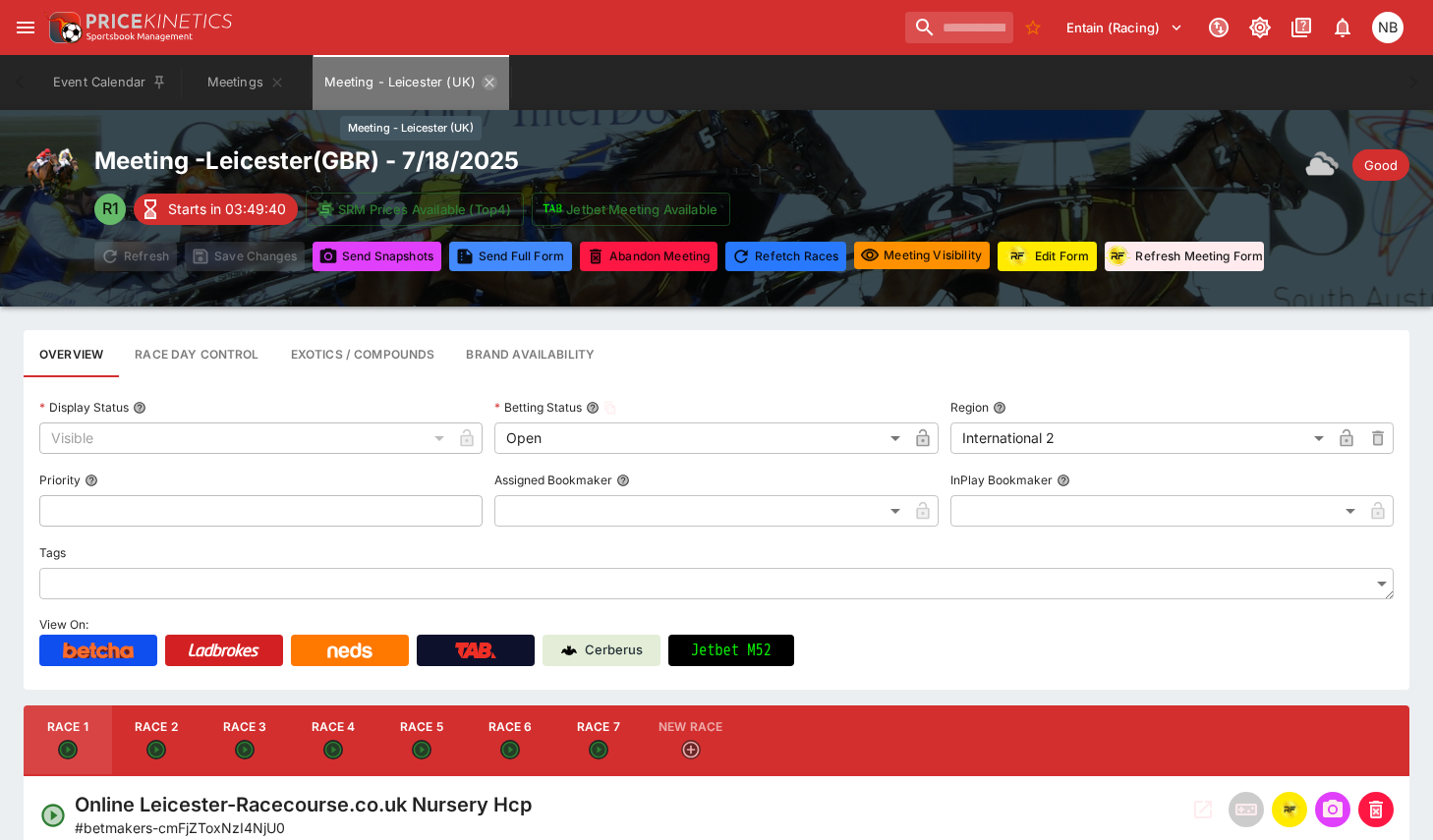 click 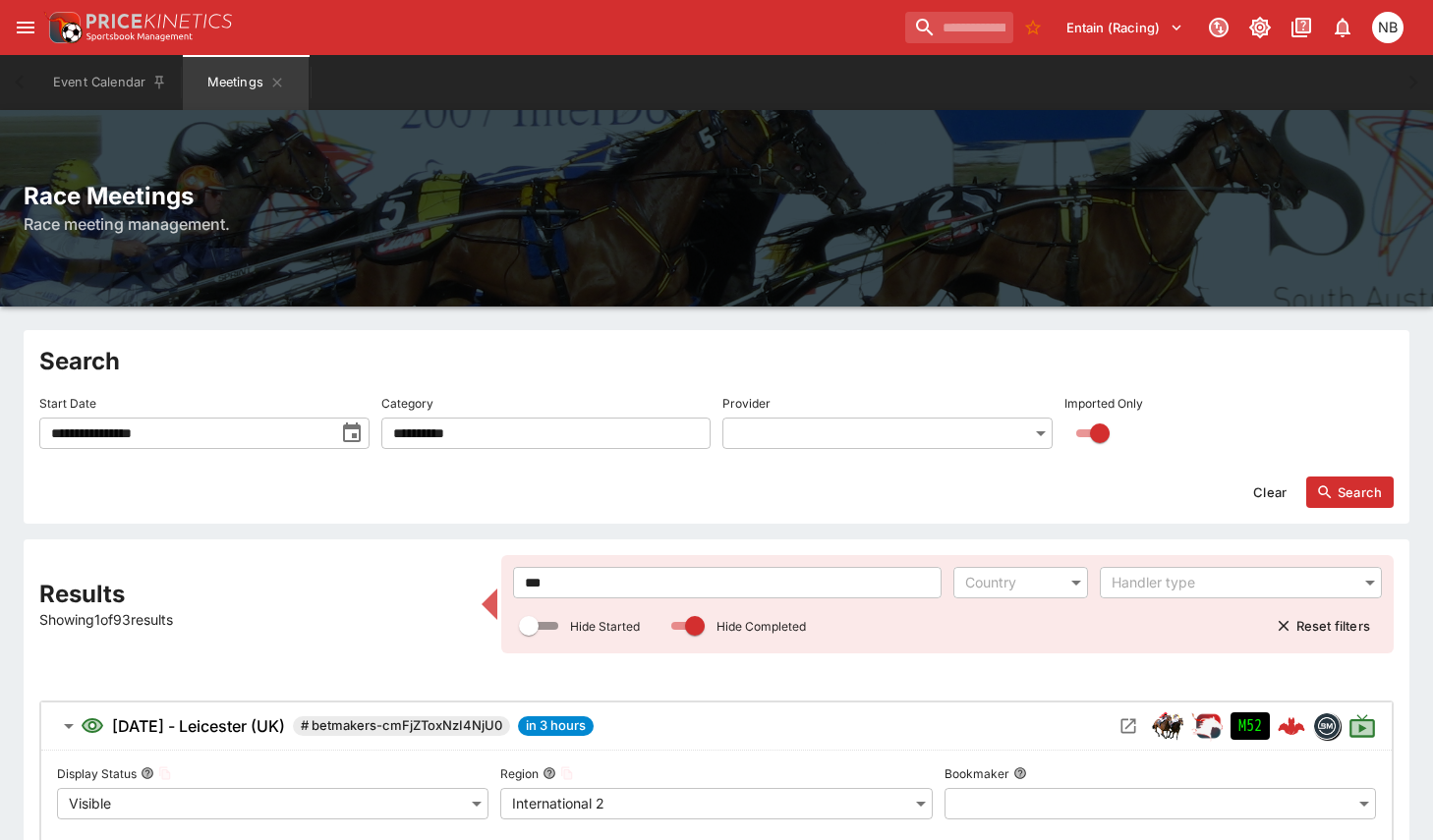 click on "***" at bounding box center (727, 583) 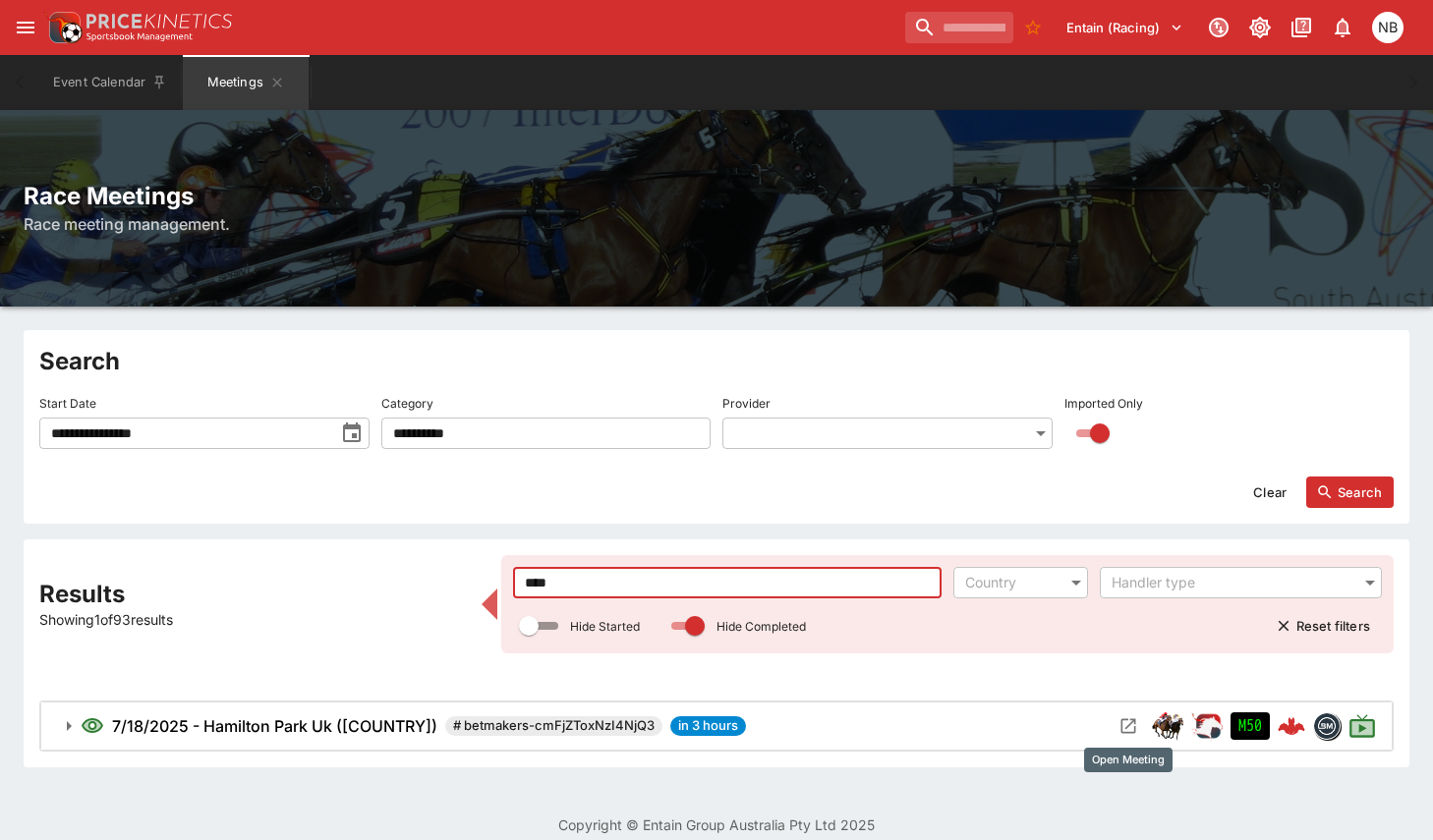 click 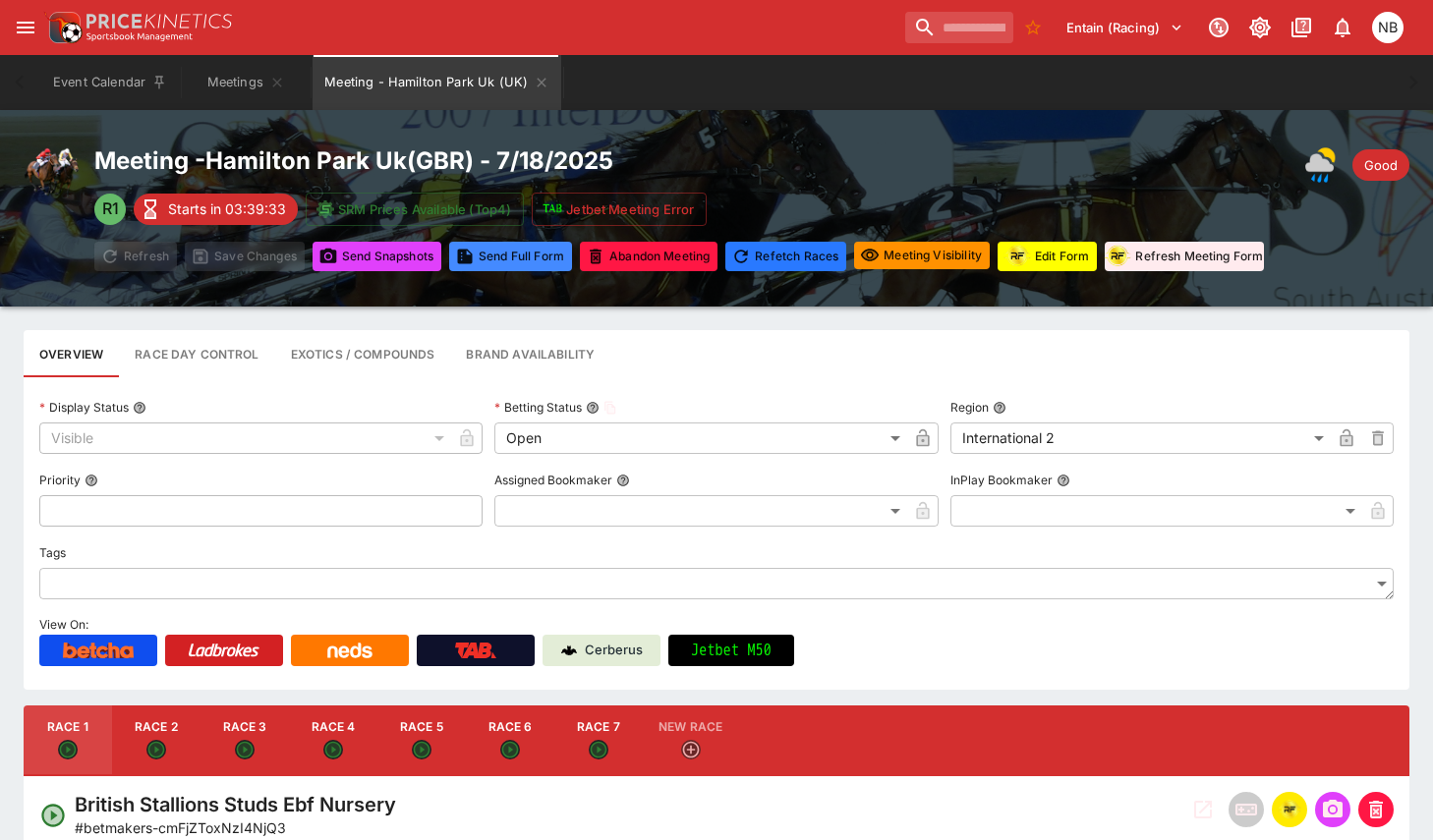 click on "Edit Form" at bounding box center (1047, 256) 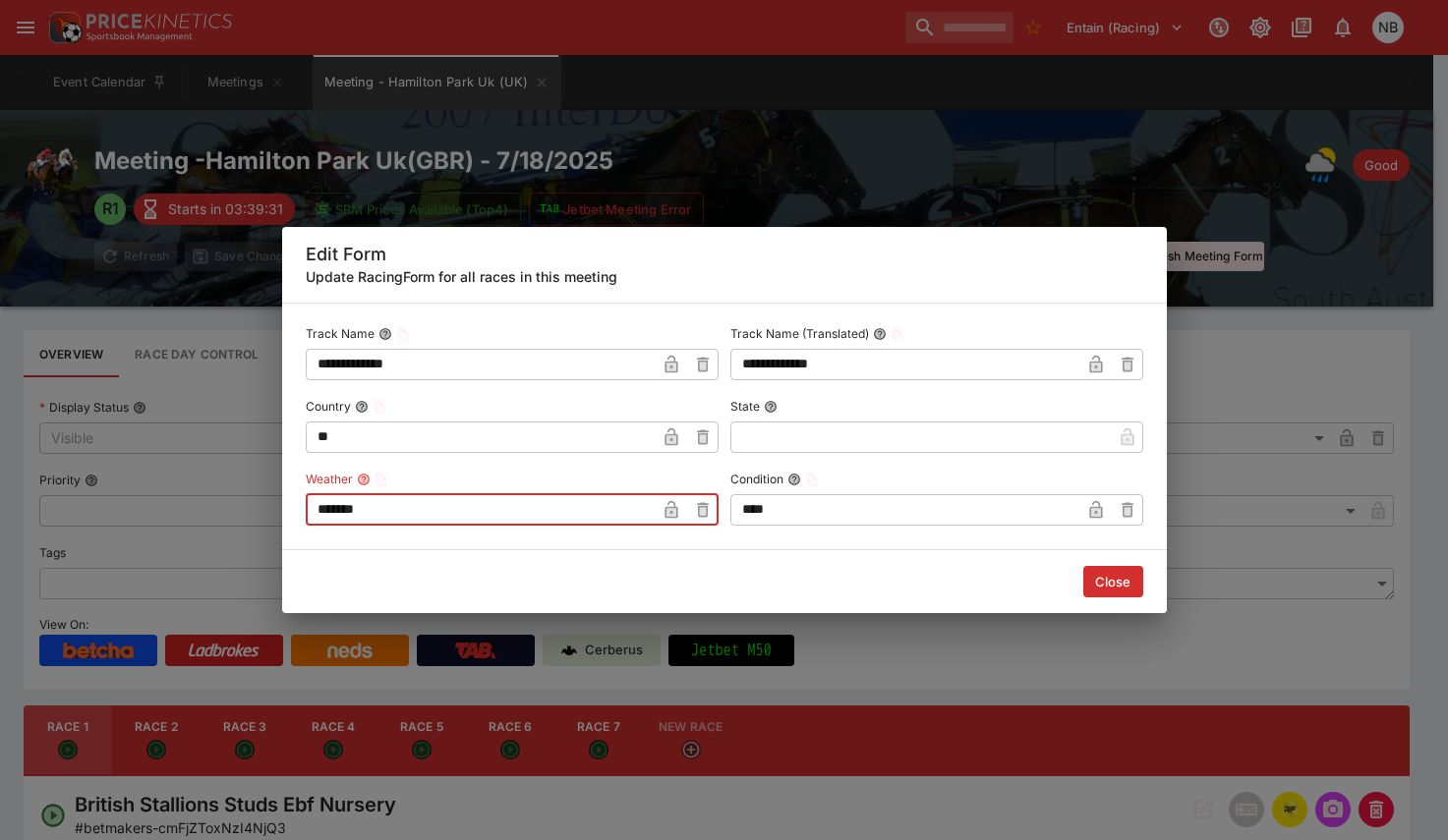 drag, startPoint x: 220, startPoint y: 419, endPoint x: 180, endPoint y: 388, distance: 50.60632 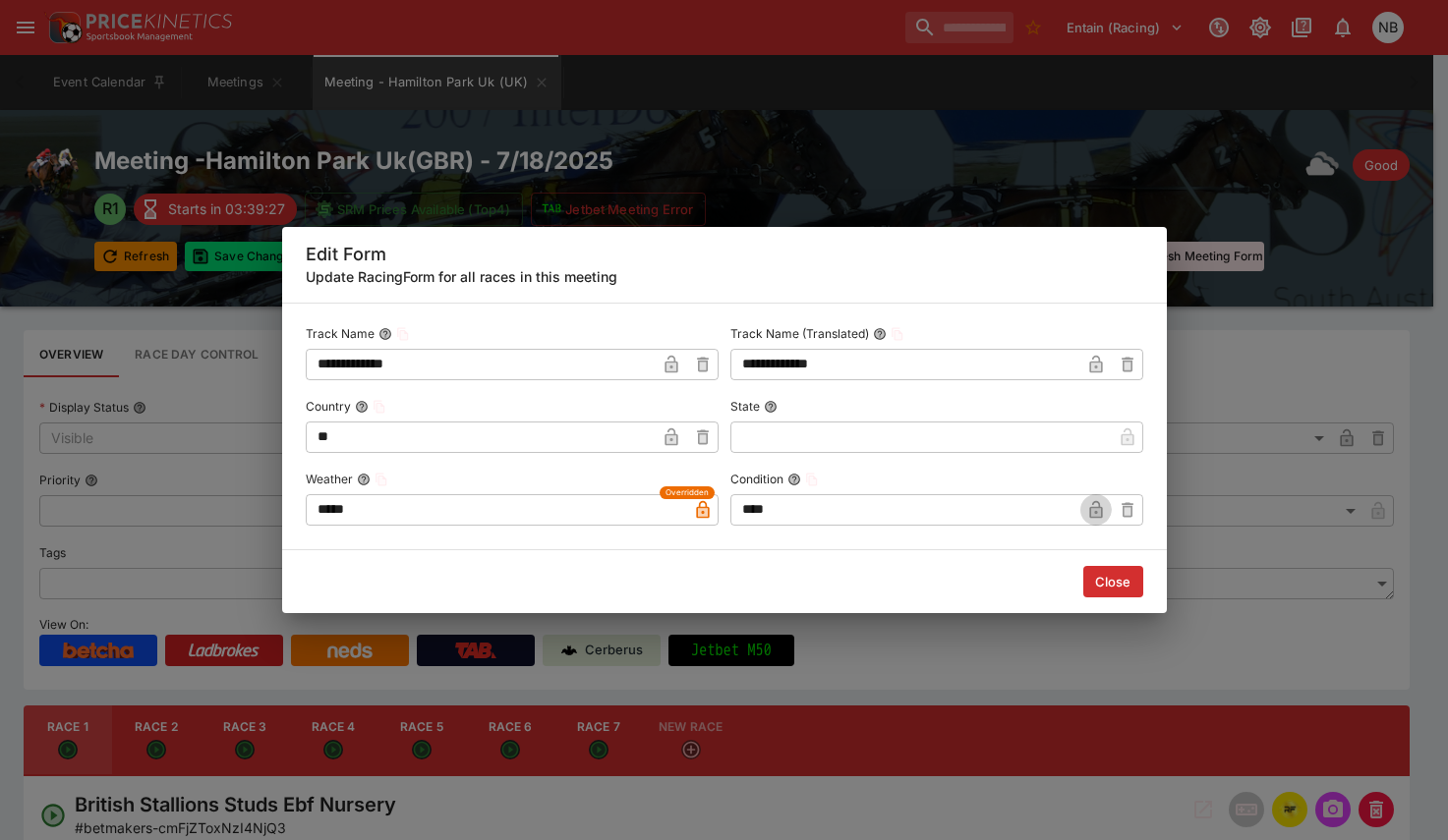 click 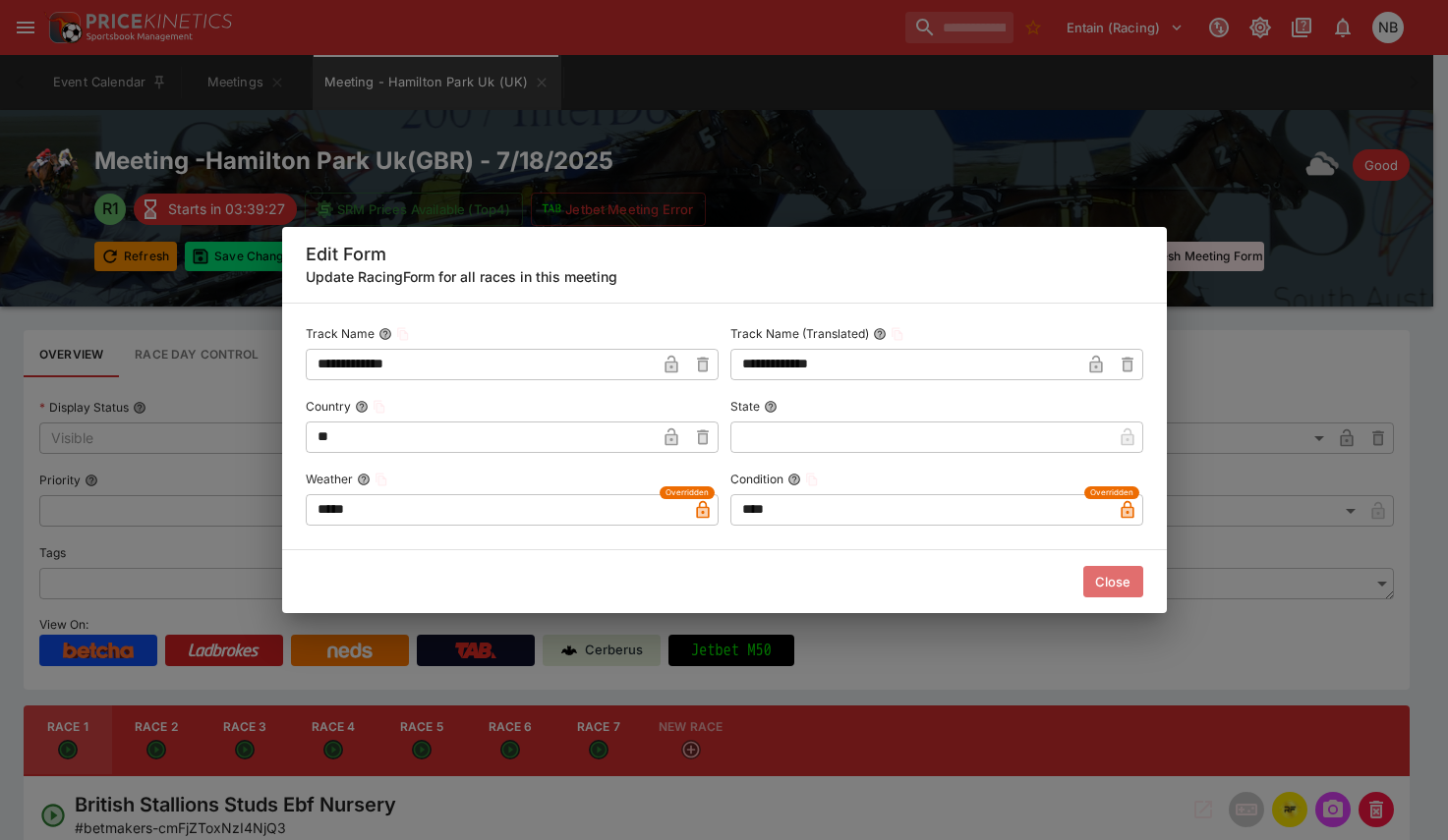 click on "Close" at bounding box center [1113, 582] 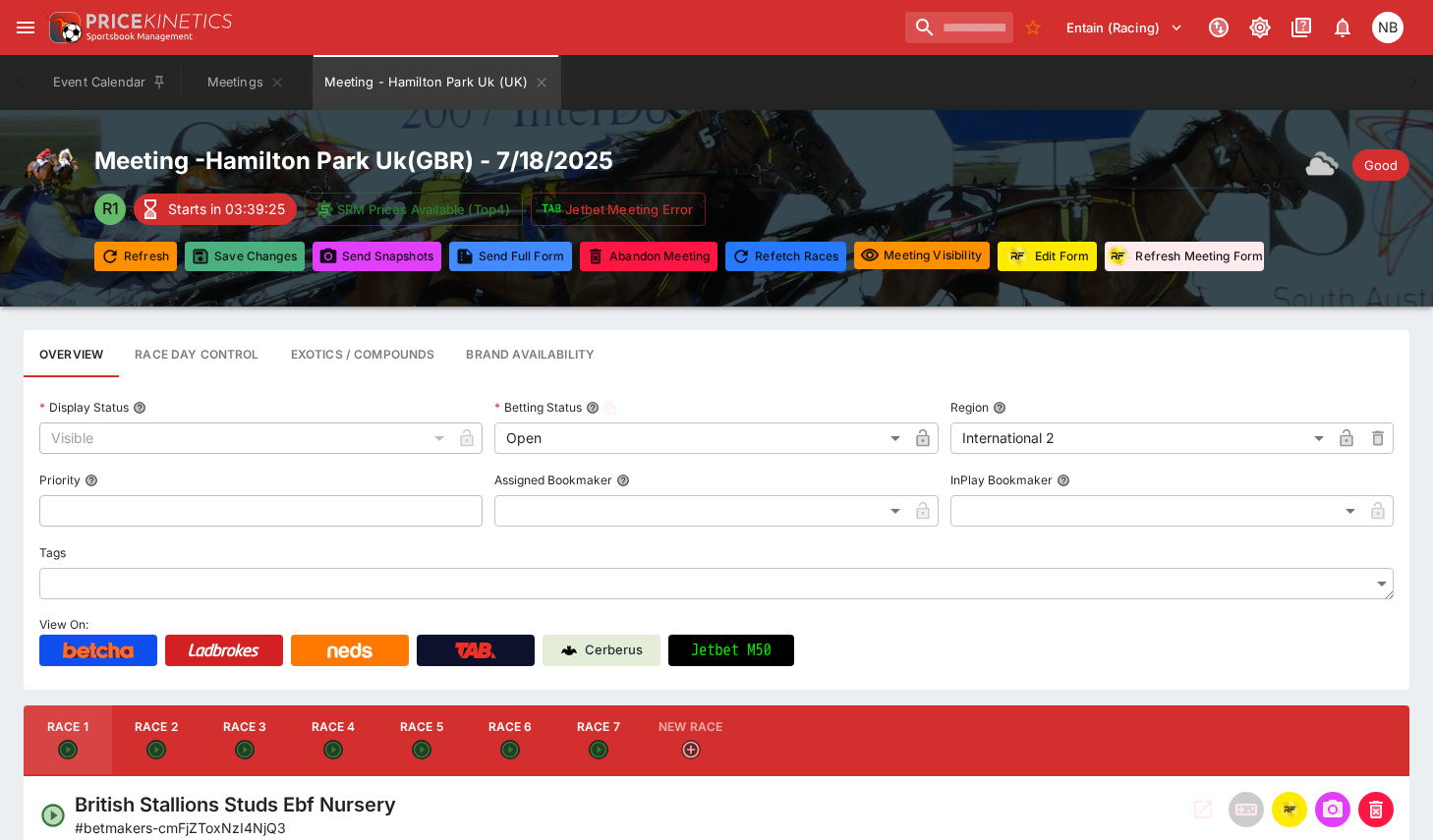 click on "Save Changes" at bounding box center [245, 256] 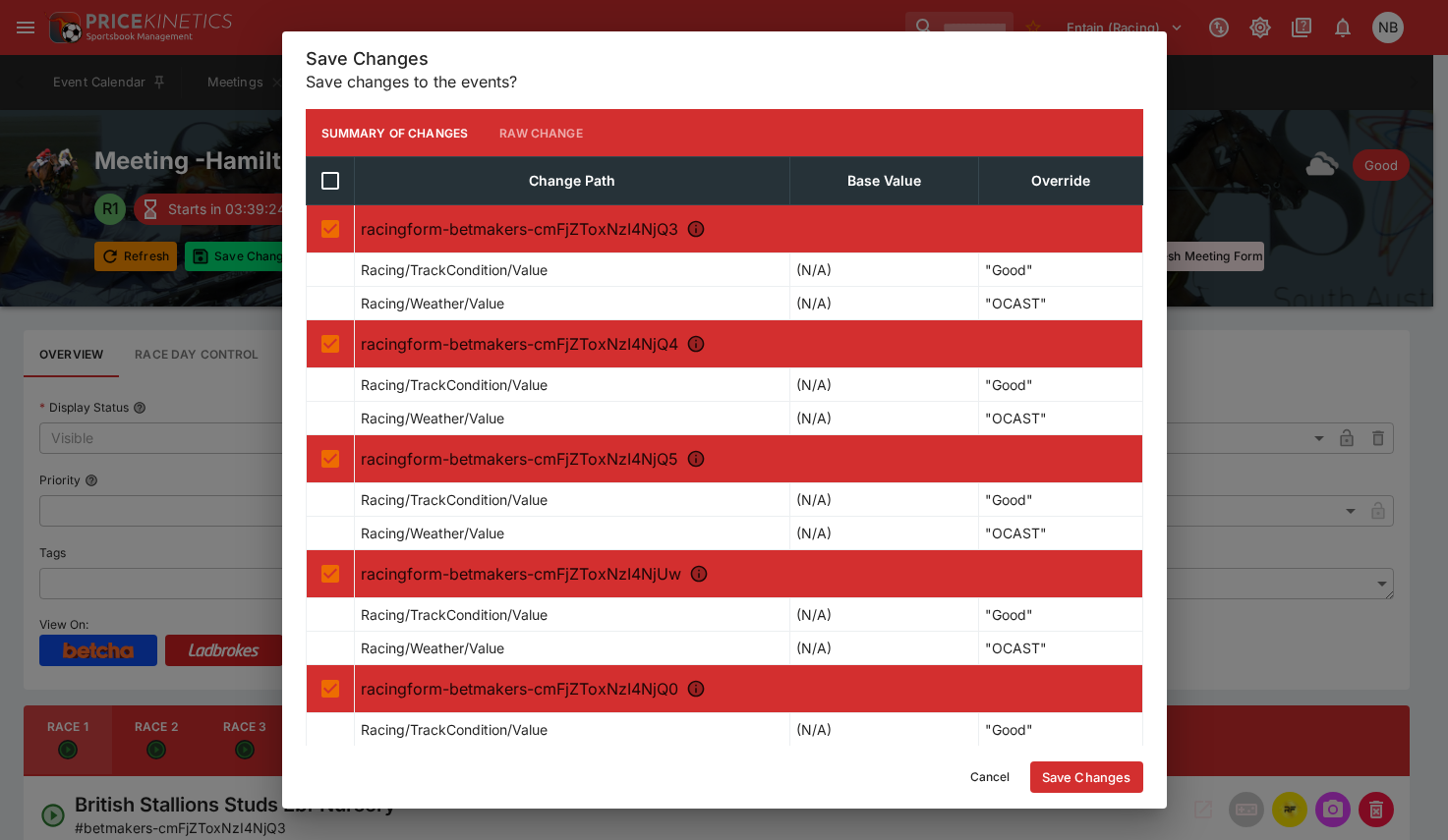 click on "Save Changes" at bounding box center (1086, 777) 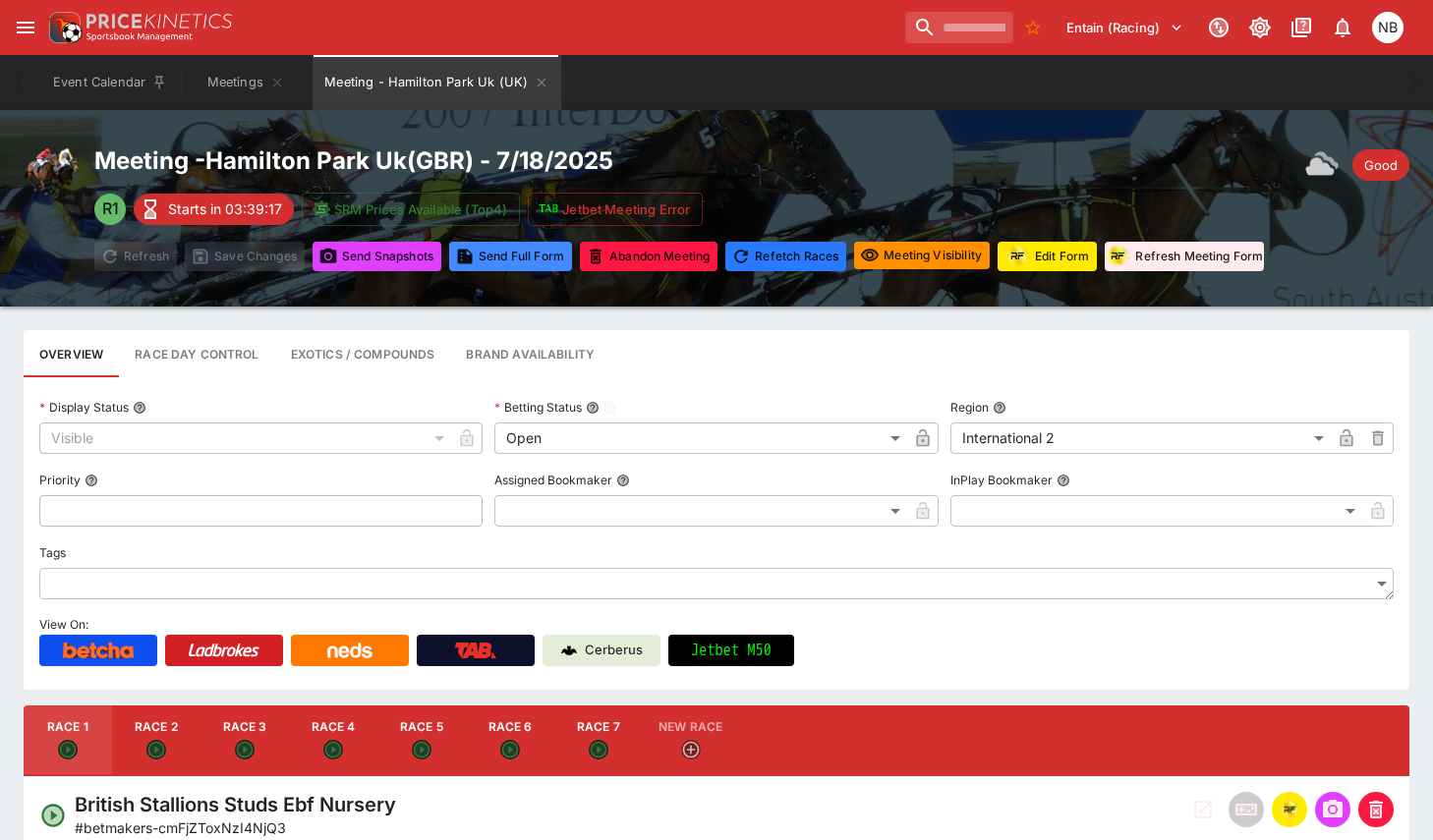 drag, startPoint x: 260, startPoint y: 725, endPoint x: 287, endPoint y: 726, distance: 27.018512 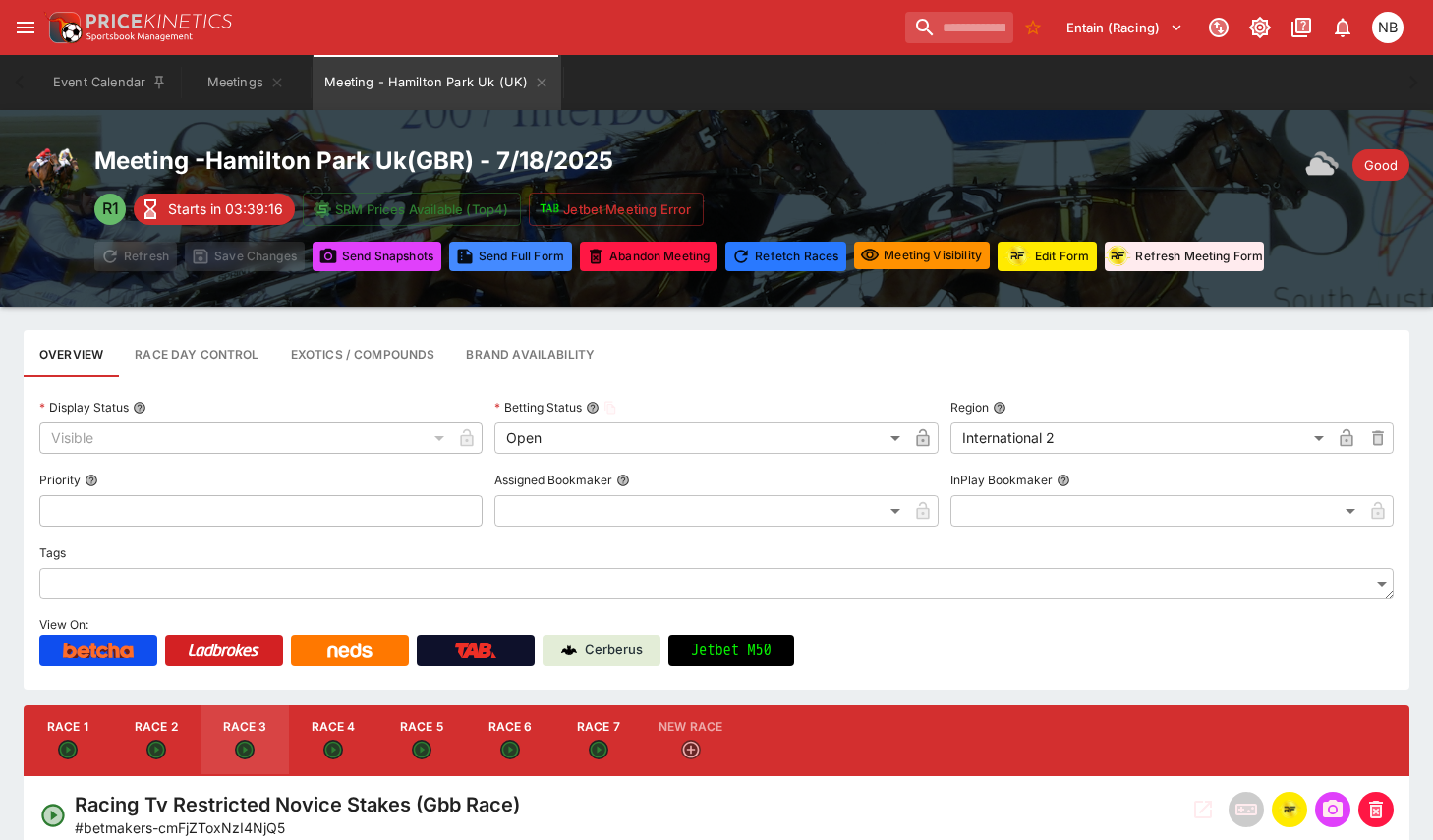 click 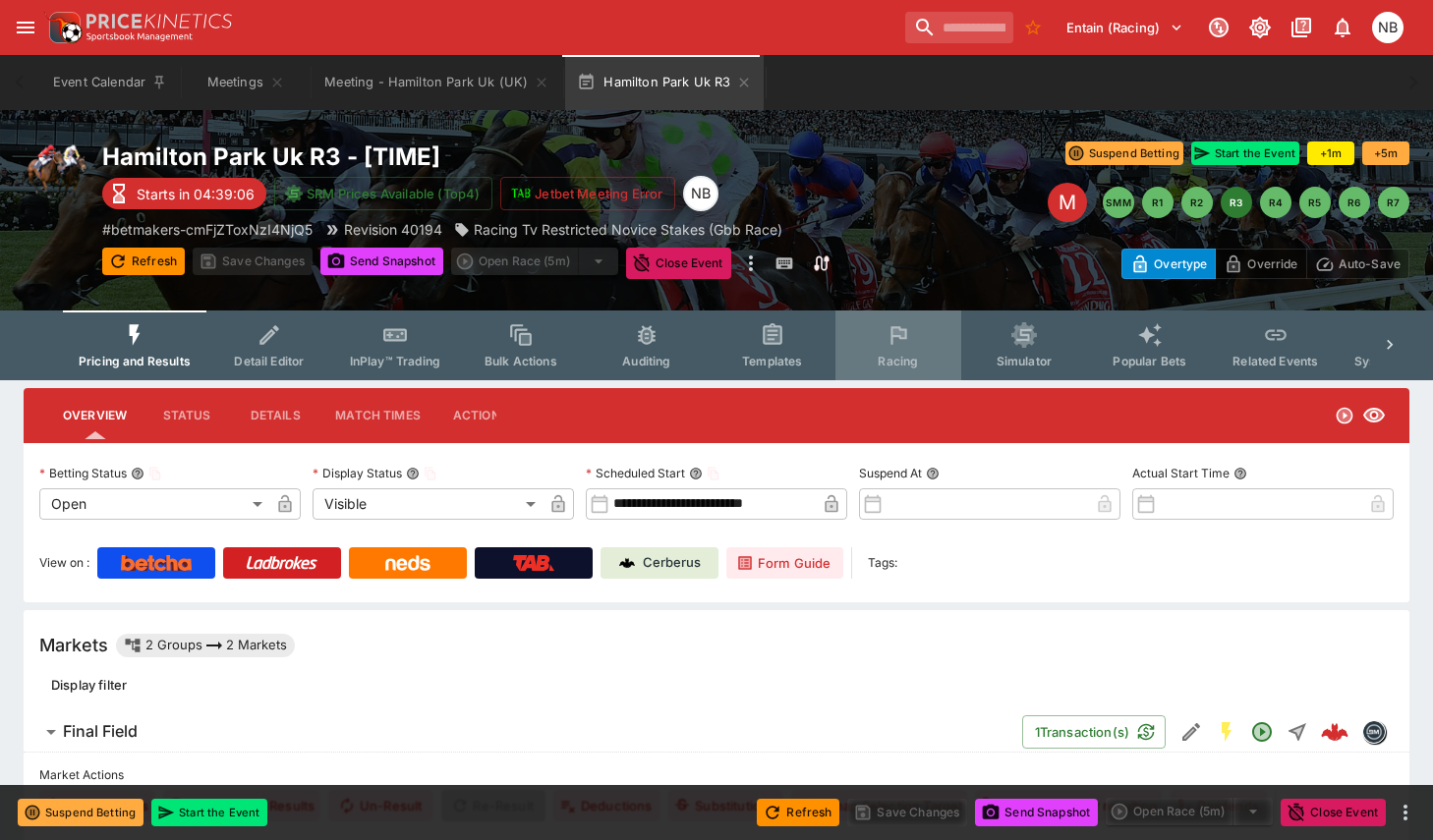 click on "Racing" at bounding box center [897, 361] 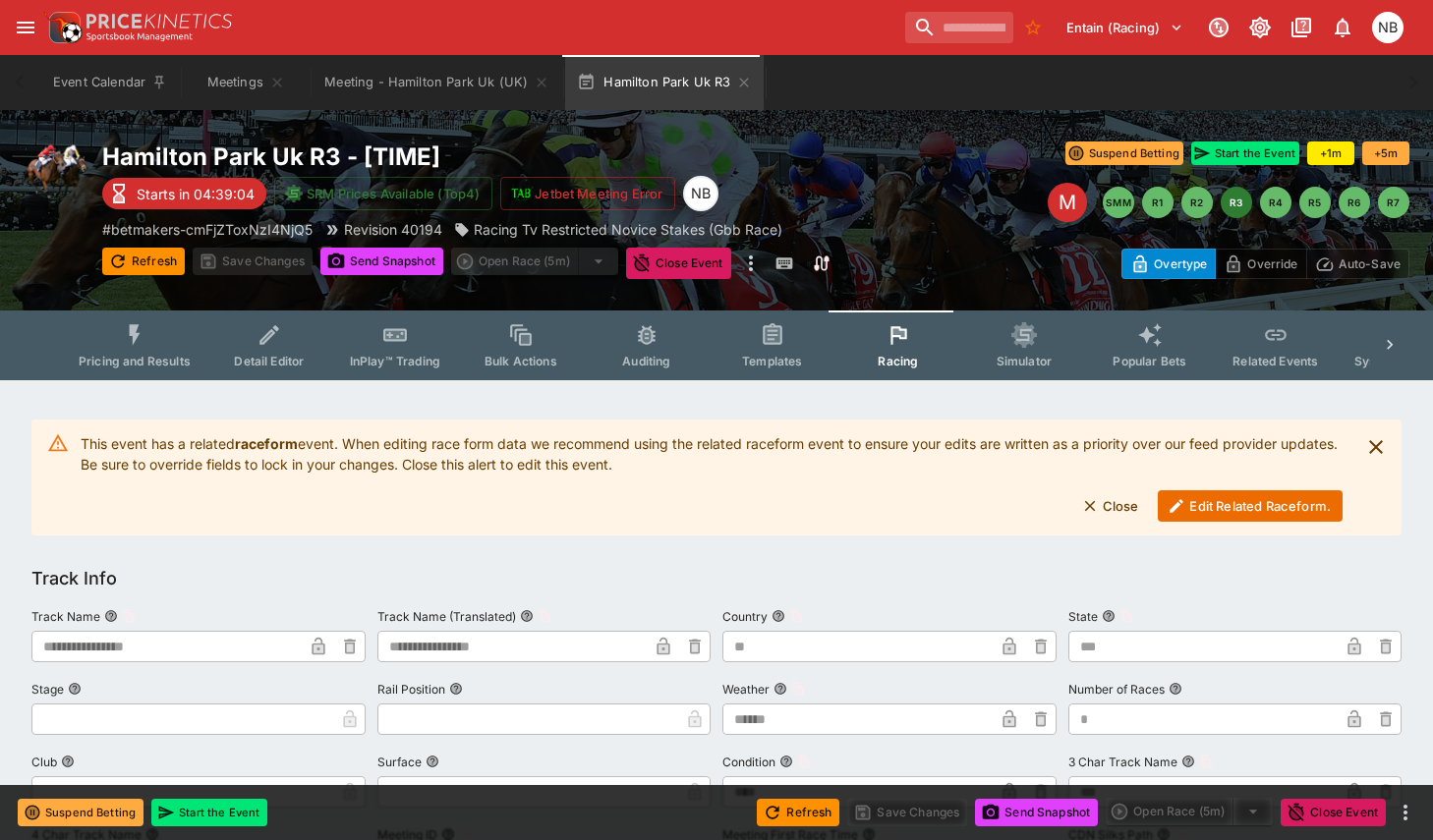 click on "Edit Related Raceform." at bounding box center [1250, 506] 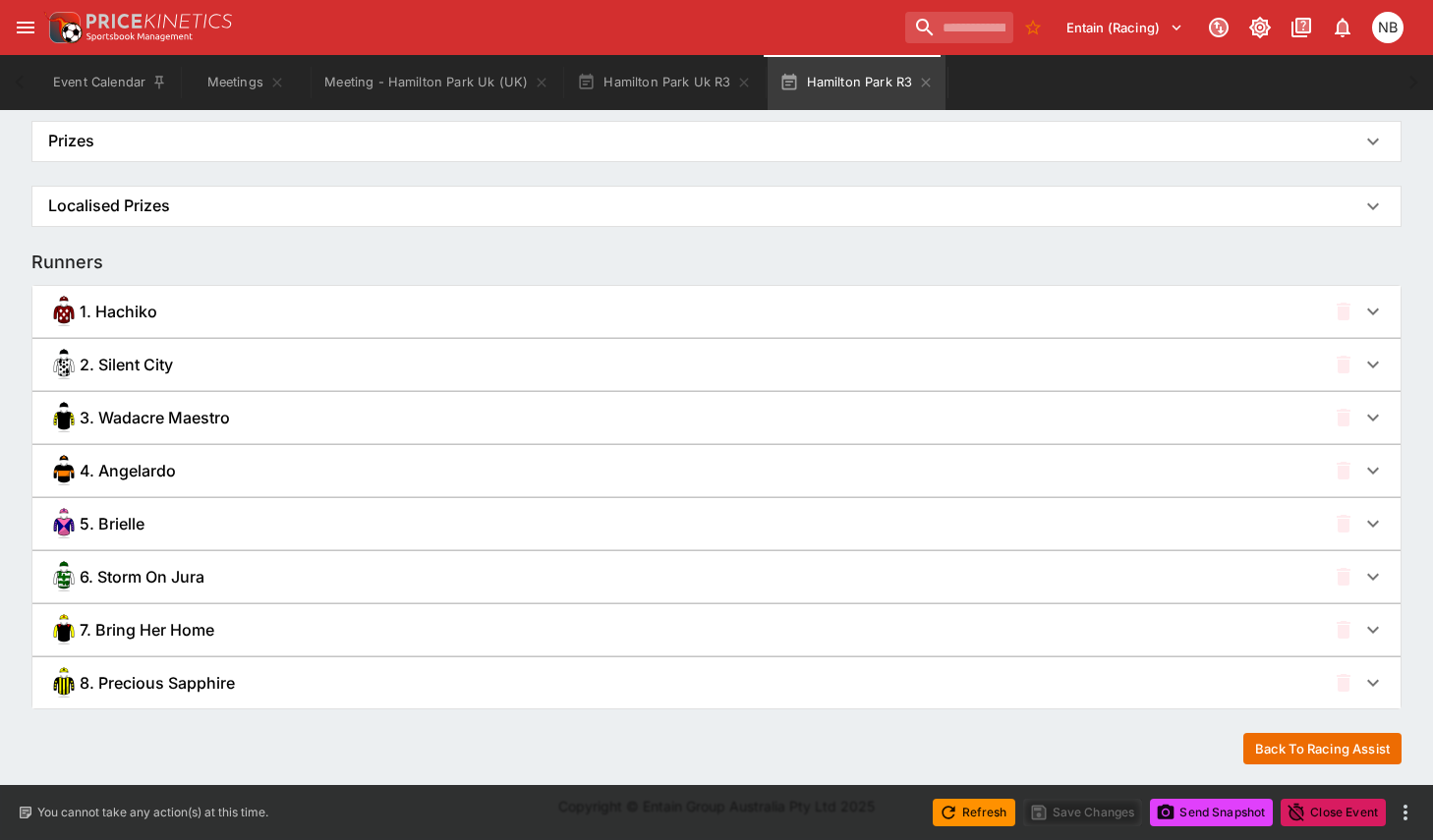 scroll, scrollTop: 1247, scrollLeft: 0, axis: vertical 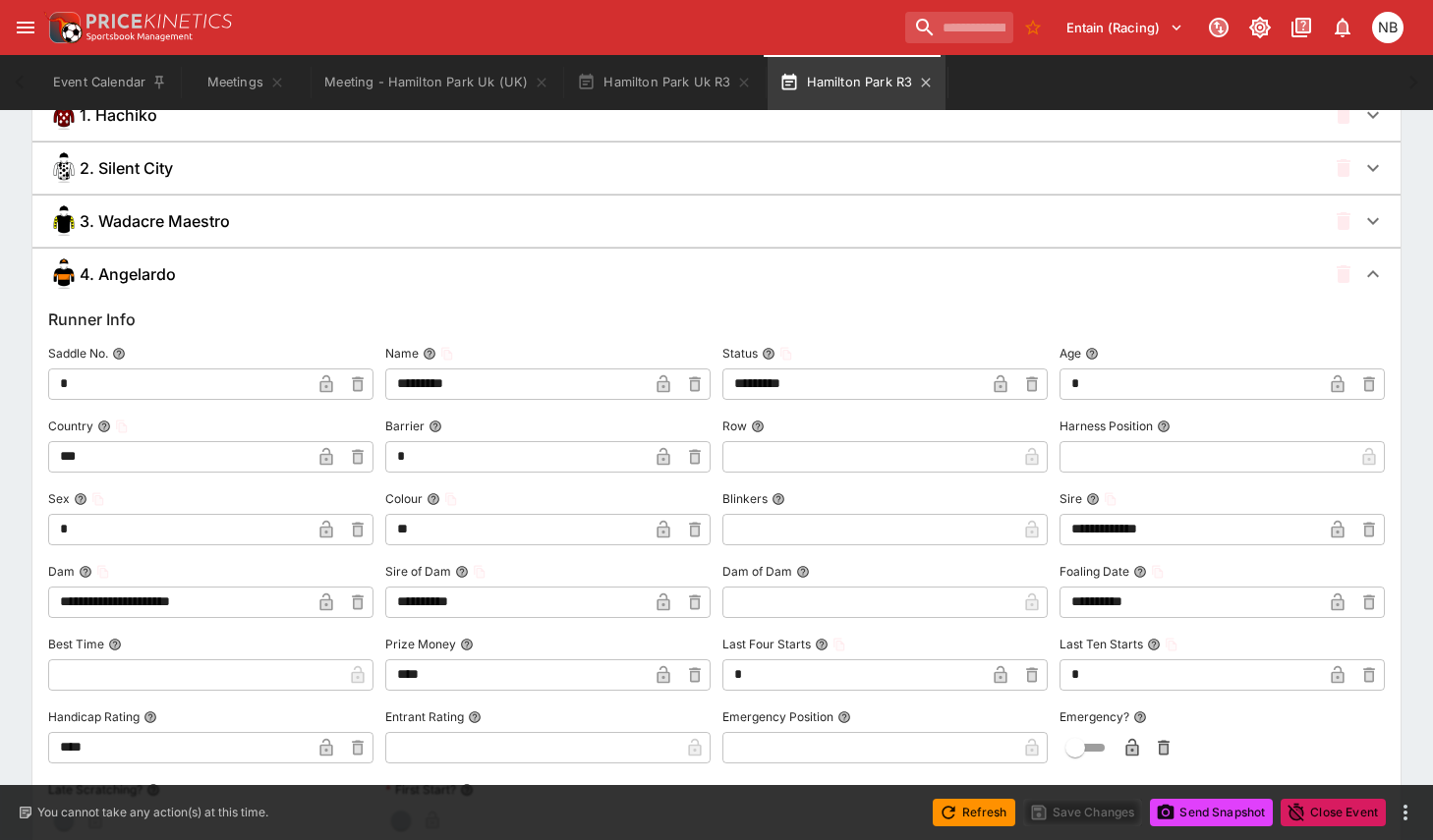 click on "Hamilton Park R3" at bounding box center [856, 83] 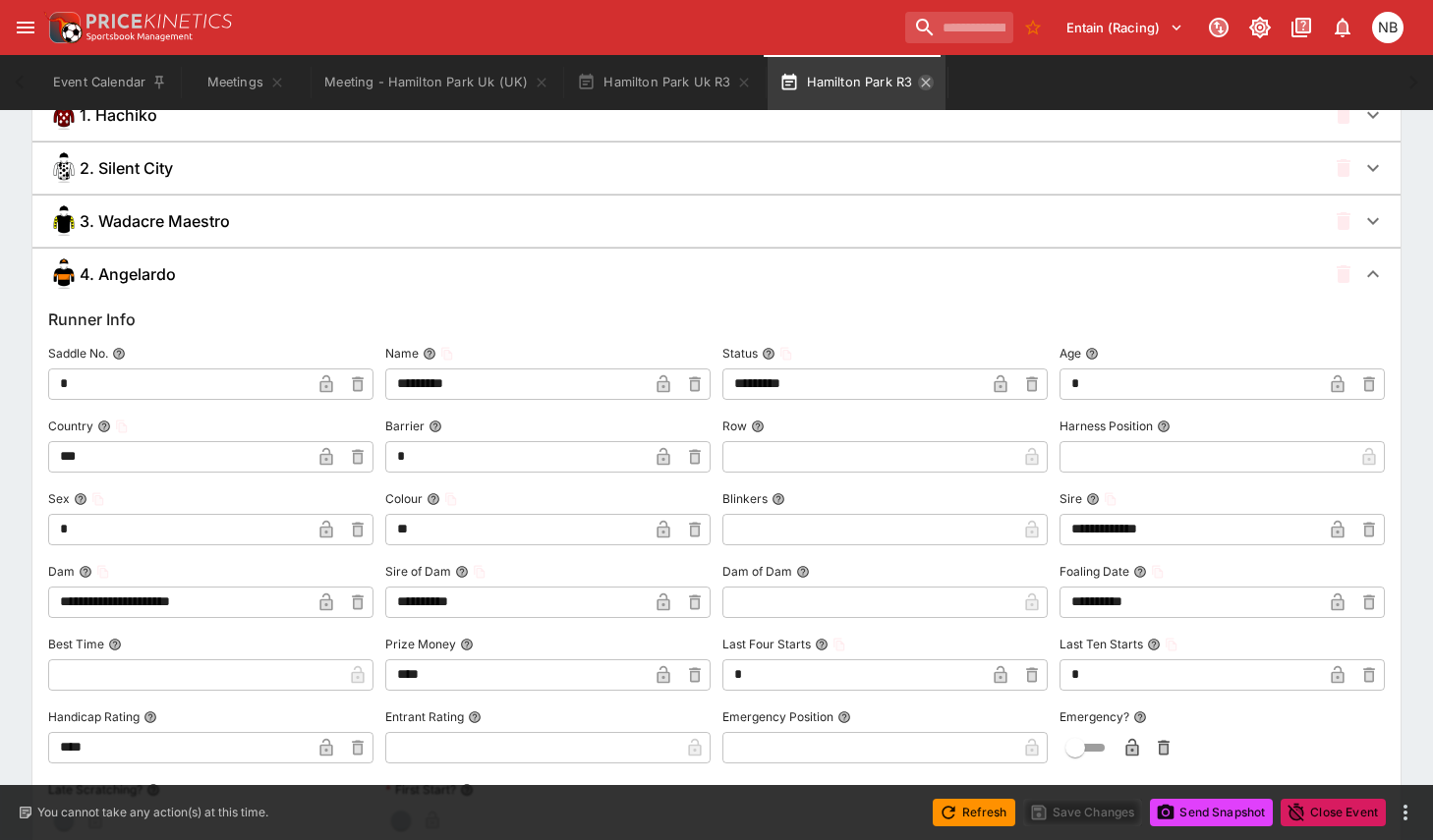 click 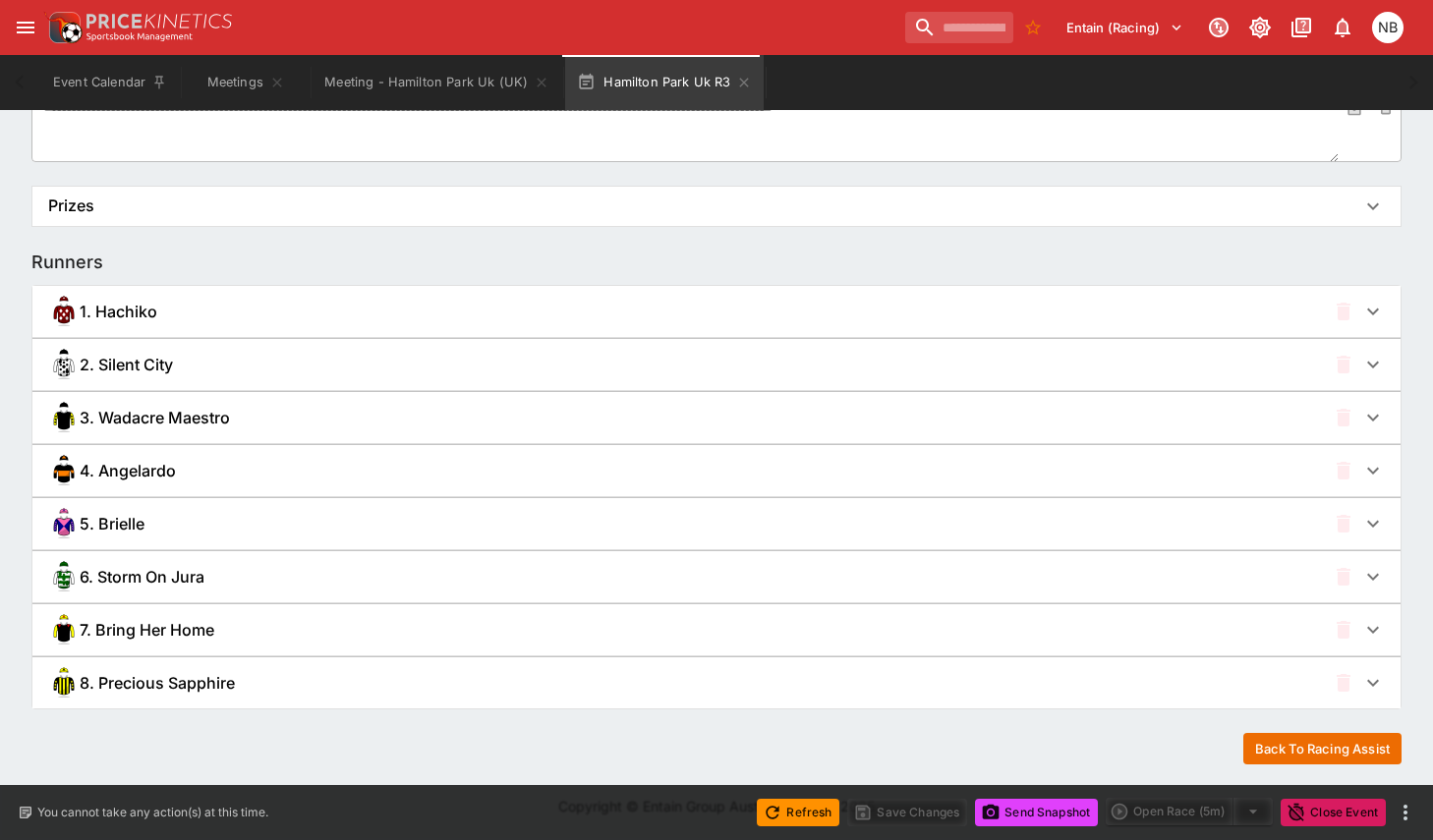 scroll, scrollTop: 0, scrollLeft: 0, axis: both 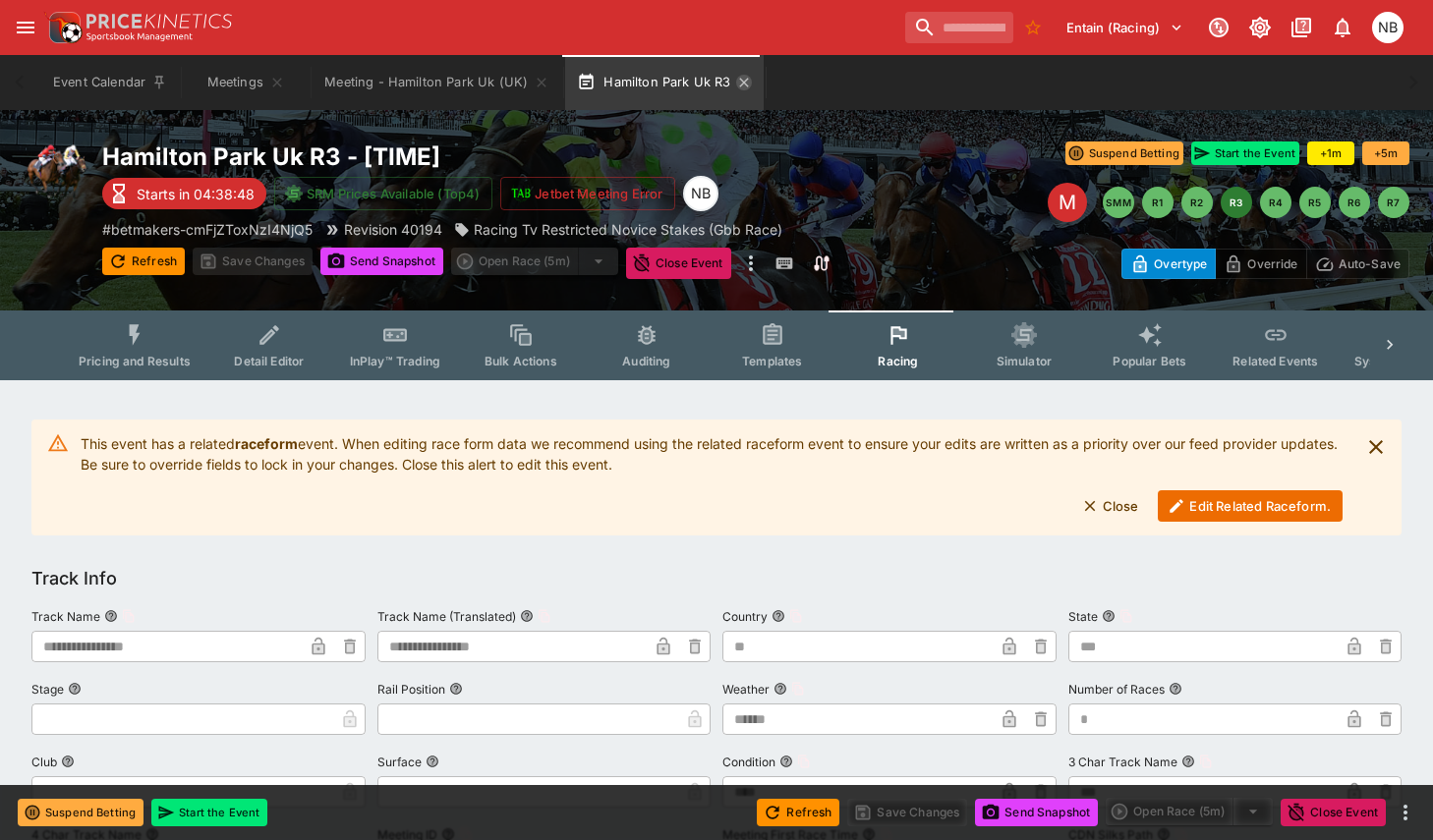 click 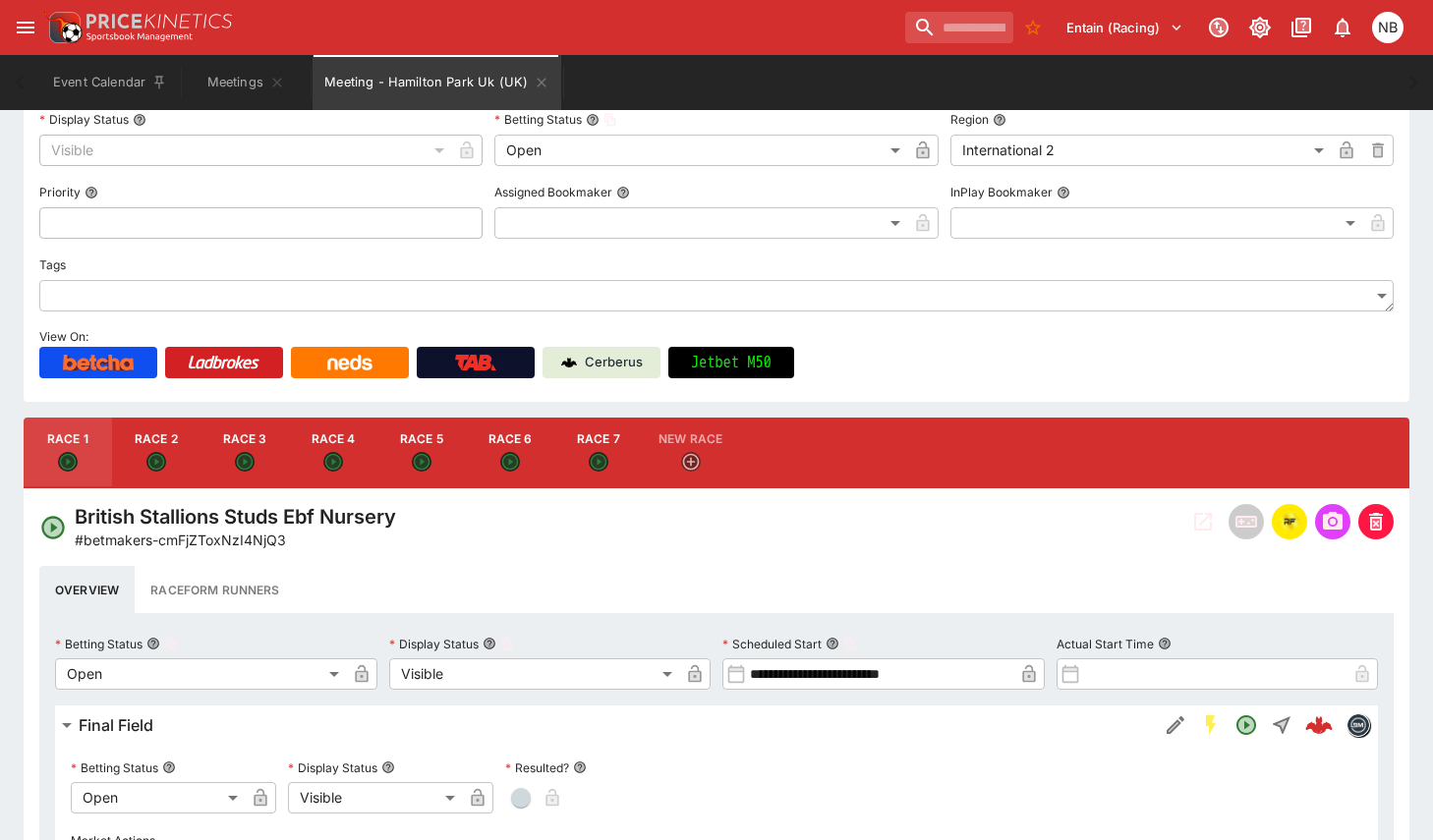 scroll, scrollTop: 393, scrollLeft: 0, axis: vertical 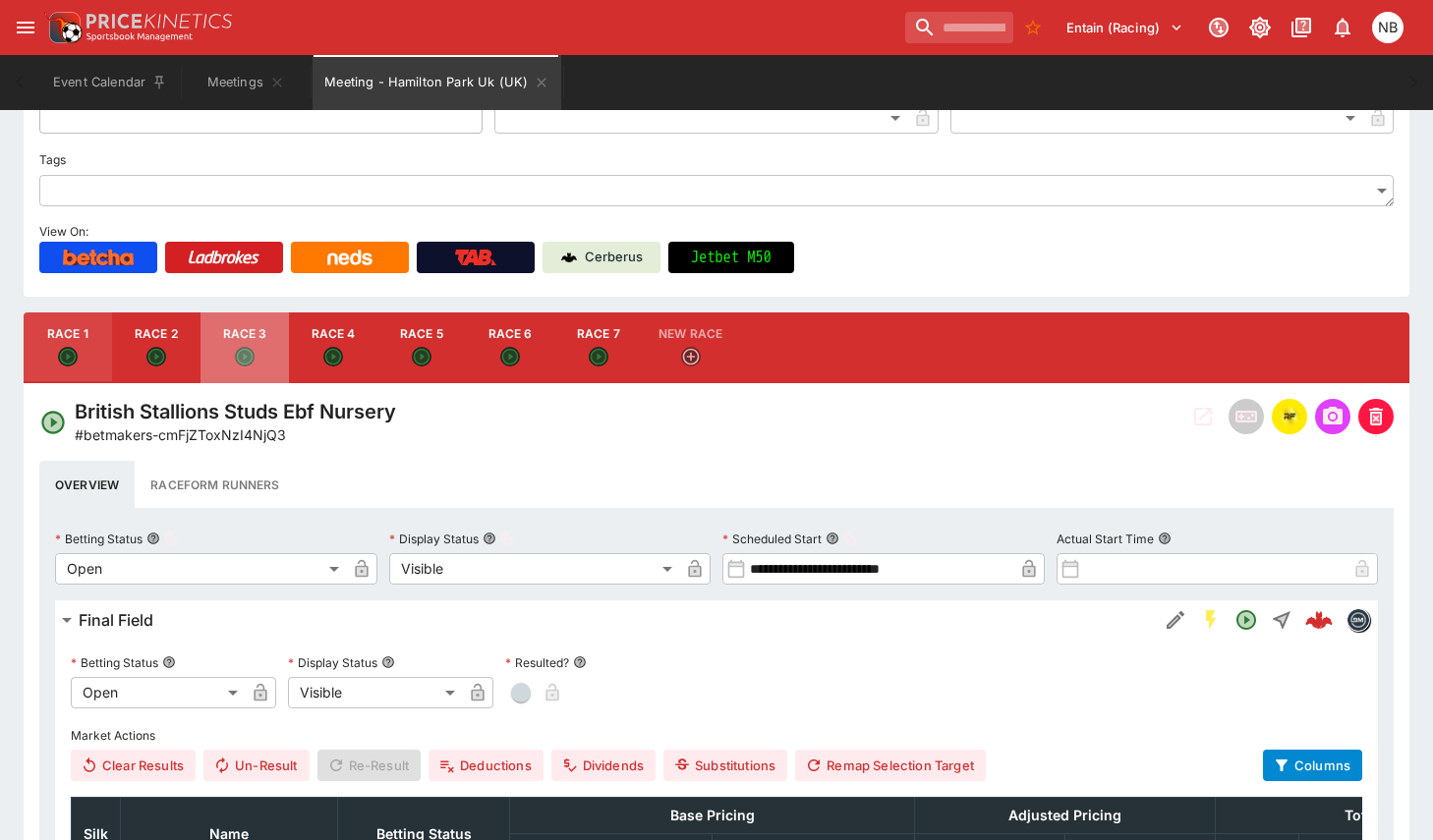 click on "Race 3" at bounding box center (245, 348) 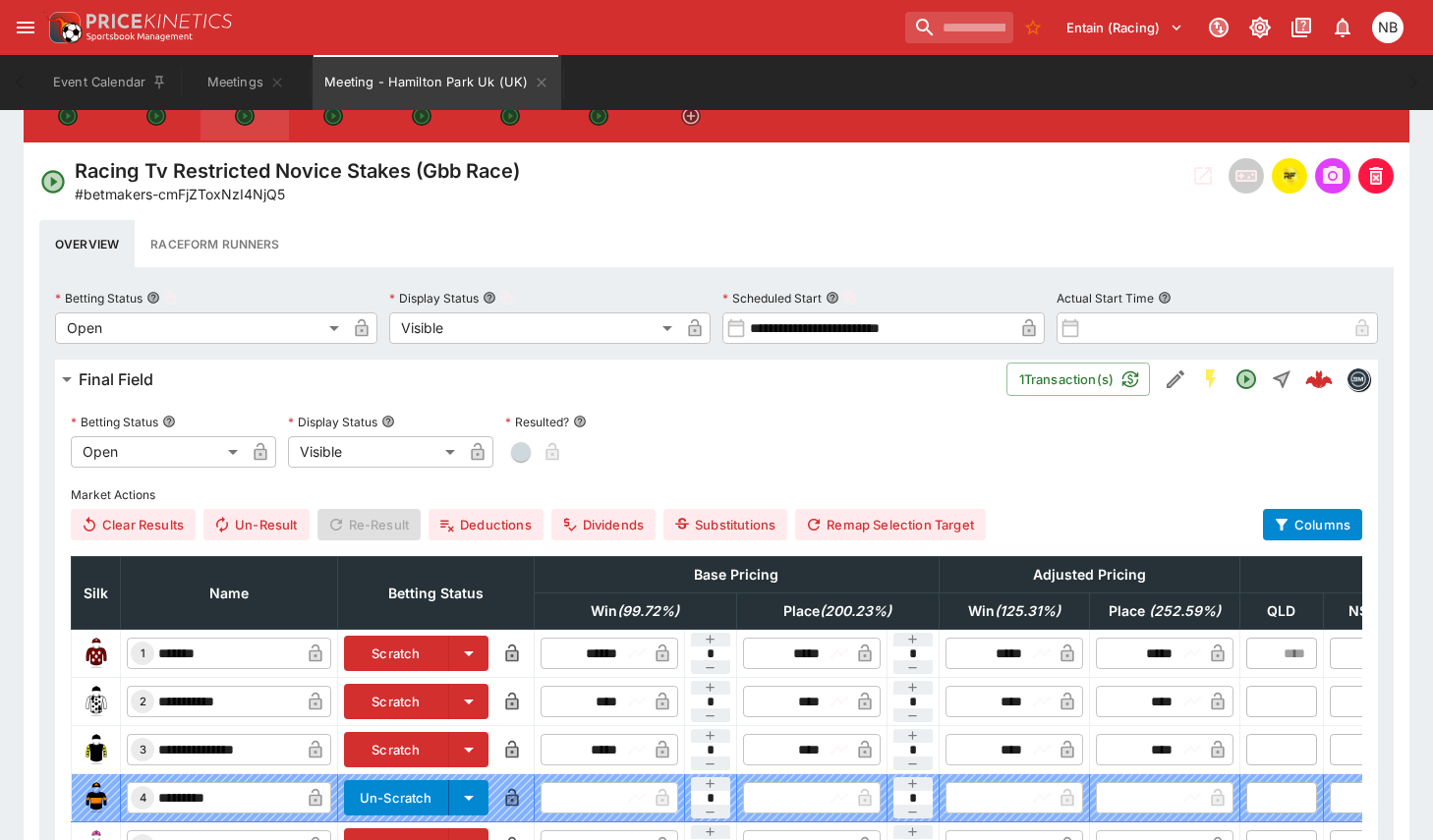 scroll, scrollTop: 589, scrollLeft: 0, axis: vertical 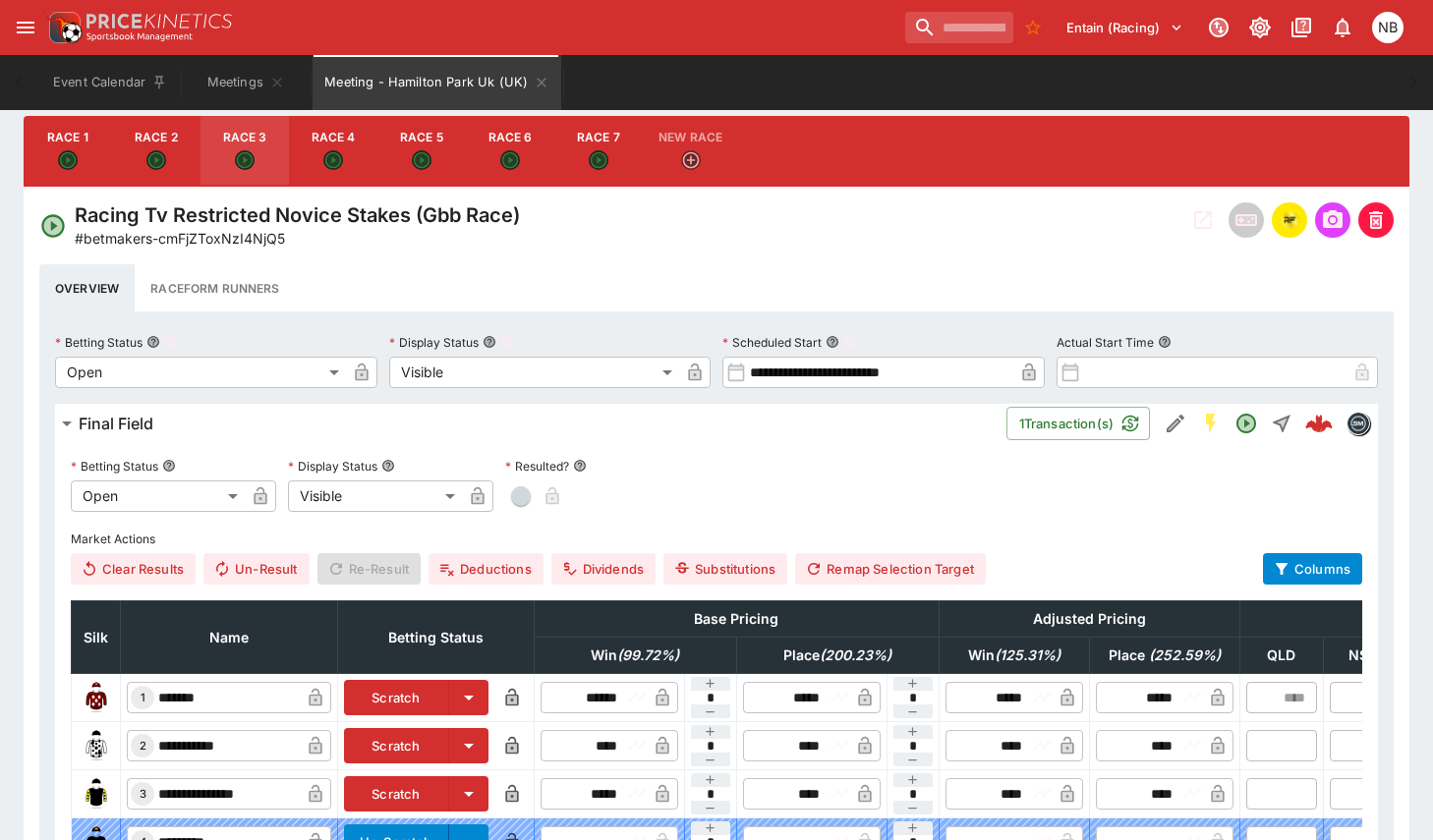 click on "Race 7" at bounding box center [599, 151] 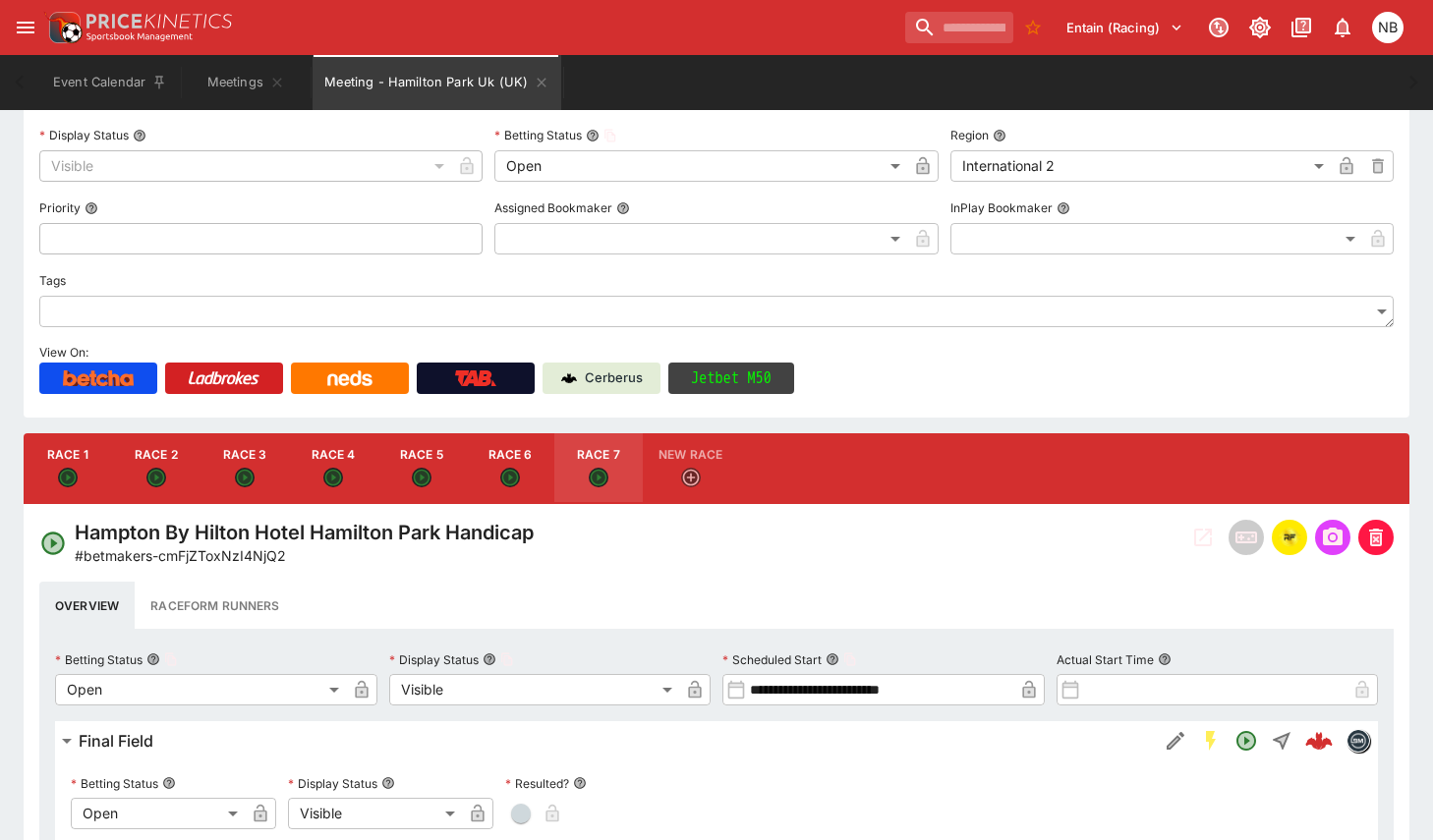 scroll, scrollTop: 98, scrollLeft: 0, axis: vertical 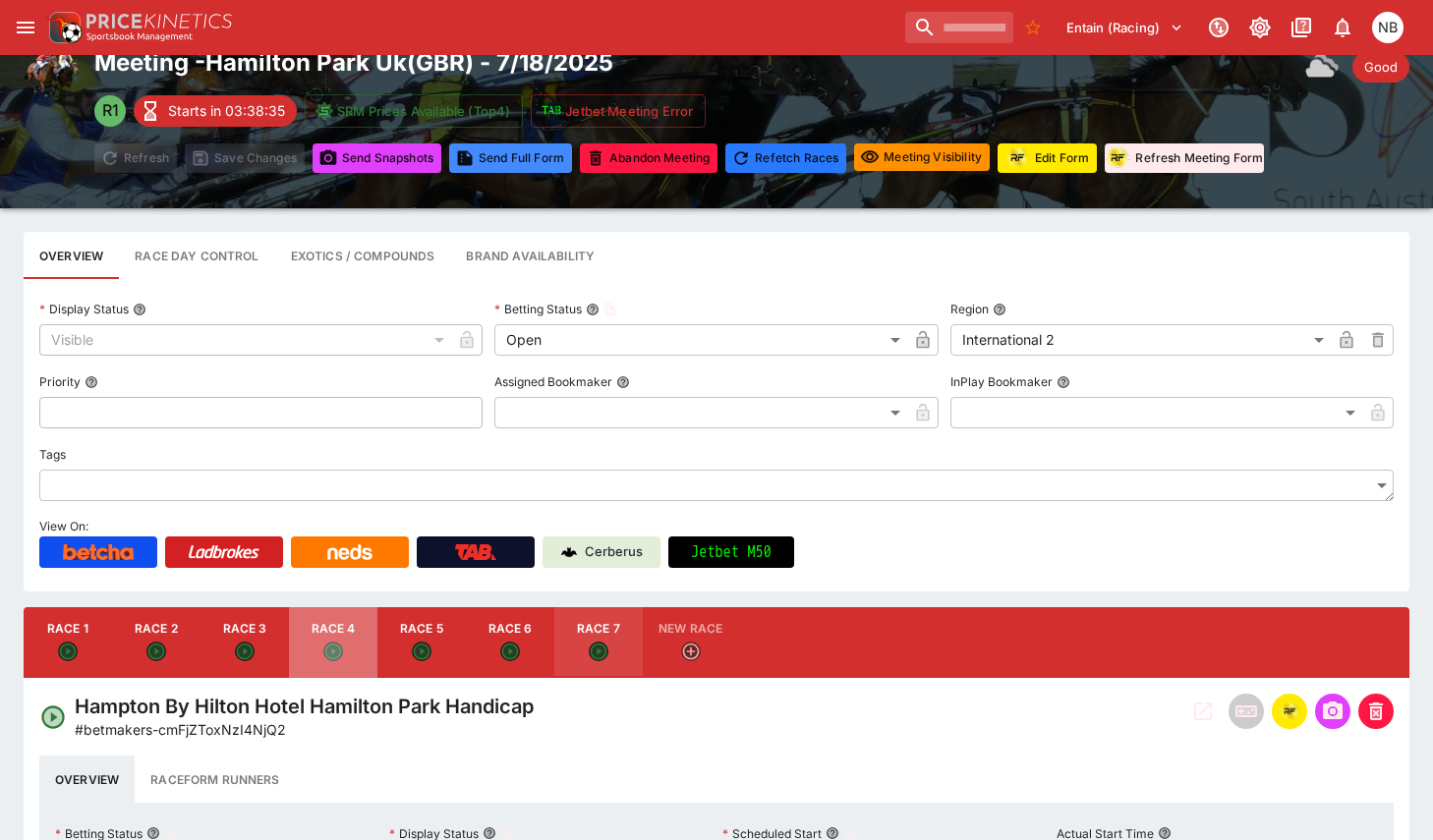 click on "Race 4" at bounding box center (333, 643) 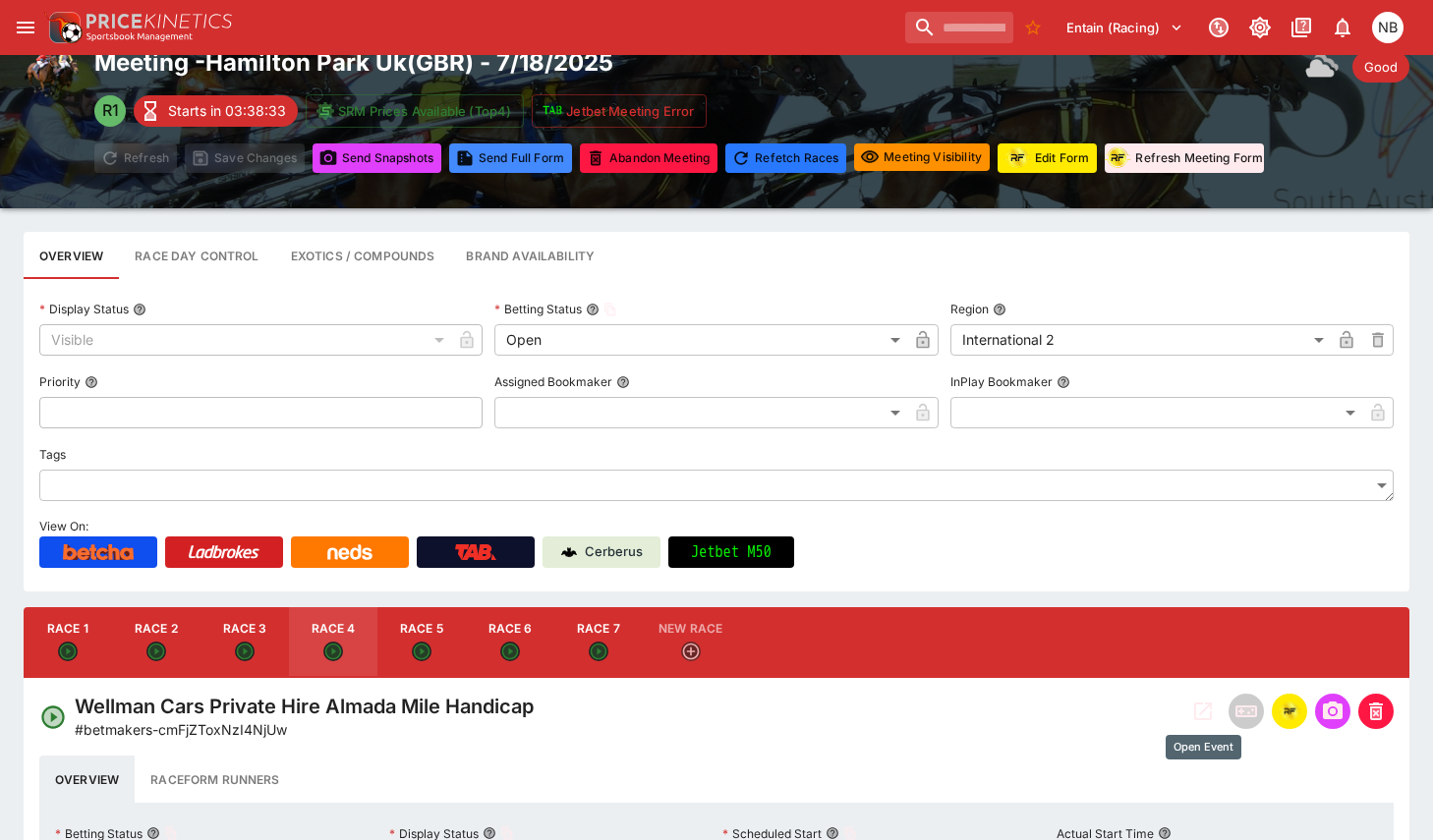 click 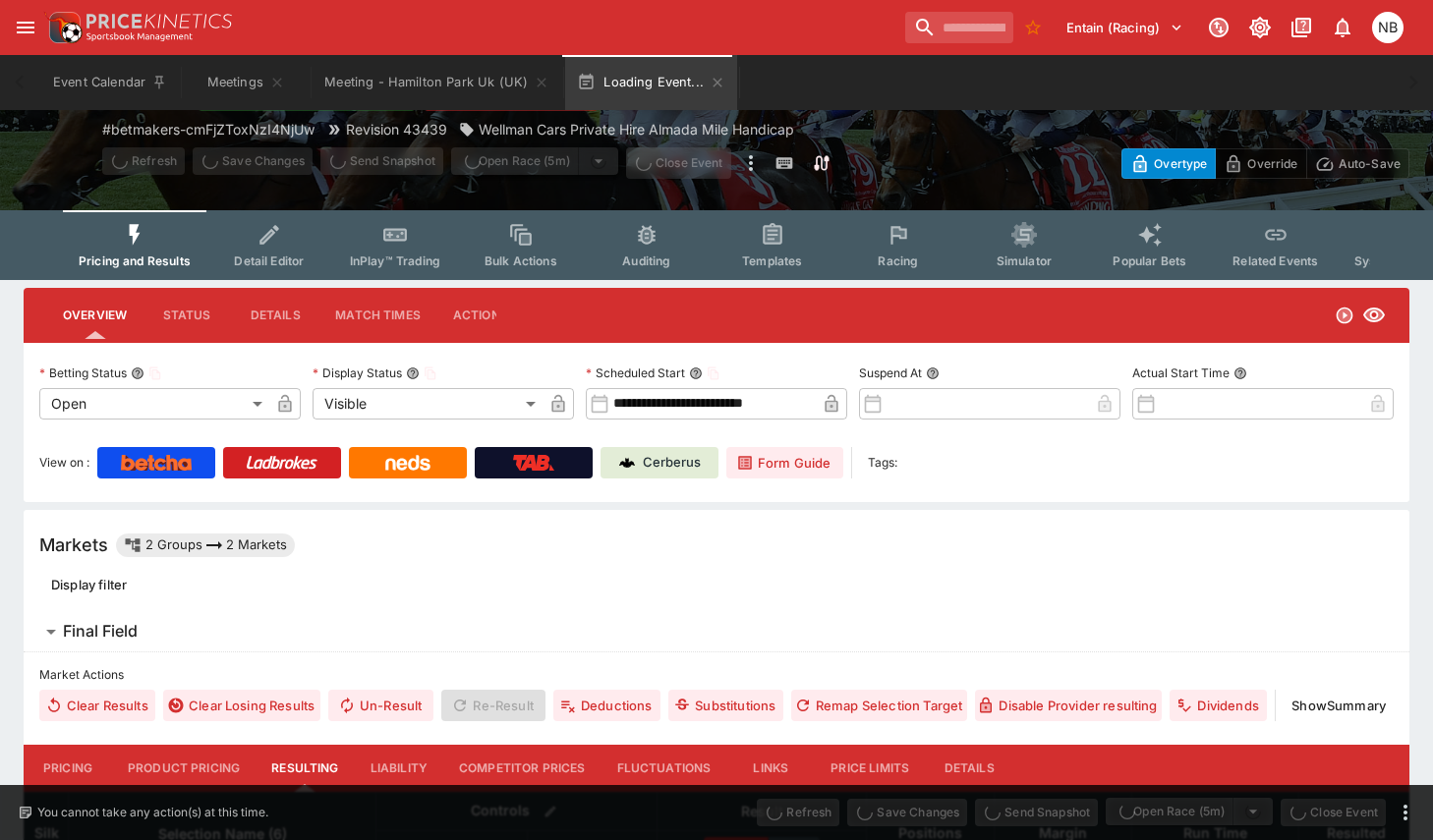 scroll, scrollTop: 0, scrollLeft: 0, axis: both 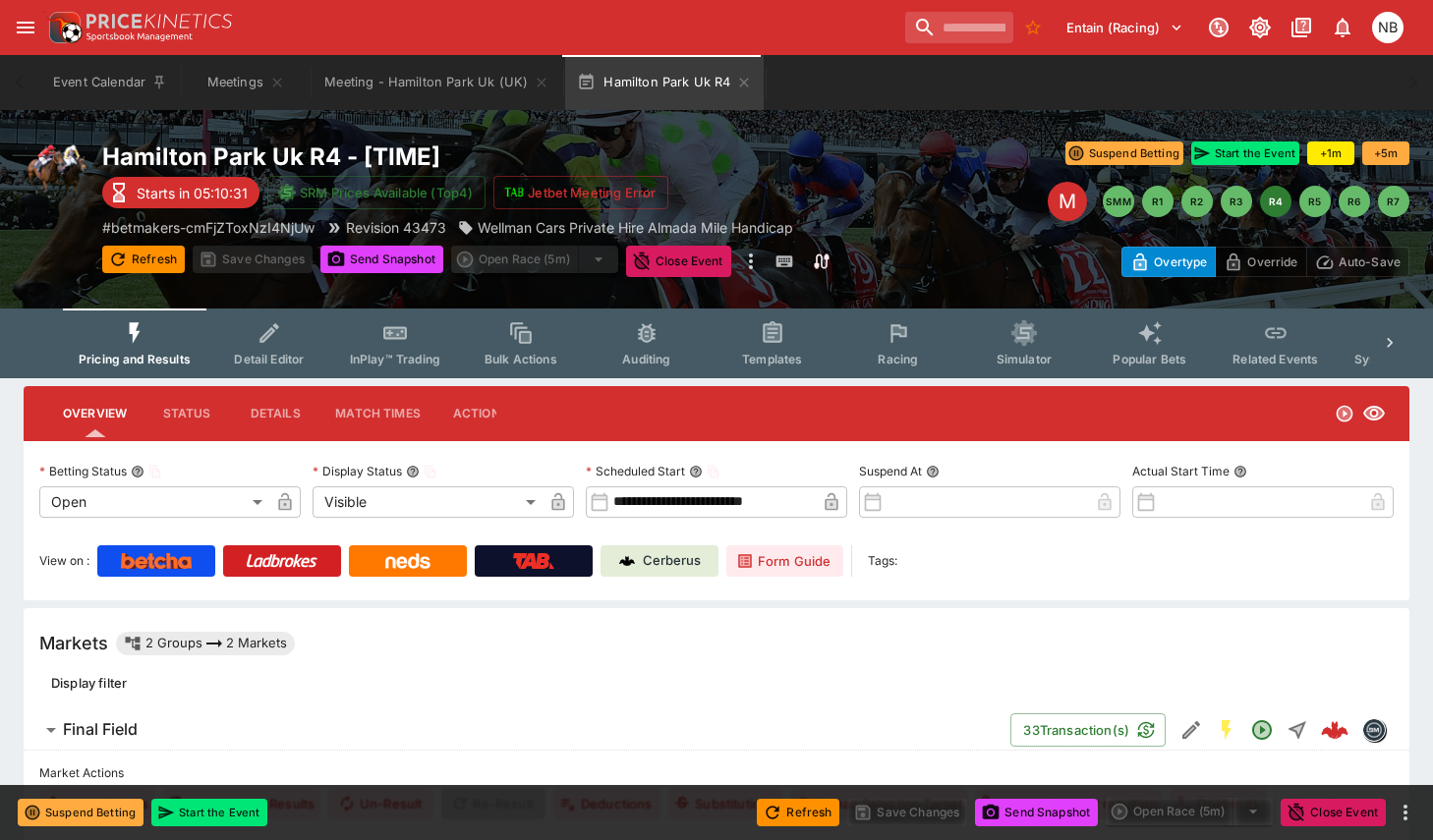 click on "Racing" at bounding box center [898, 343] 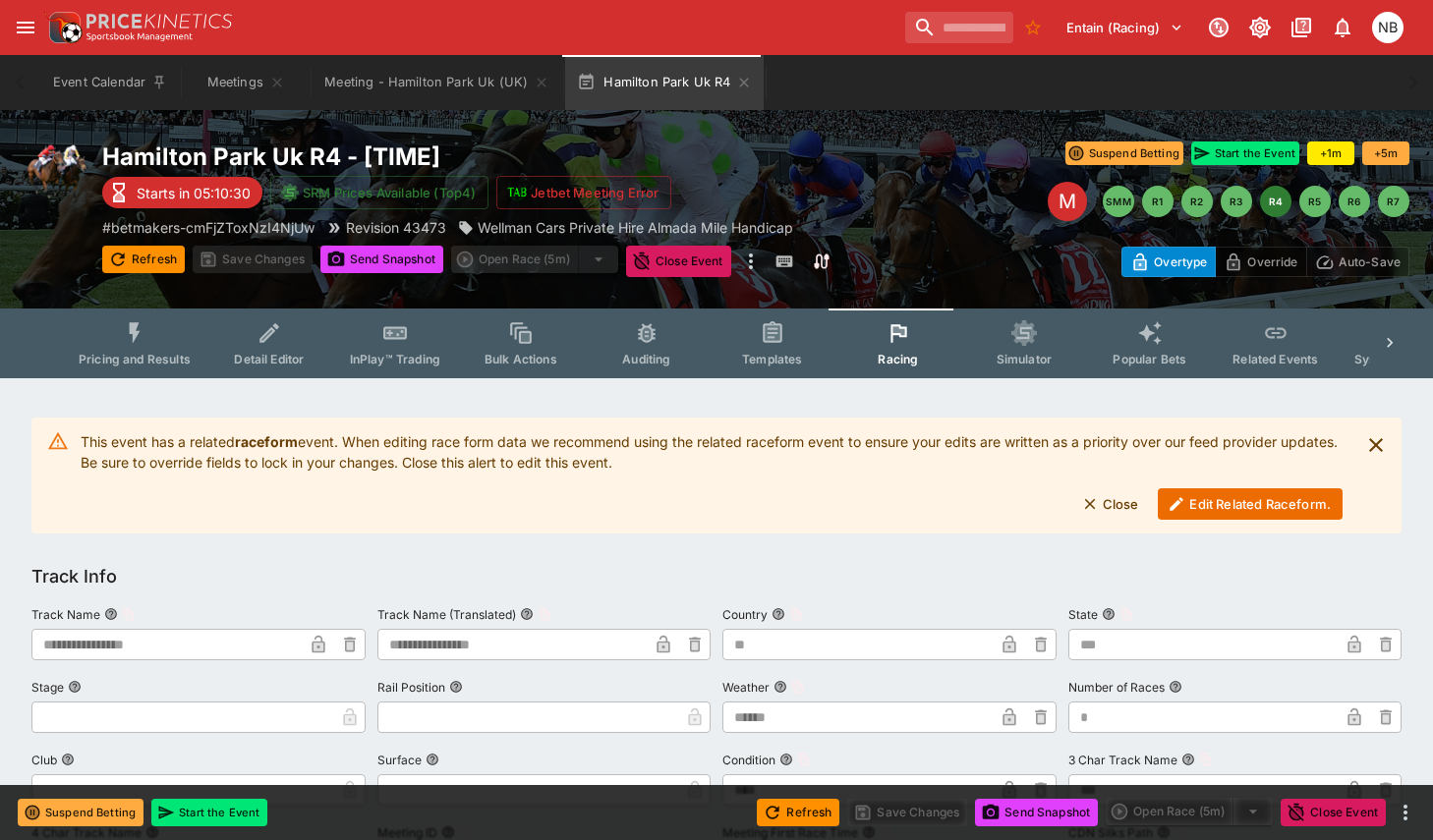 click on "Edit Related Raceform." at bounding box center [1250, 504] 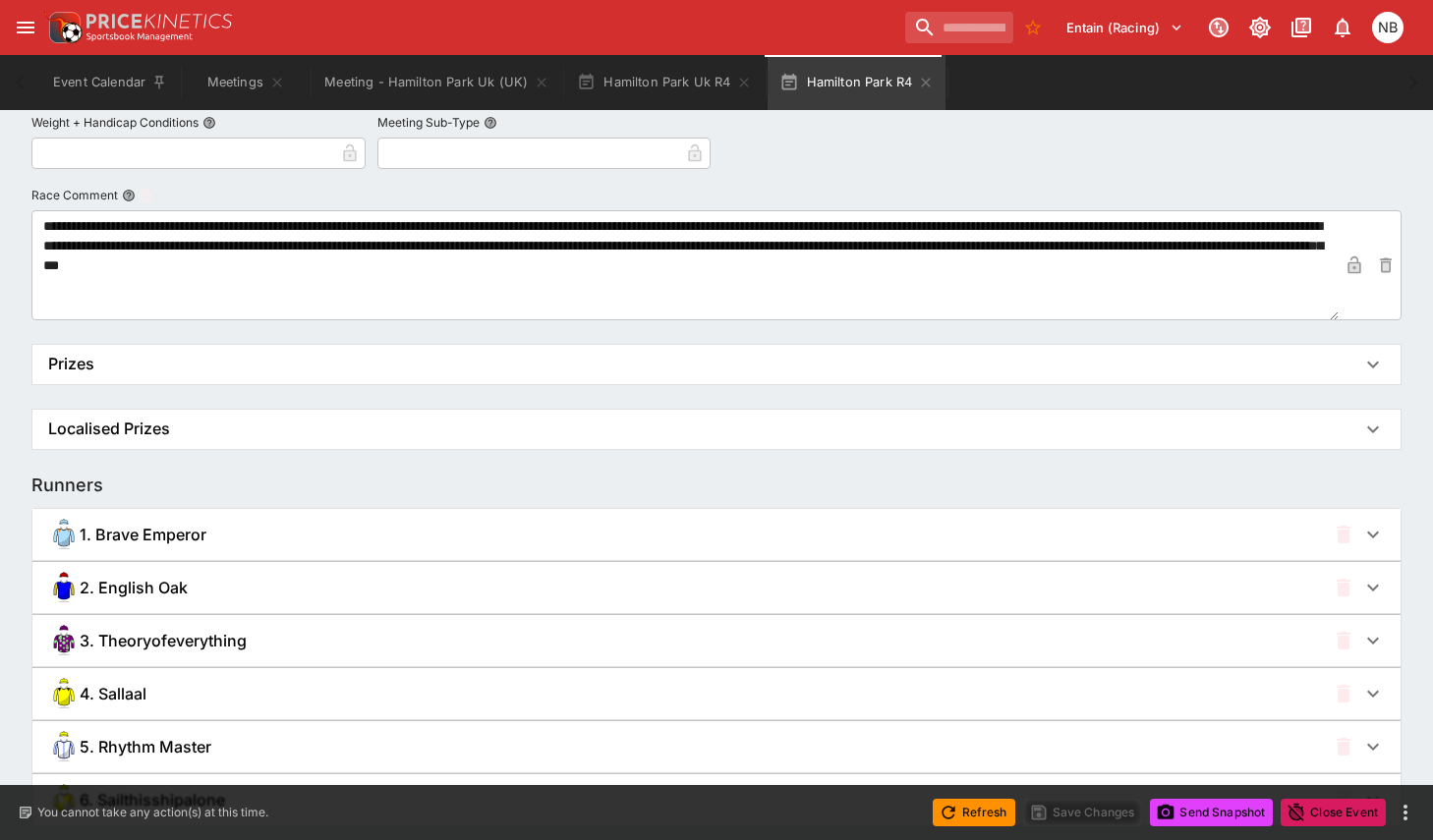 scroll, scrollTop: 1137, scrollLeft: 0, axis: vertical 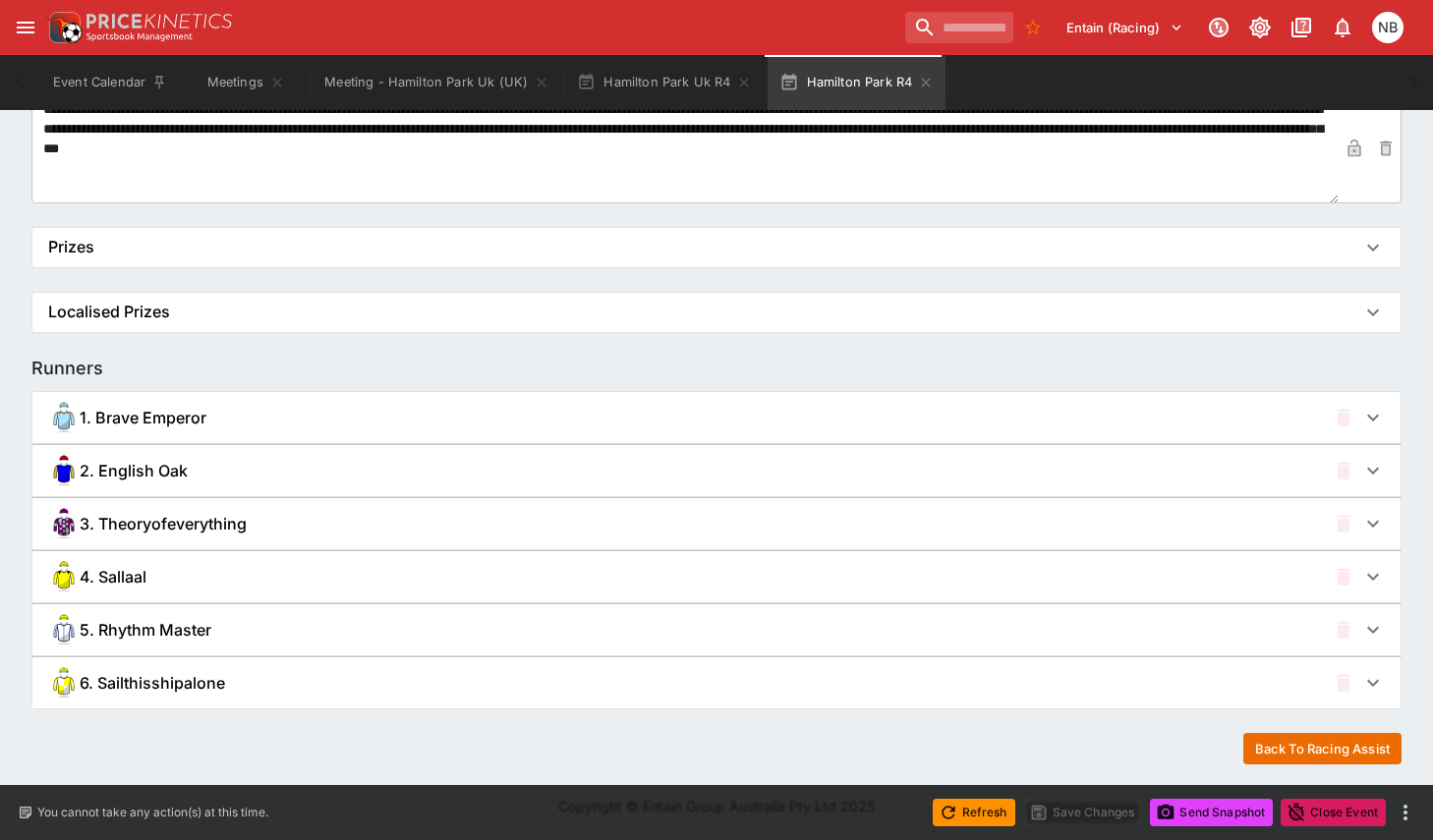 click on "4. Sallaal" at bounding box center (716, 577) 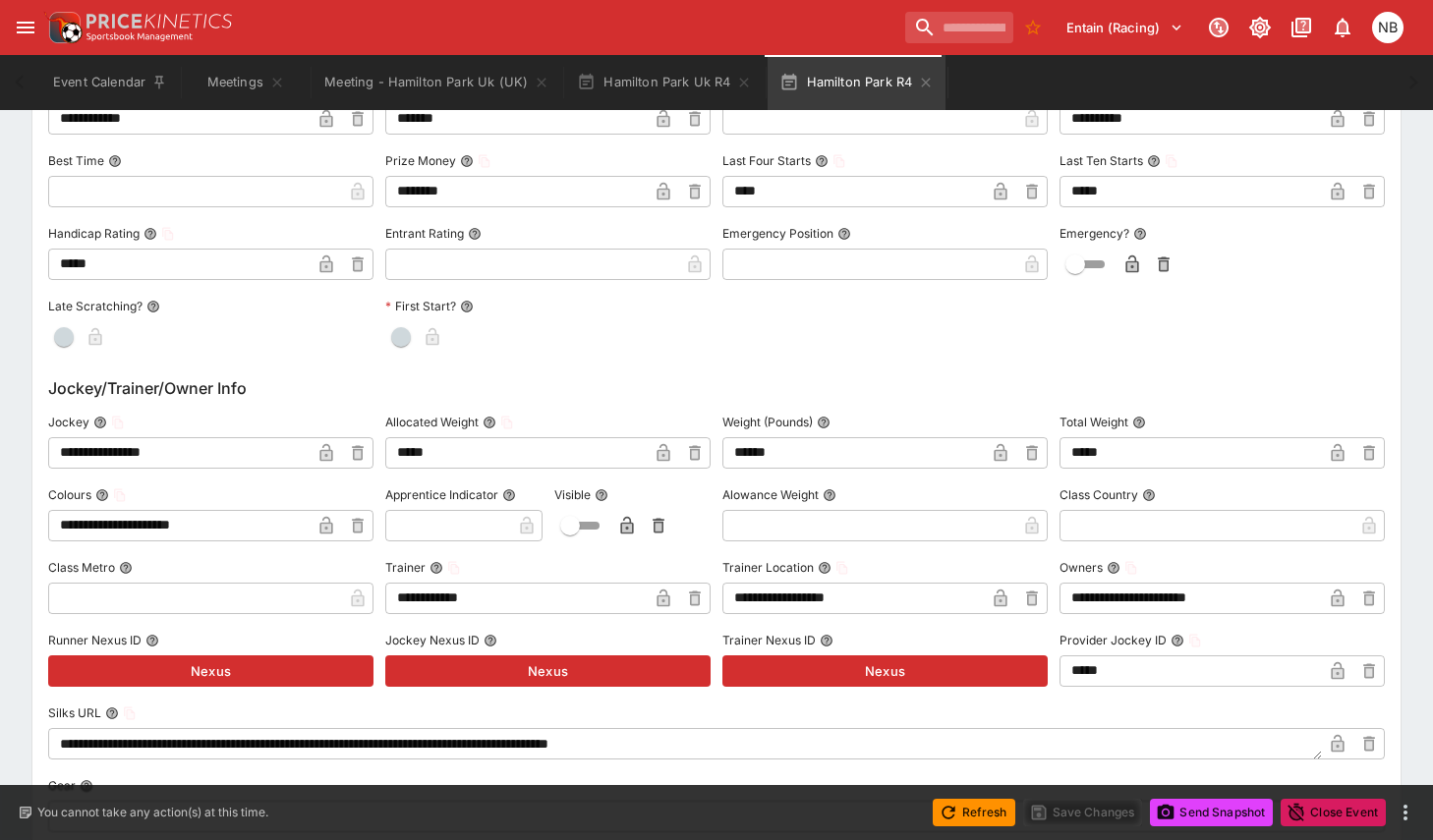 scroll, scrollTop: 1927, scrollLeft: 0, axis: vertical 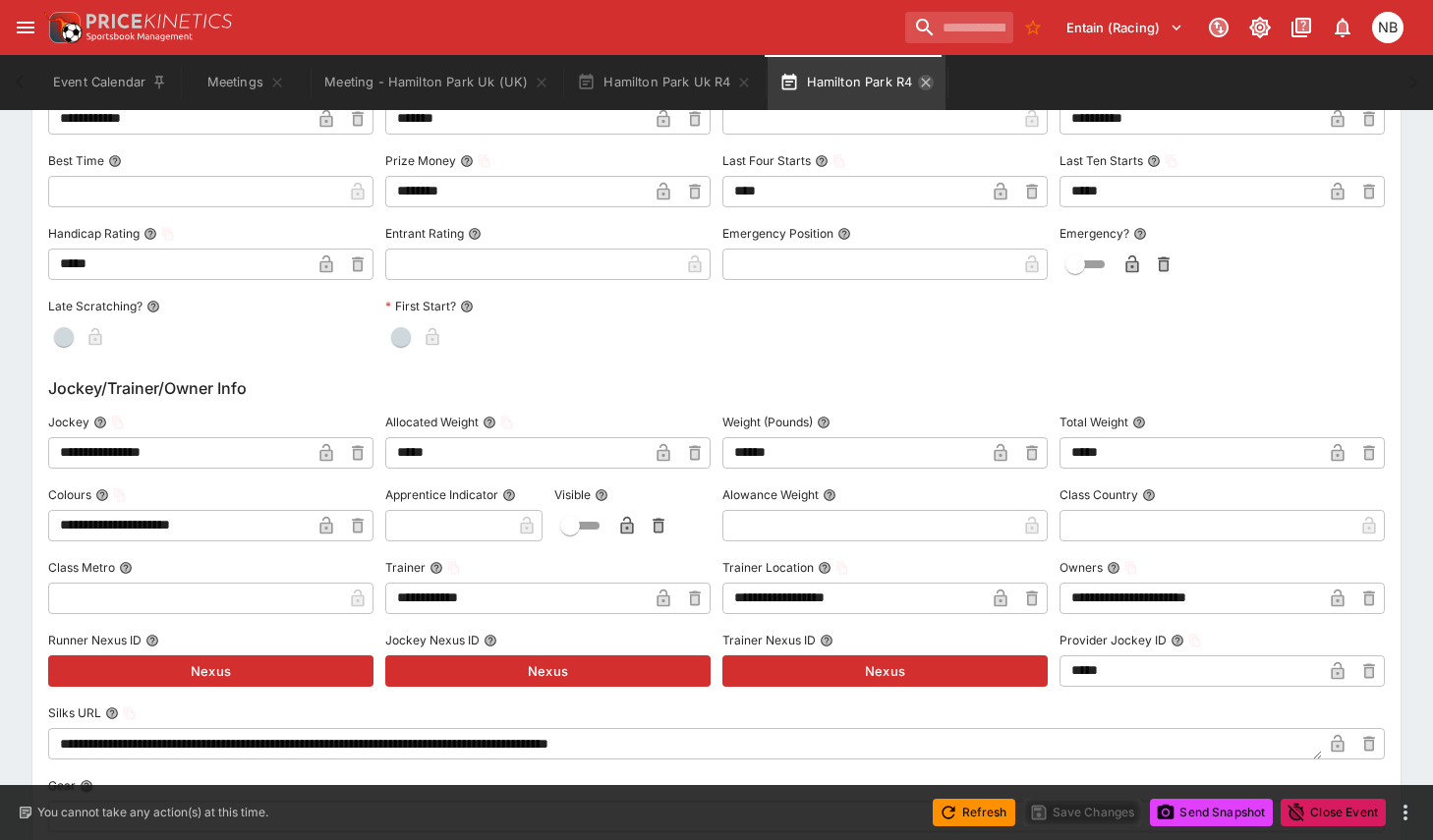 click 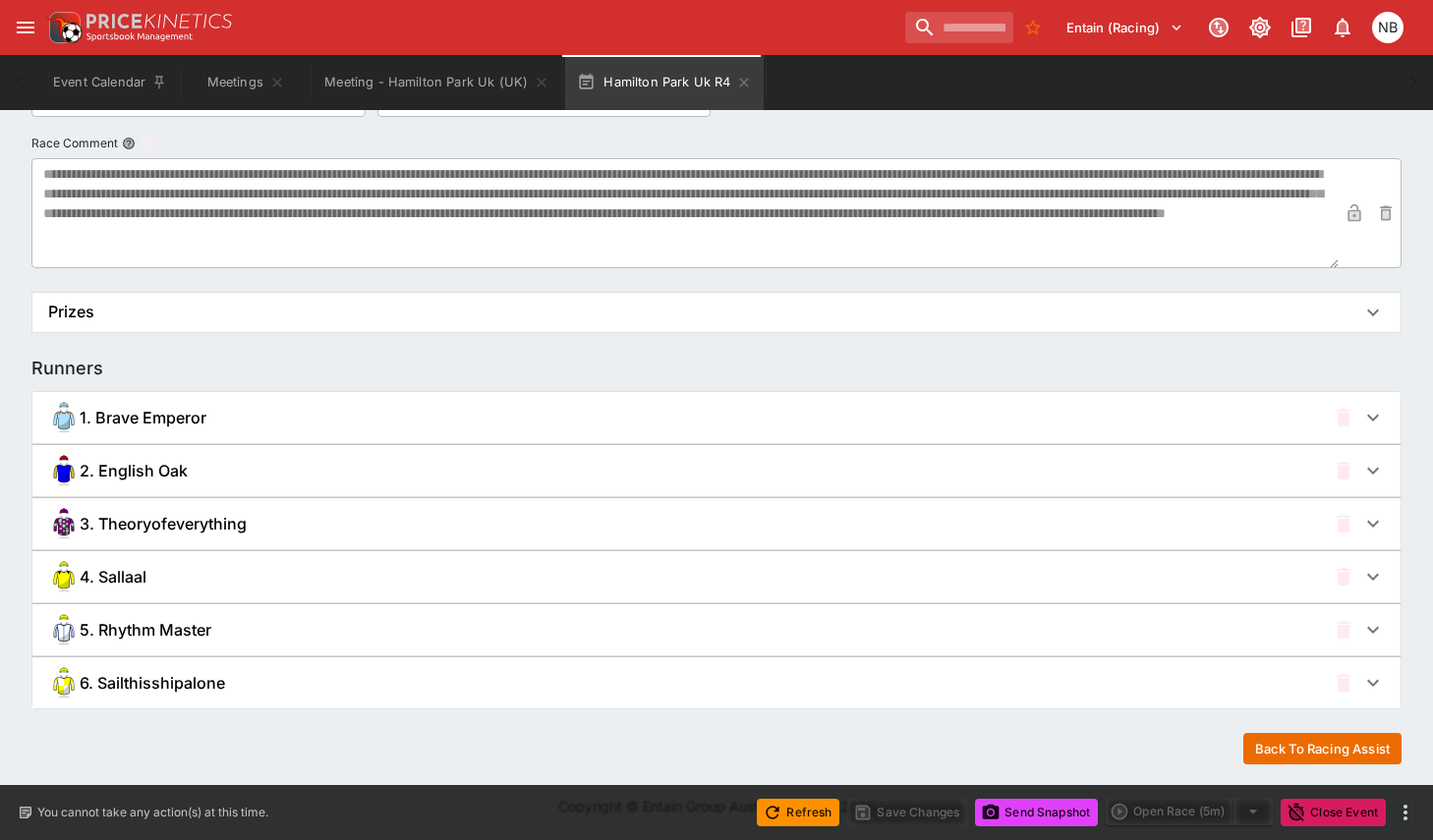 scroll, scrollTop: 0, scrollLeft: 0, axis: both 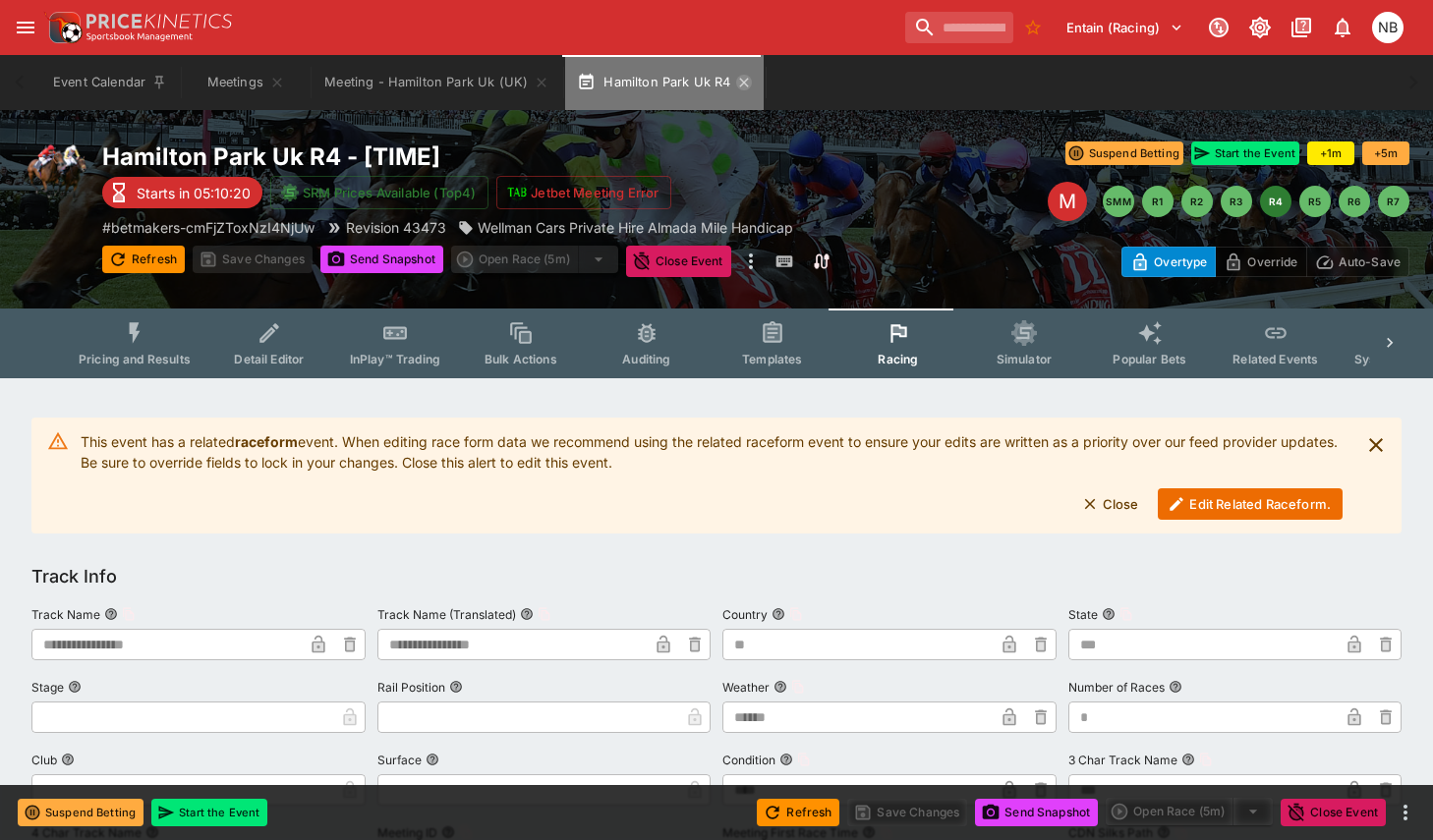 click 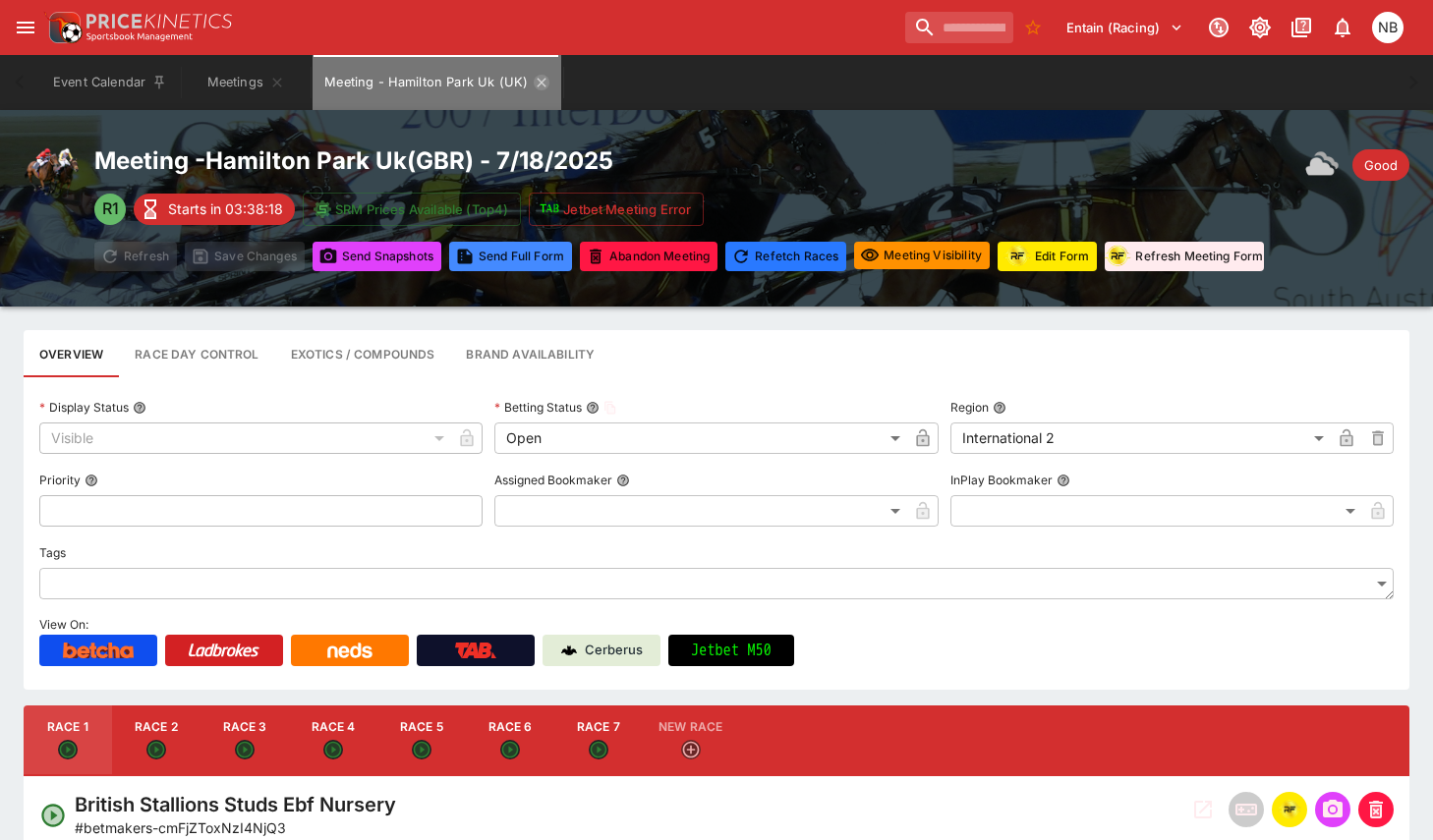 click 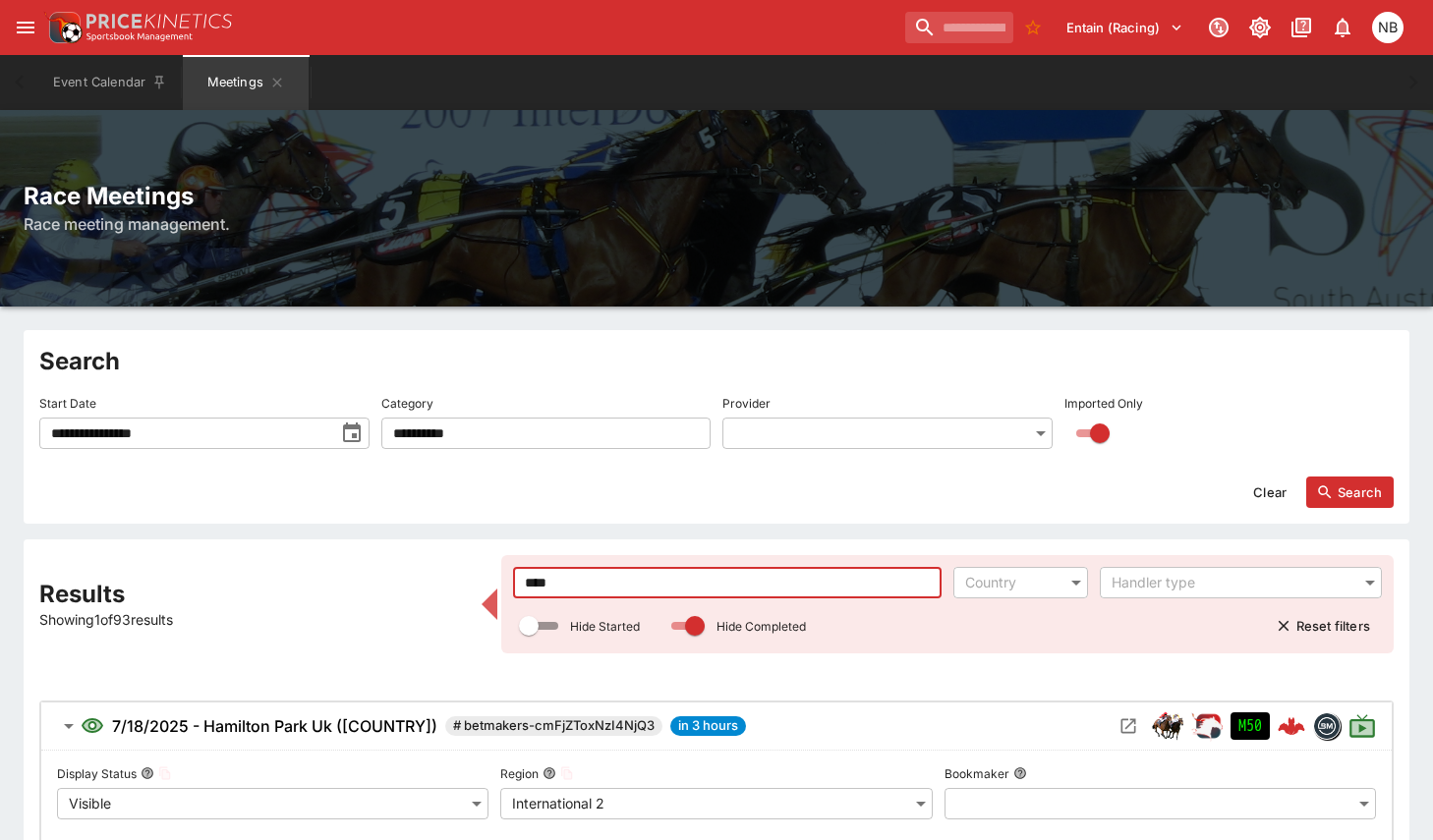 drag, startPoint x: 485, startPoint y: 519, endPoint x: 435, endPoint y: 492, distance: 56.82429 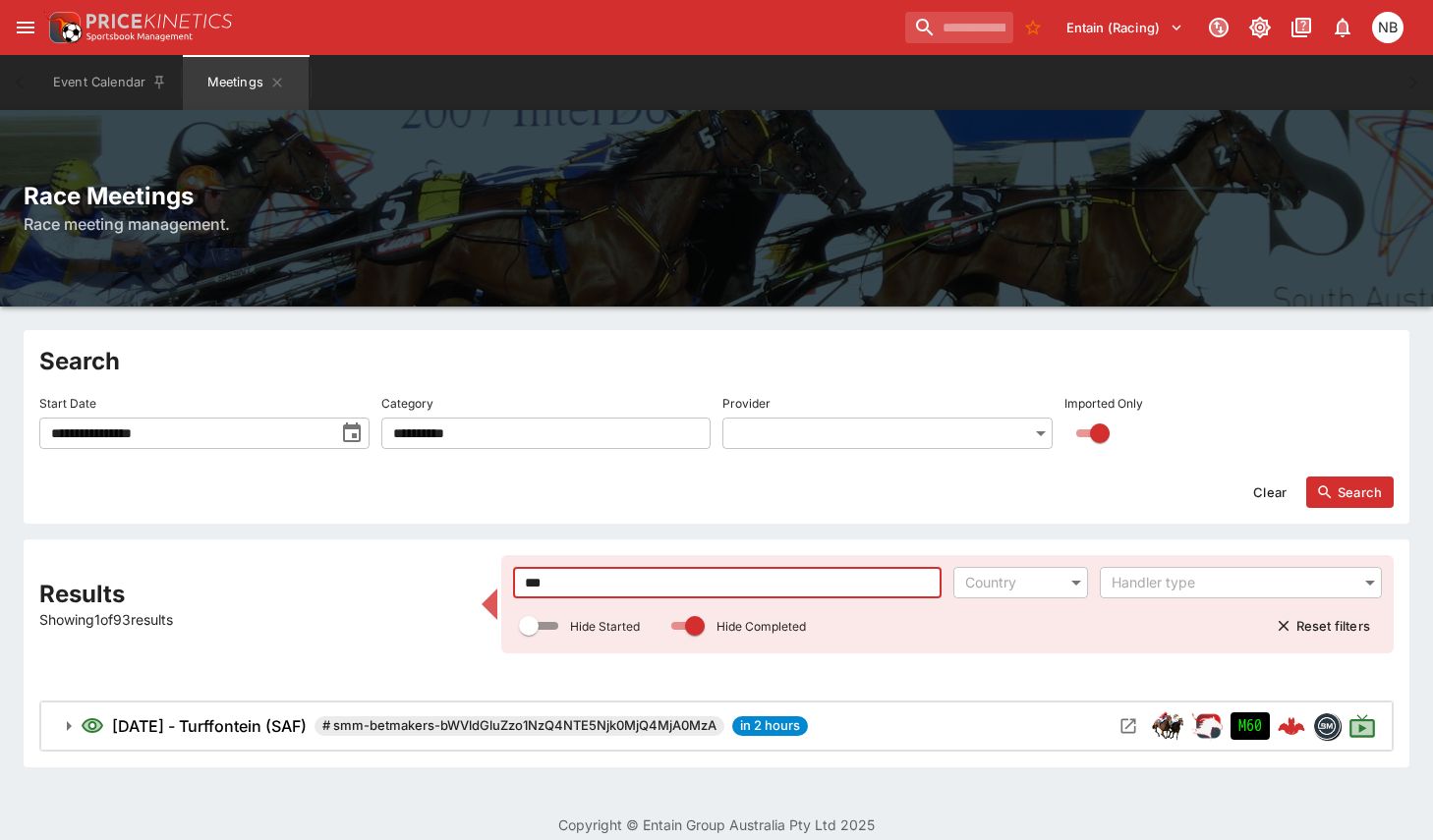 click 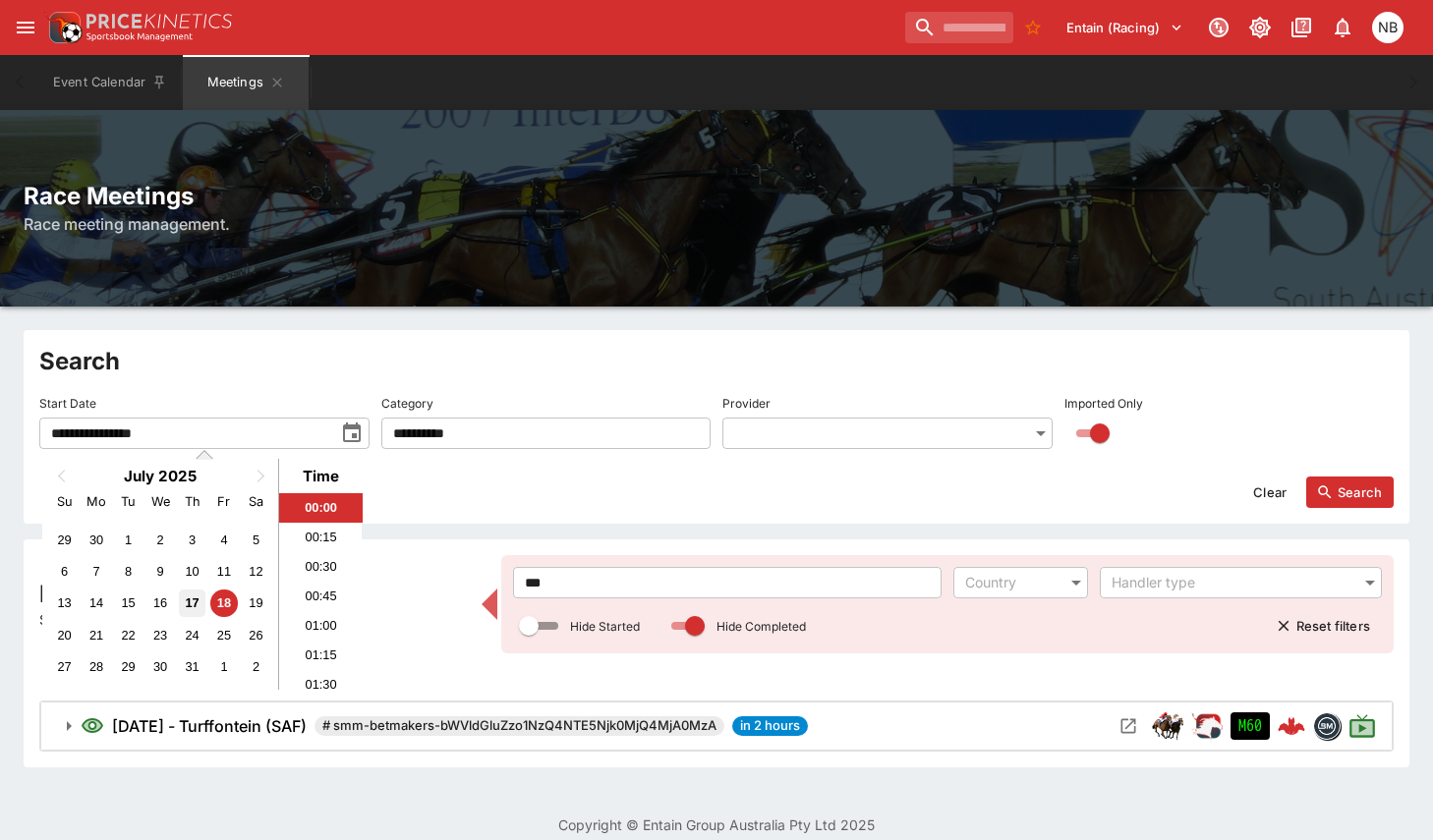click on "17" at bounding box center [192, 602] 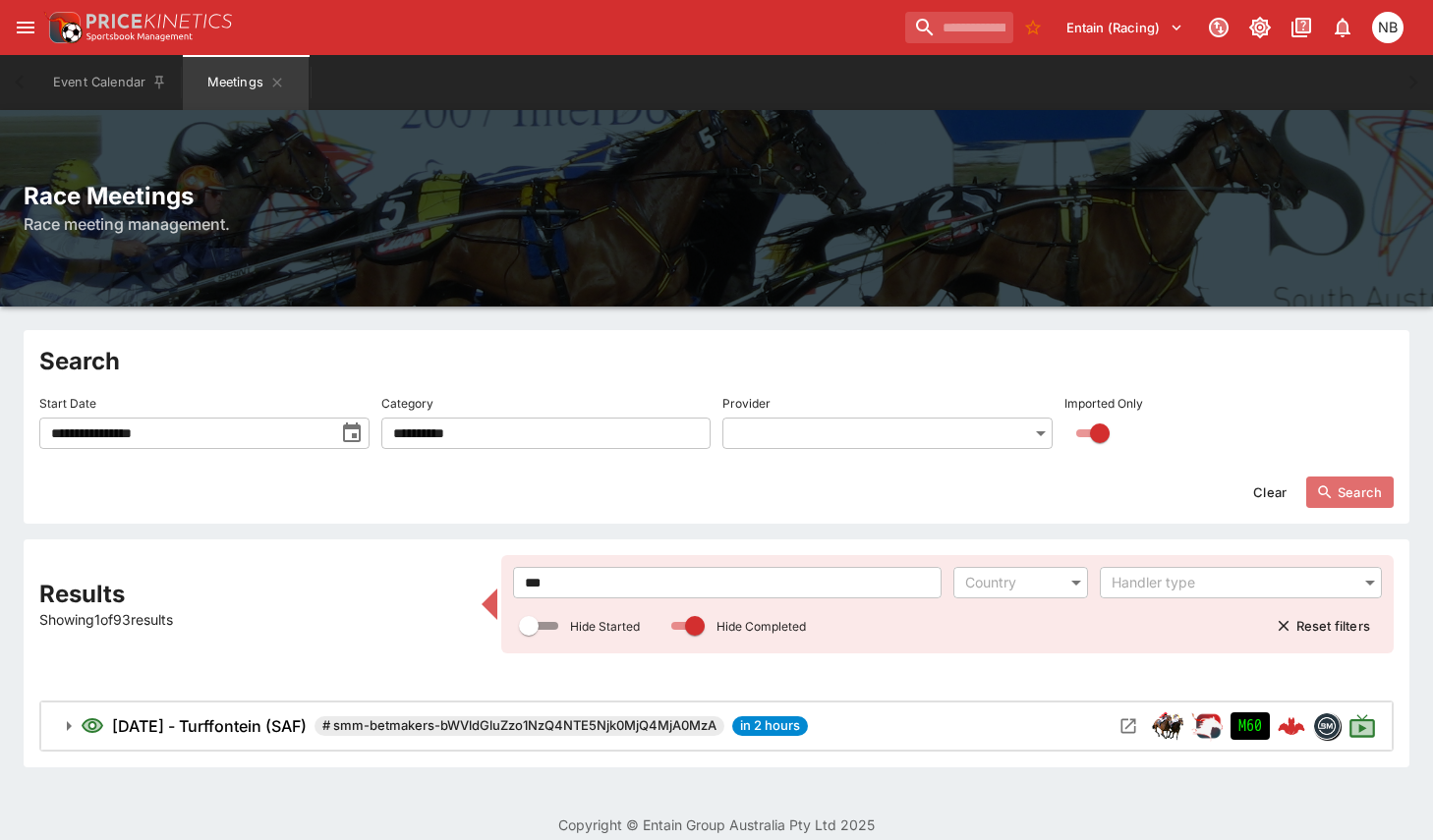 click on "Search" at bounding box center [1349, 492] 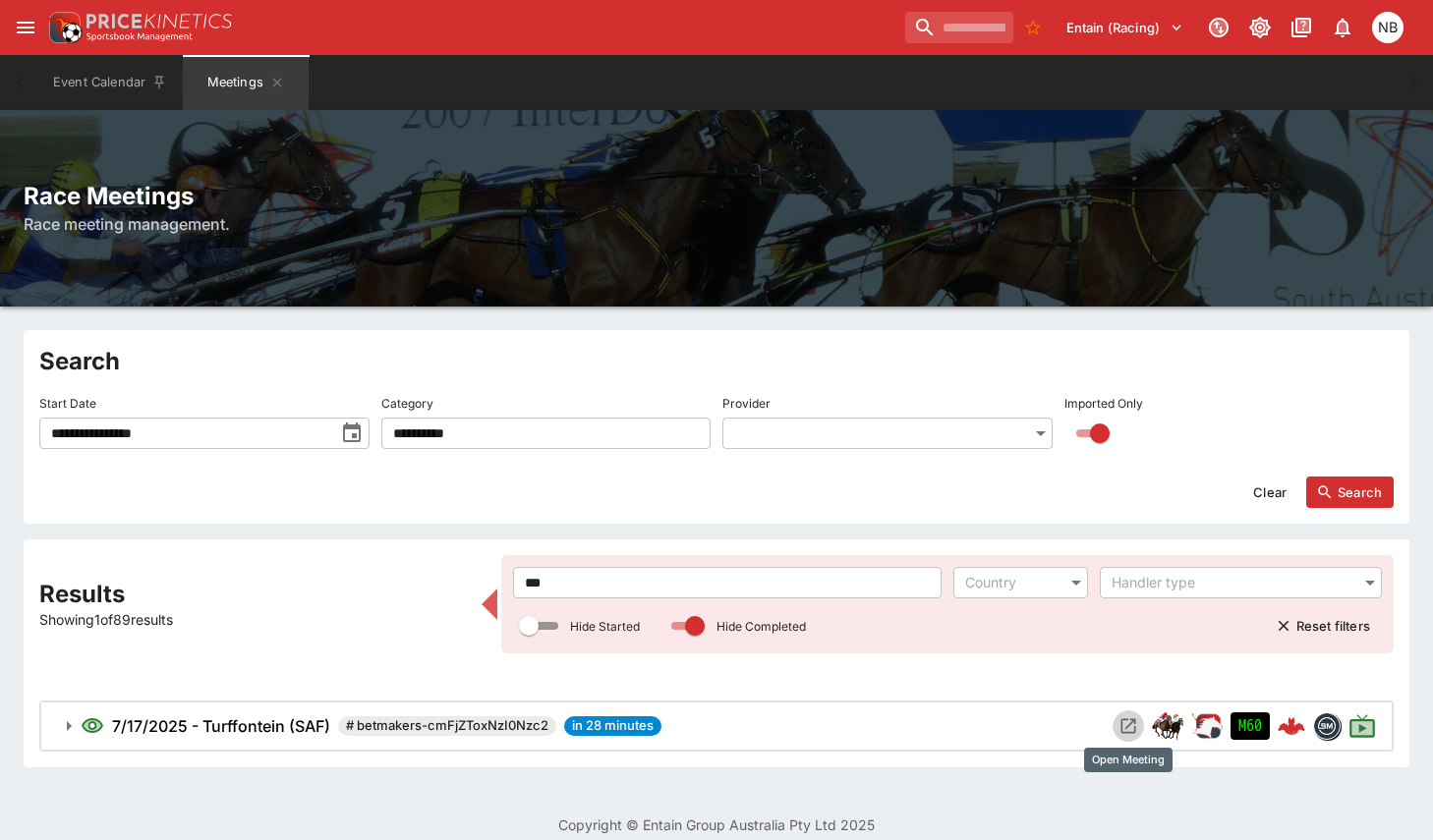 click 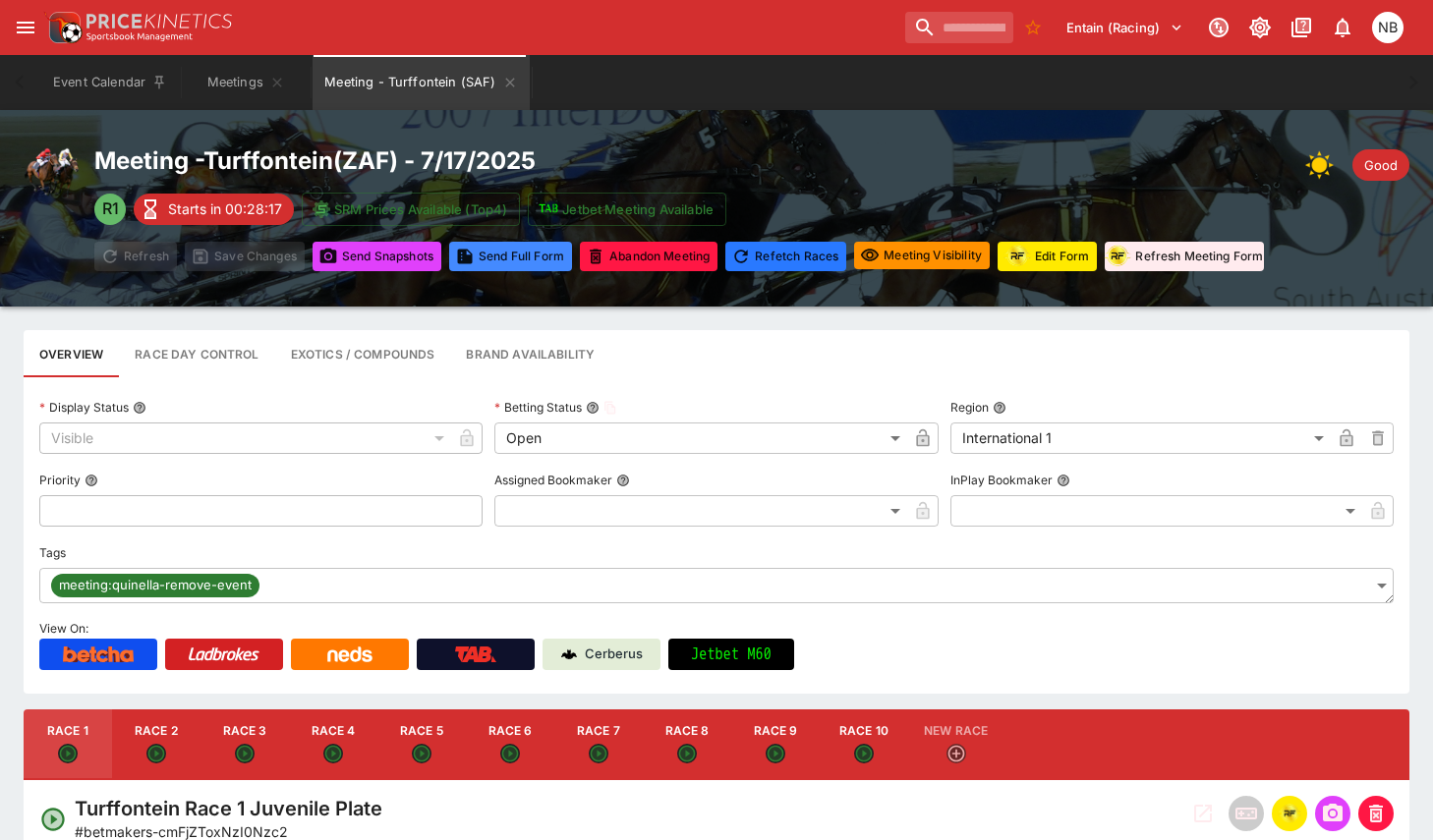 click on "Race 6" at bounding box center [510, 745] 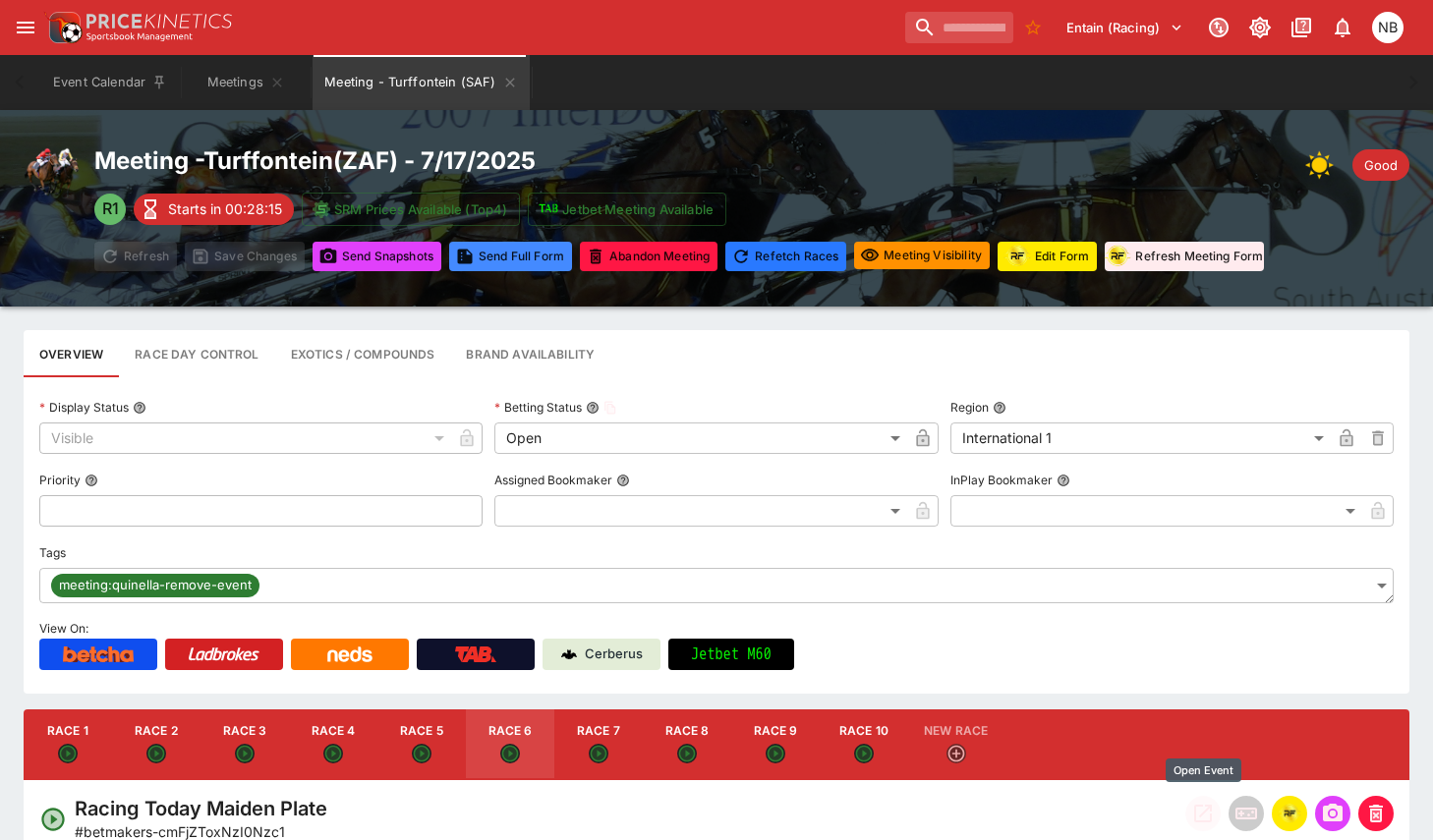 click 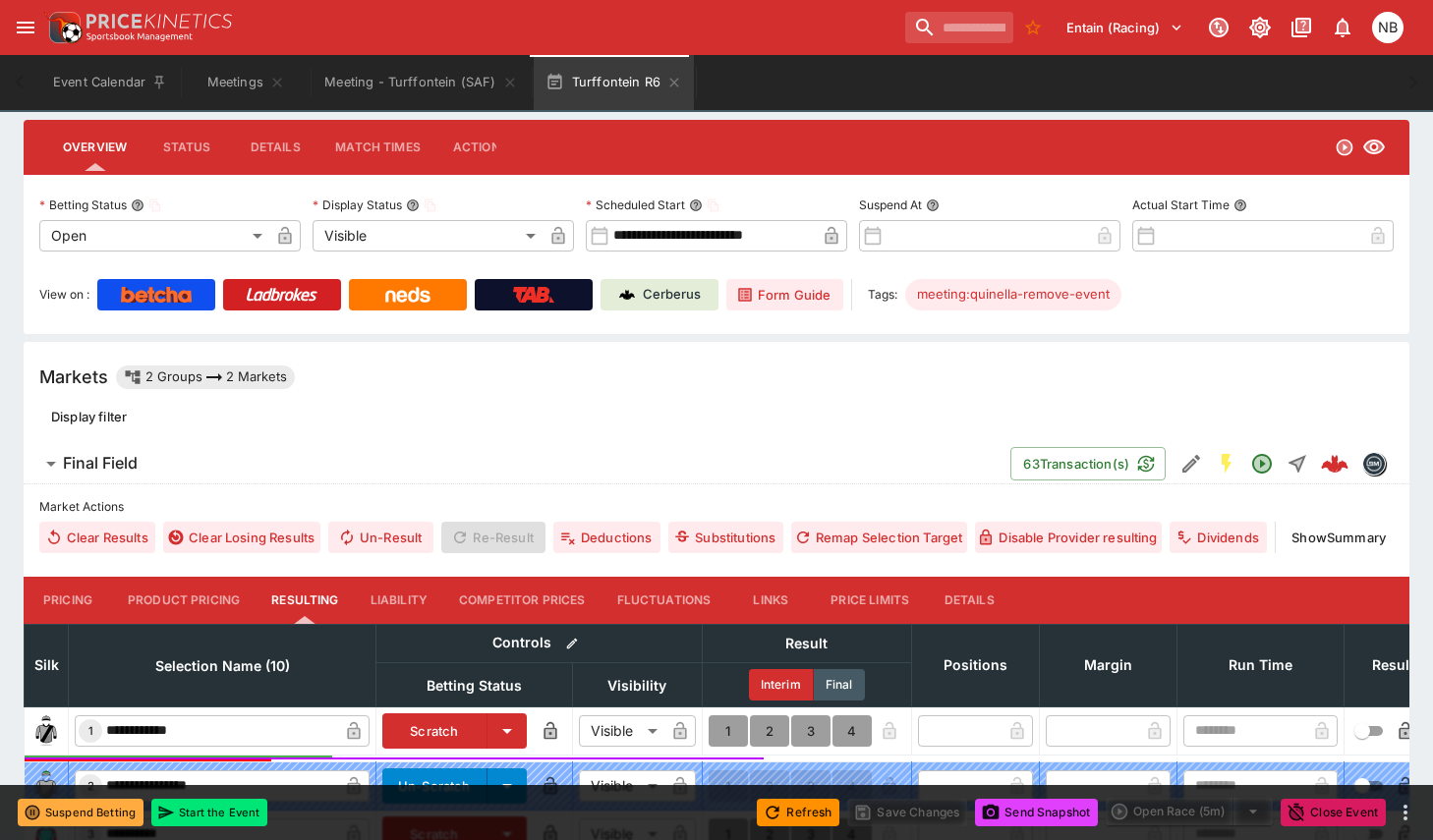 scroll, scrollTop: 98, scrollLeft: 0, axis: vertical 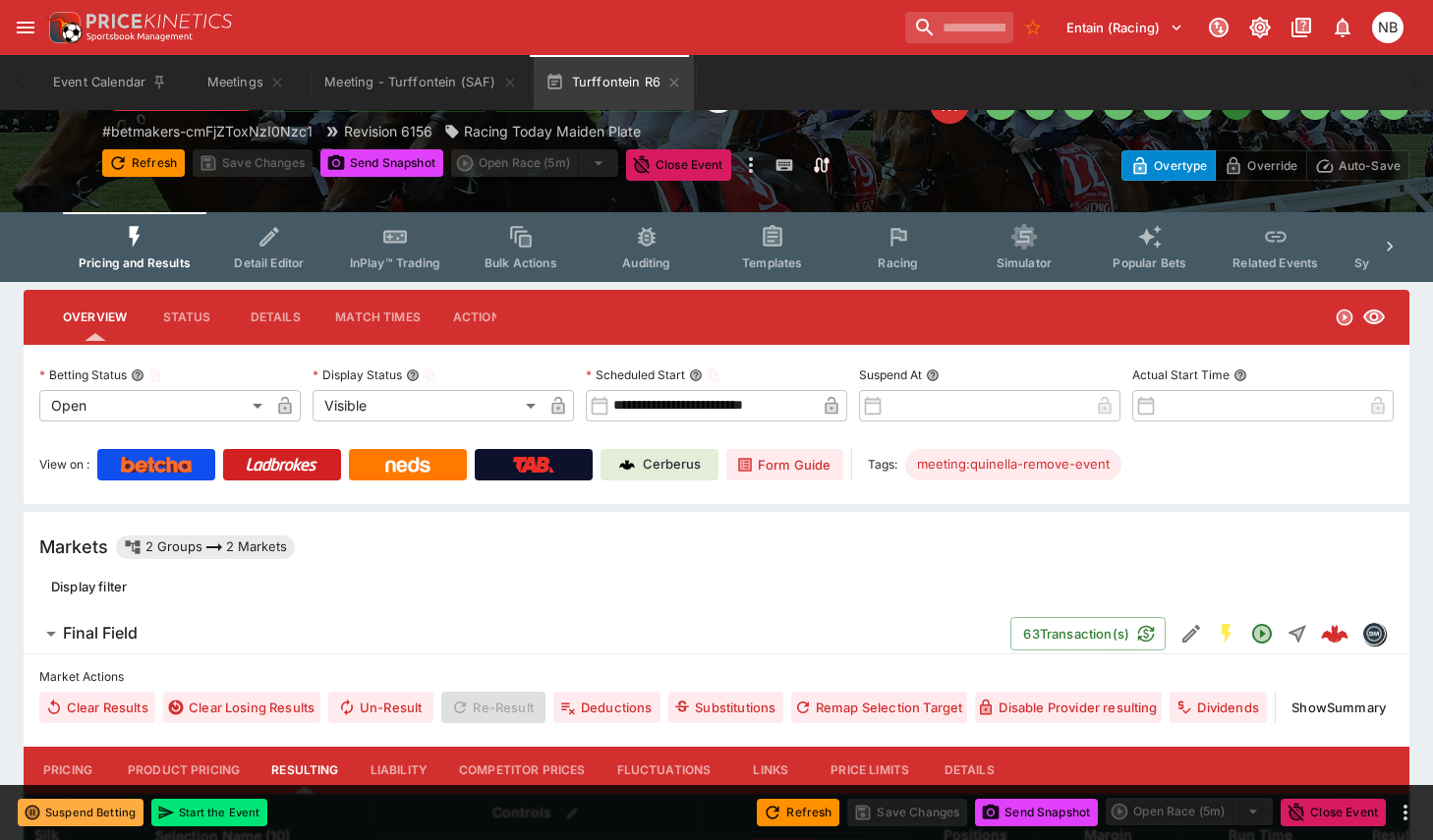 click on "Racing" at bounding box center [898, 247] 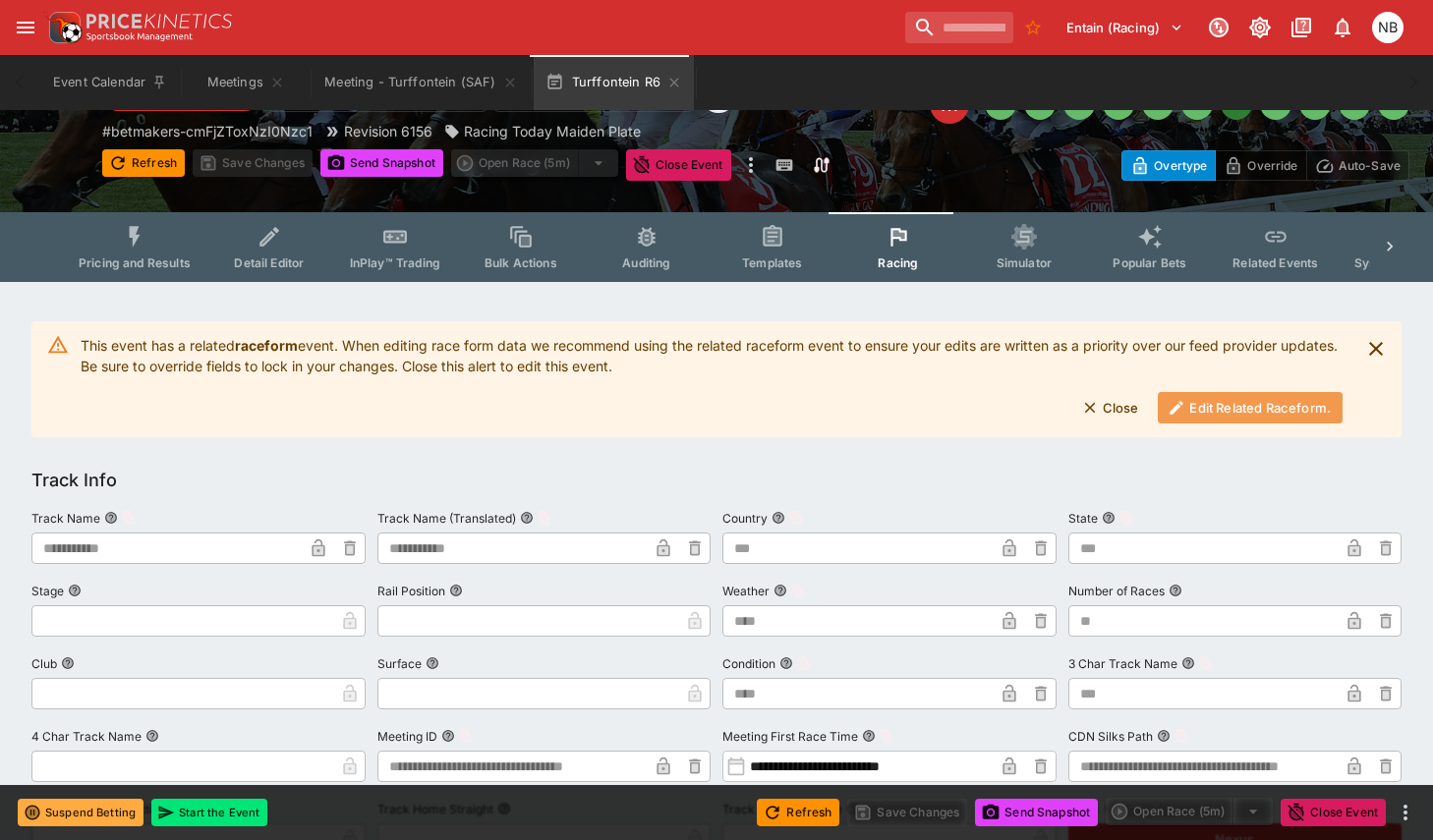 click on "Edit Related Raceform." at bounding box center [1250, 408] 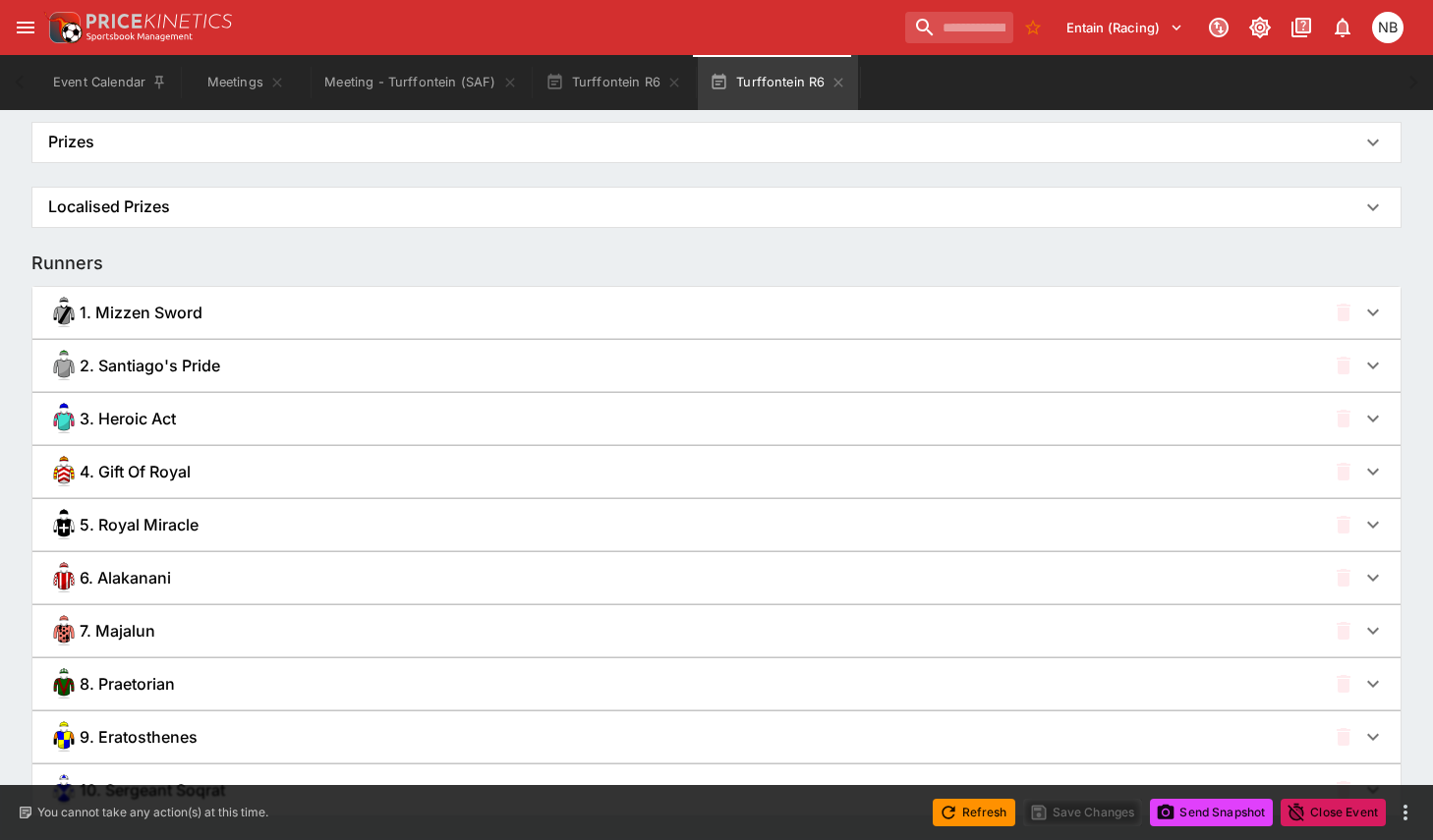 scroll, scrollTop: 1353, scrollLeft: 0, axis: vertical 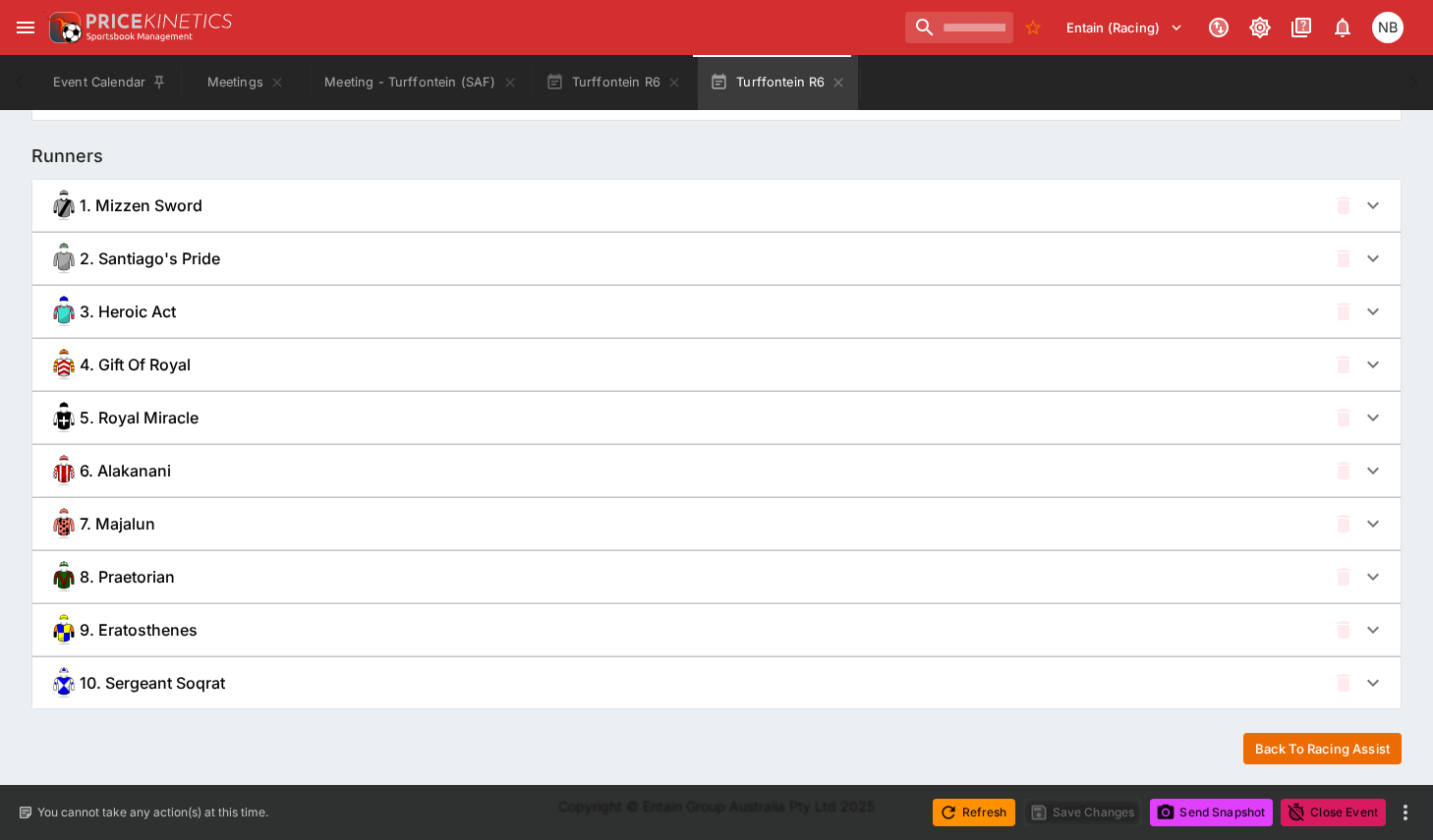 click on "7. Majalun" at bounding box center (687, 524) 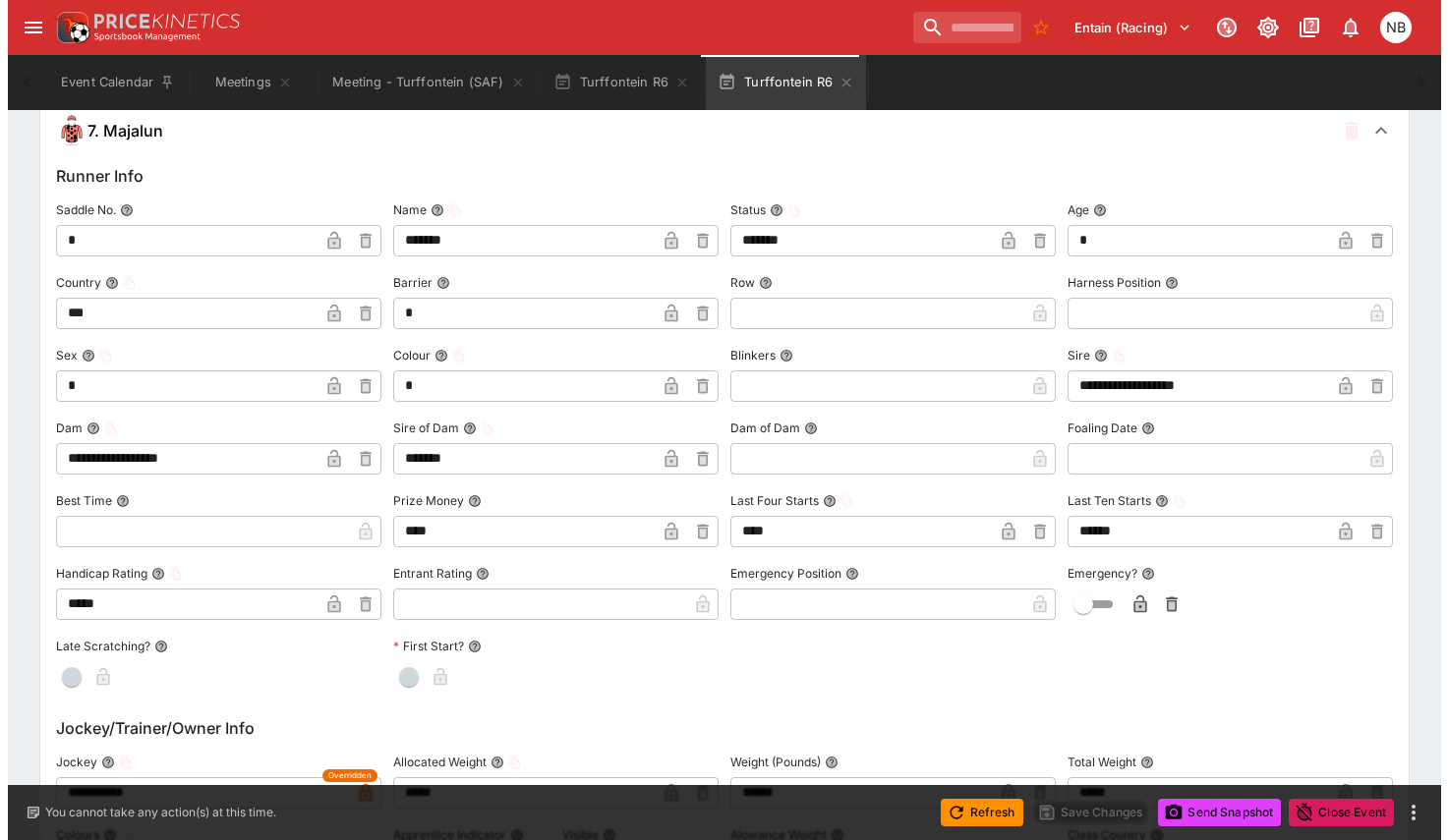 scroll, scrollTop: 2041, scrollLeft: 0, axis: vertical 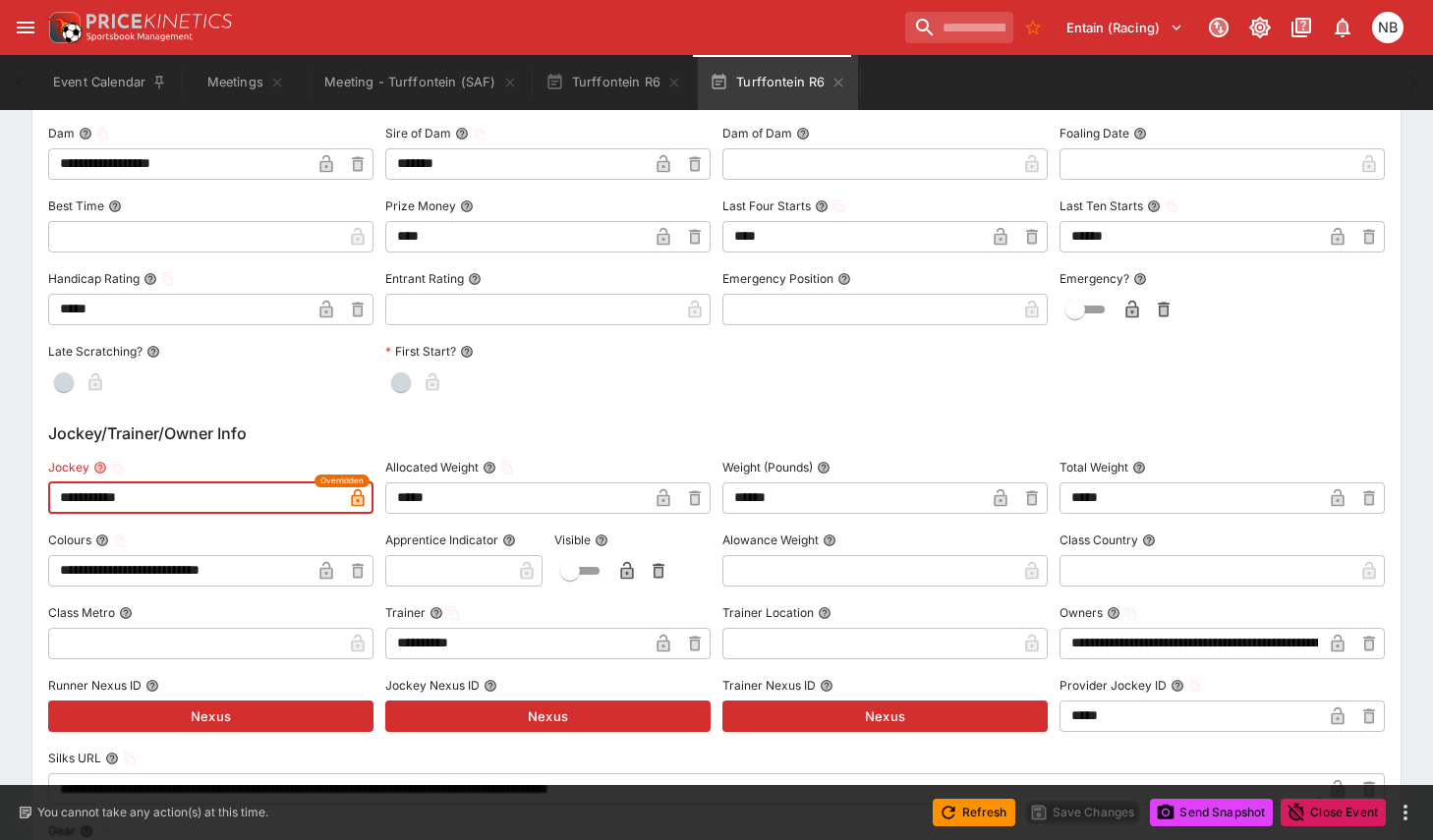 drag, startPoint x: 145, startPoint y: 482, endPoint x: -134, endPoint y: 468, distance: 279.35103 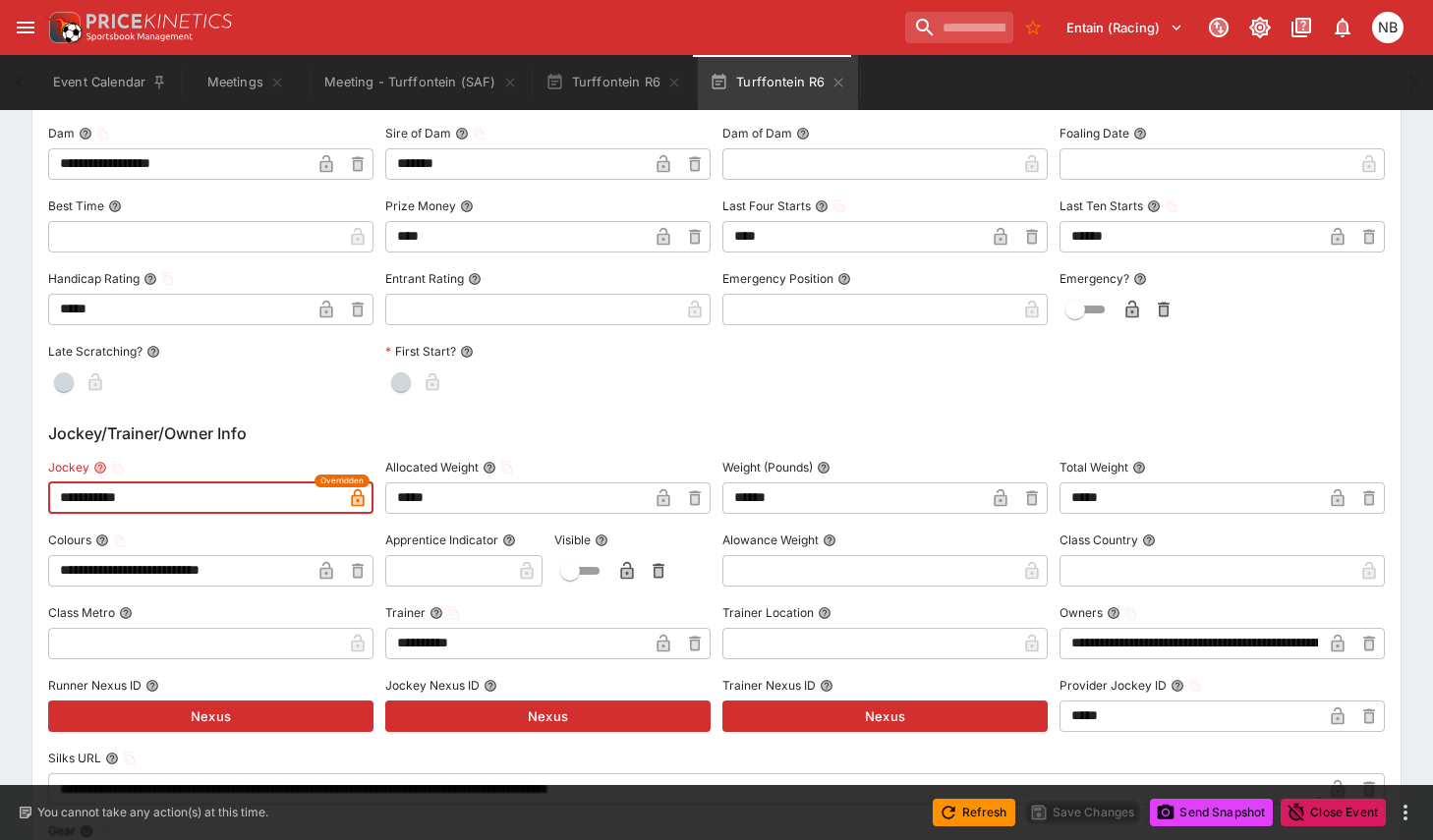 click on "**********" at bounding box center [716, -55] 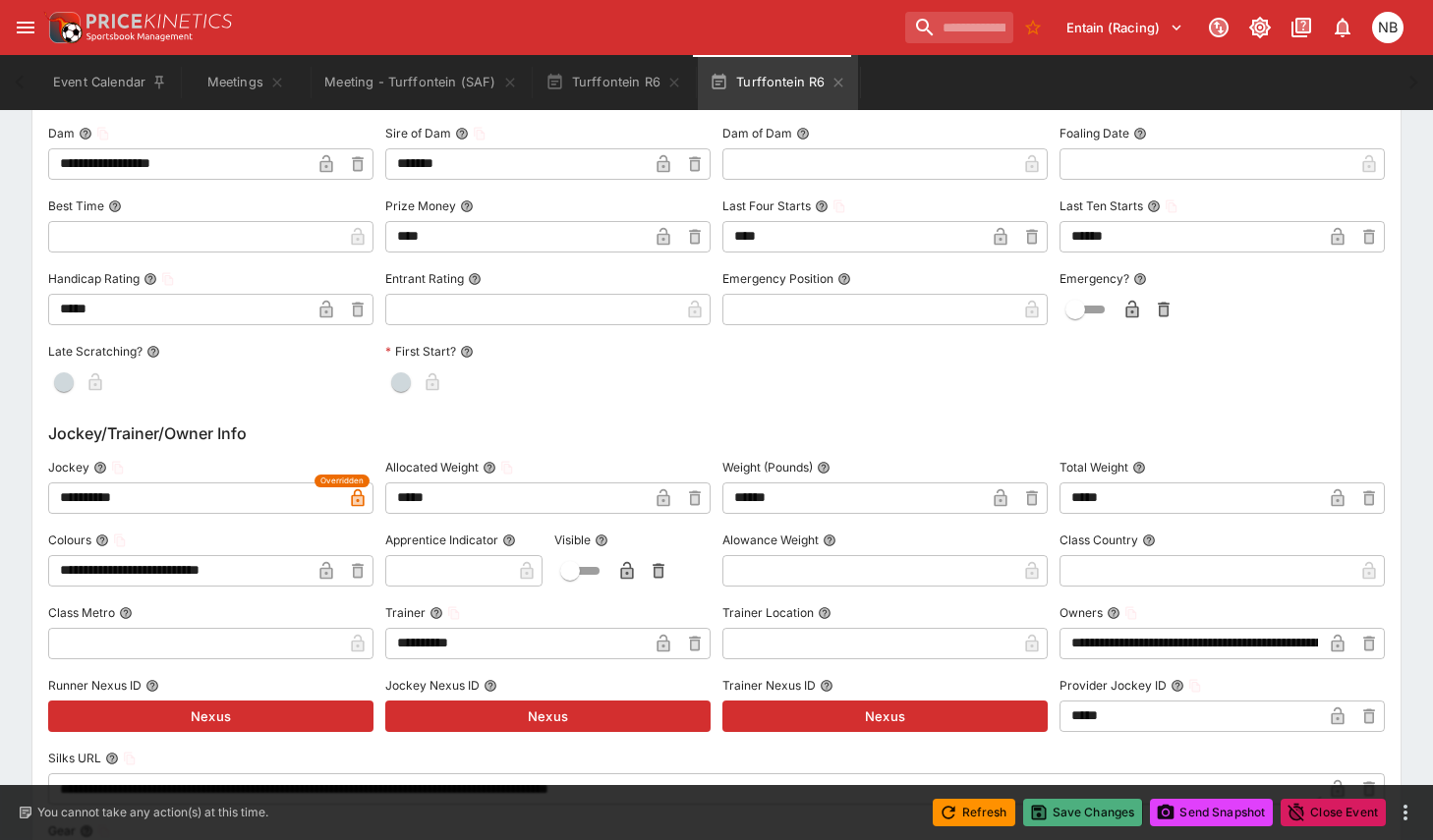 click on "Save Changes" at bounding box center (1083, 812) 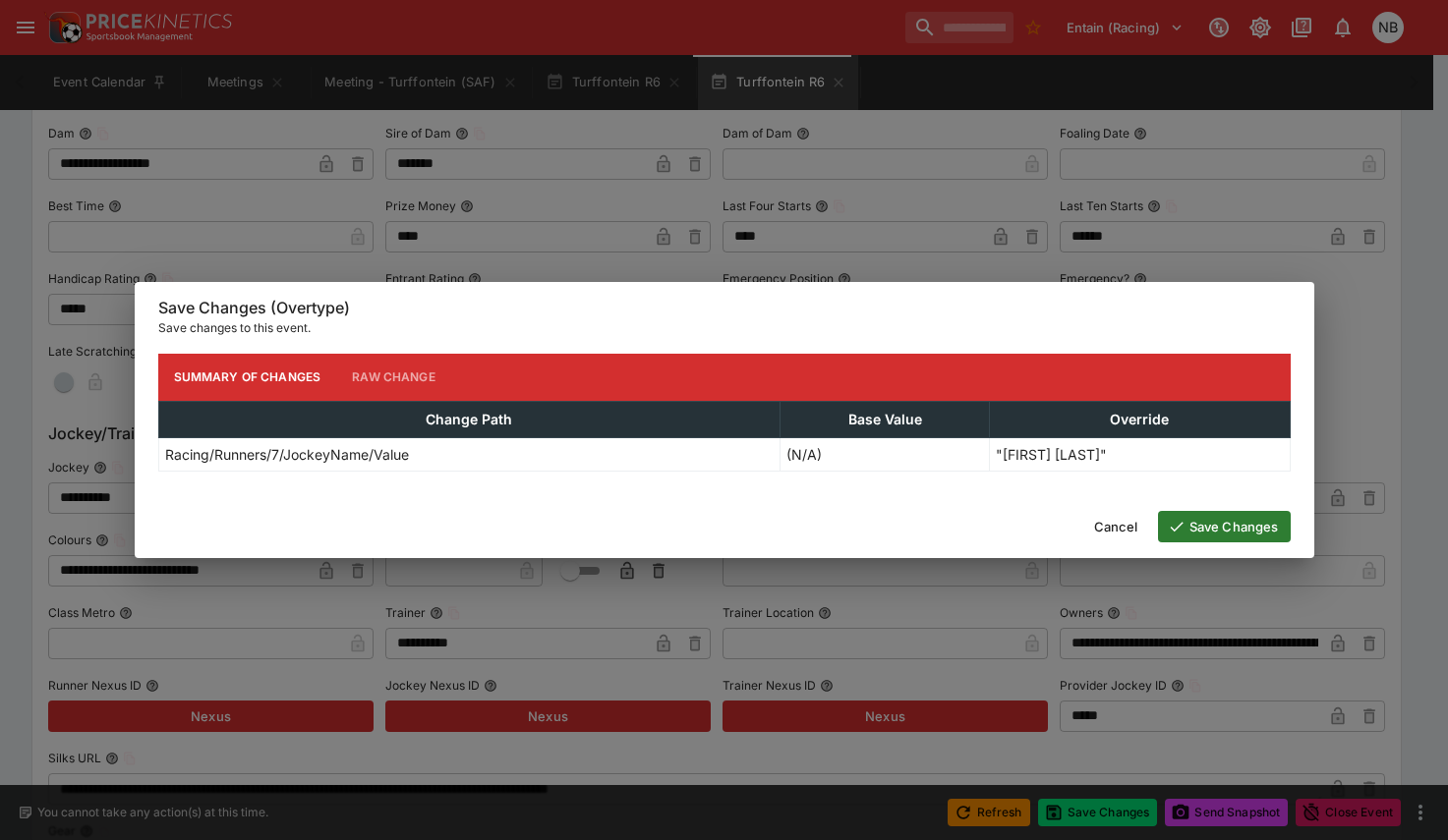 click on "Save Changes" at bounding box center [1224, 527] 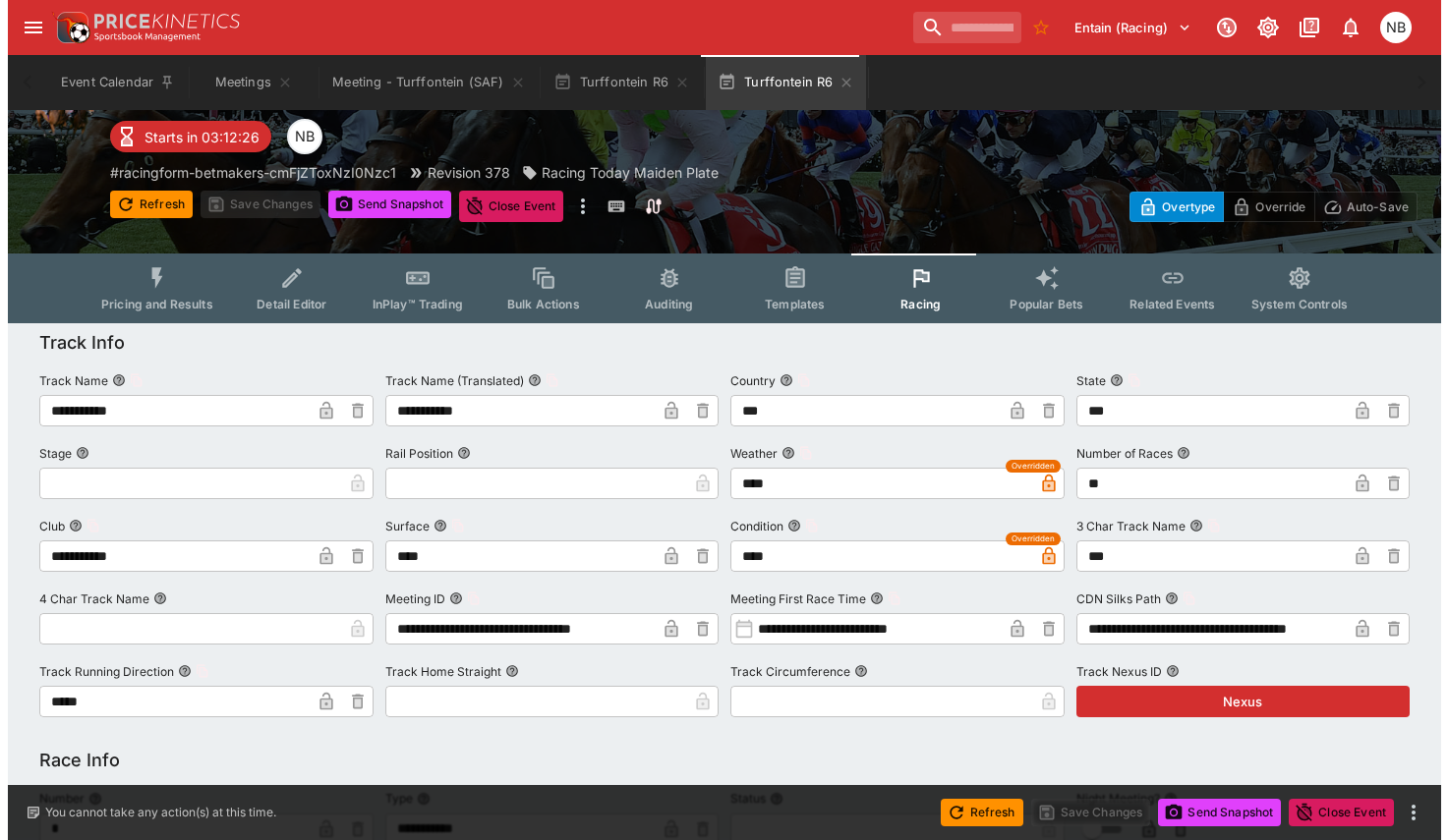 scroll, scrollTop: 0, scrollLeft: 0, axis: both 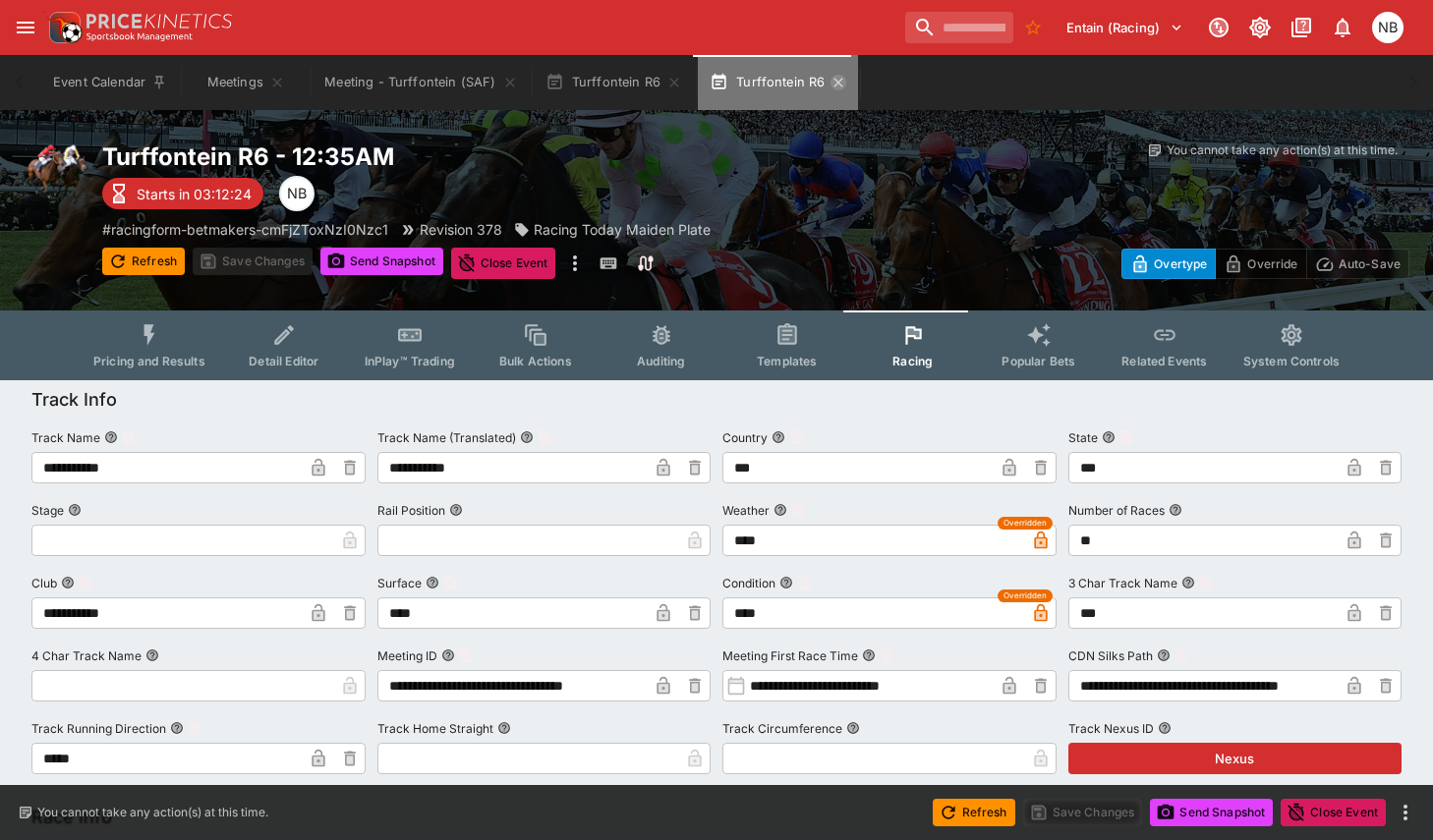 click 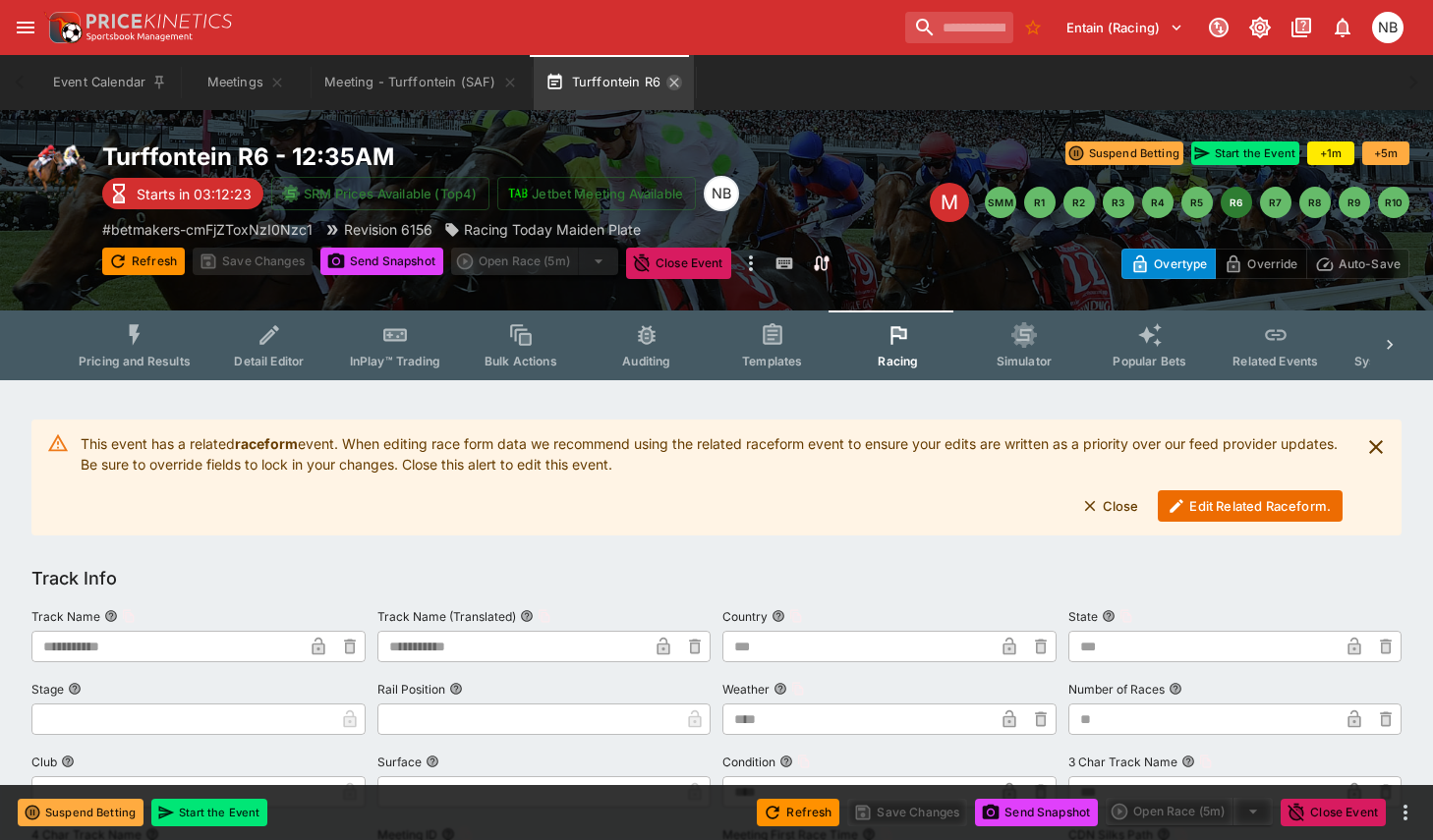 click 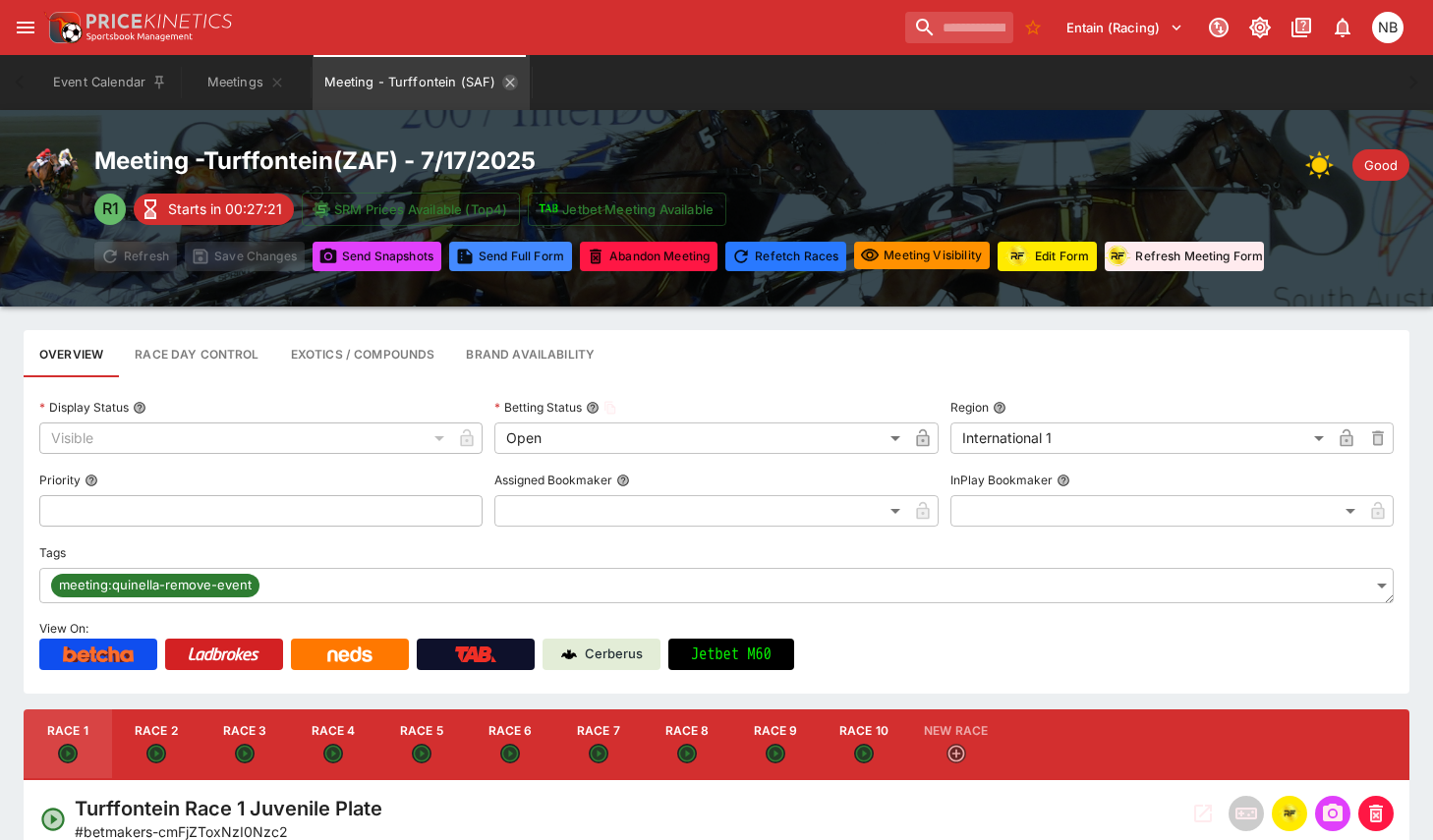 click 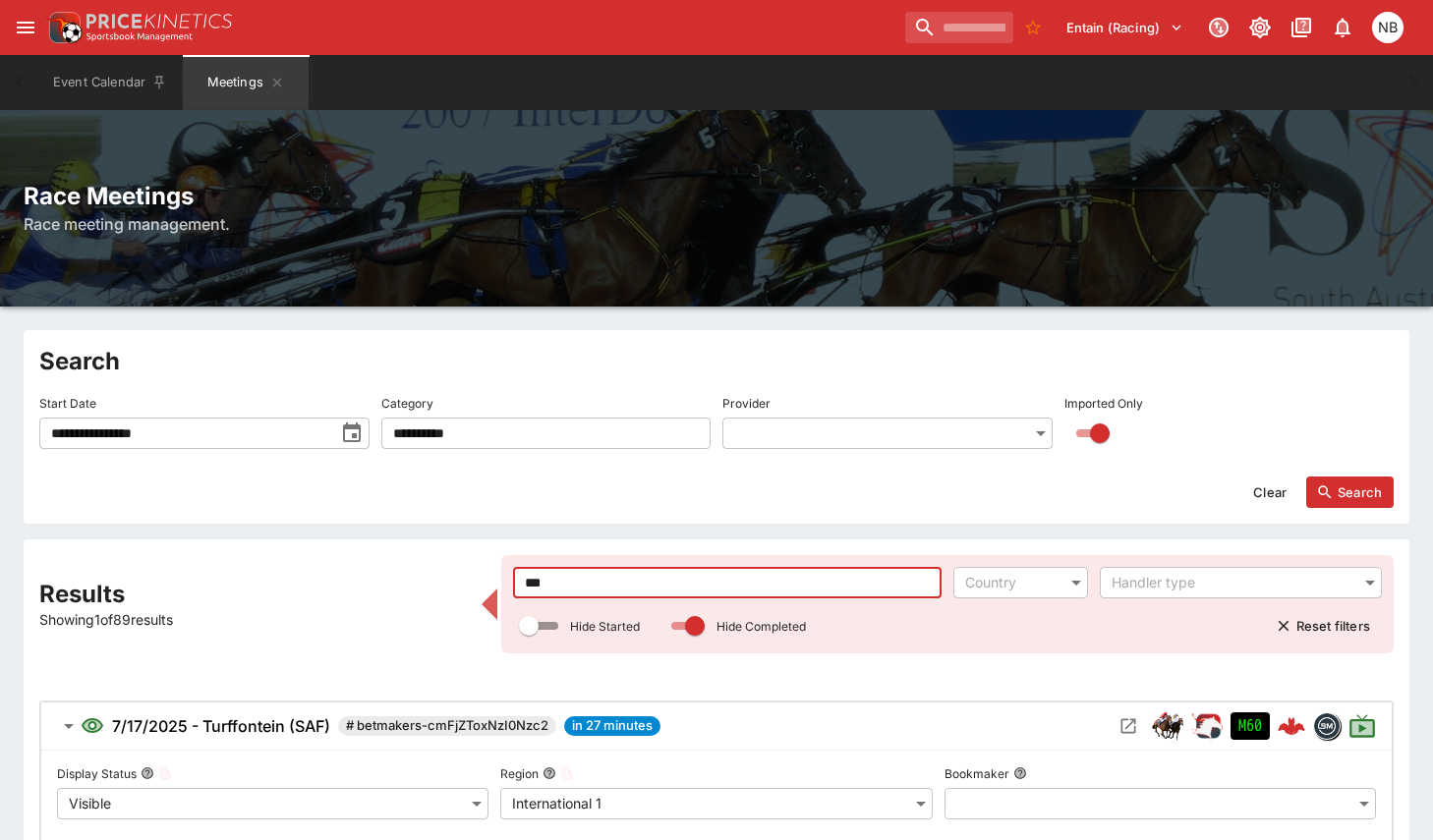 click on "***" at bounding box center (727, 583) 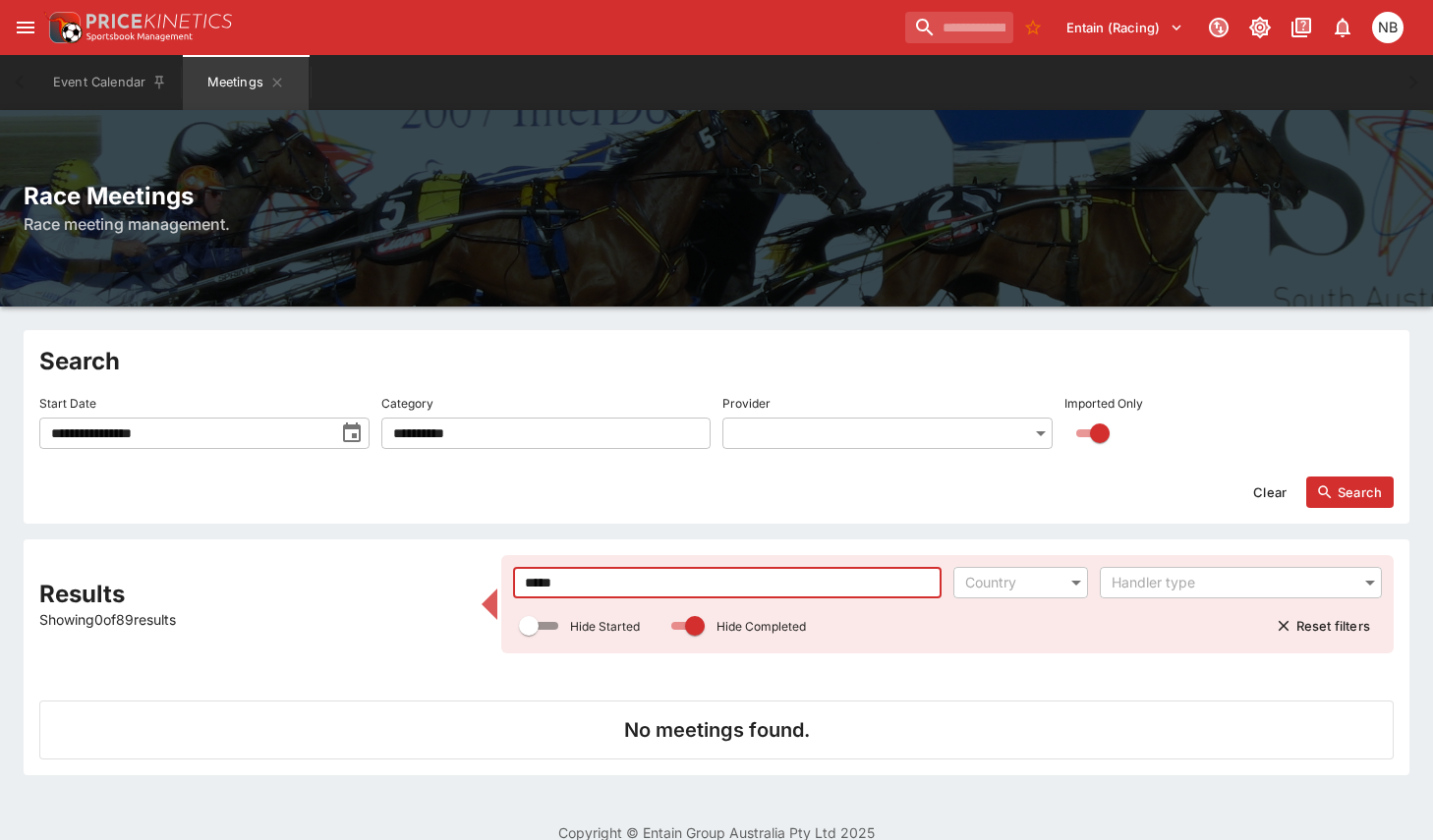 click on "Search" at bounding box center (1349, 492) 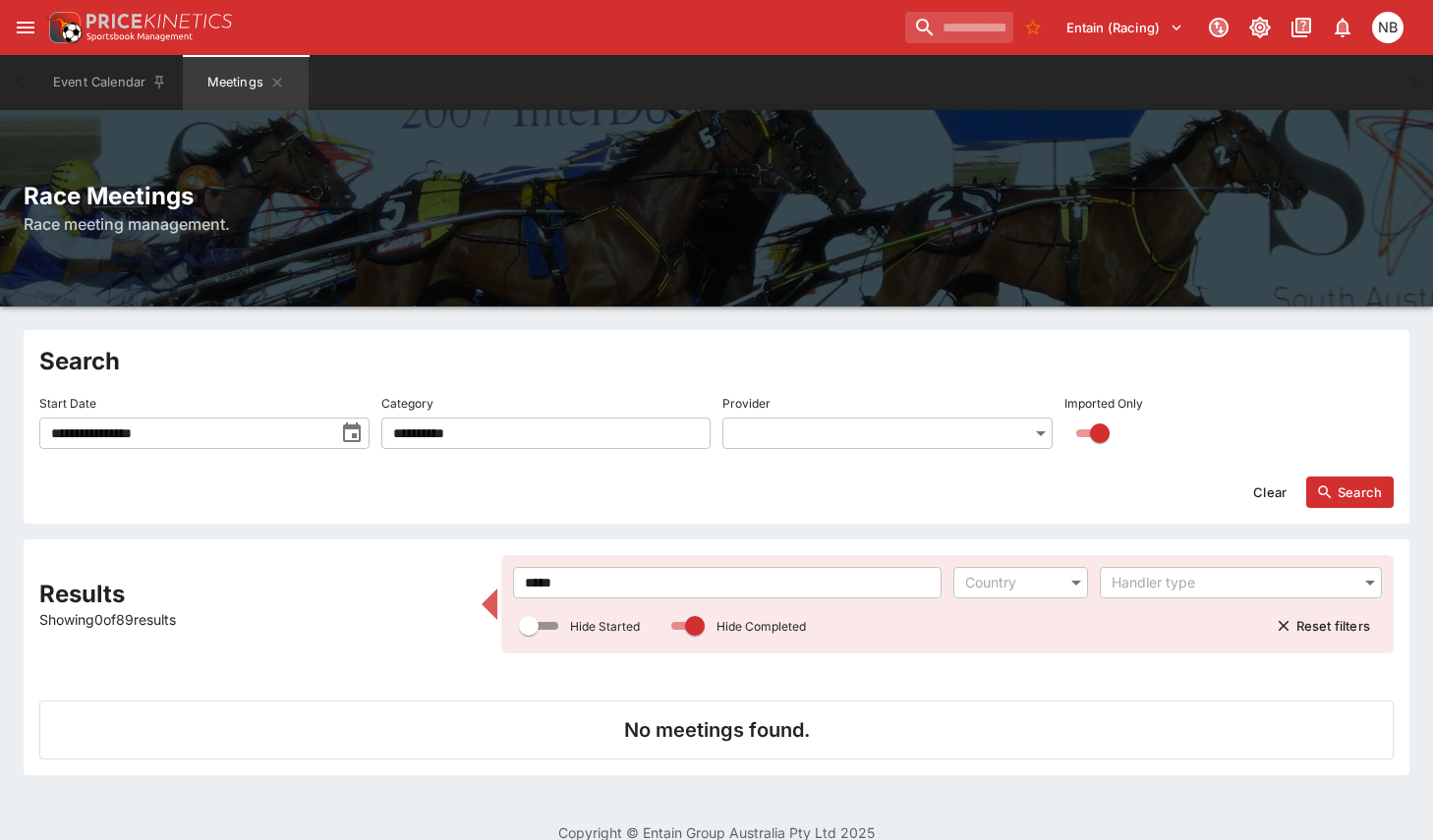 click 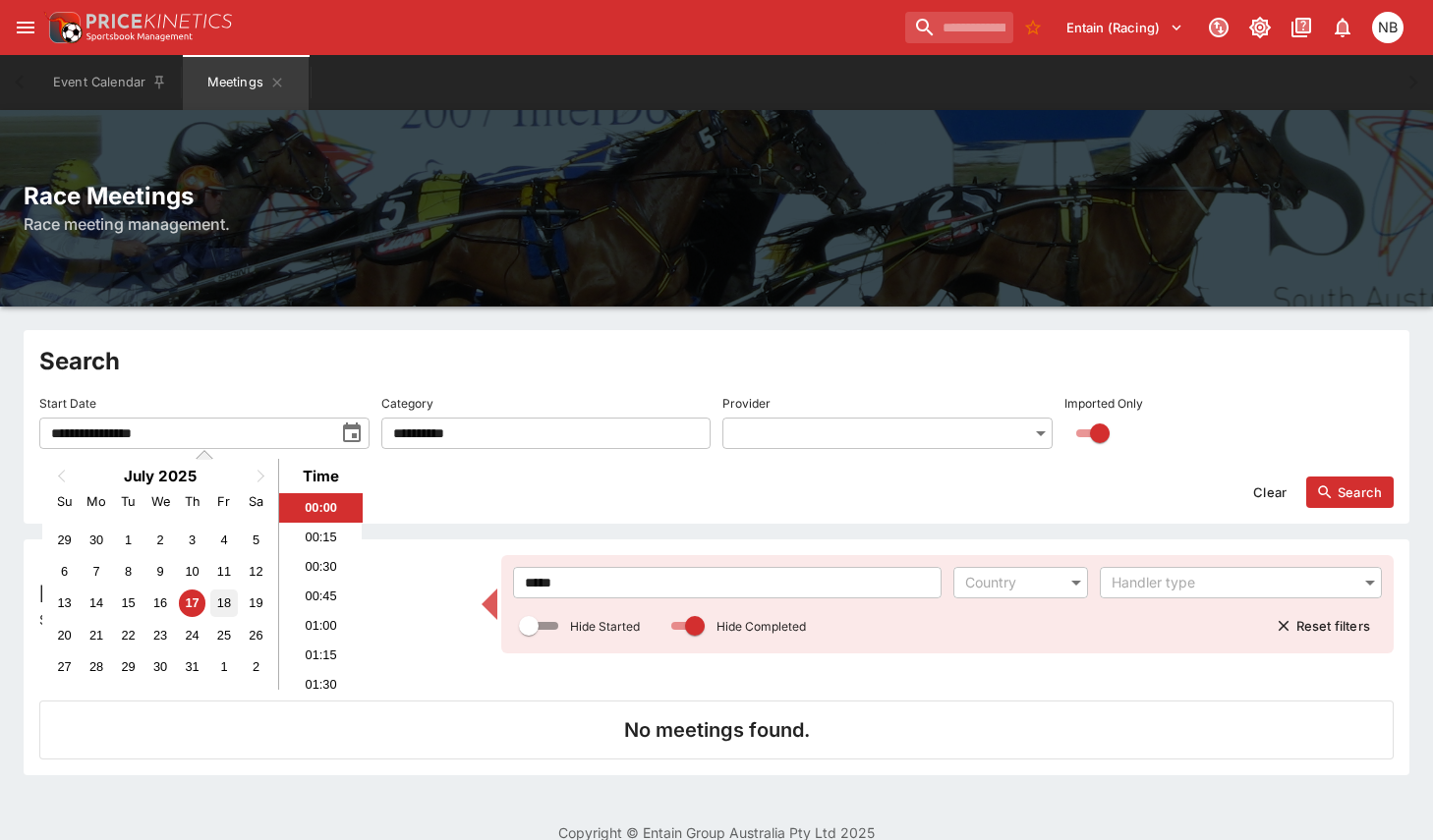 click on "18" at bounding box center (223, 602) 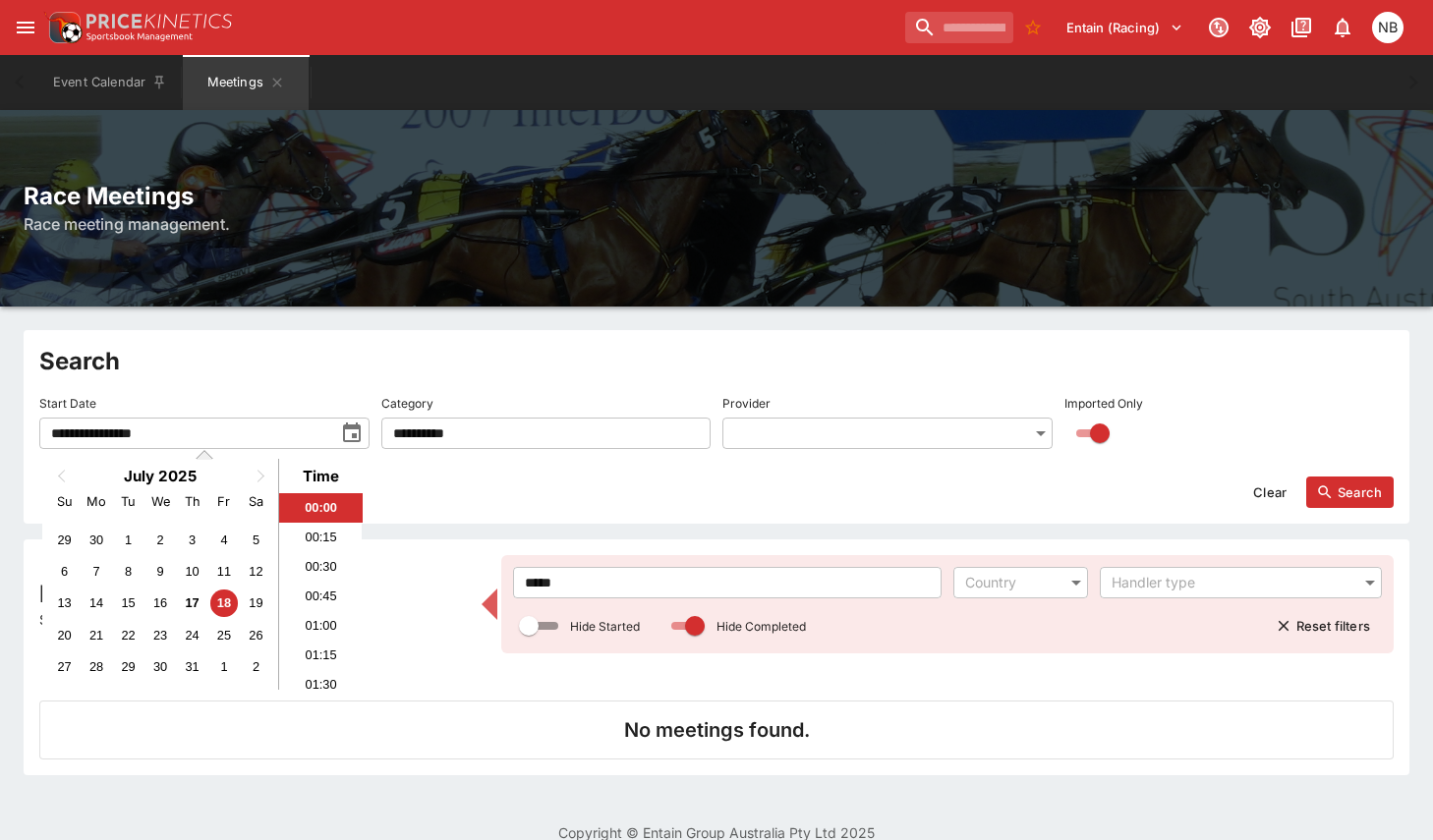click on "Search" at bounding box center (1349, 492) 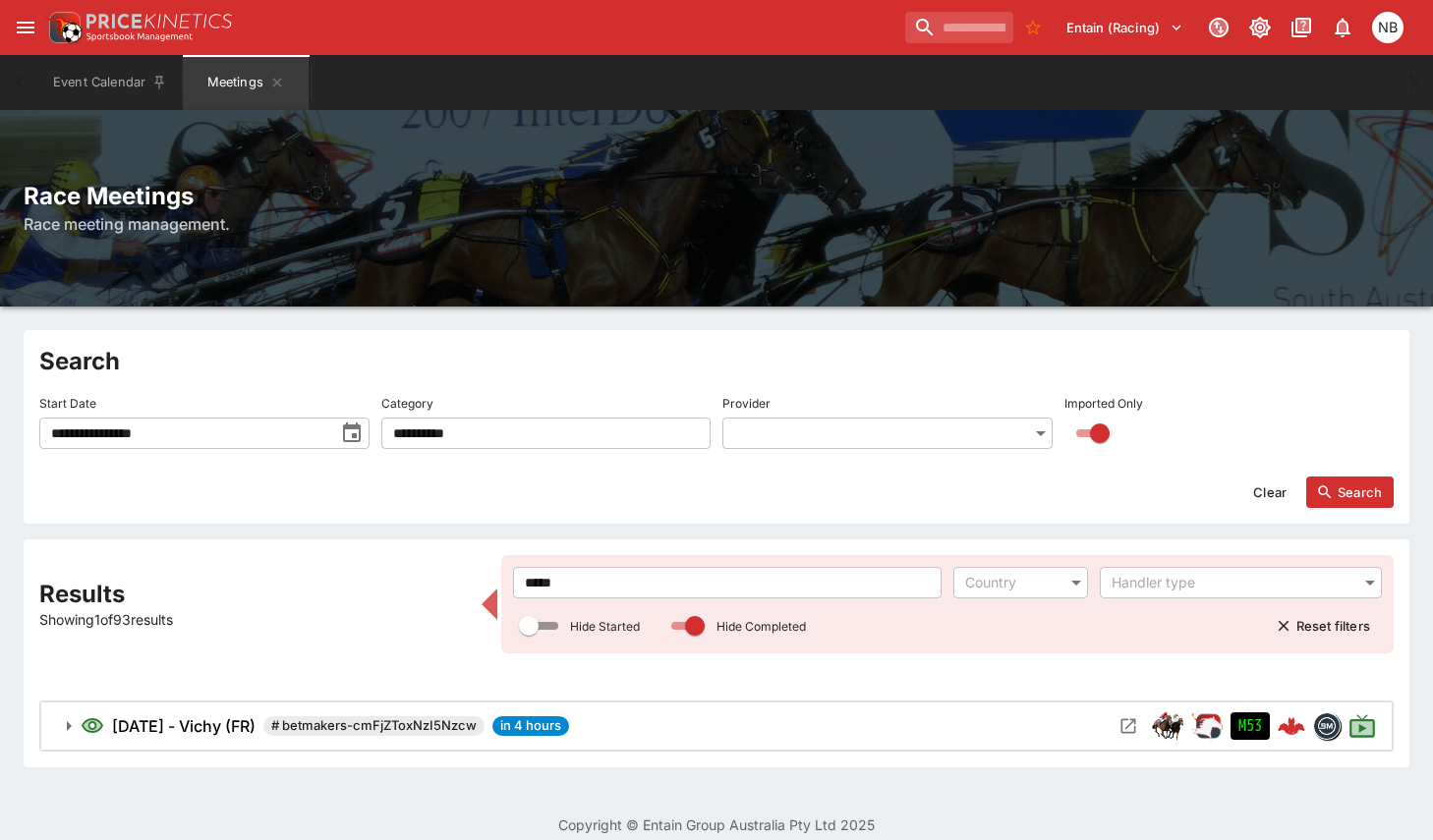 click 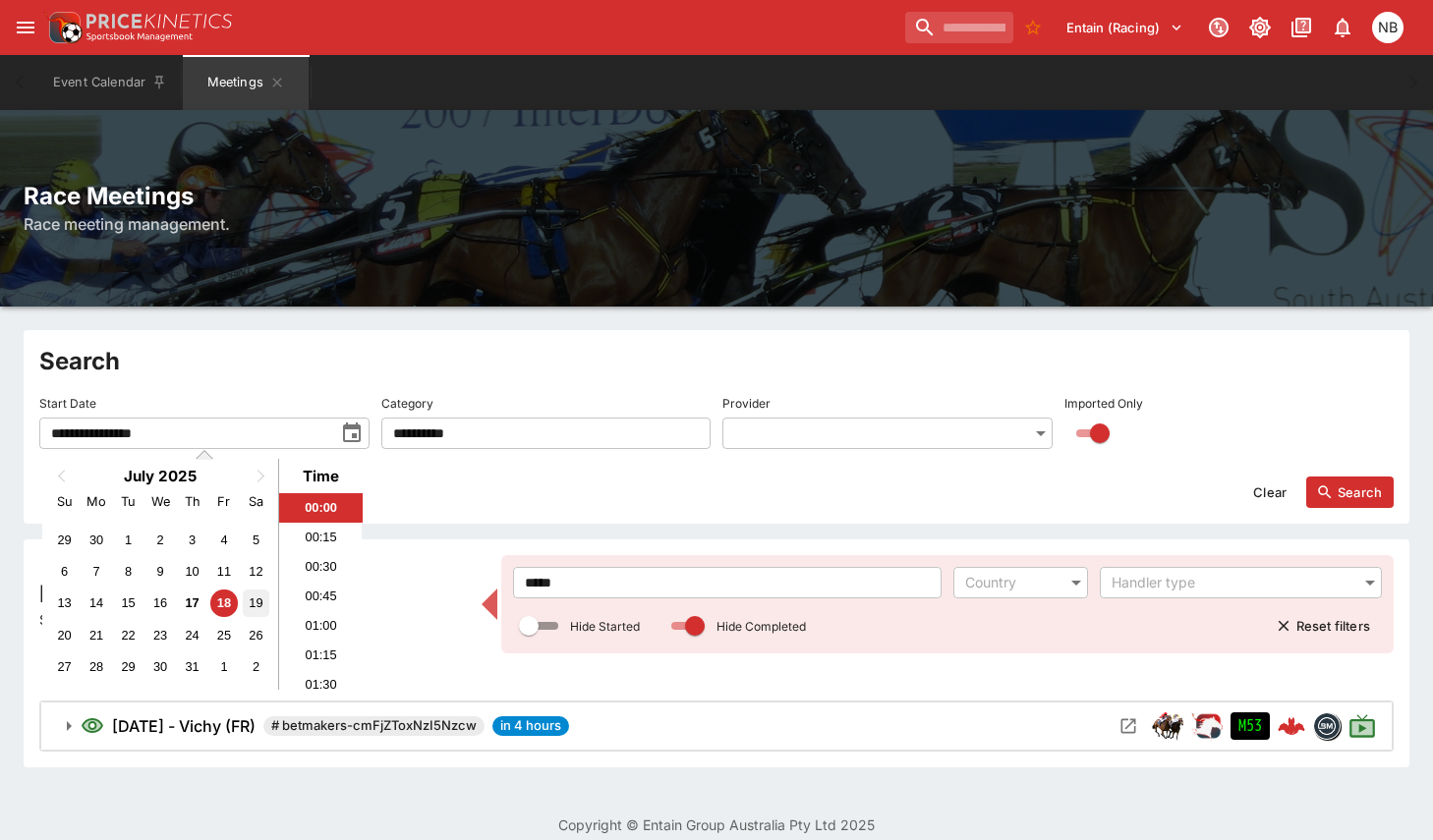 click on "19" at bounding box center [256, 602] 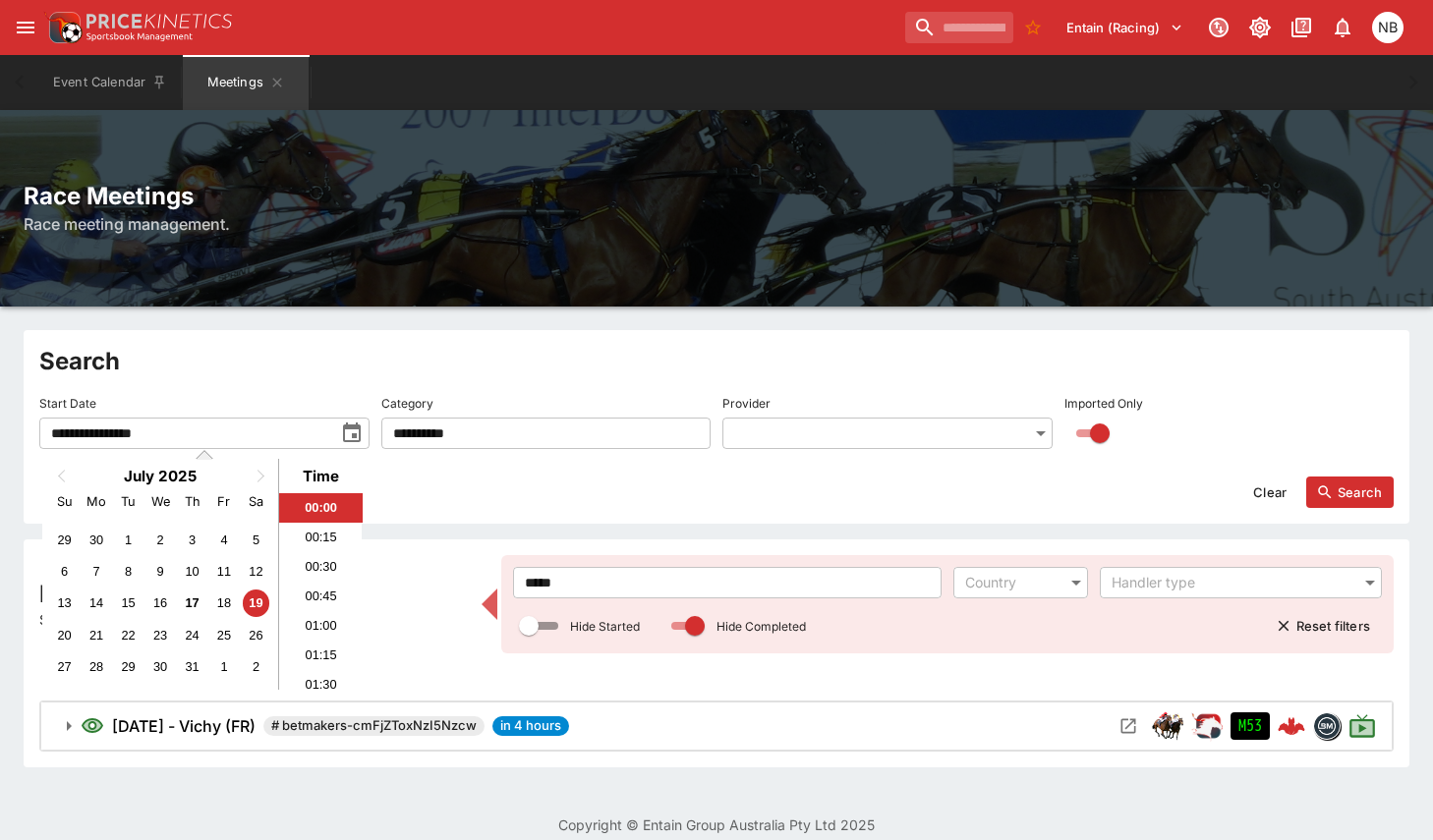 click on "Search" at bounding box center (1349, 492) 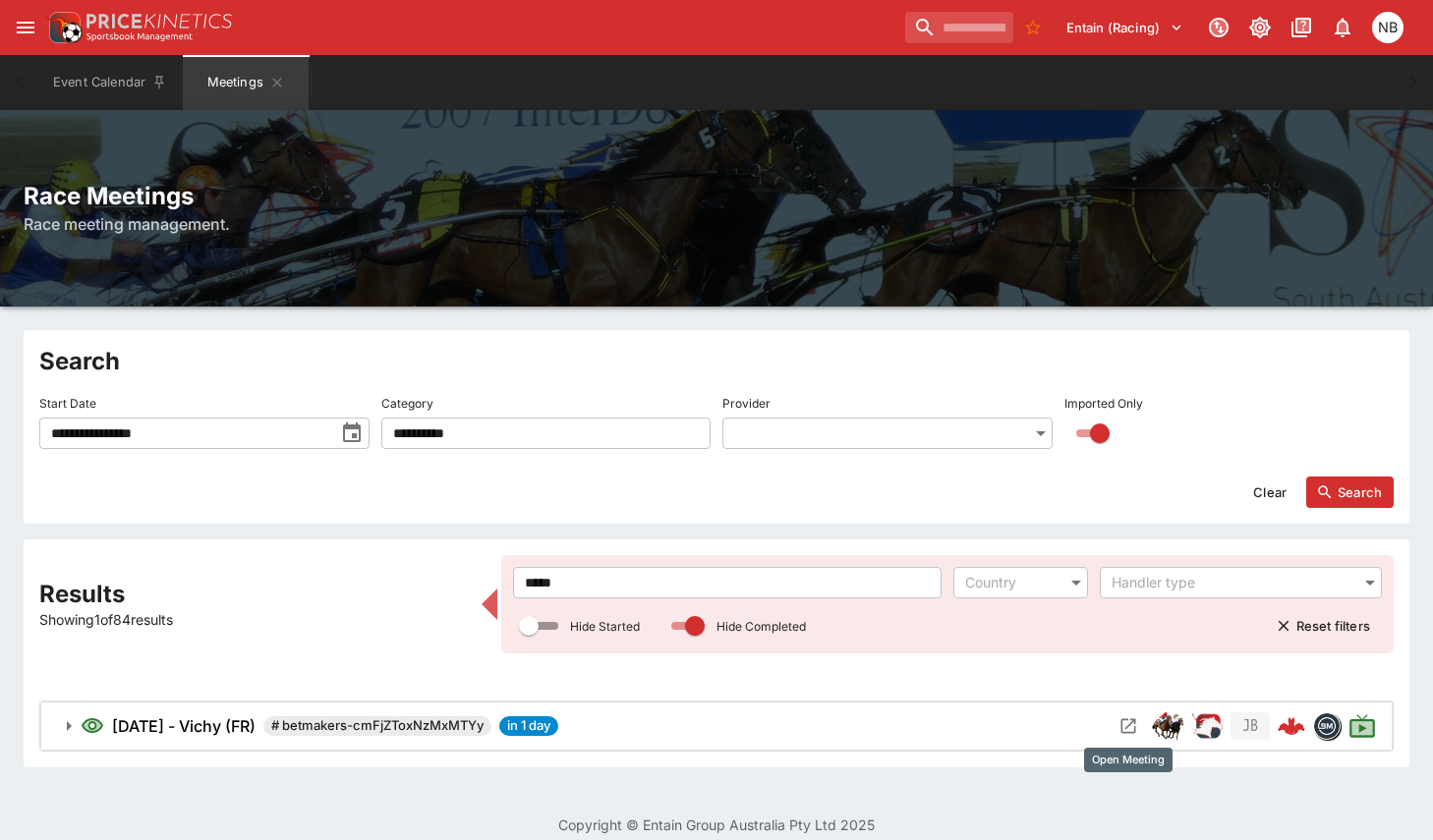 click 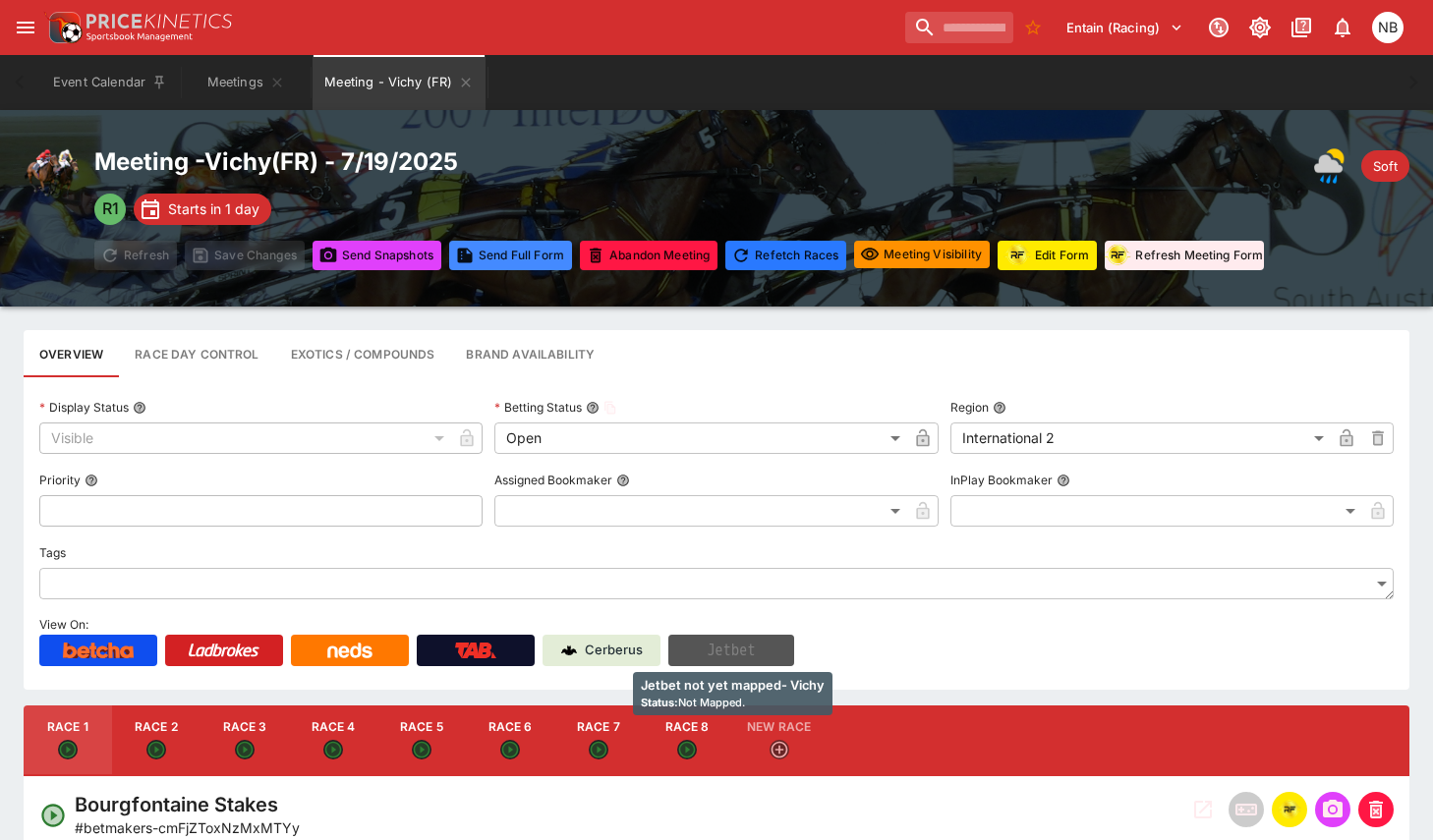 click on "Jetbet" at bounding box center [731, 650] 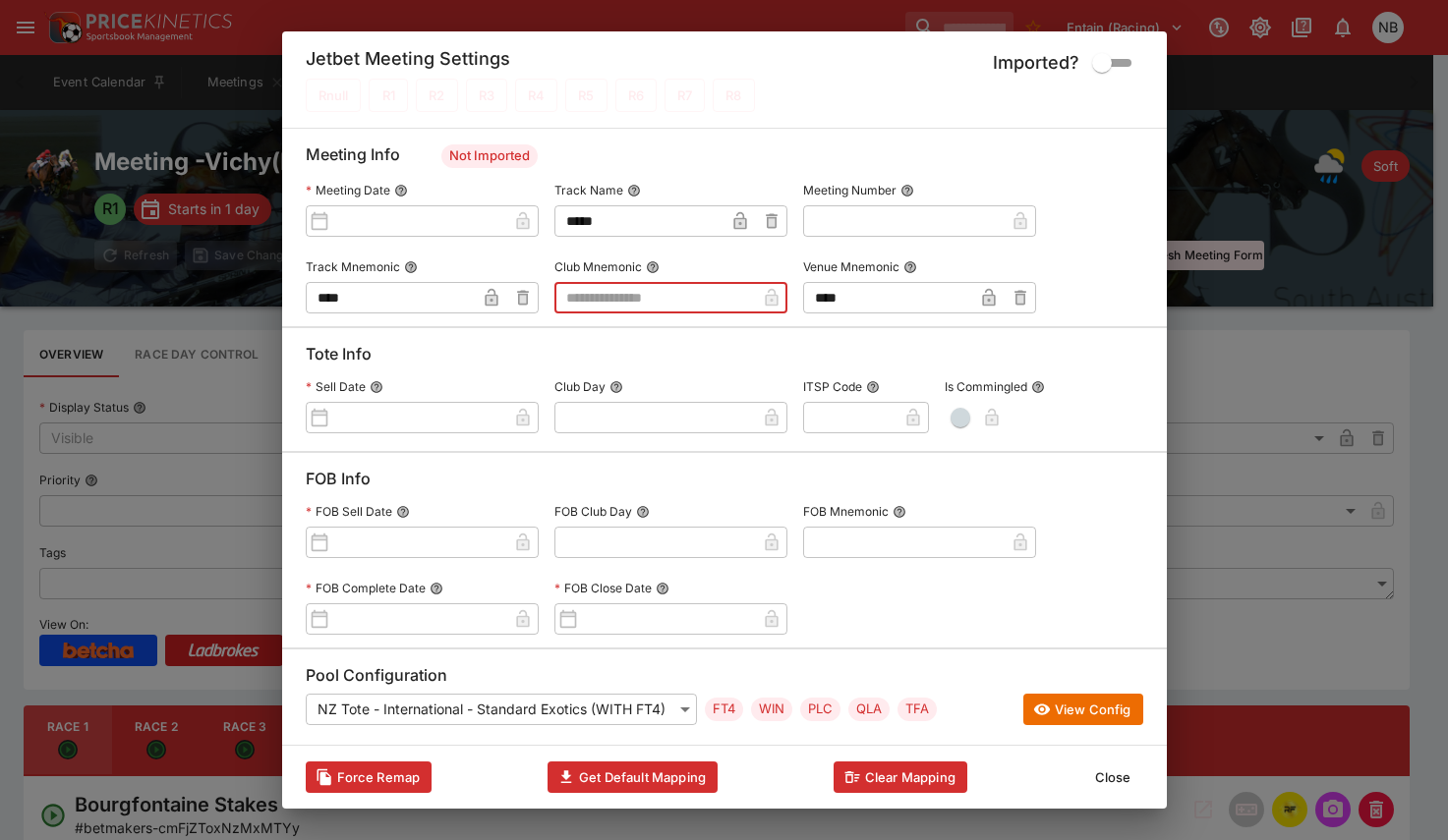 click at bounding box center (655, 298) 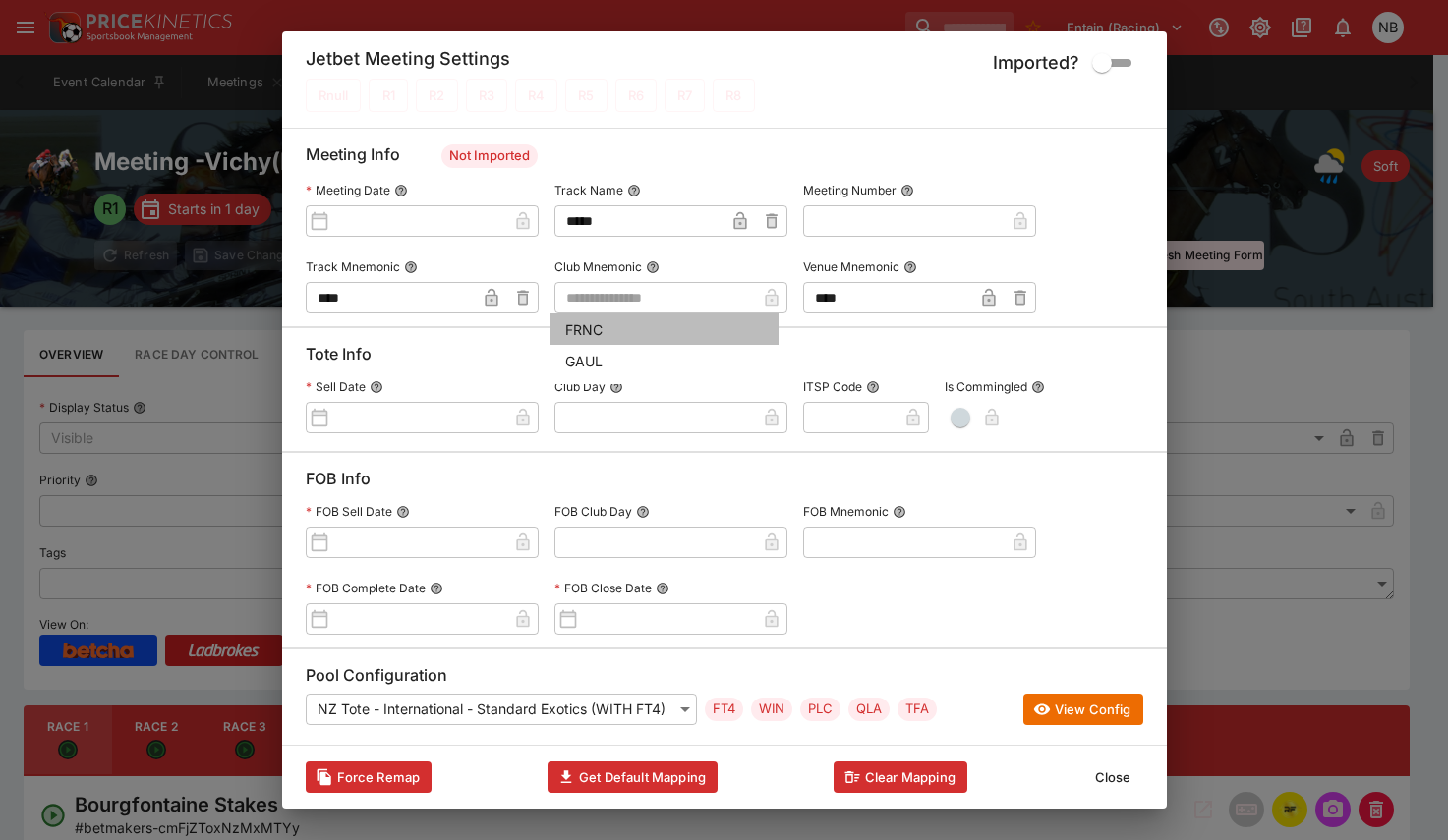 click on "FRNC" at bounding box center (664, 329) 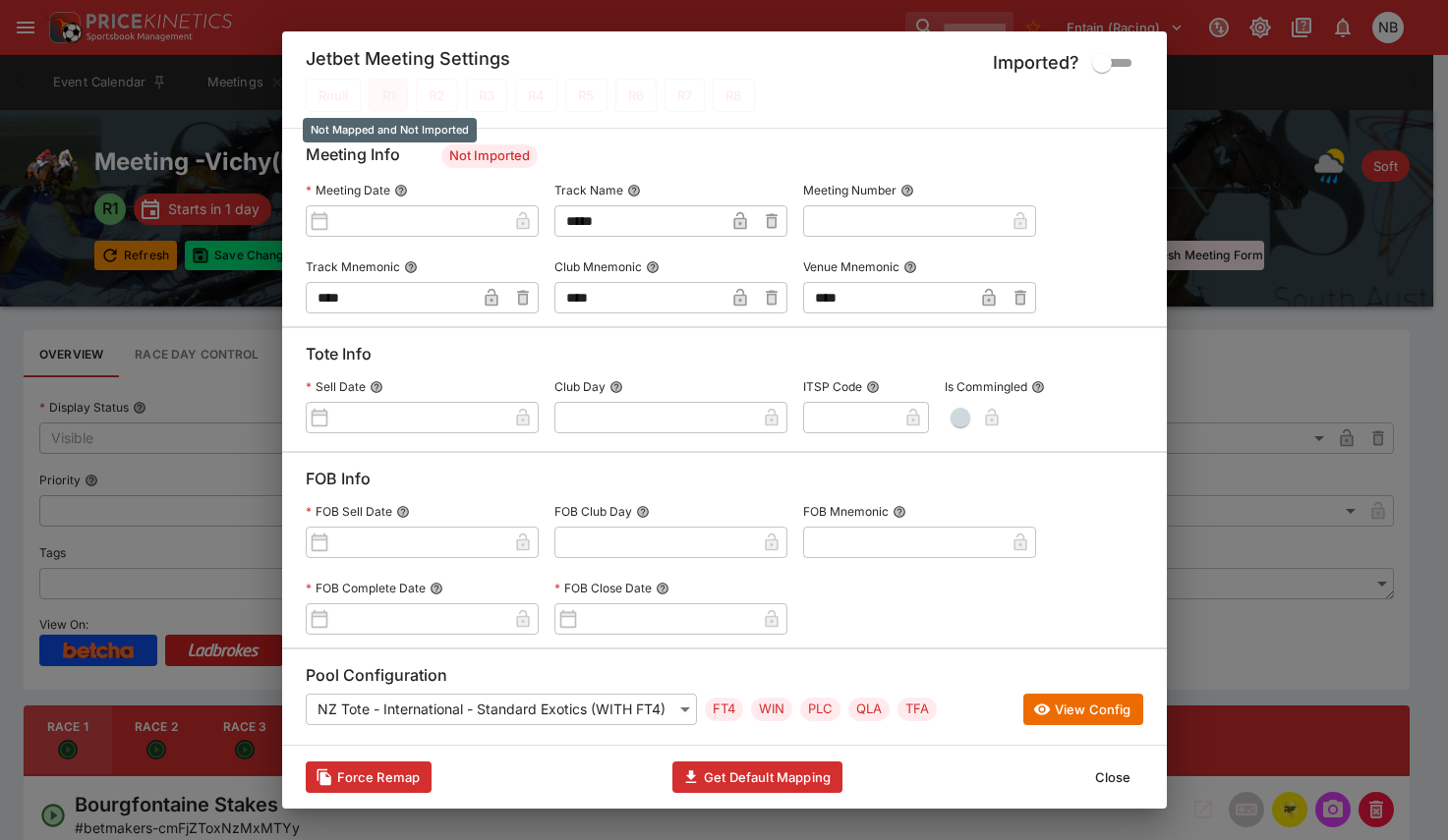 click on "R1" at bounding box center [388, 95] 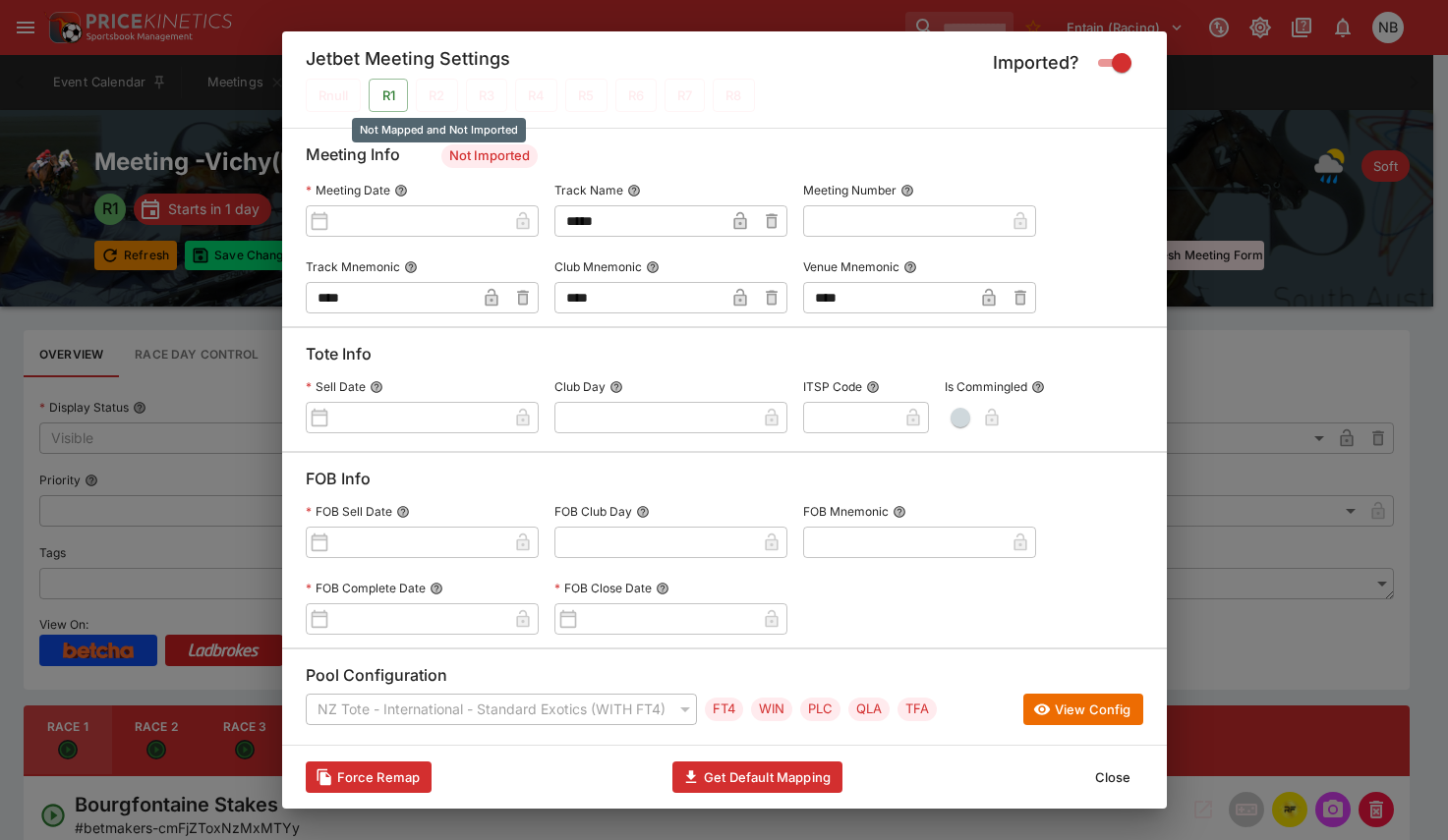 click on "R2" at bounding box center (436, 95) 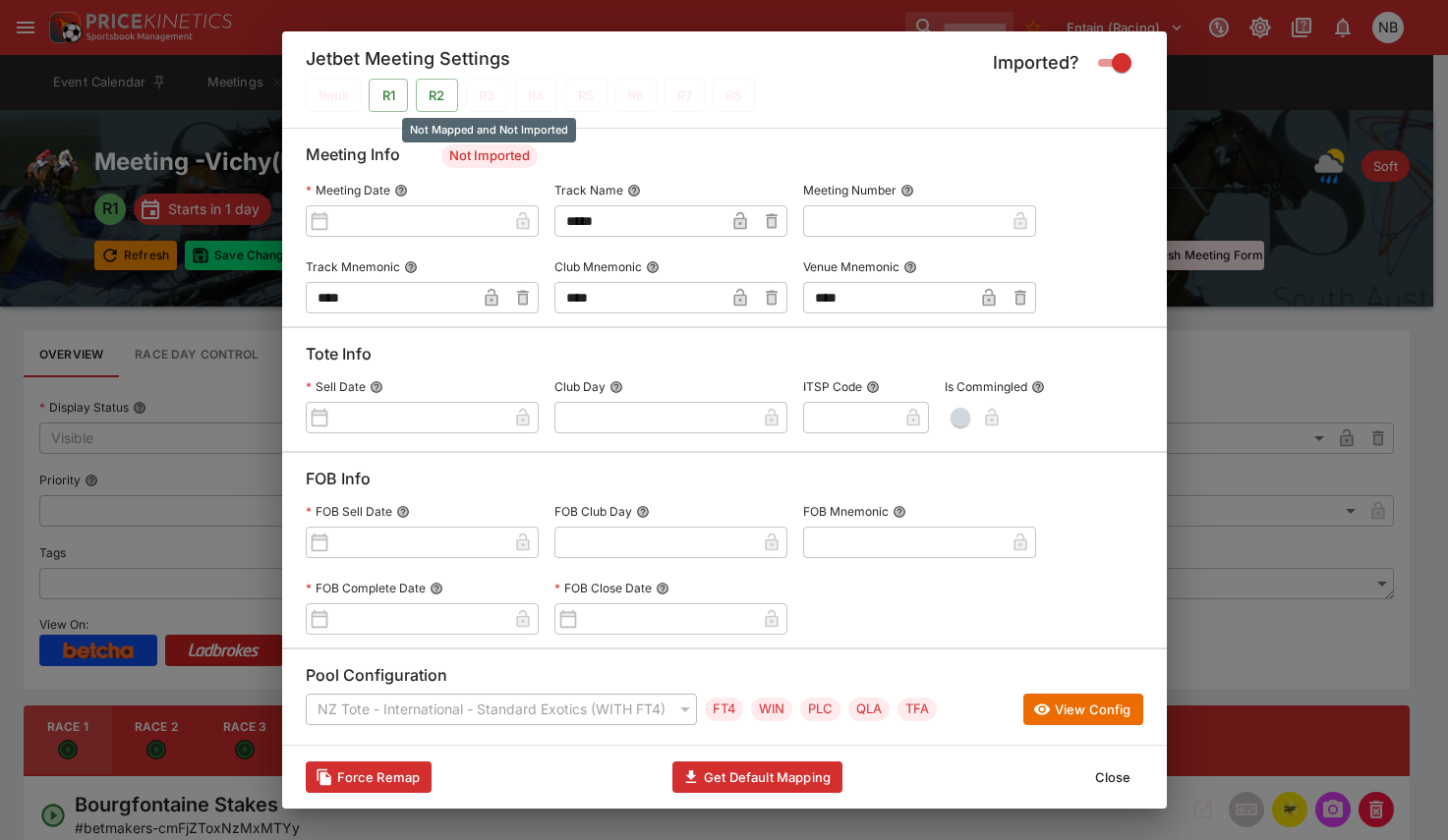 click on "R3" at bounding box center (487, 95) 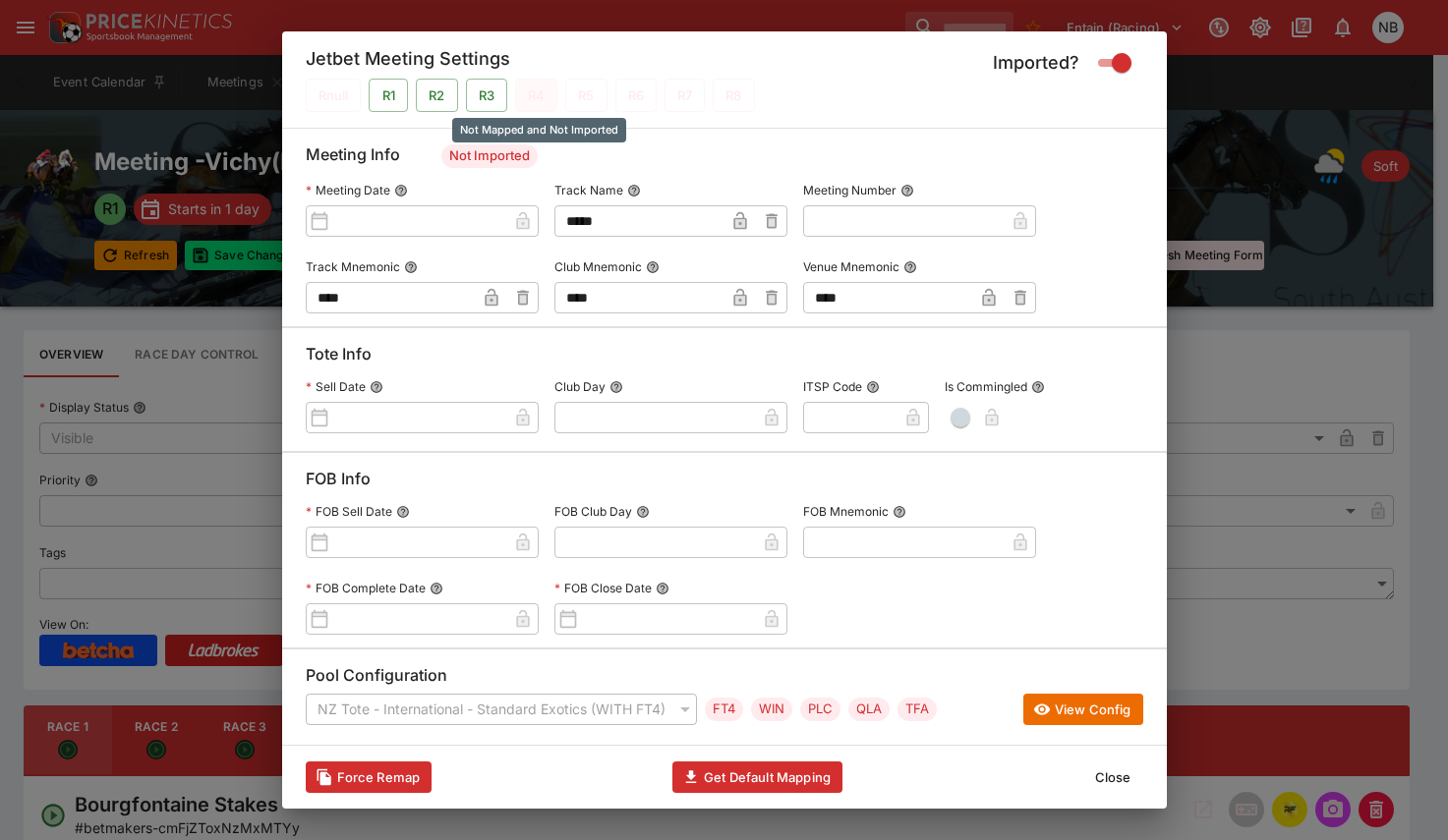 click on "R4" at bounding box center (536, 95) 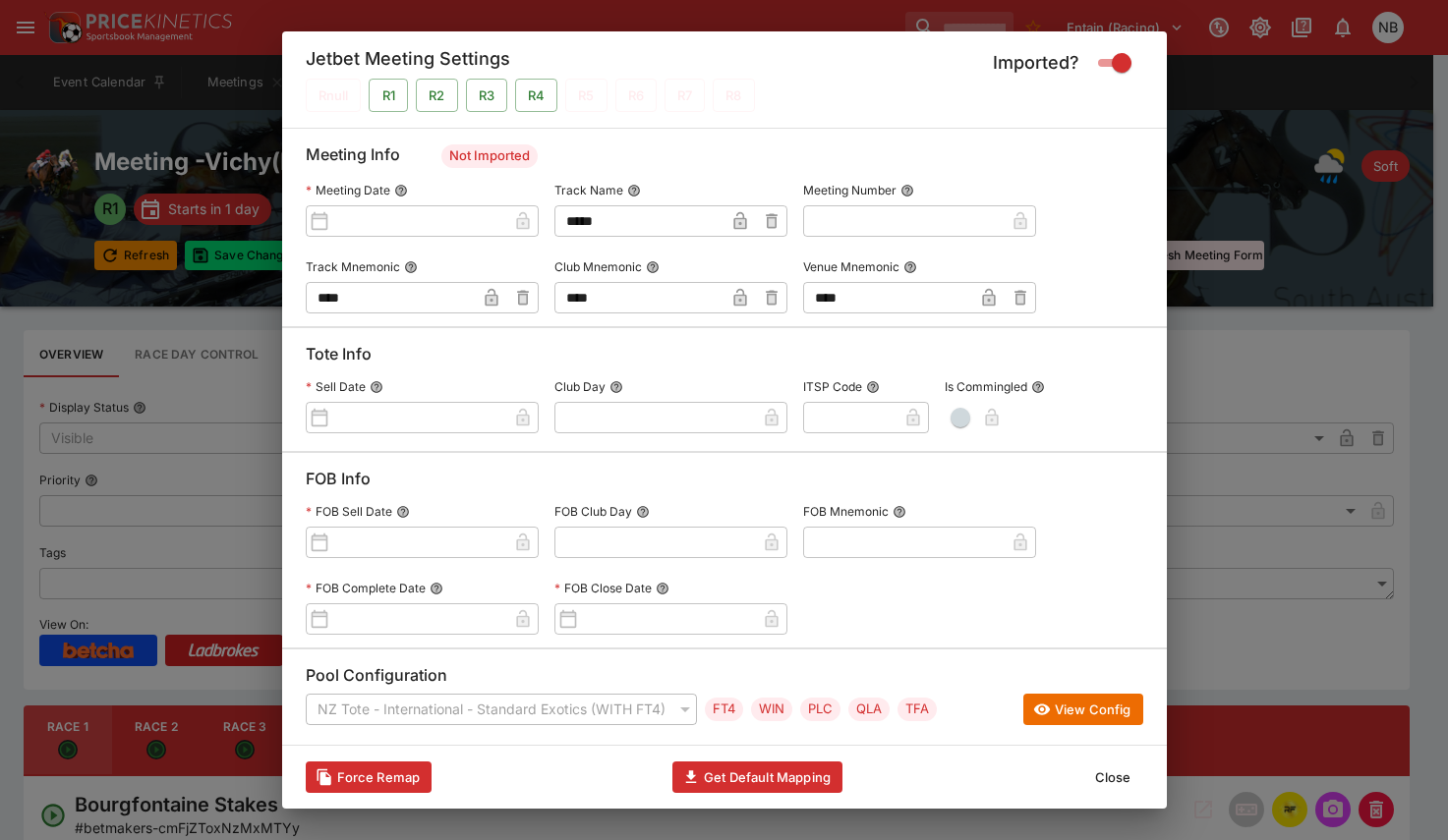 click on "Jetbet Meeting Settings Imported? Rnull   R1   R2   R3   R4   R5   R6   R7   R8" at bounding box center [724, 80] 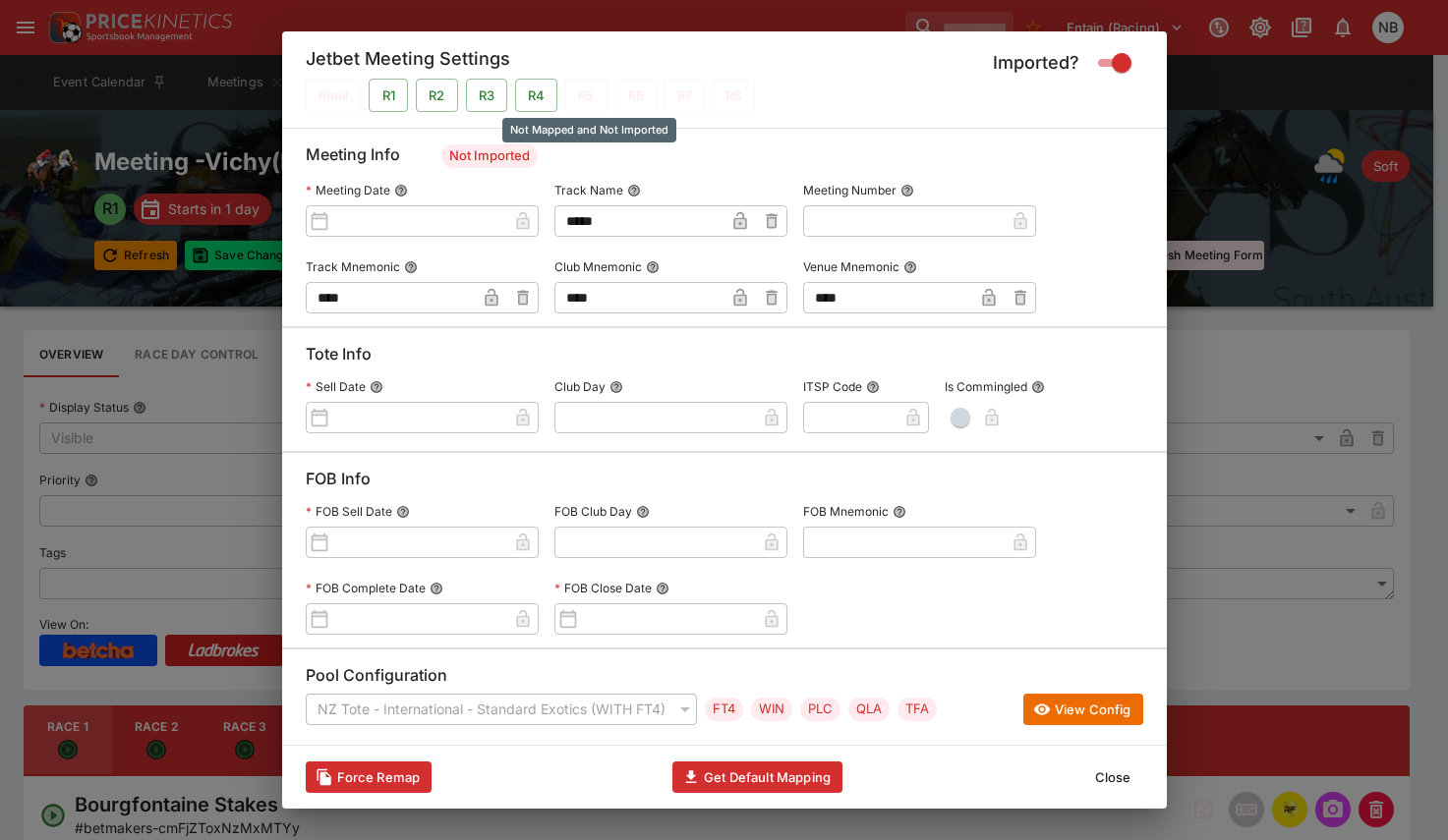 click on "R5" at bounding box center [586, 95] 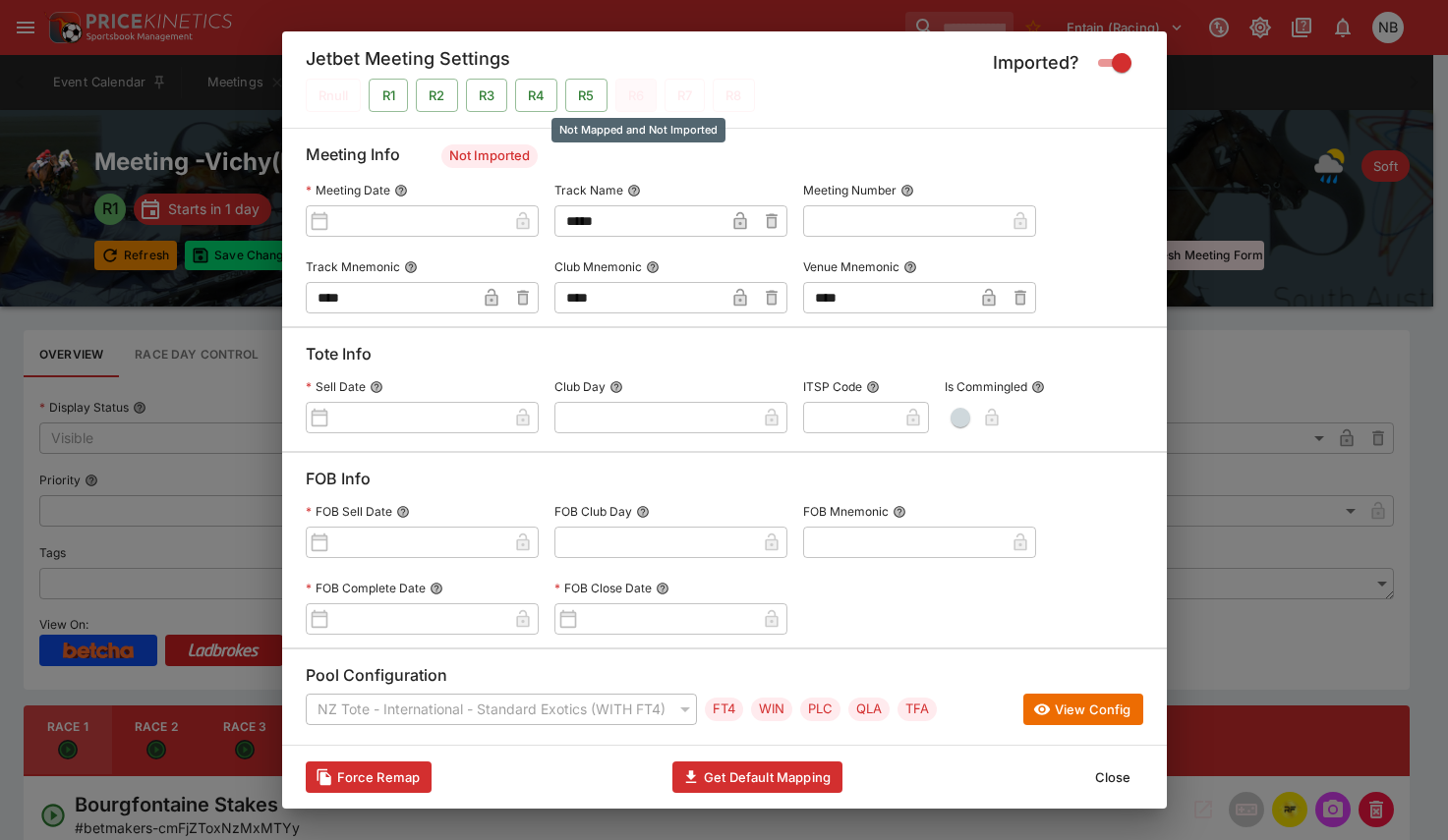 click on "R6" at bounding box center (636, 95) 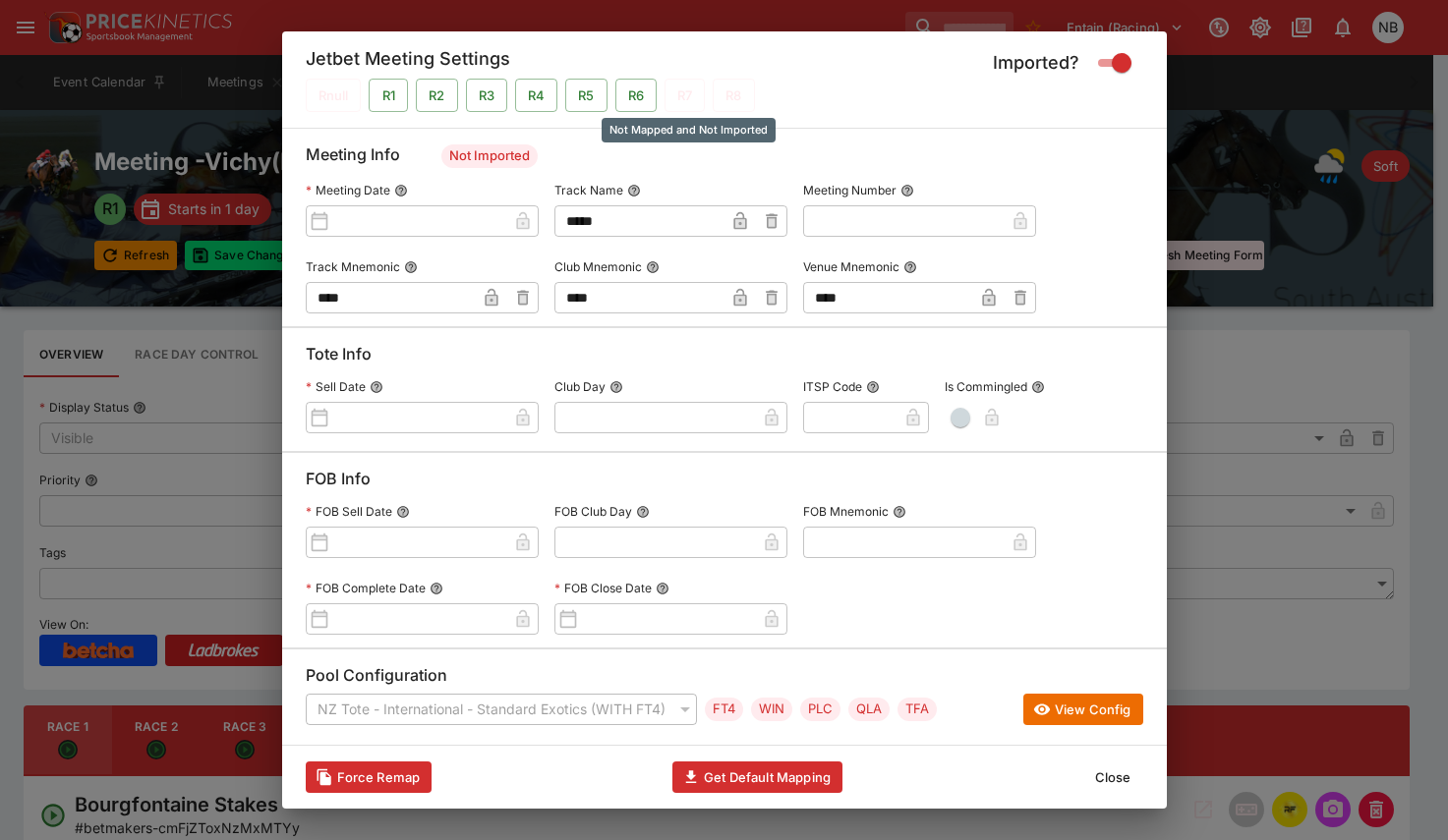 click on "R7" at bounding box center (684, 95) 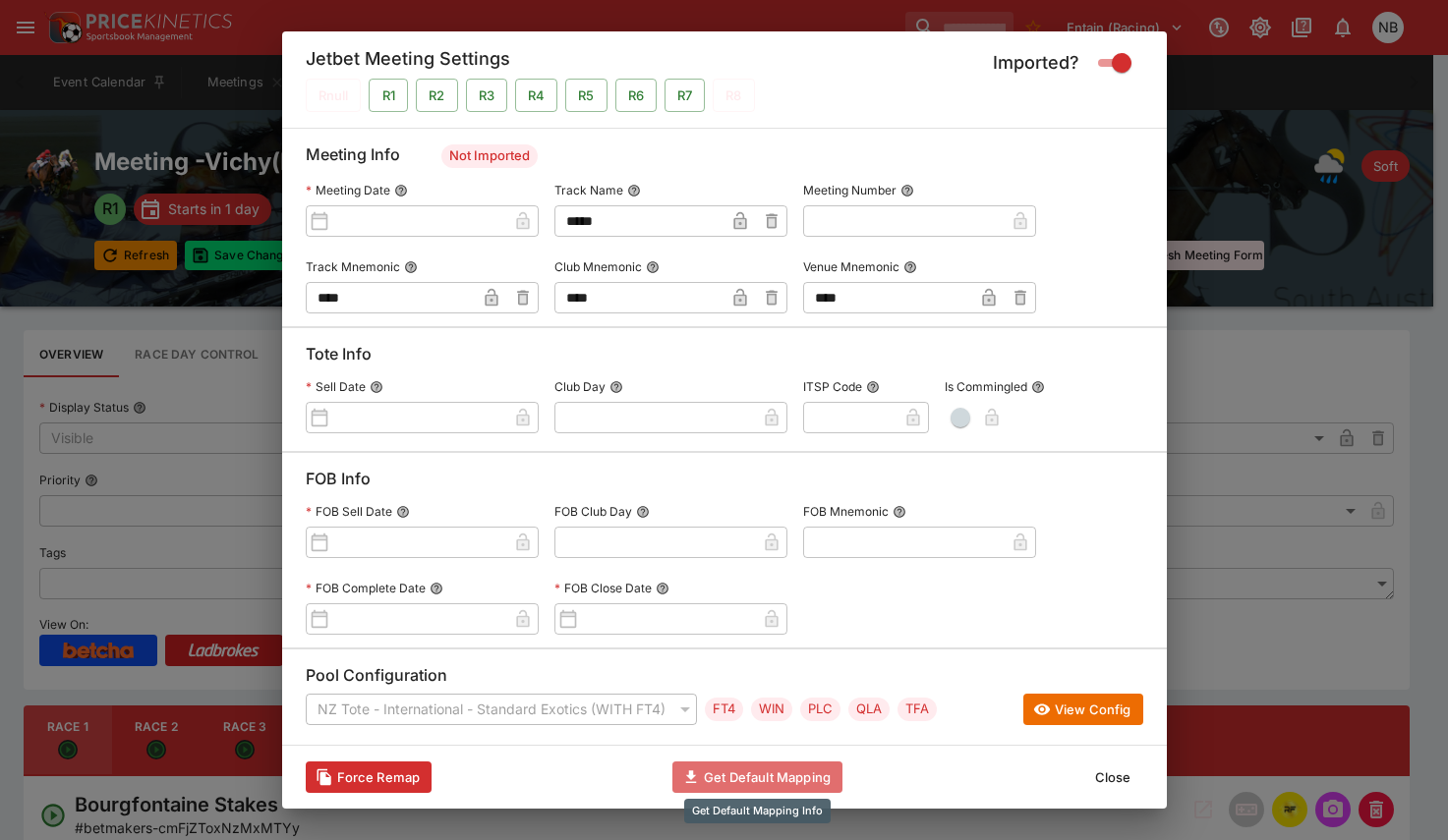 click on "Get Default Mapping" at bounding box center [757, 777] 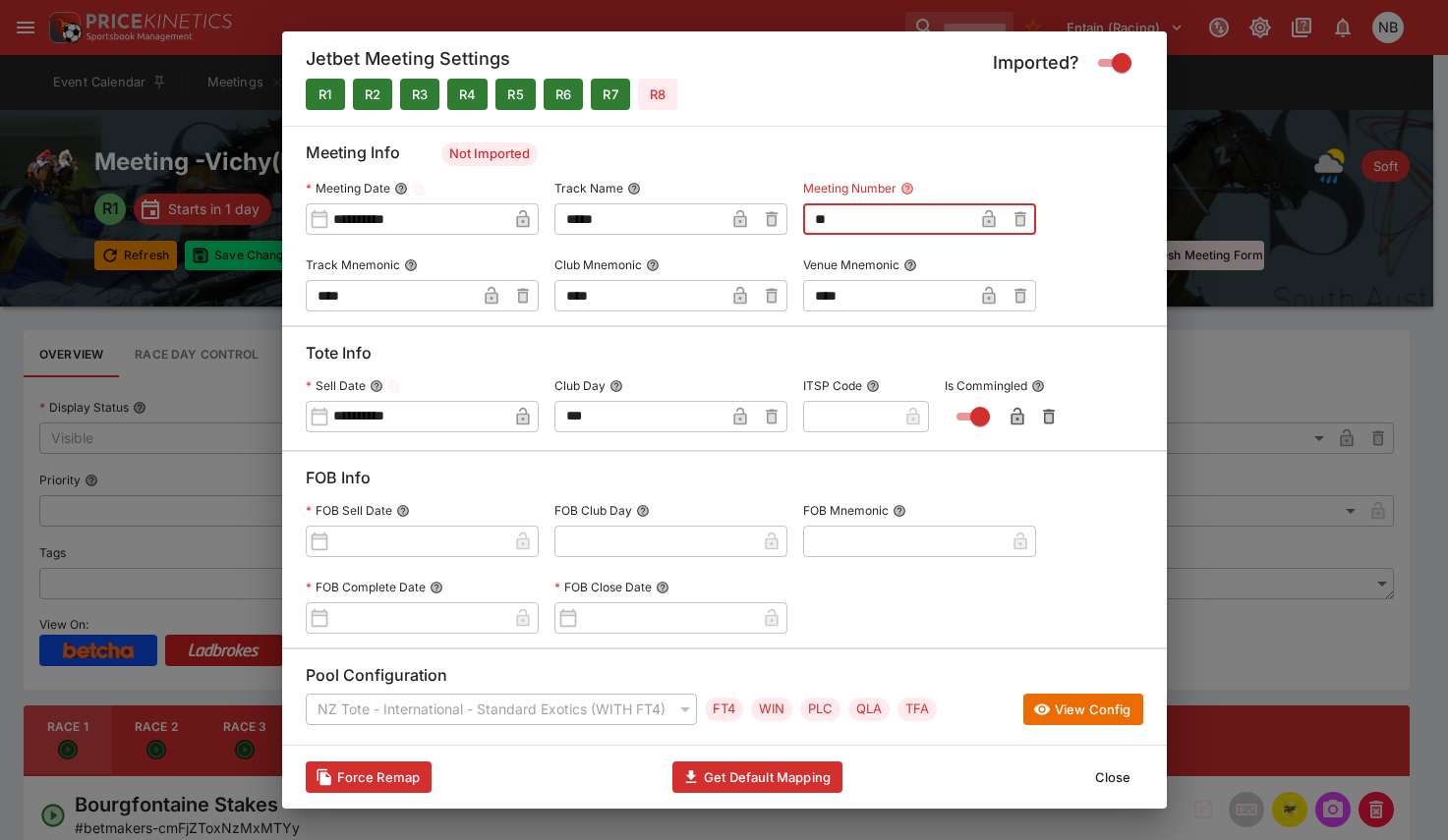 drag, startPoint x: 872, startPoint y: 222, endPoint x: 614, endPoint y: 124, distance: 275.98551 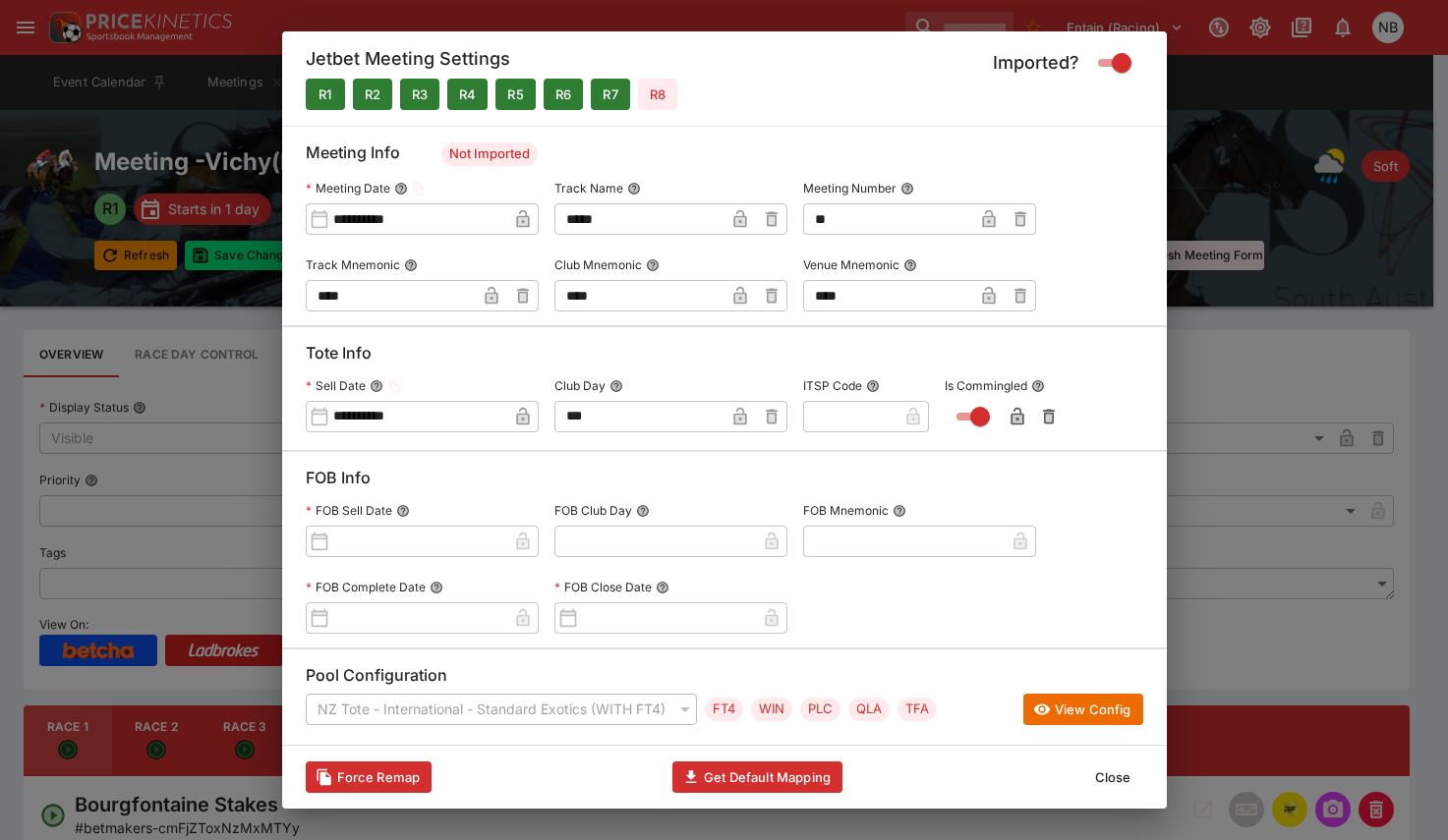 click on "**********" at bounding box center (418, 219) 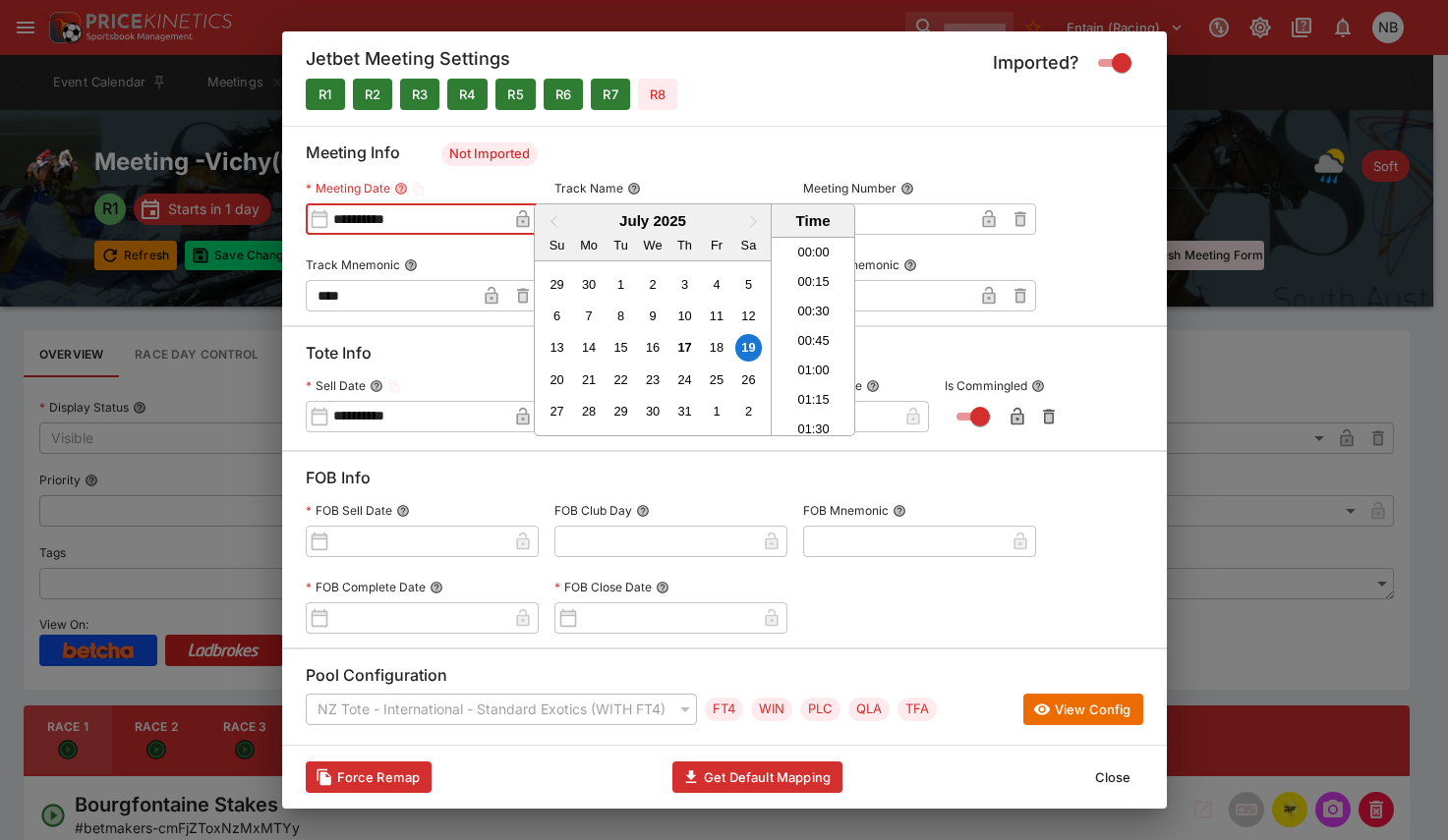 scroll, scrollTop: 1331, scrollLeft: 0, axis: vertical 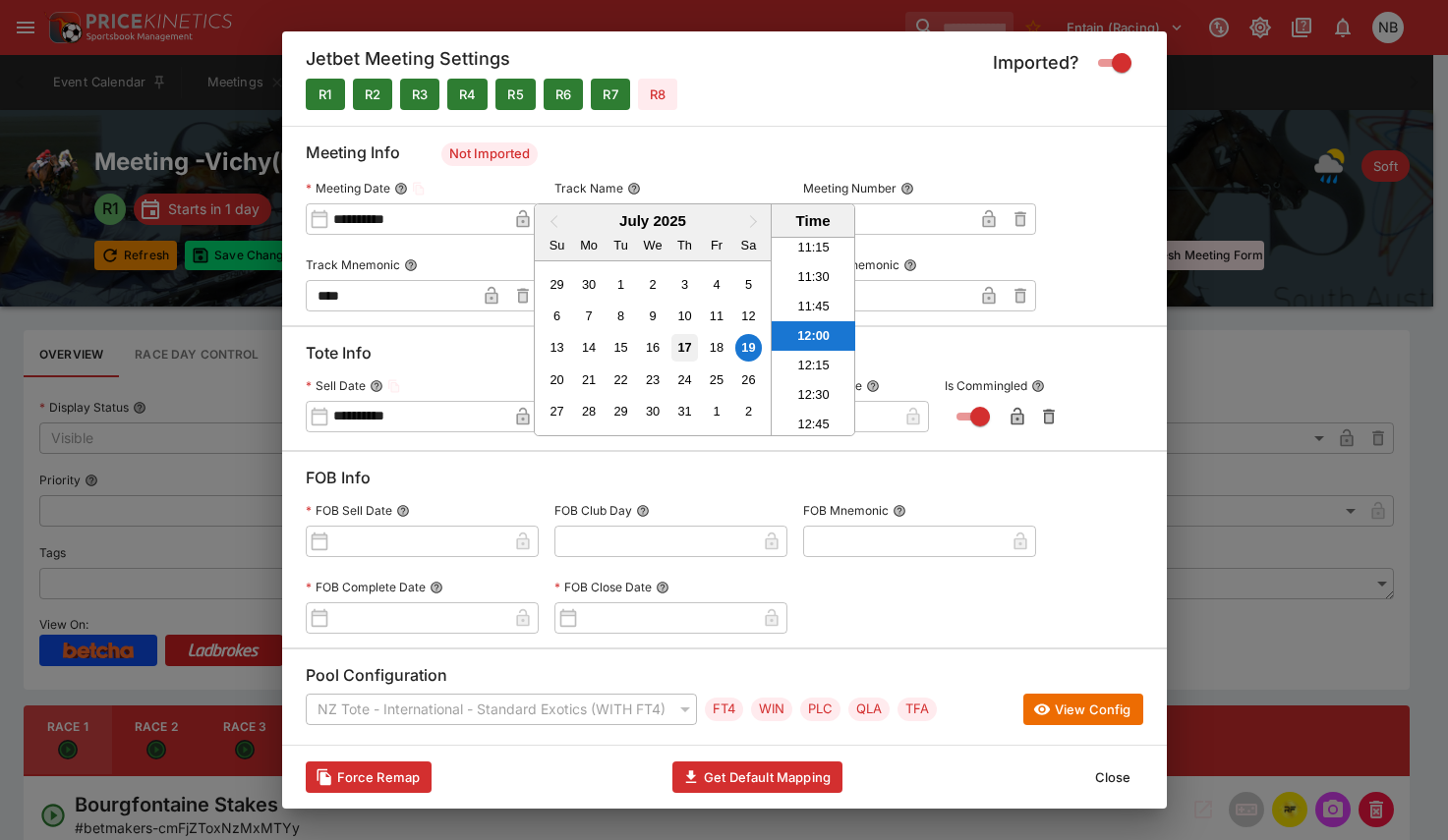 drag, startPoint x: 715, startPoint y: 344, endPoint x: 695, endPoint y: 350, distance: 20.880613 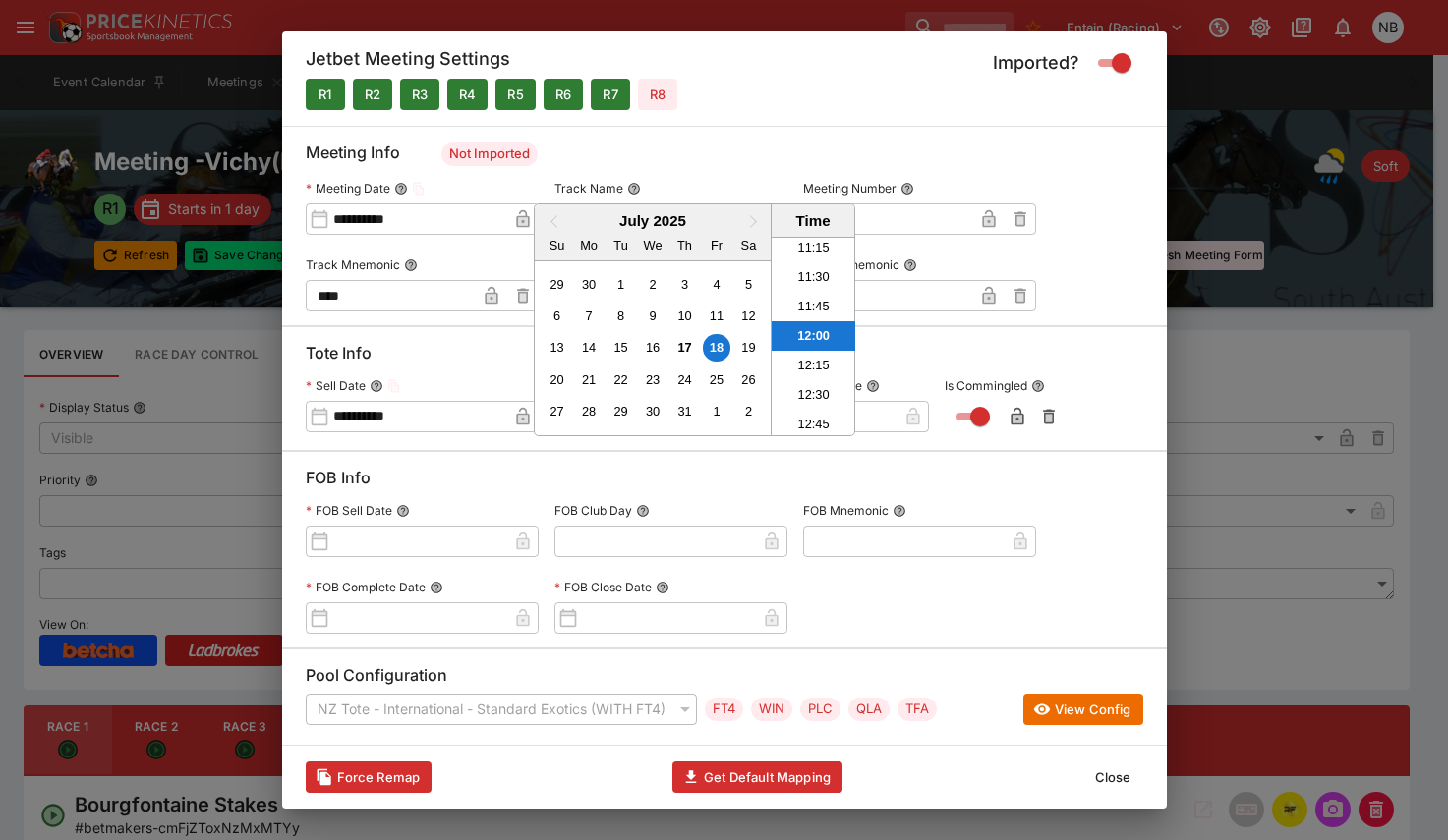 click at bounding box center [724, 420] 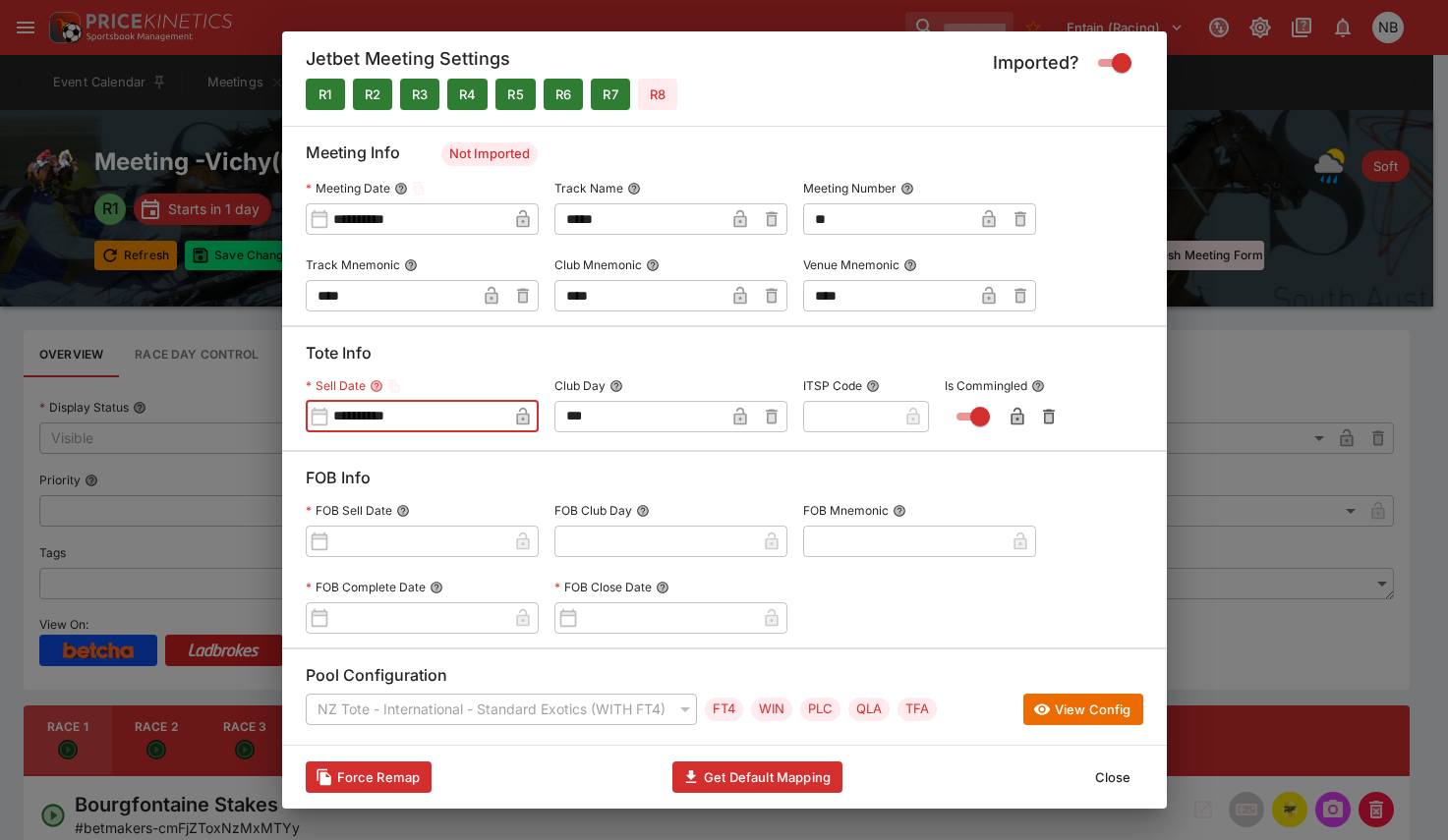 click on "**********" at bounding box center [418, 416] 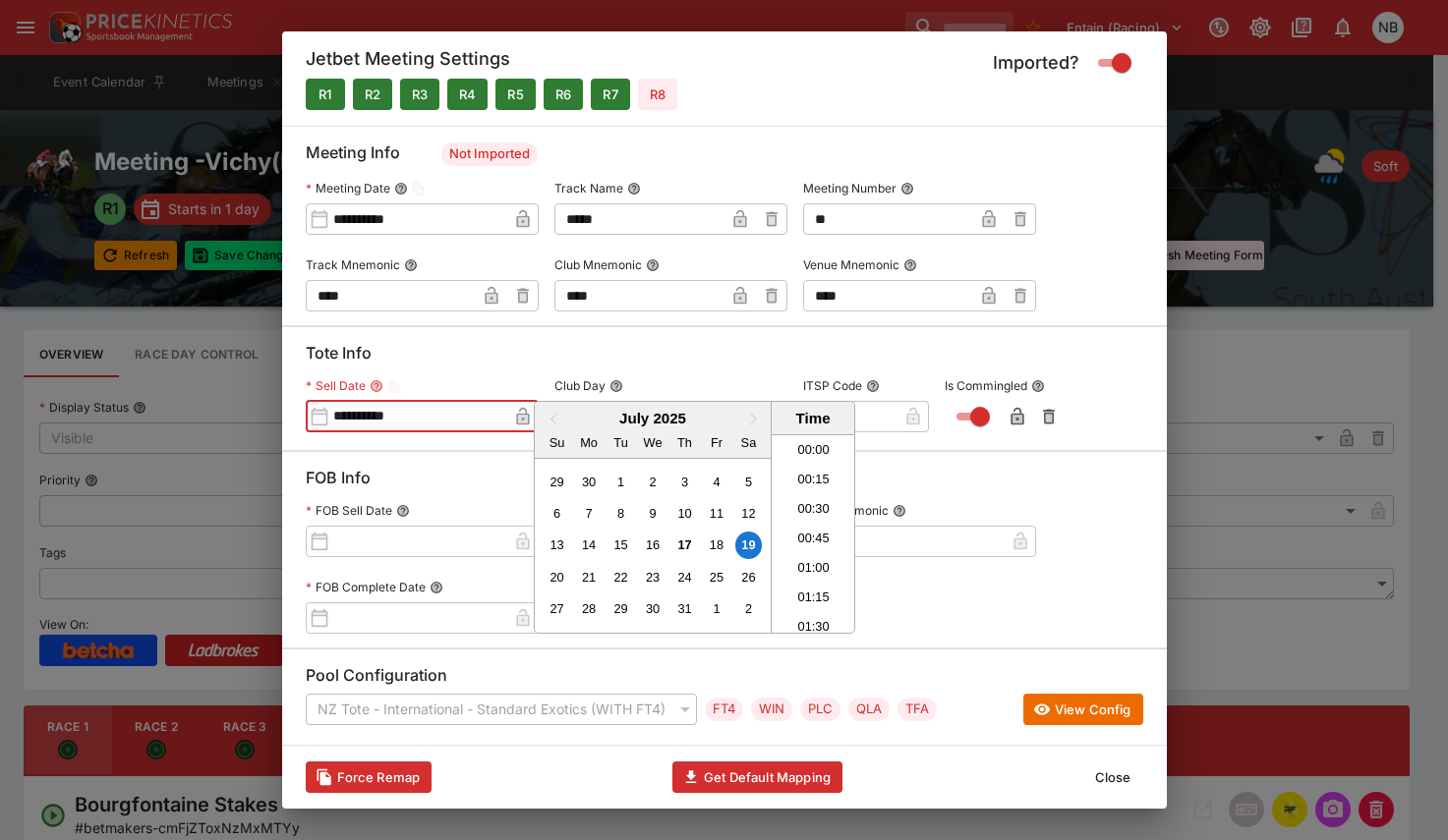 scroll, scrollTop: 1331, scrollLeft: 0, axis: vertical 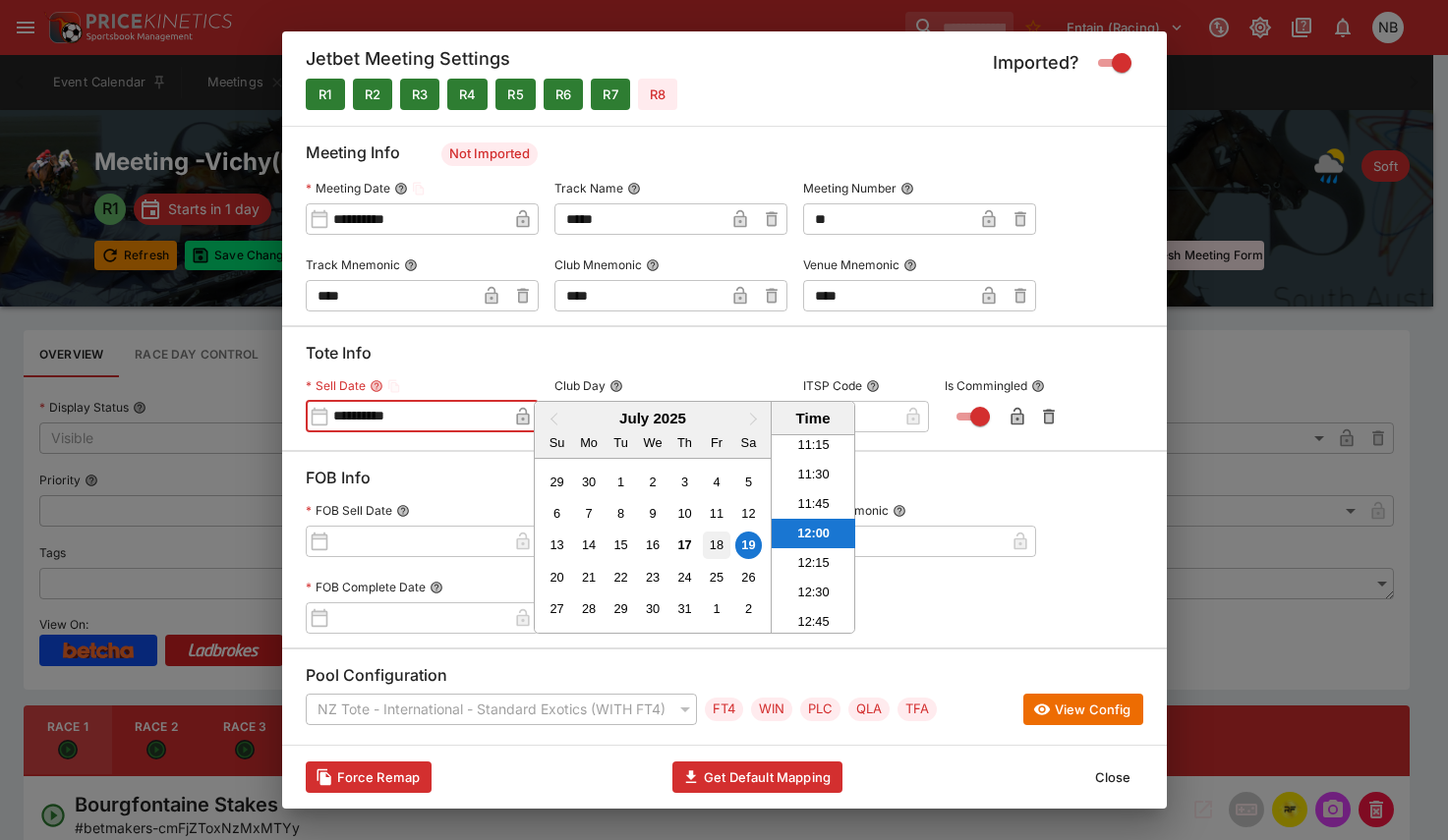 click on "18" at bounding box center (716, 544) 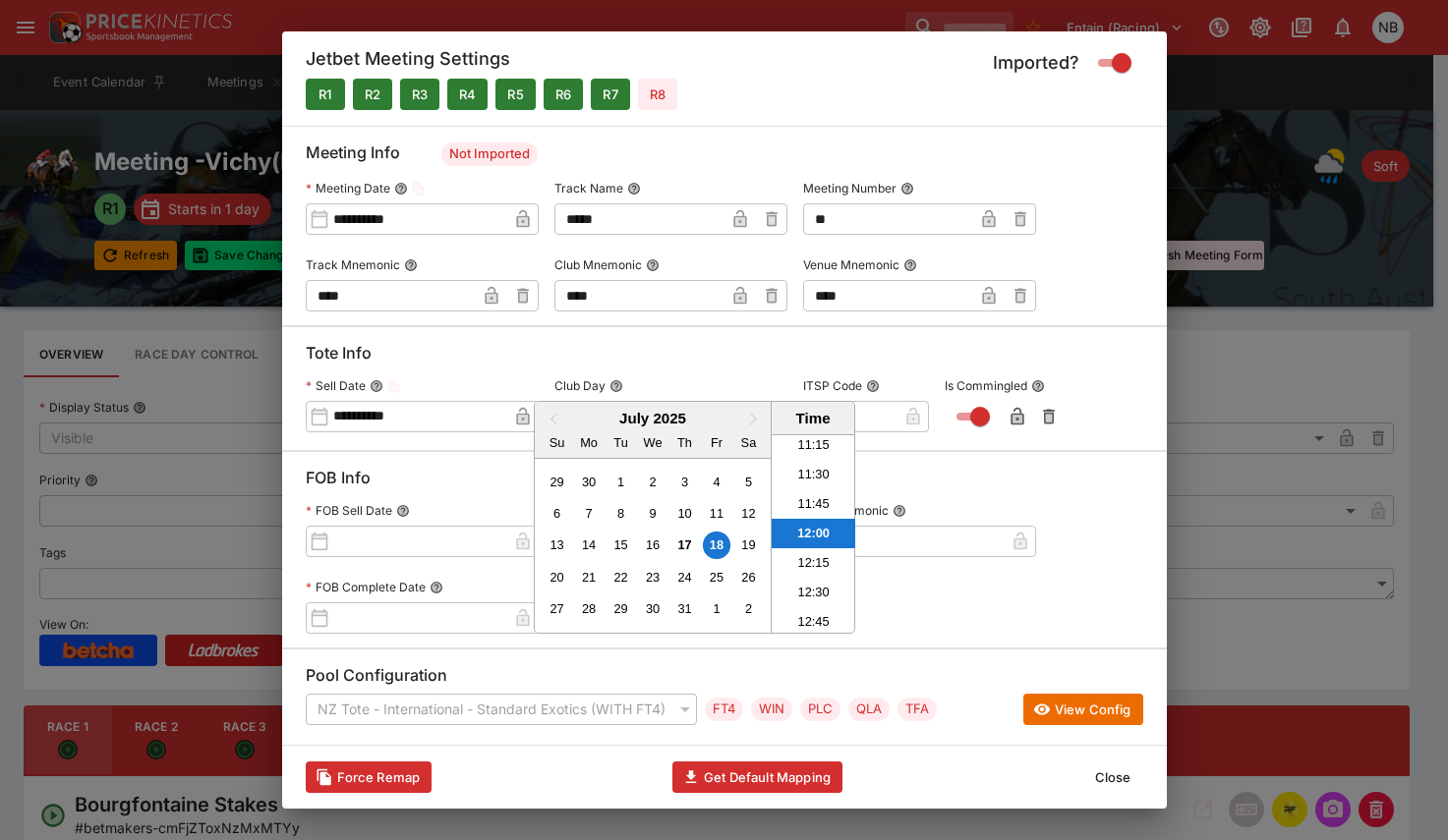 click at bounding box center [724, 420] 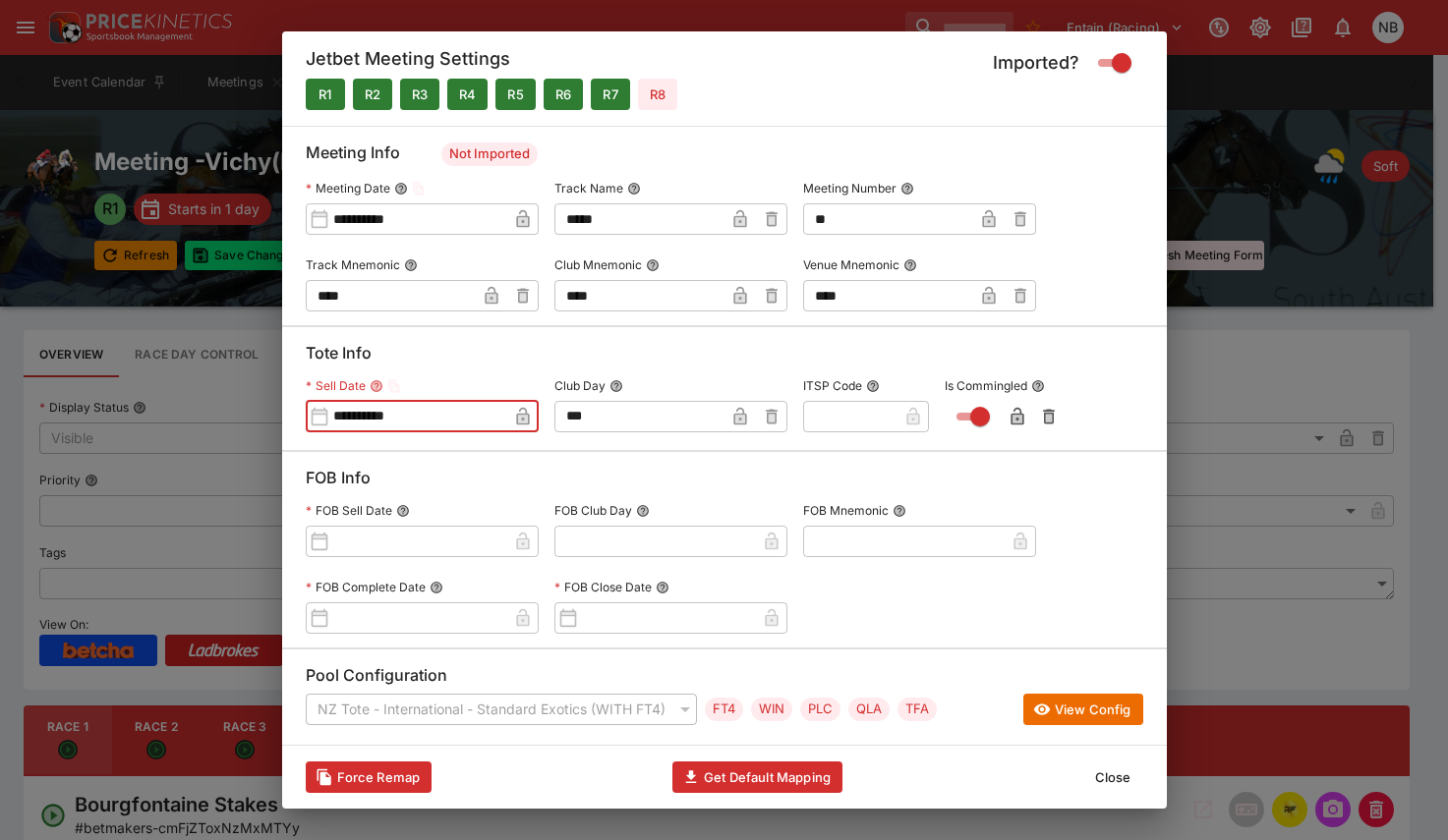 click on "Close" at bounding box center (1113, 777) 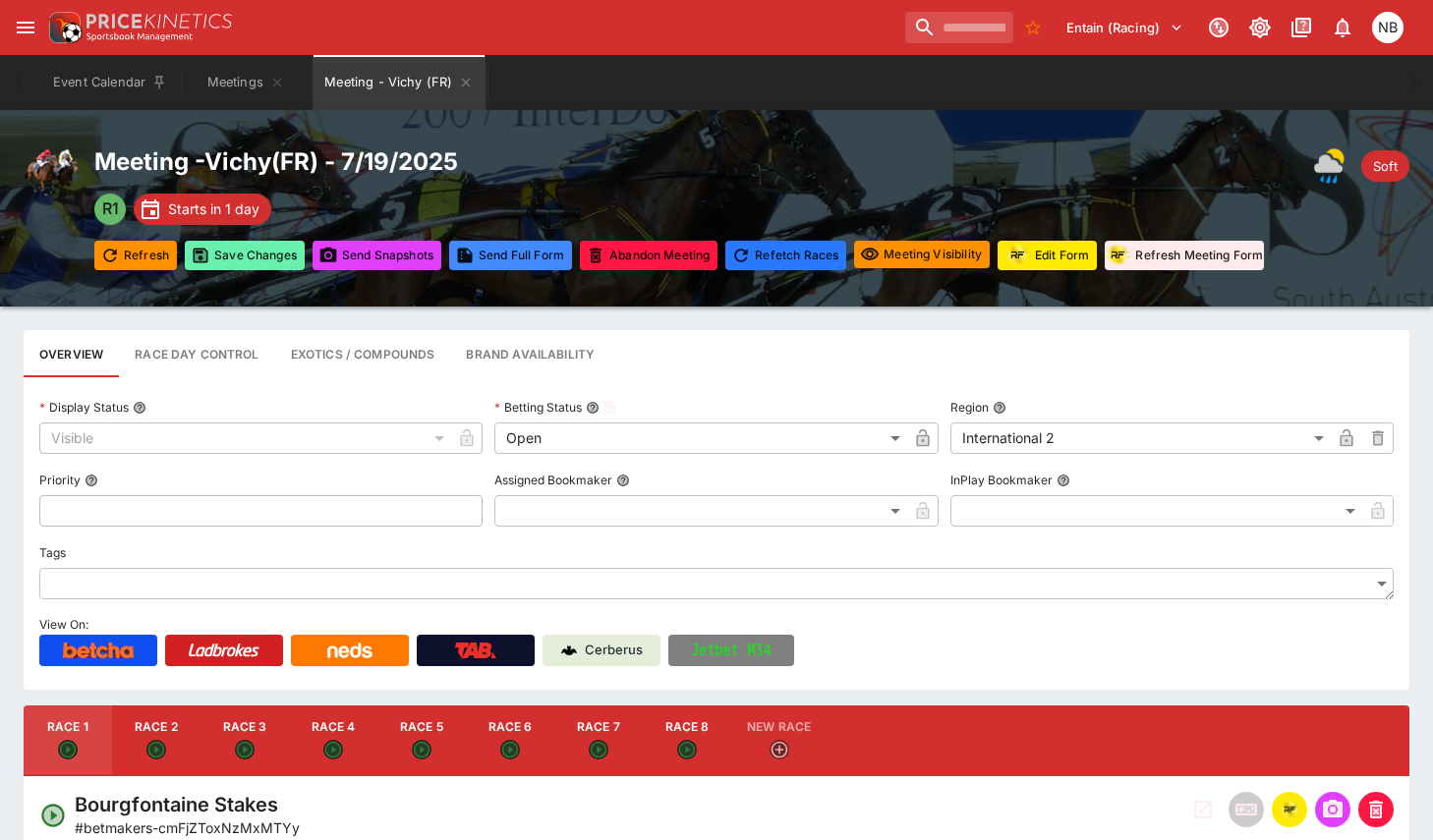 click on "Save Changes" at bounding box center (245, 255) 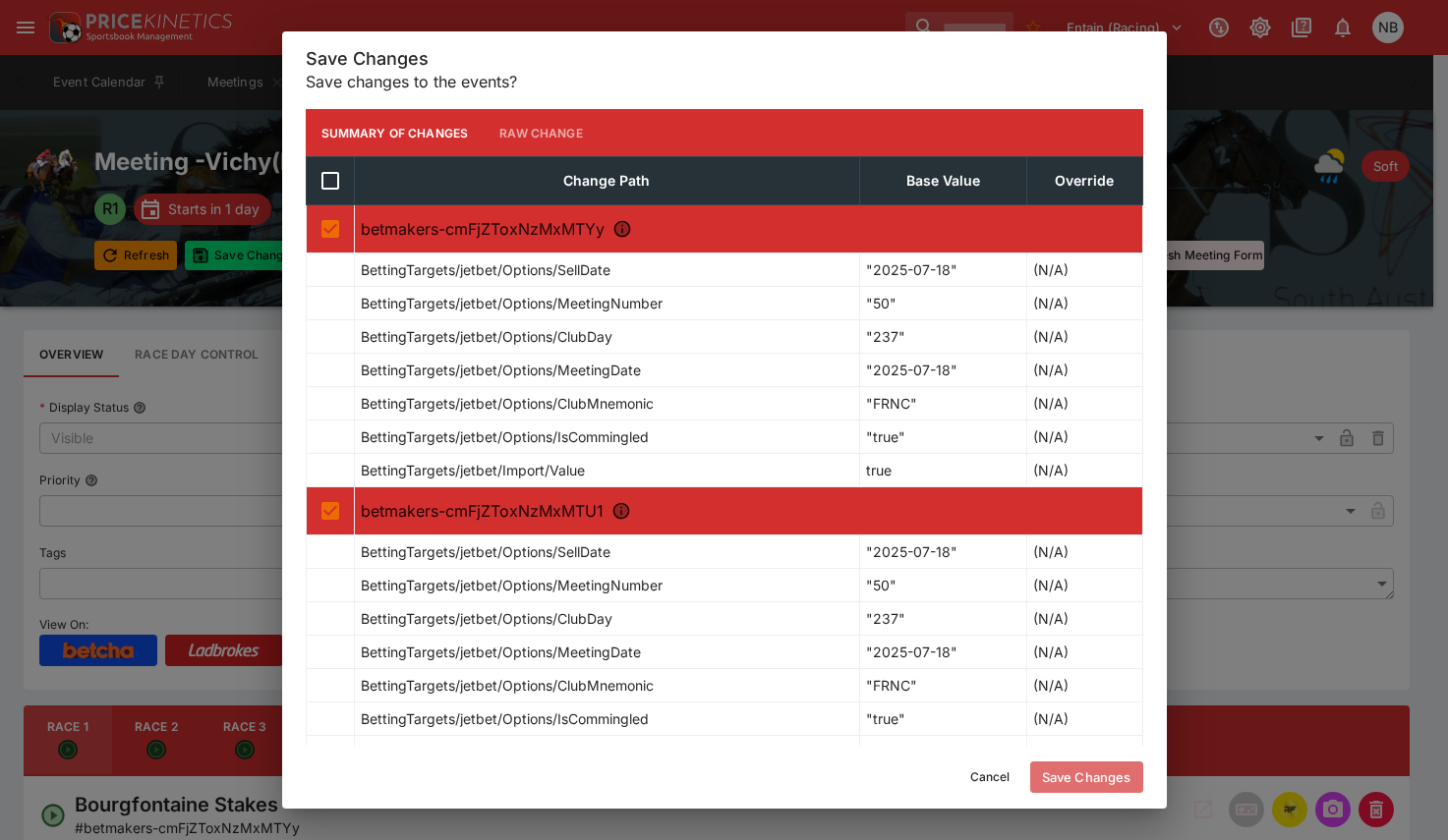 click on "Save Changes" at bounding box center [1086, 777] 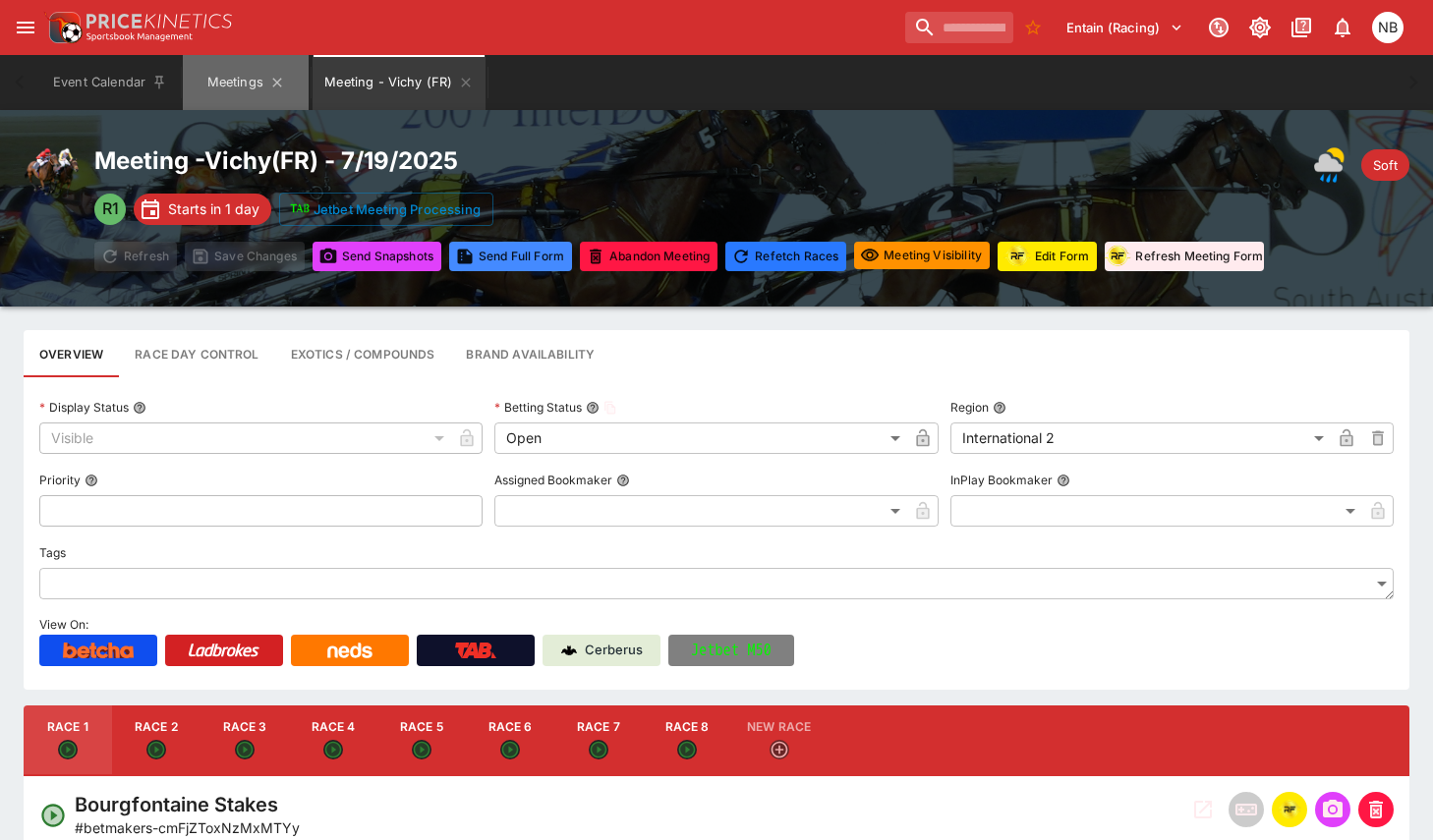 click on "Meetings" at bounding box center [246, 83] 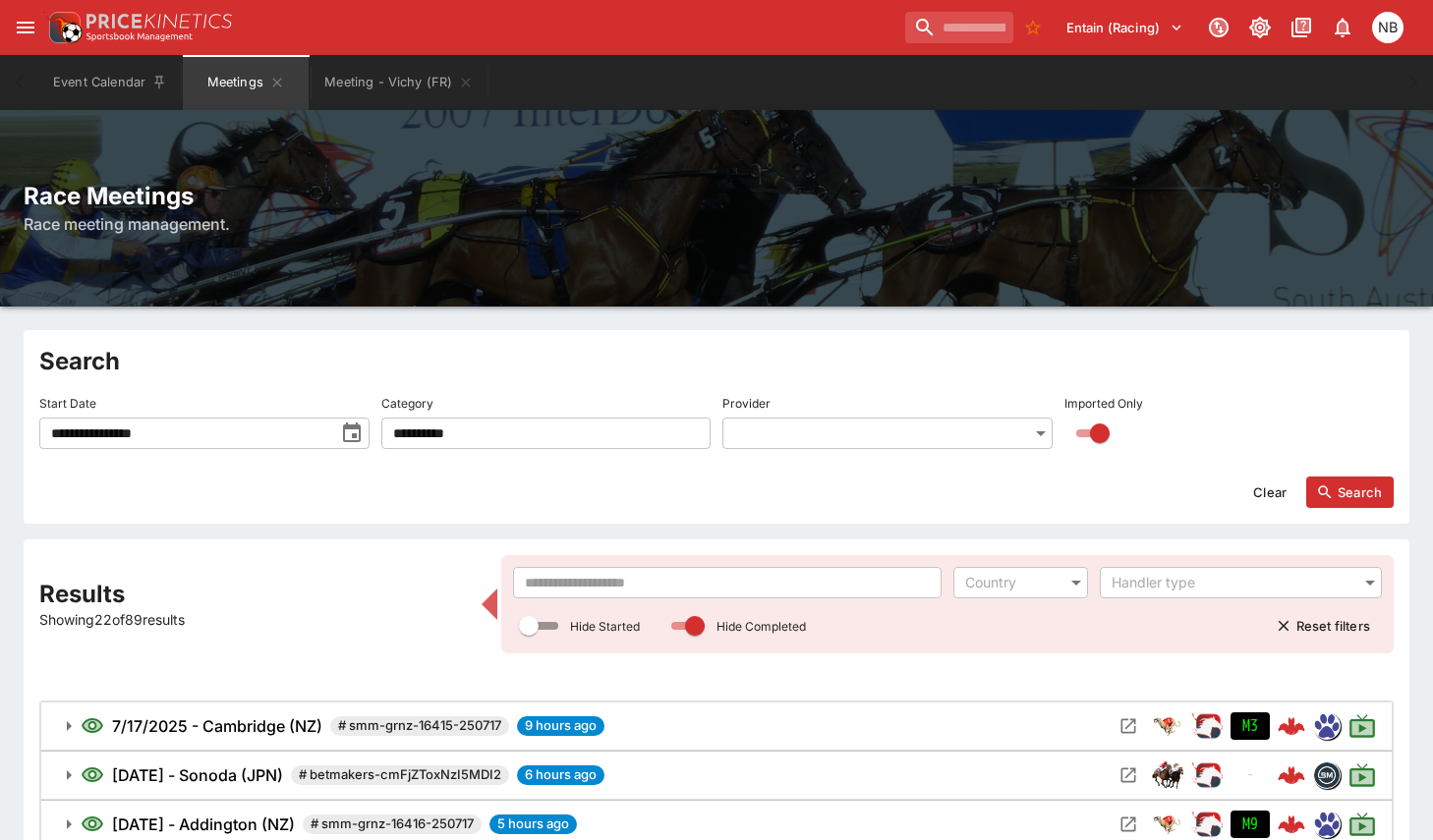 click at bounding box center (727, 583) 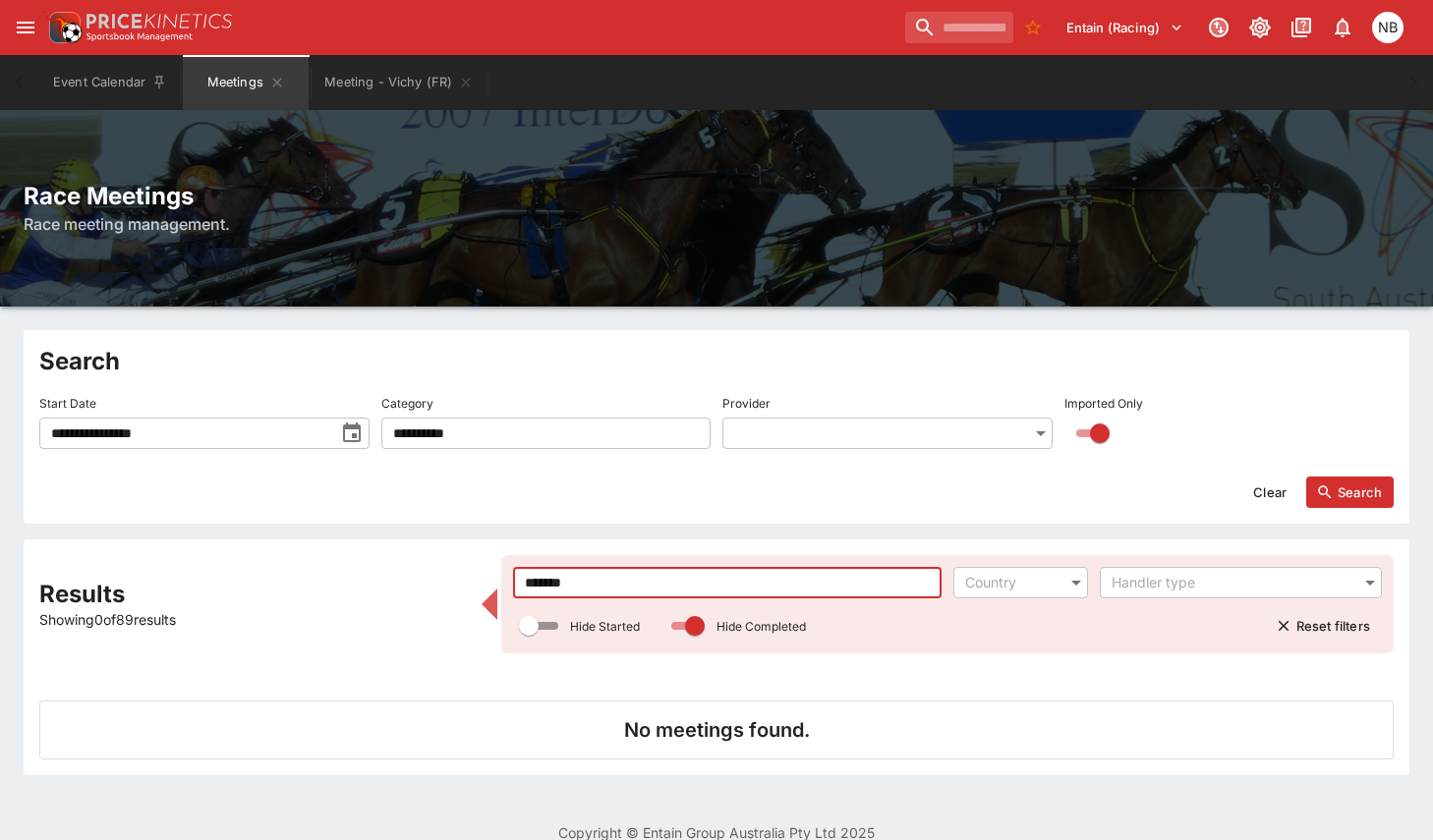 click 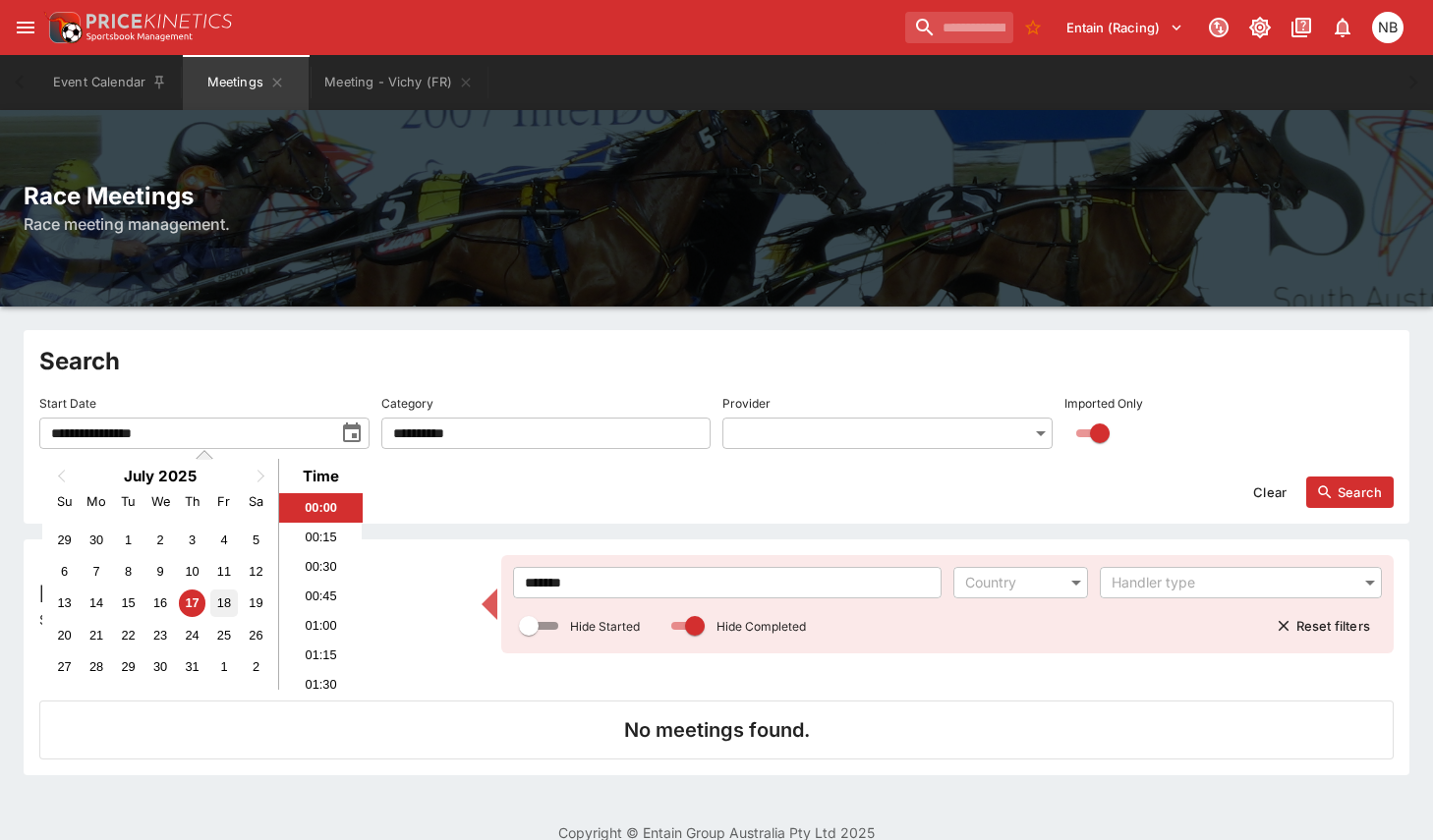 click on "18" at bounding box center (223, 602) 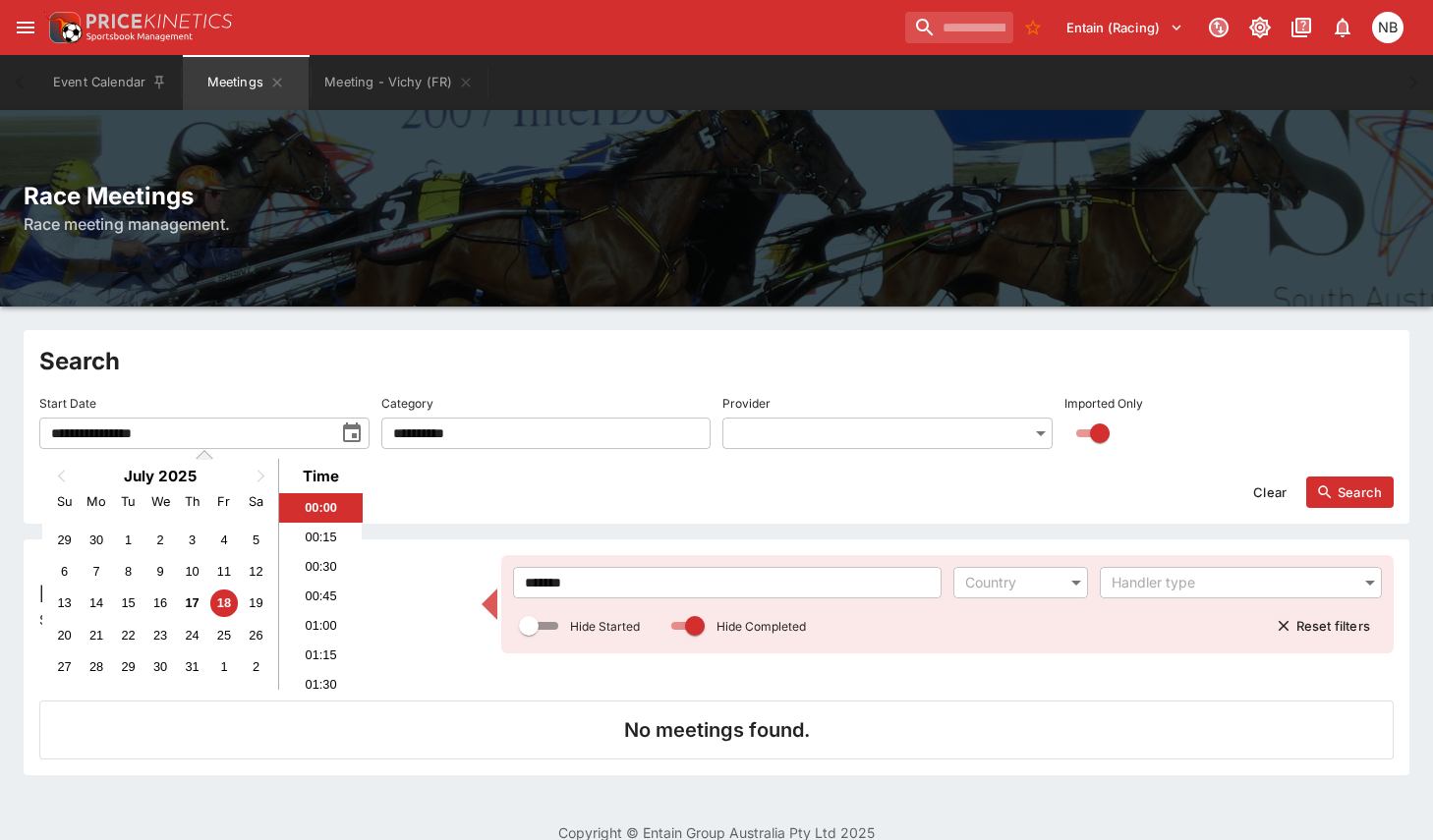click on "Search" at bounding box center [1349, 492] 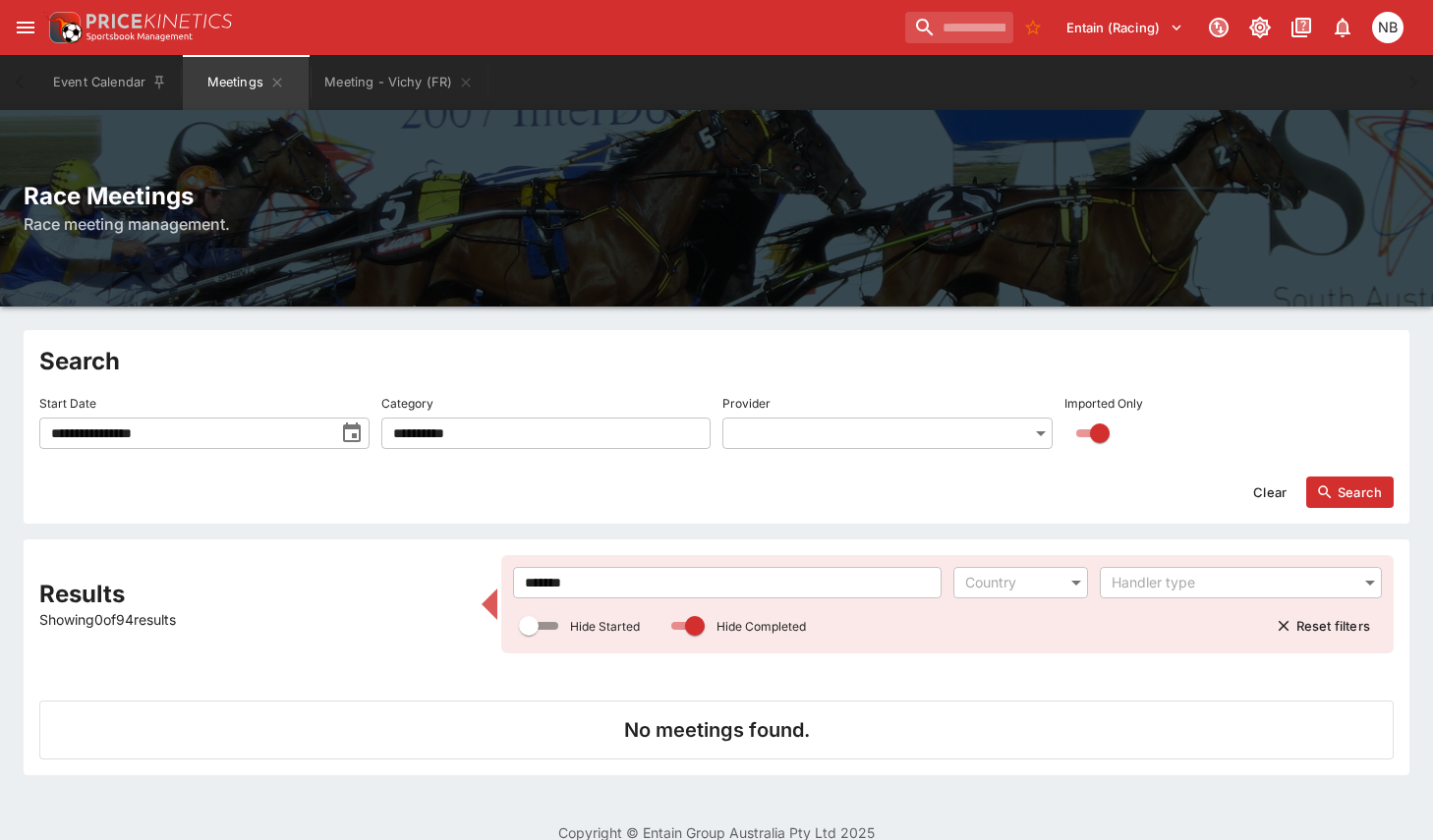 click 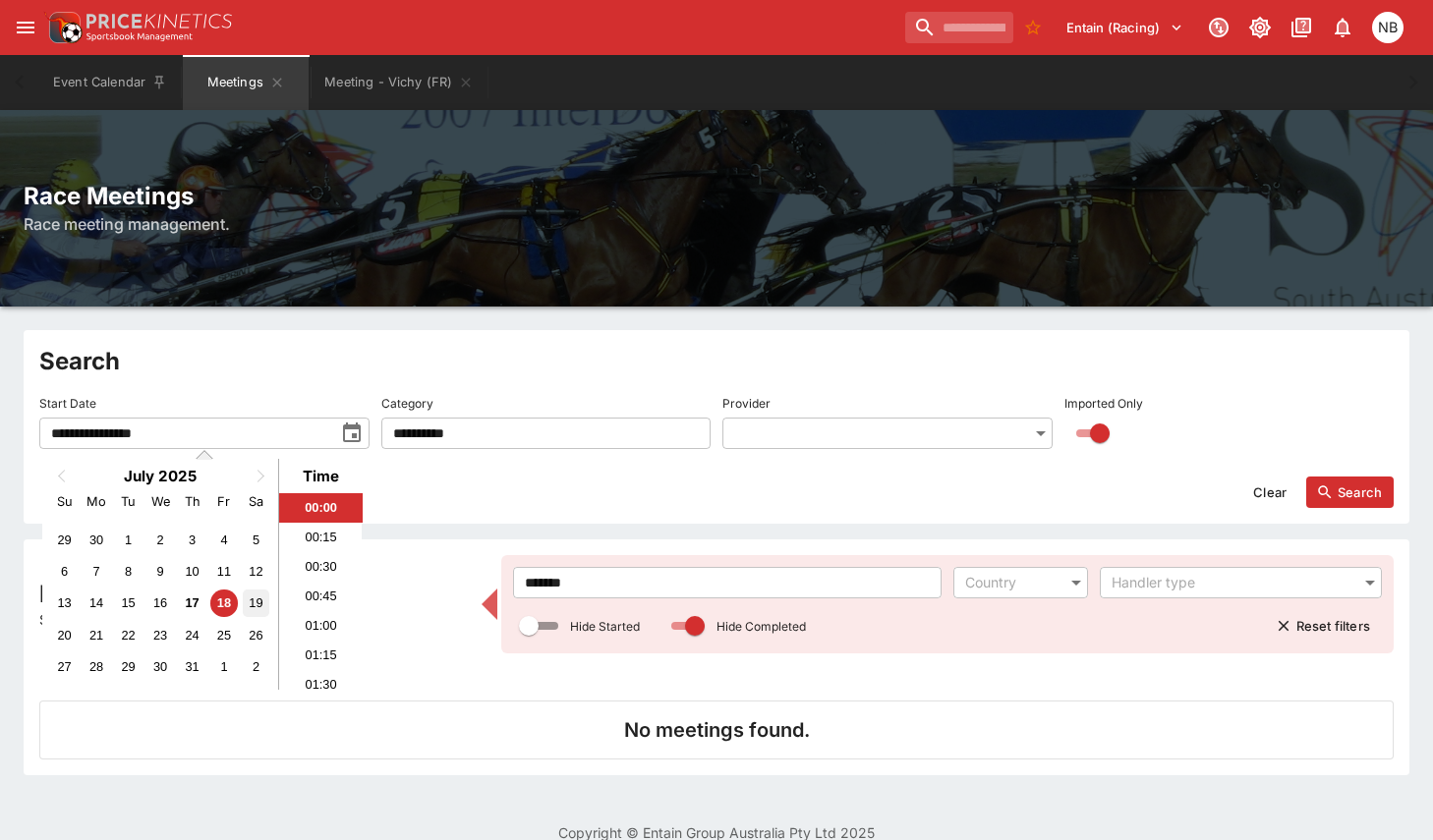 click on "19" at bounding box center [256, 602] 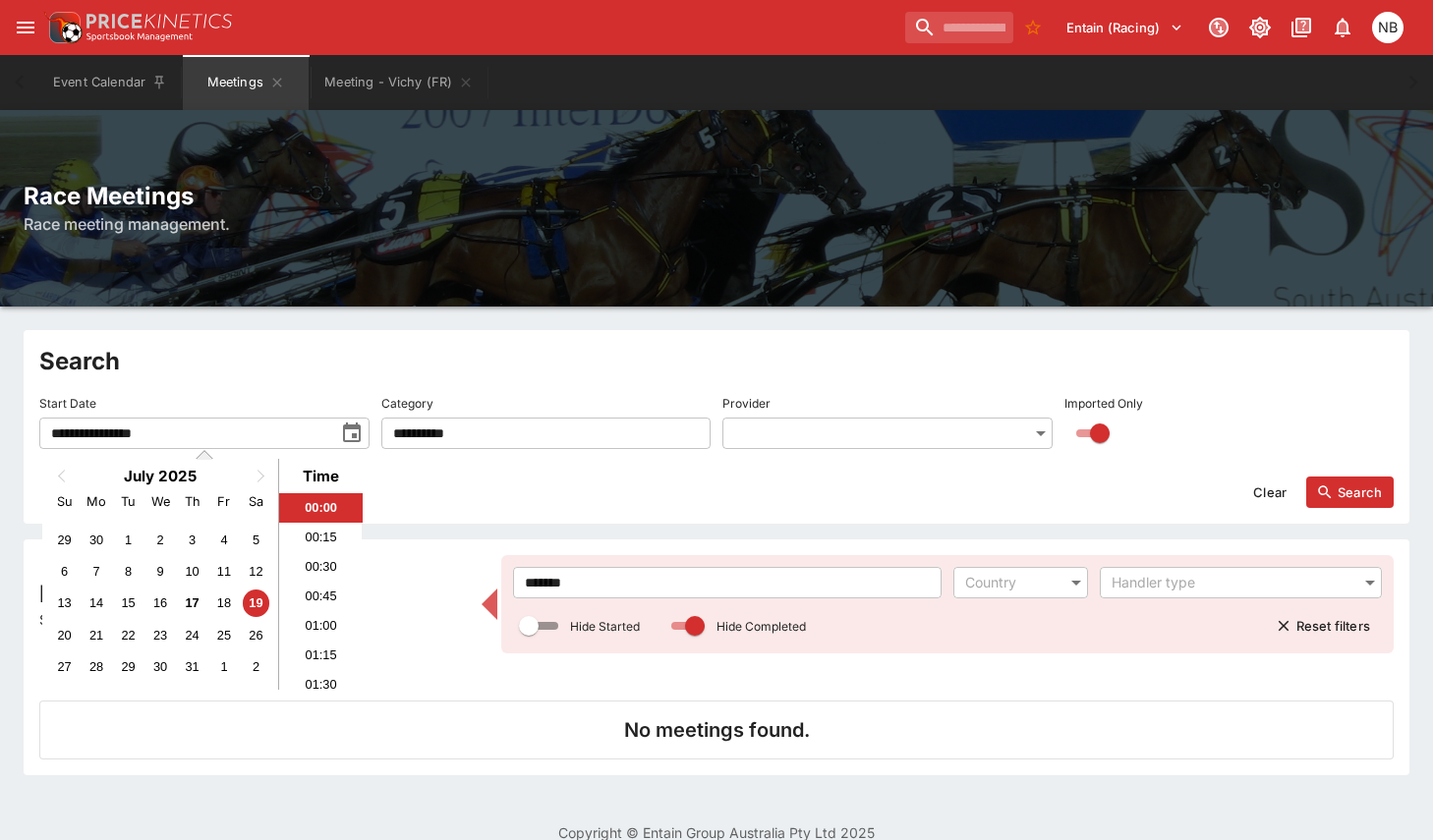 click on "Search" at bounding box center [1349, 492] 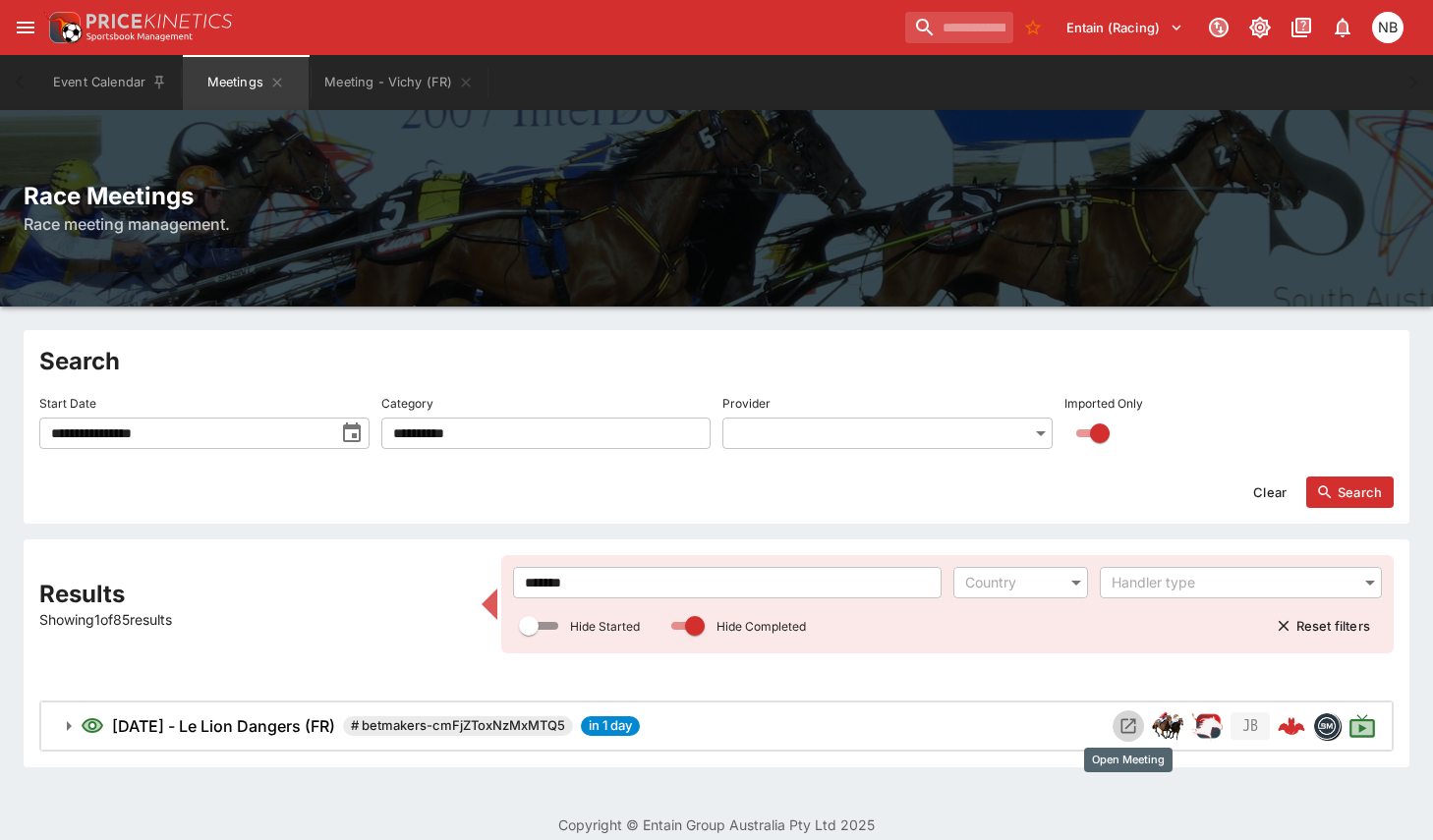 click 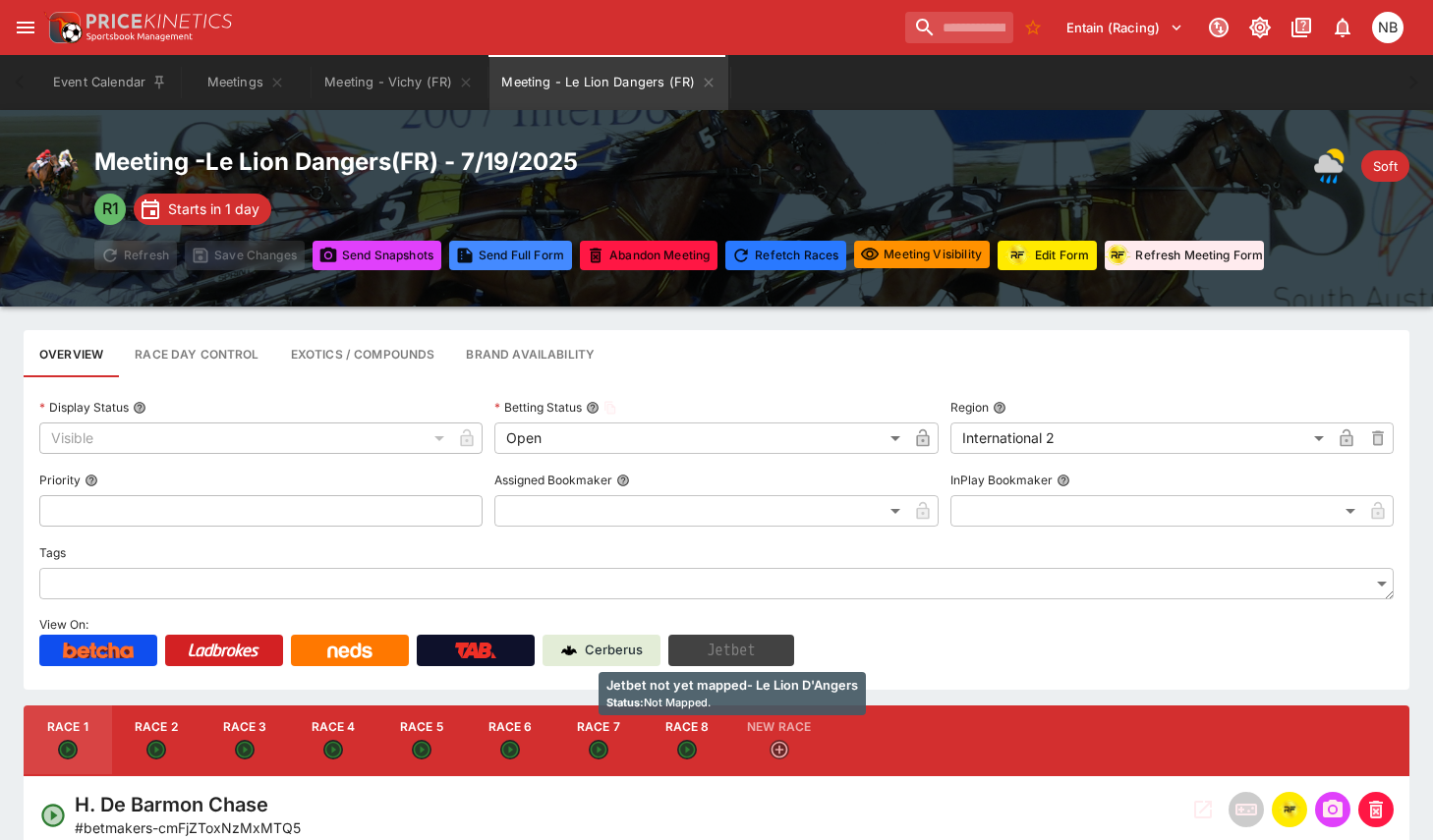 click on "Jetbet" at bounding box center (731, 650) 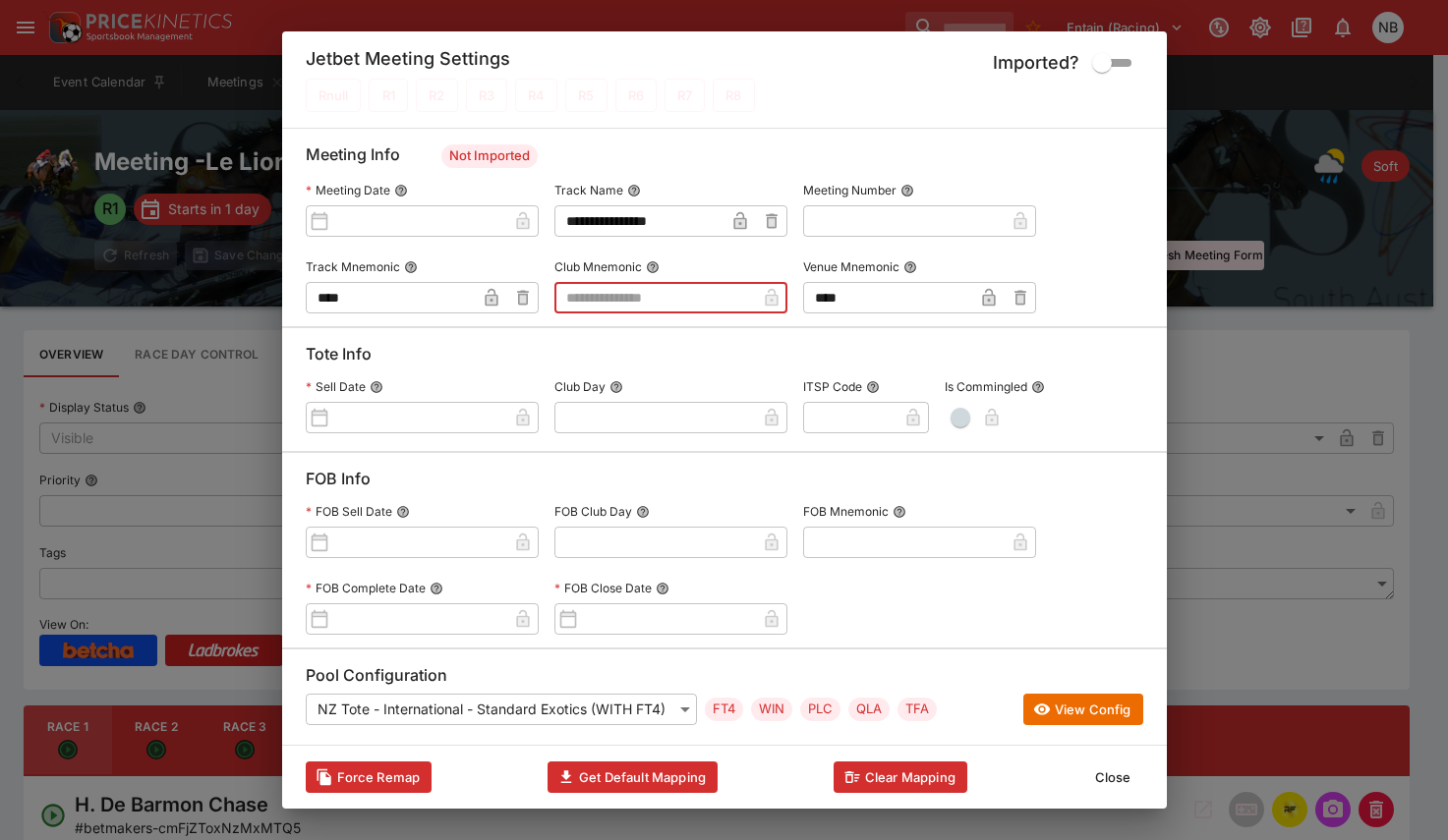 click at bounding box center (655, 298) 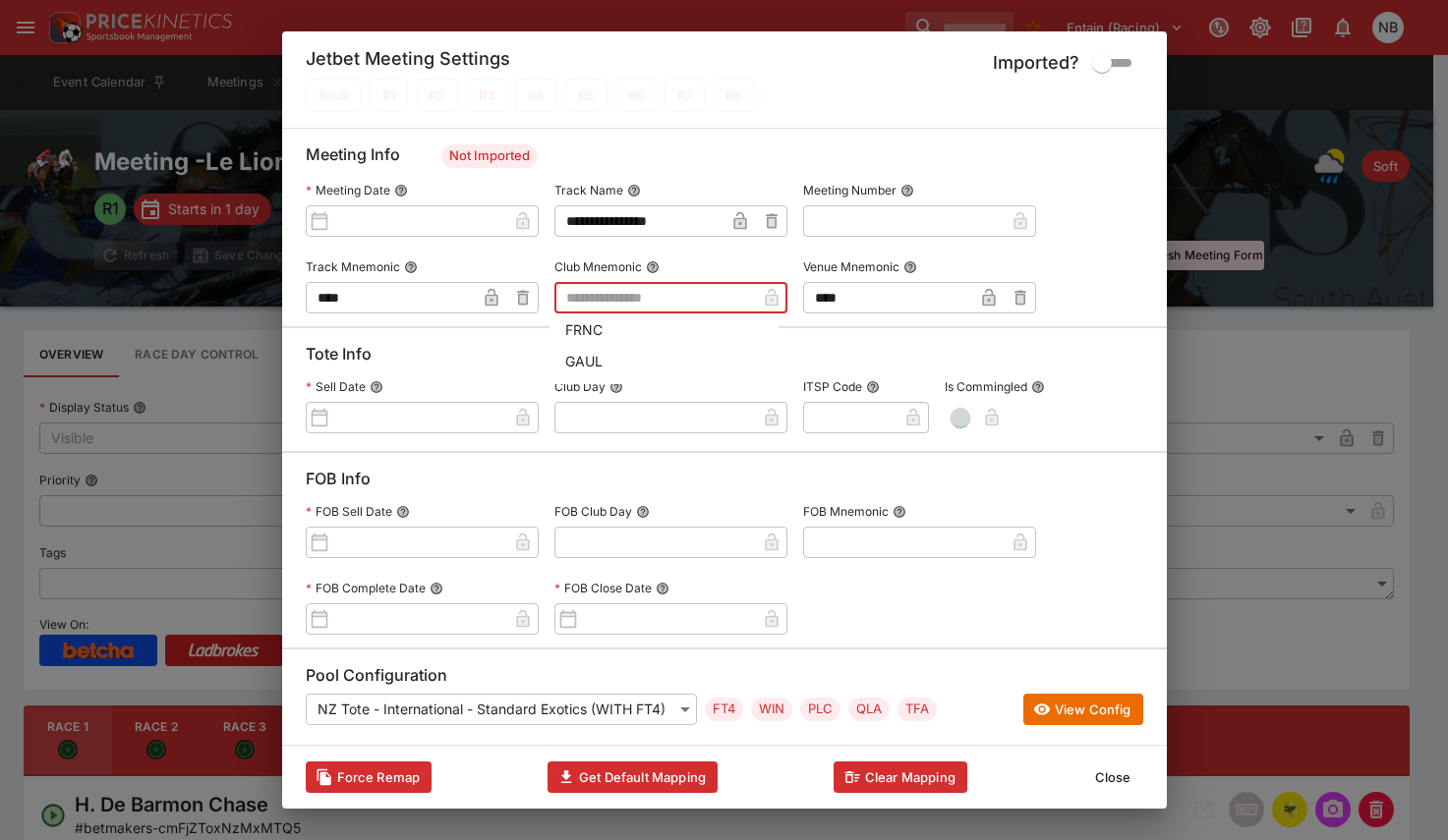 click on "GAUL" at bounding box center (664, 361) 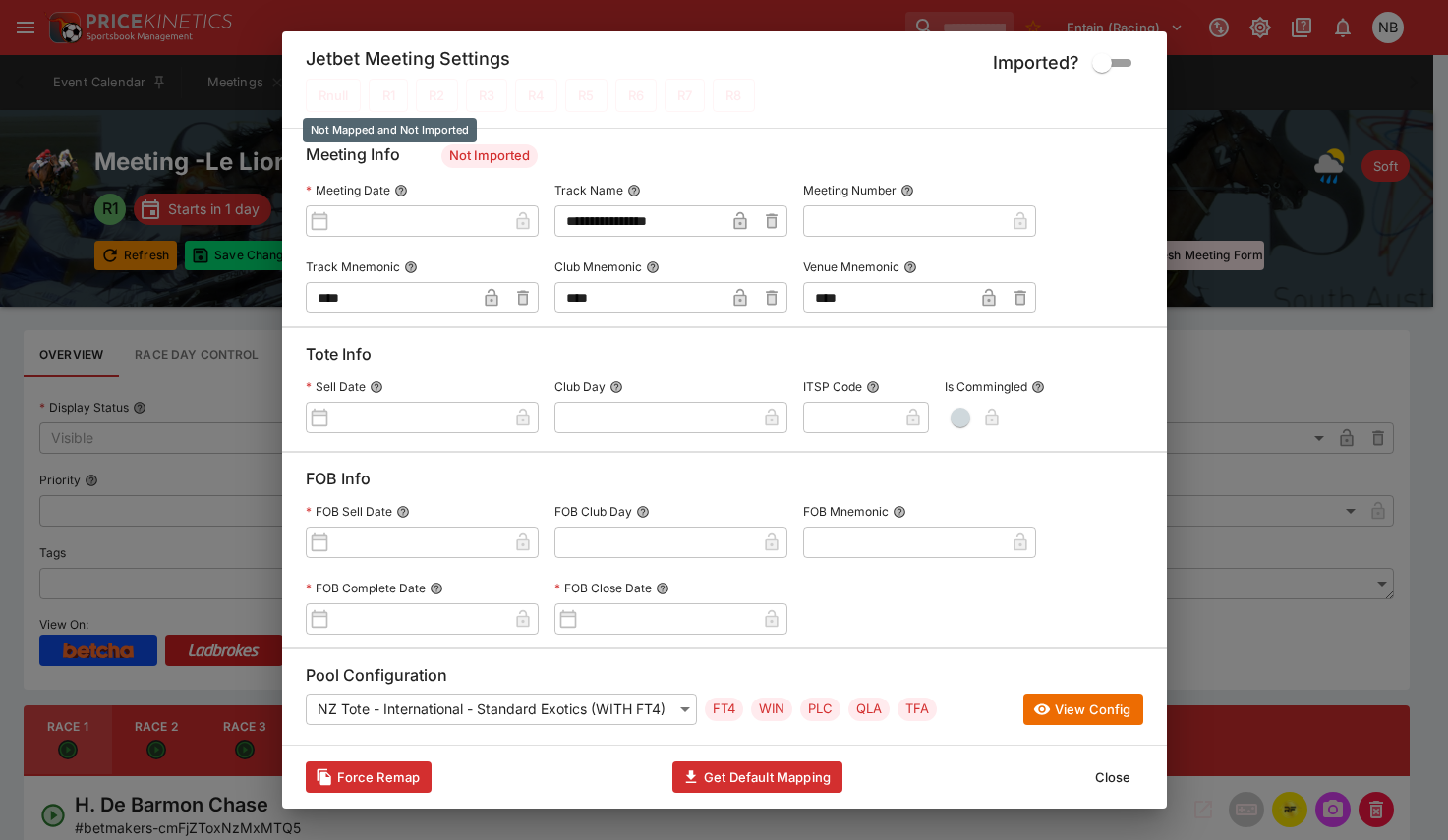 click on "R1" at bounding box center [388, 95] 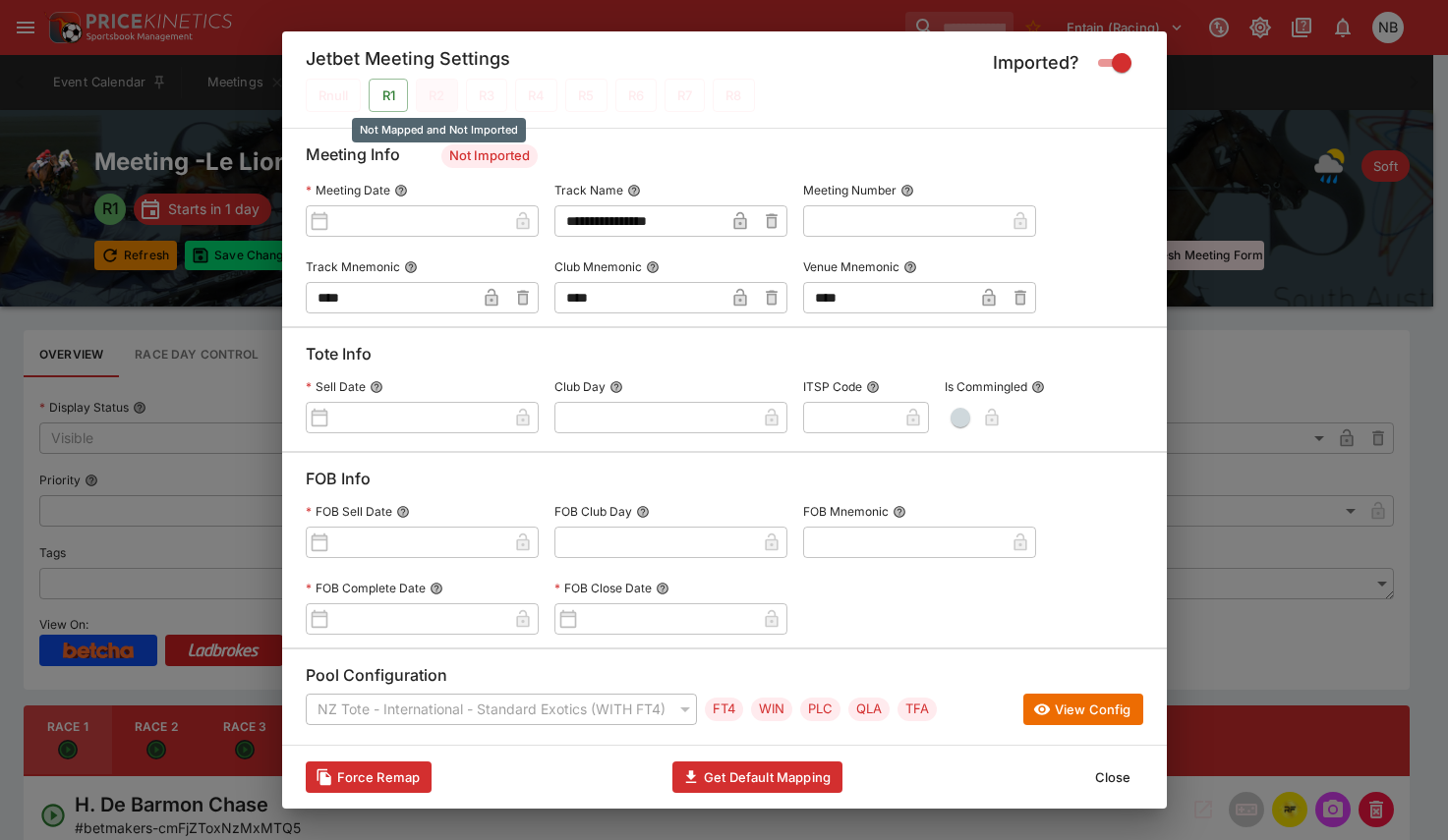 click on "R2" at bounding box center (436, 95) 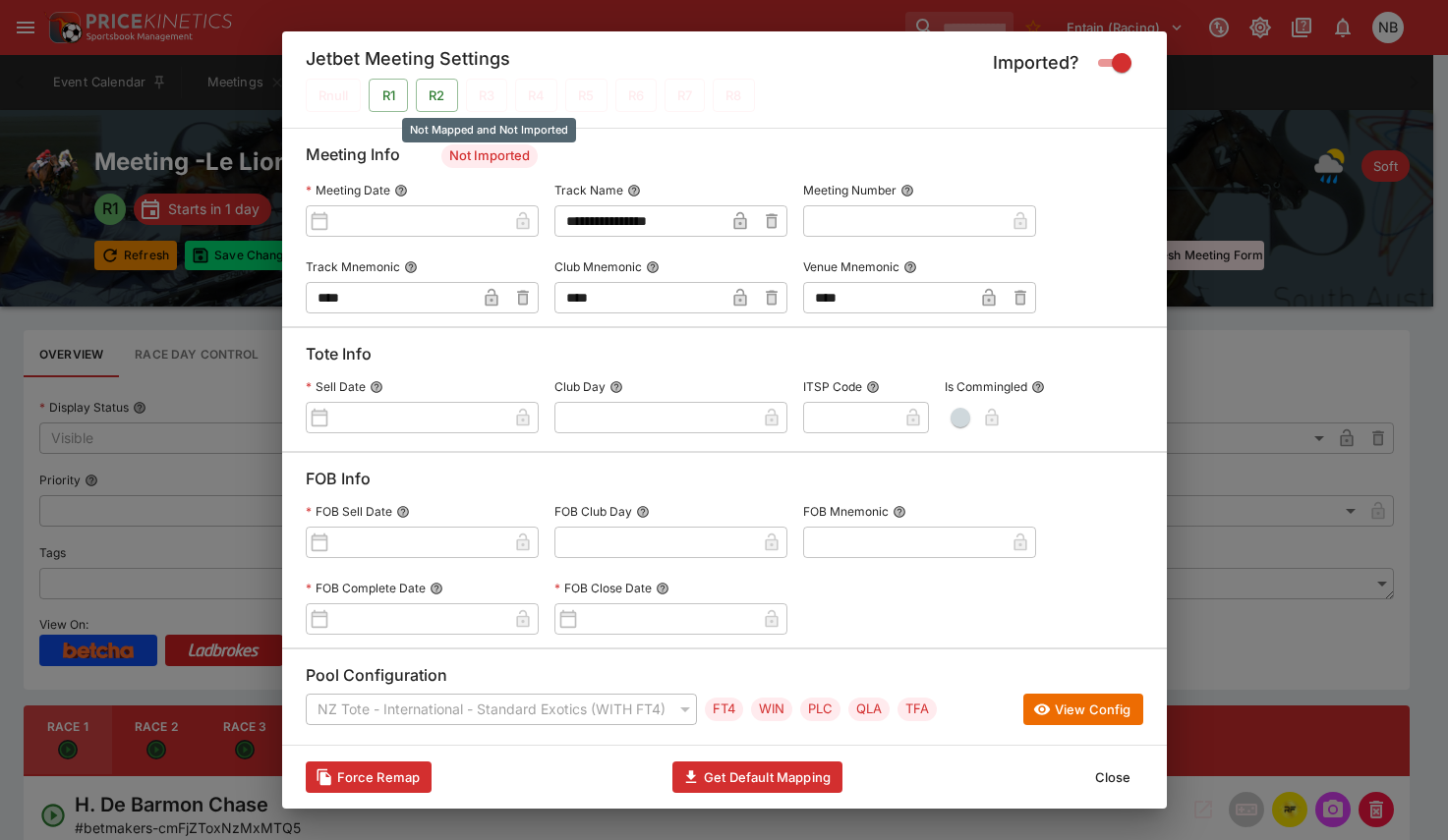 click on "R3" at bounding box center (487, 95) 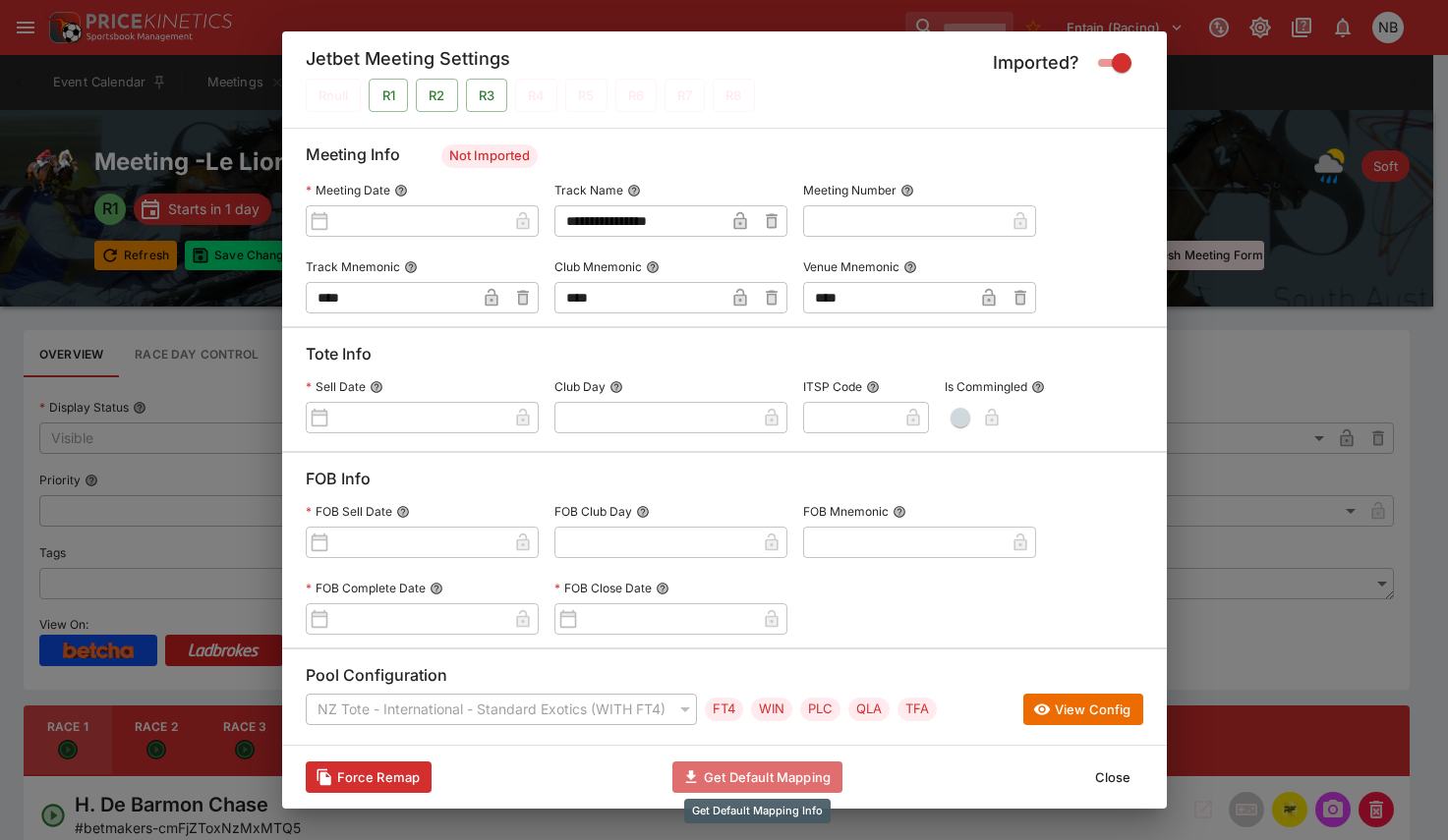 click on "Get Default Mapping" at bounding box center (757, 777) 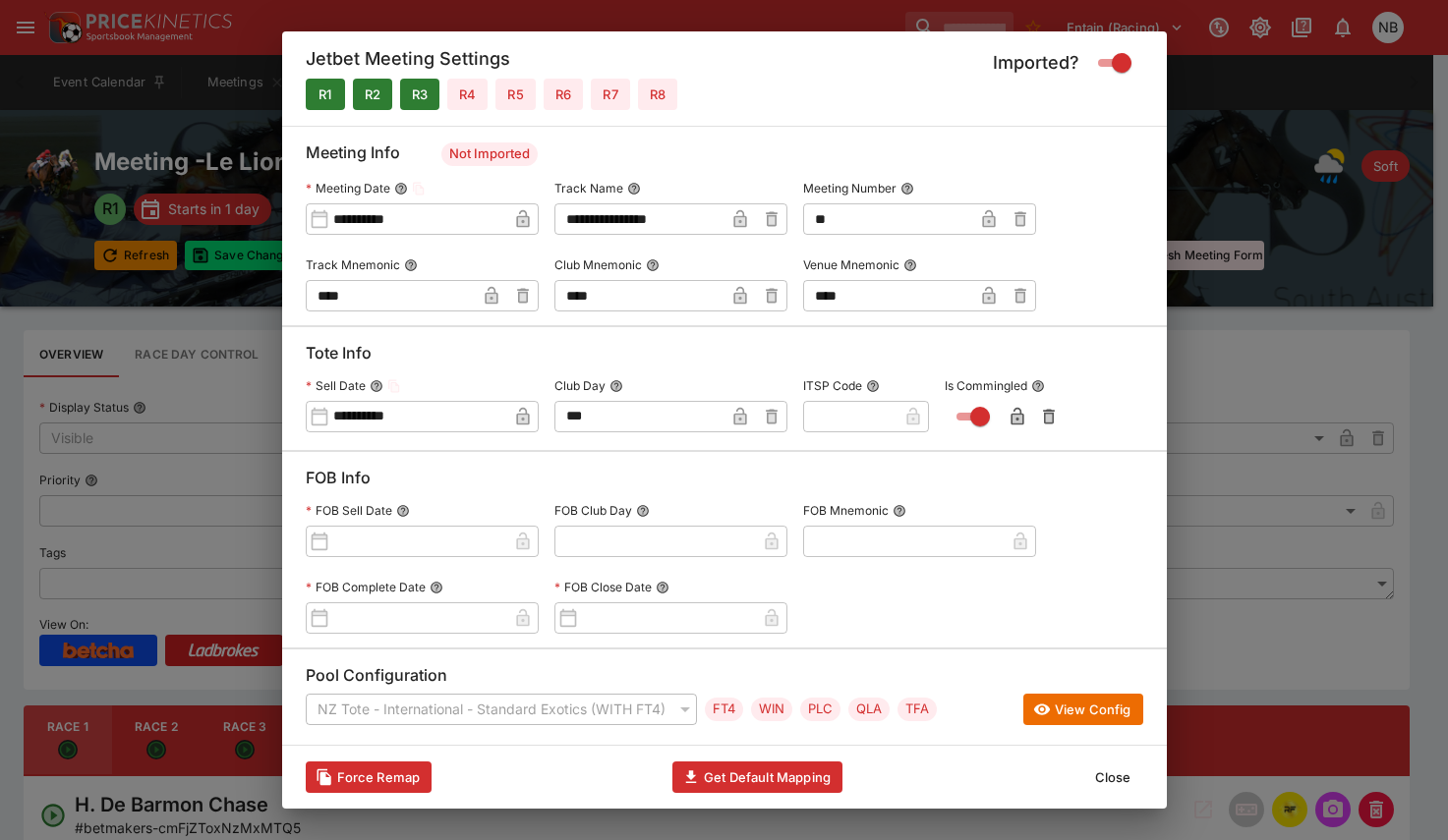 click on "**" at bounding box center (888, 219) 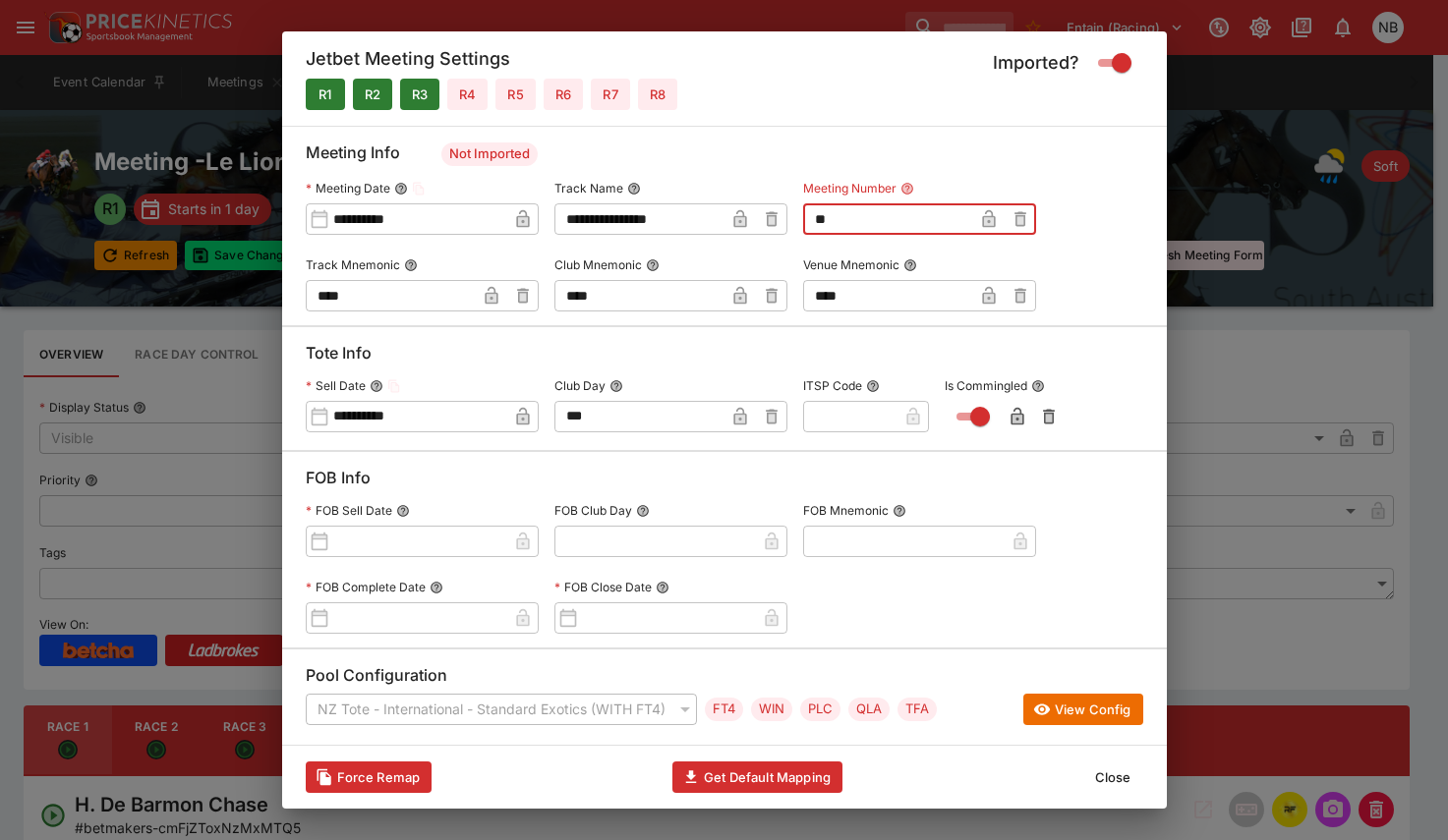 click on "**********" at bounding box center (418, 219) 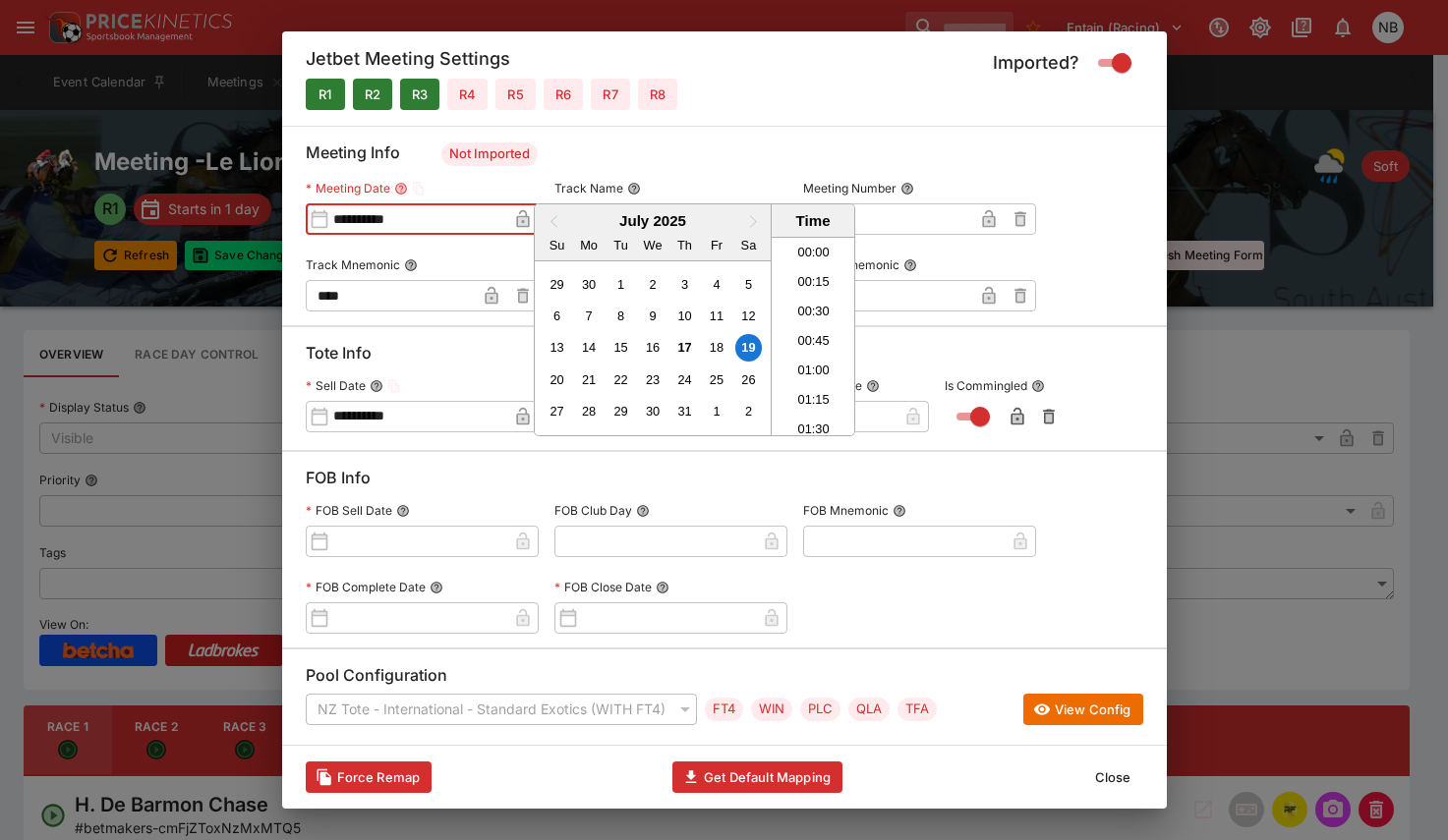 scroll, scrollTop: 1331, scrollLeft: 0, axis: vertical 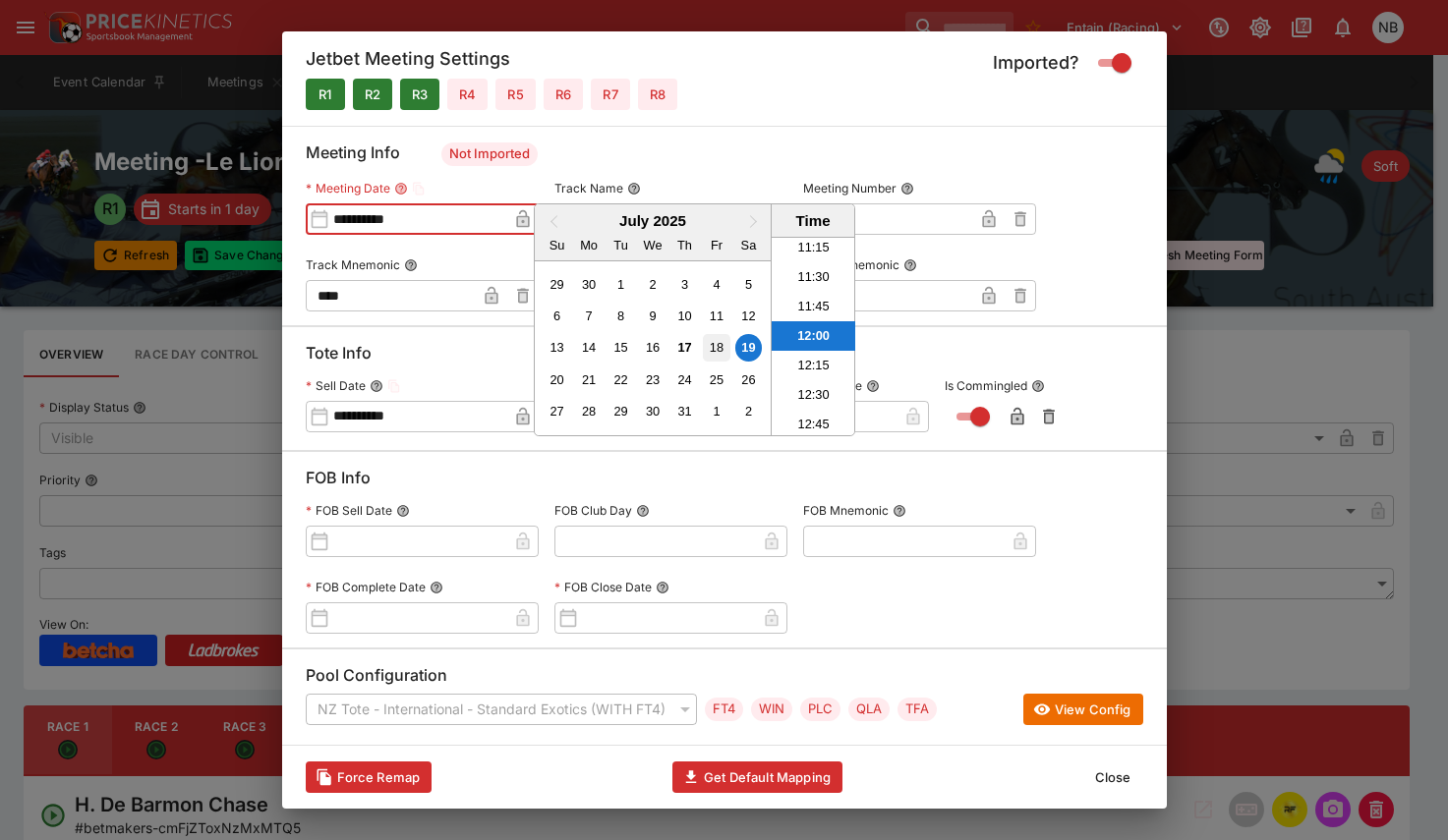 drag, startPoint x: 722, startPoint y: 346, endPoint x: 708, endPoint y: 348, distance: 14.142136 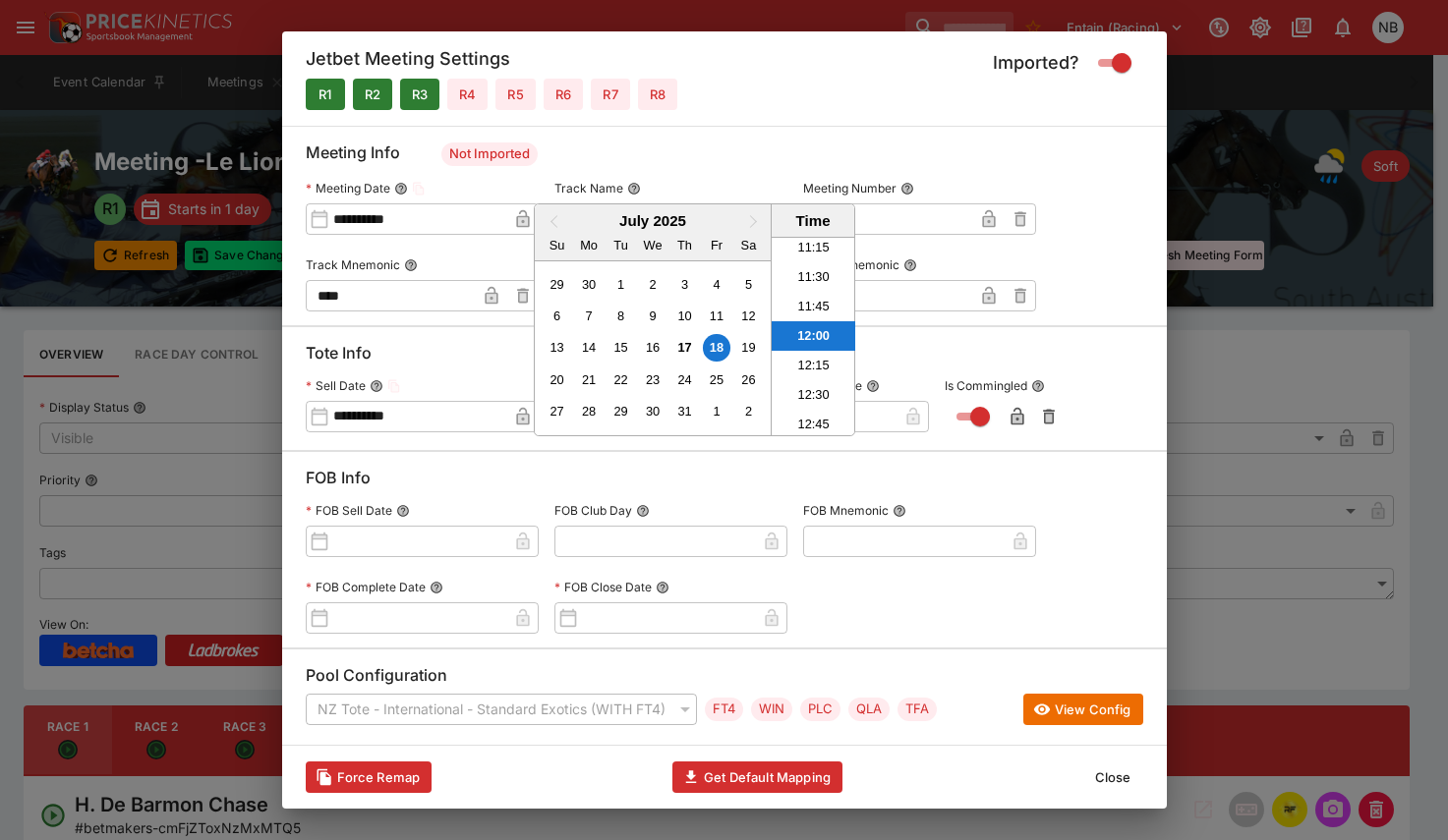click at bounding box center (724, 420) 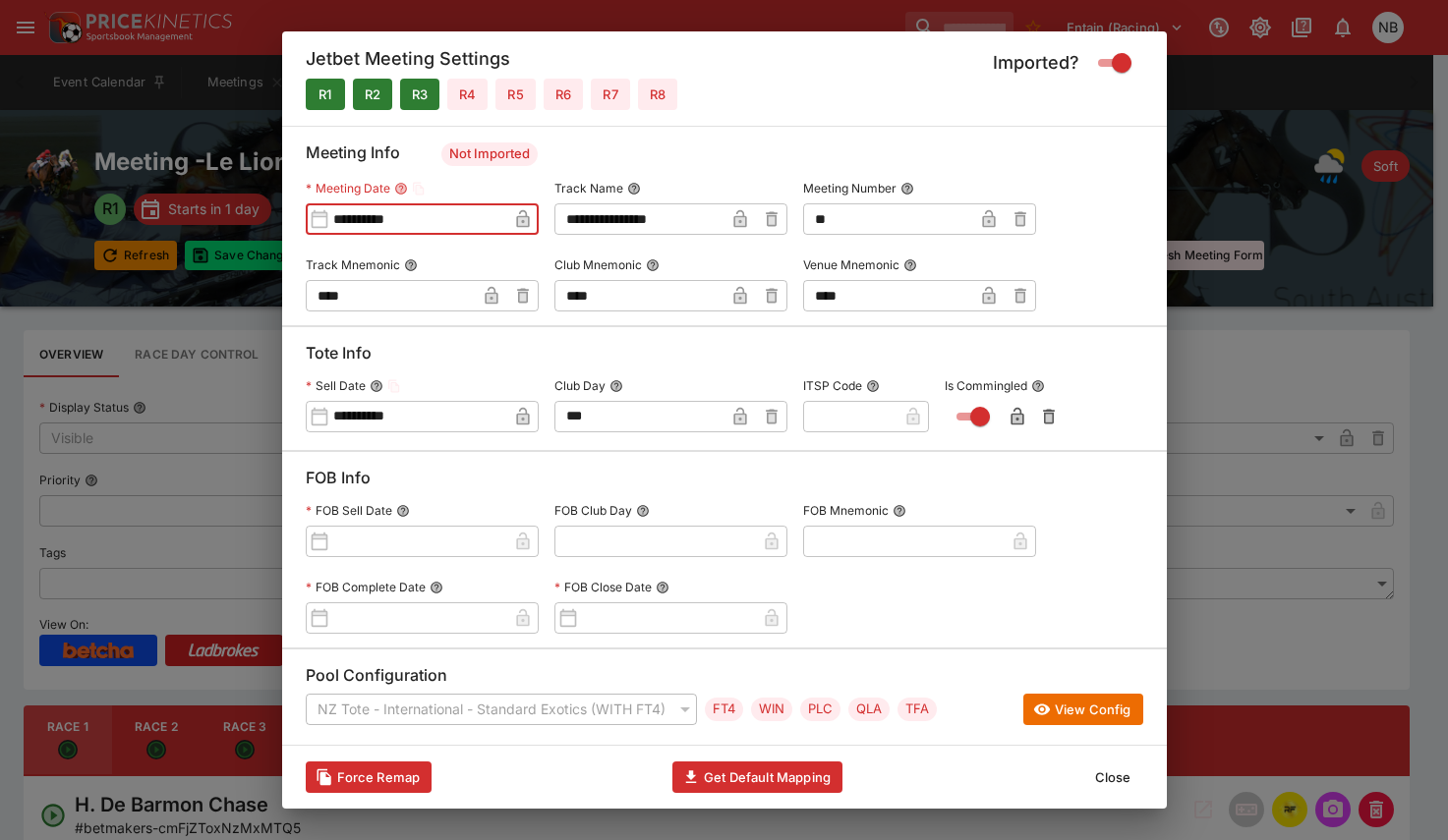 click on "**********" at bounding box center (418, 416) 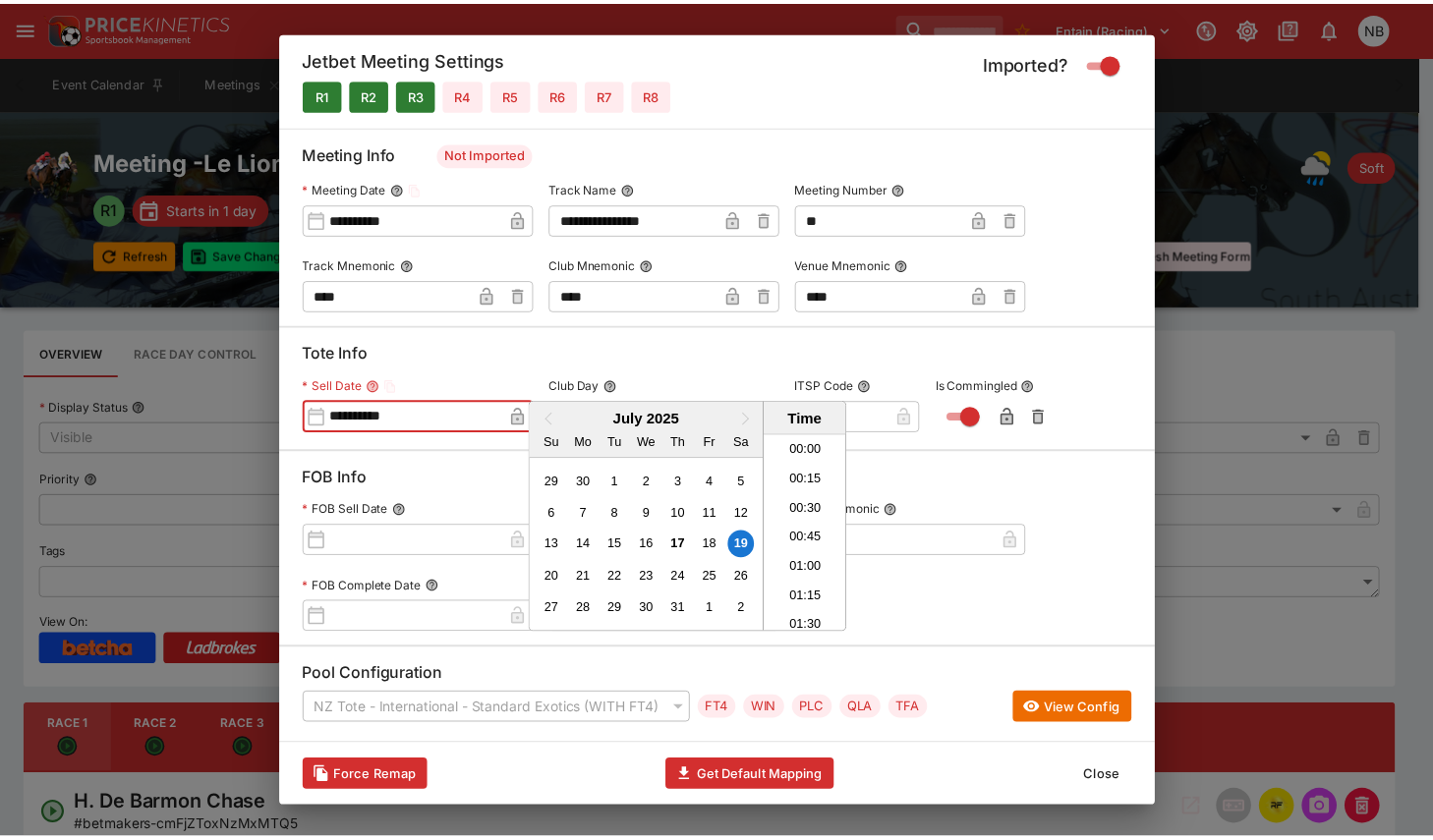 scroll, scrollTop: 1331, scrollLeft: 0, axis: vertical 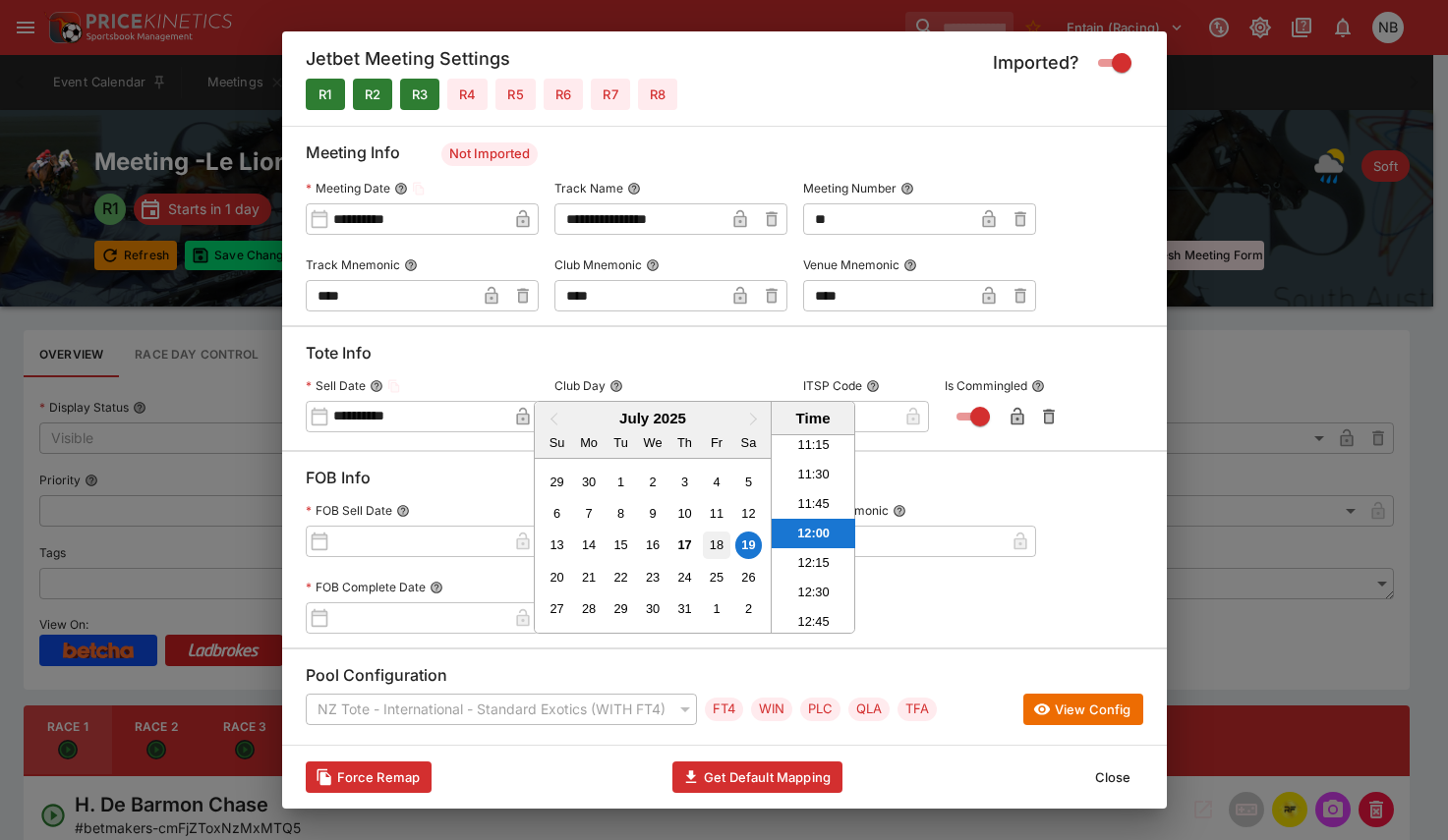click on "18" at bounding box center [716, 544] 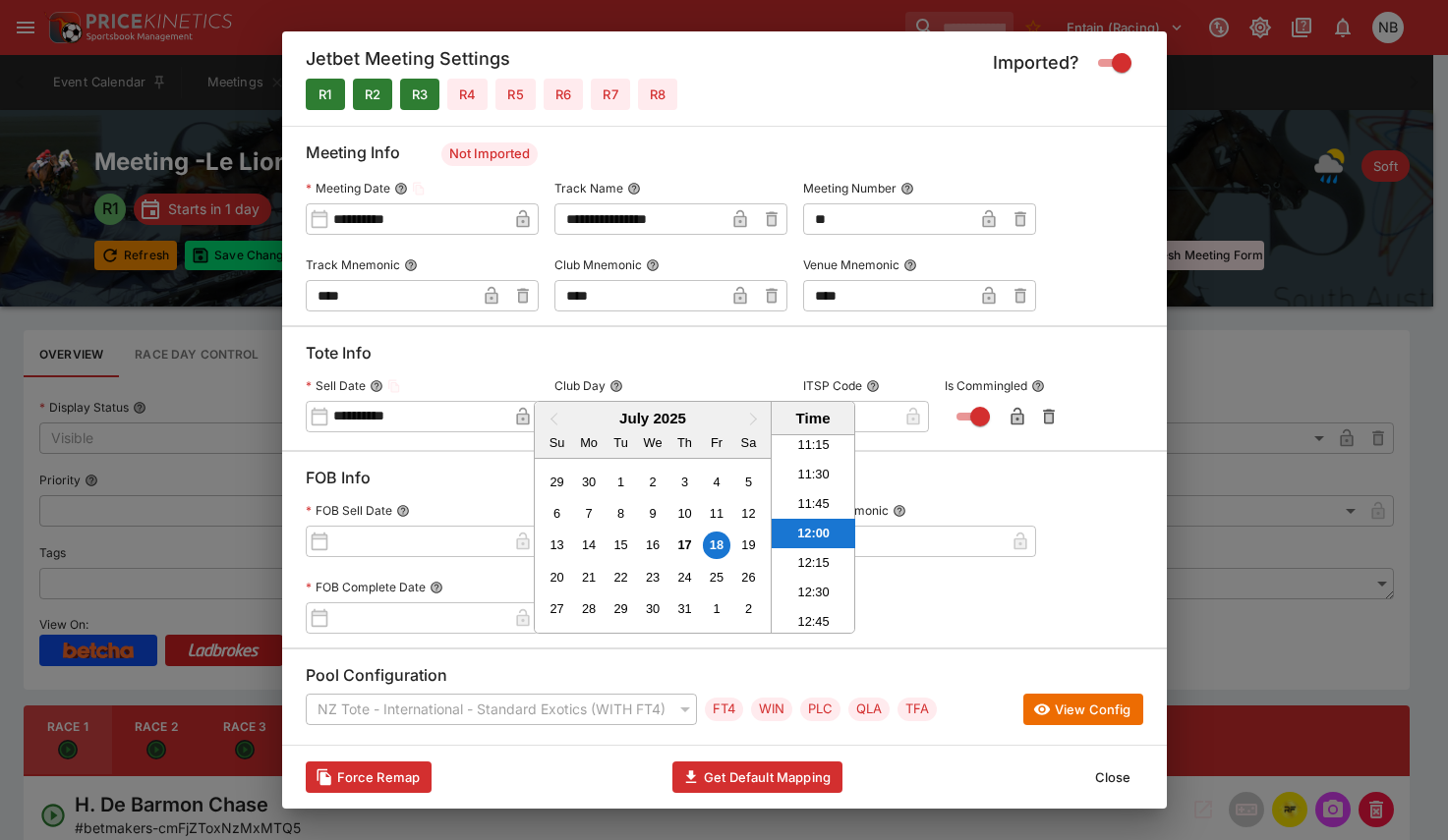 click at bounding box center [724, 420] 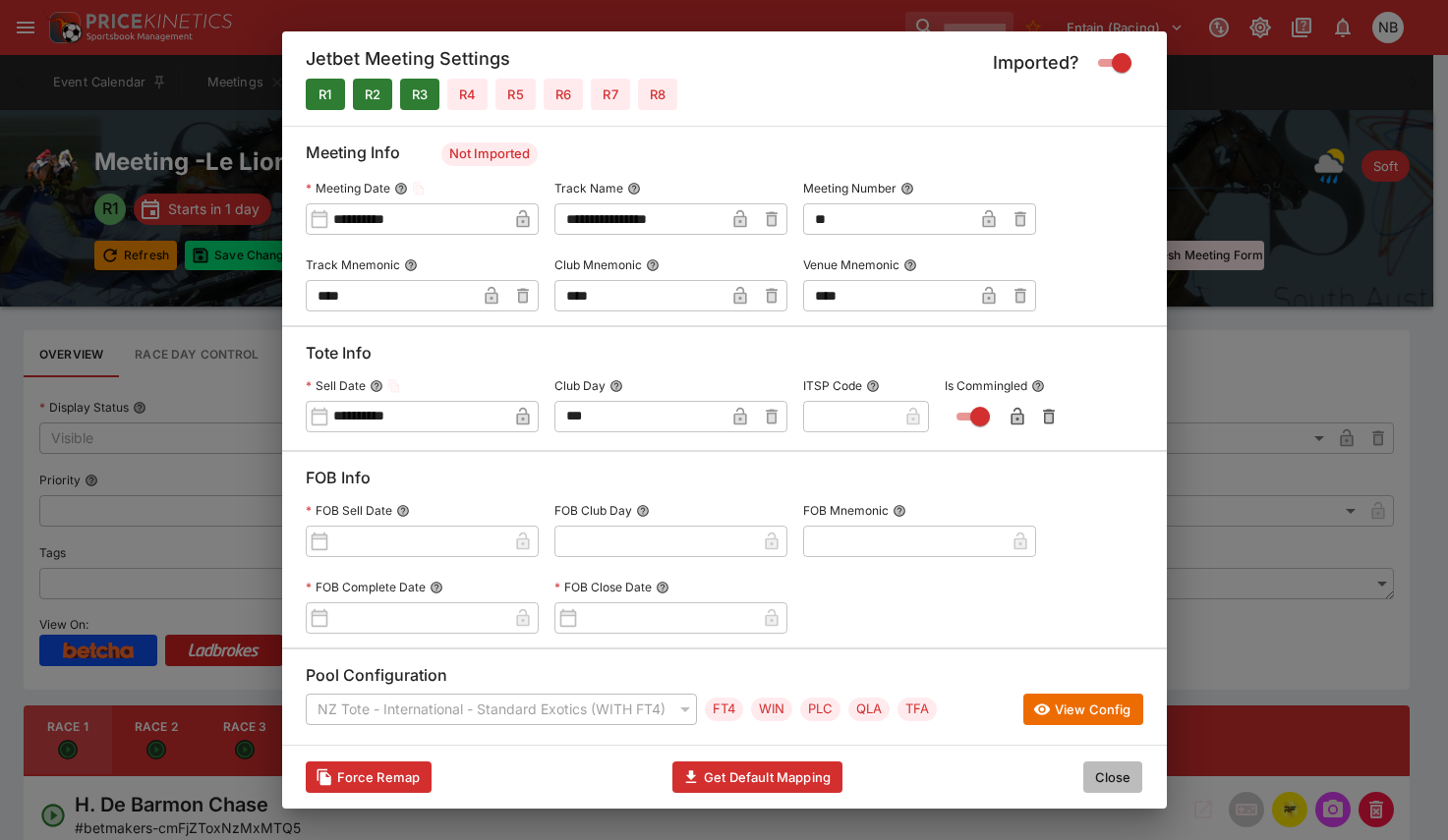 click on "Close" at bounding box center (1113, 777) 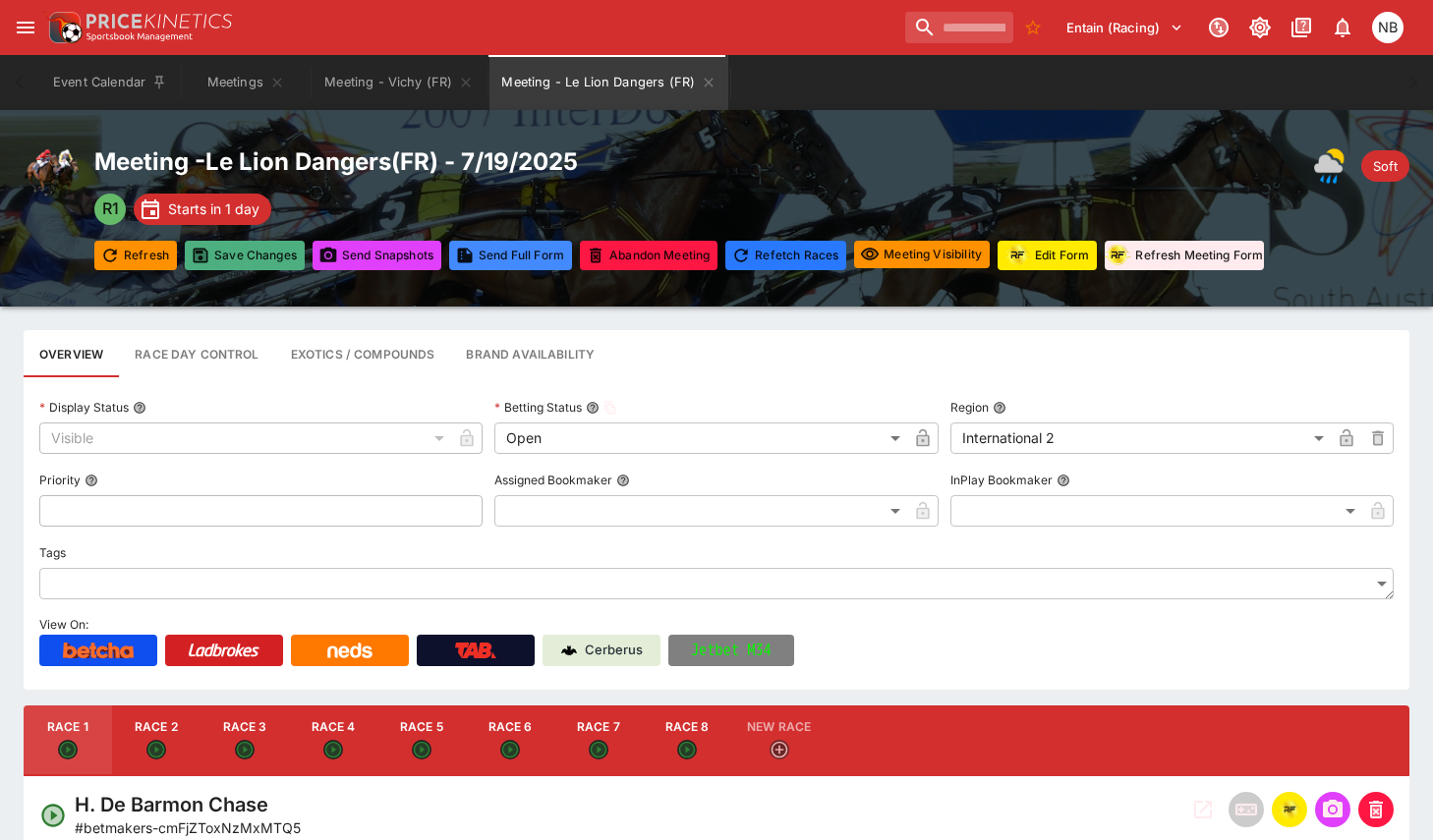 click on "Save Changes" at bounding box center (245, 255) 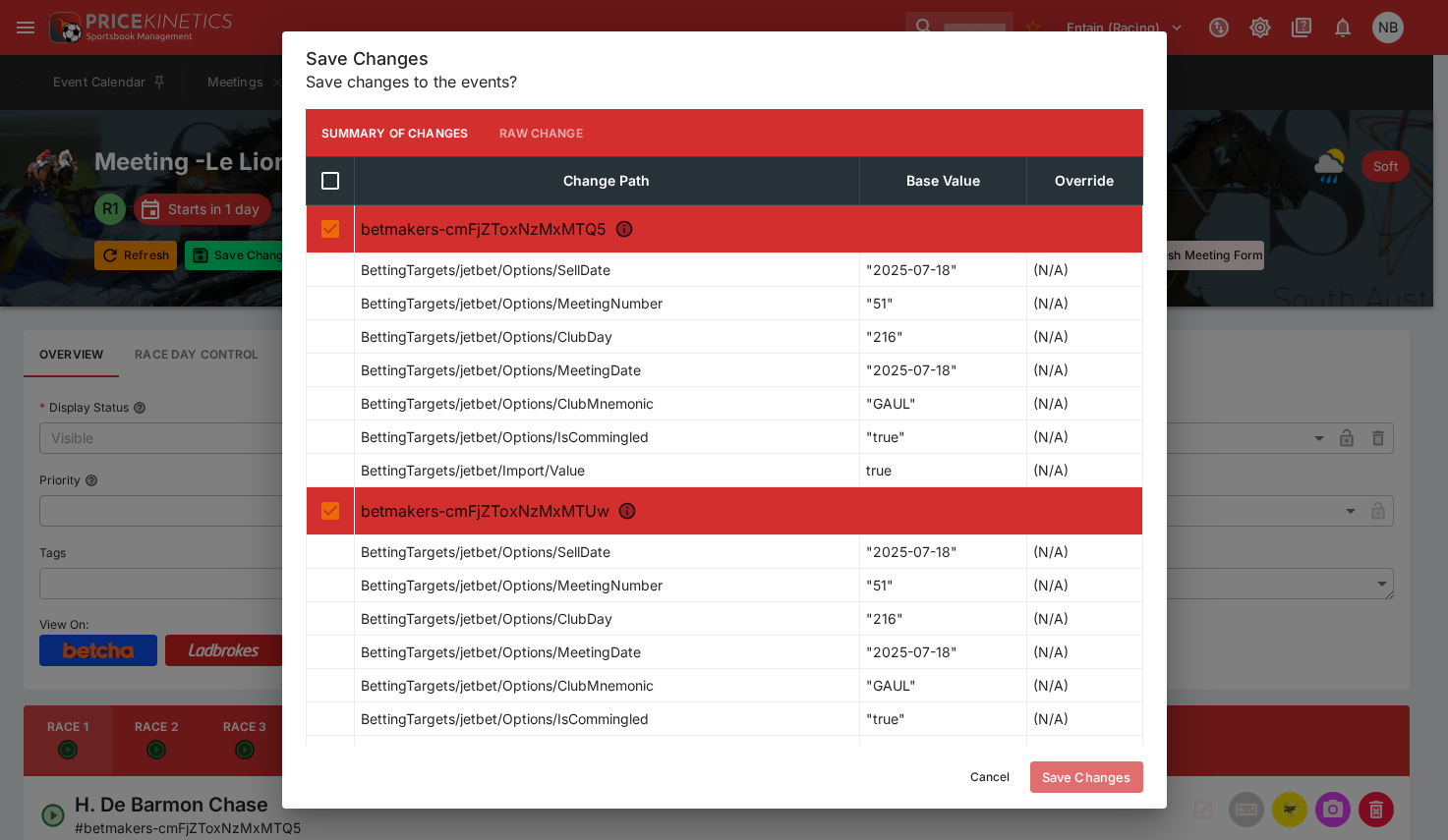 click on "Save Changes" at bounding box center [1086, 777] 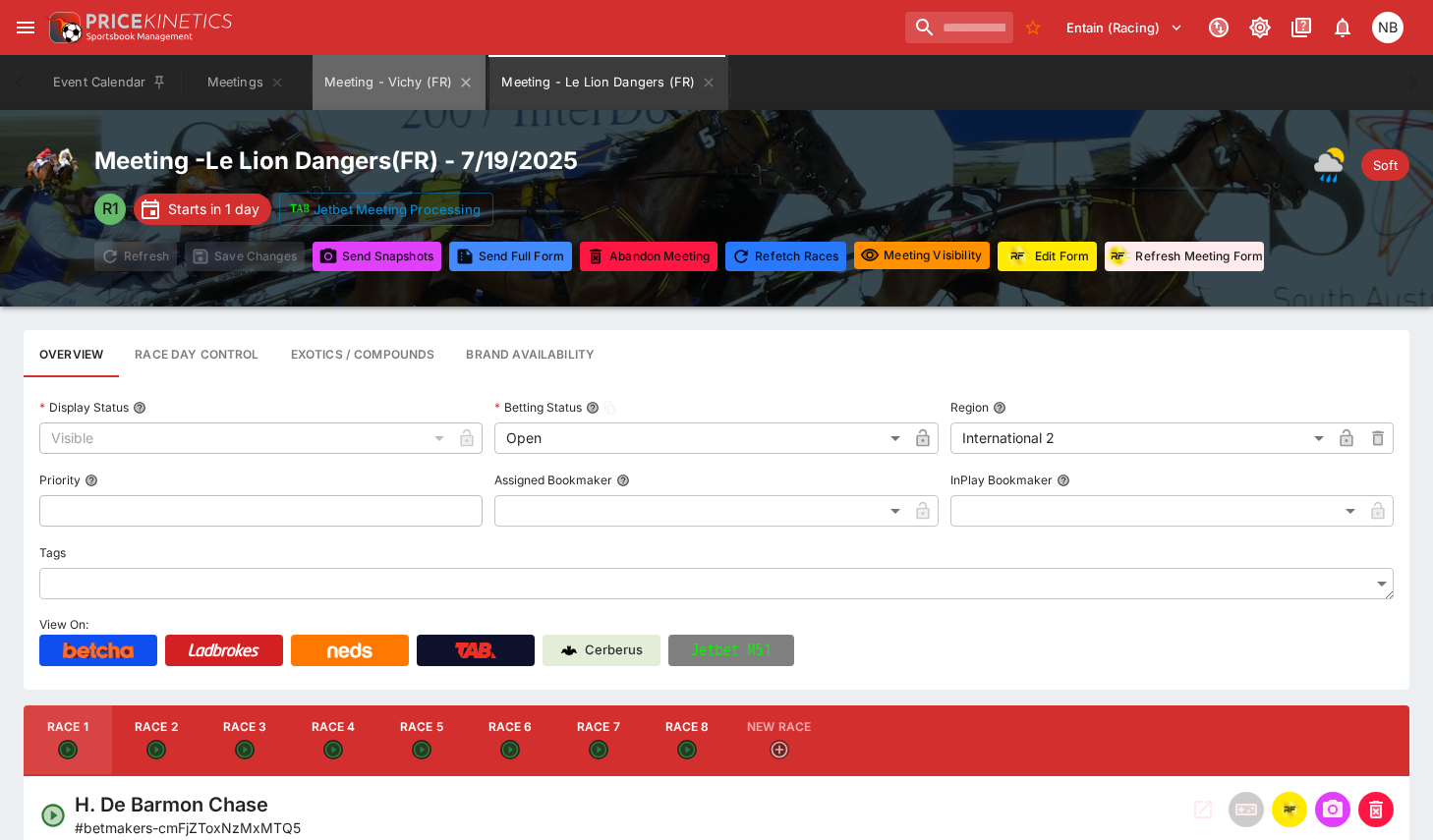 click on "Meeting - Vichy (FR)" at bounding box center (399, 83) 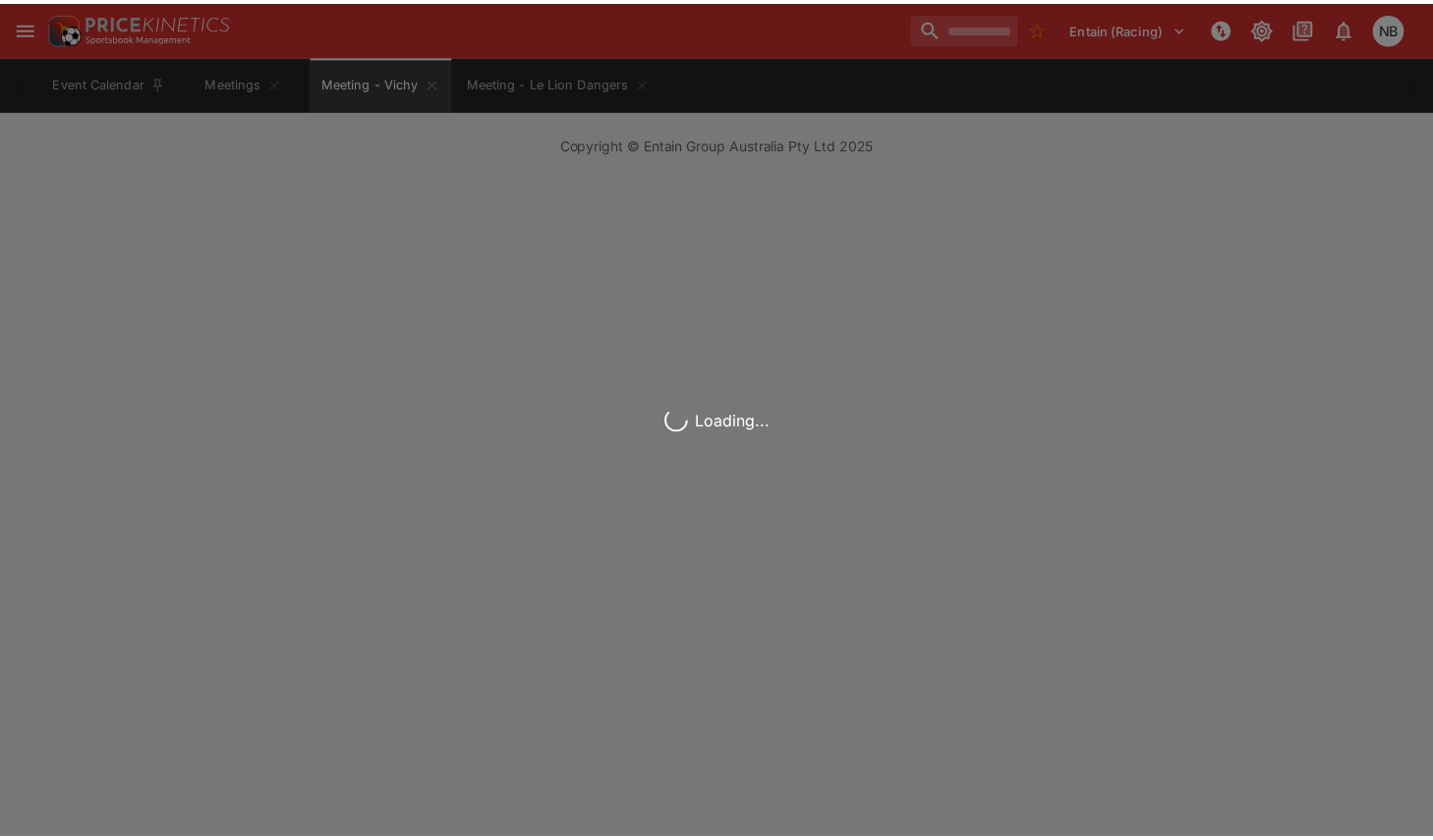 scroll, scrollTop: 0, scrollLeft: 0, axis: both 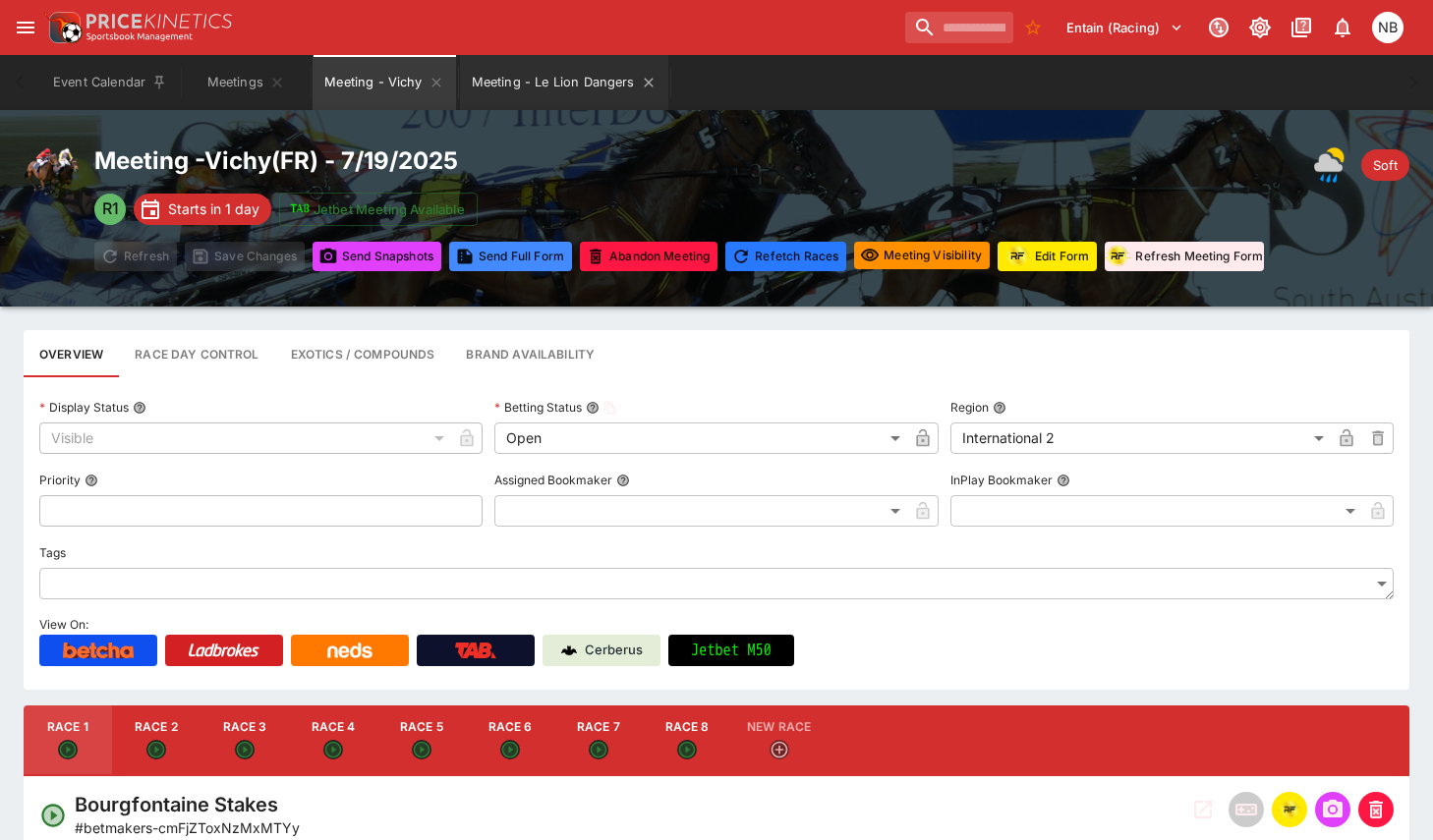 click on "Meeting - Le Lion Dangers" at bounding box center [564, 83] 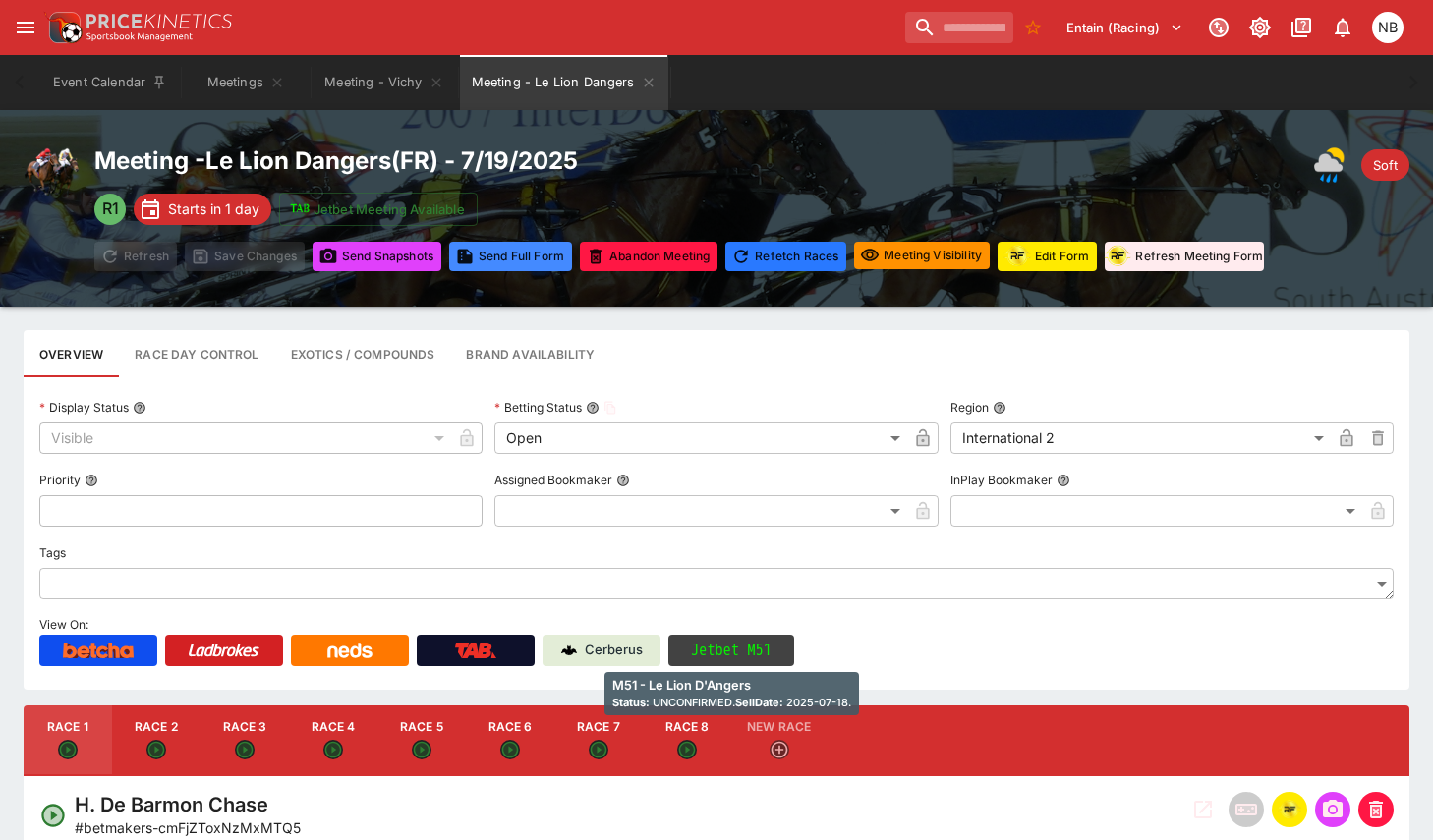 click on "Jetbet M51" at bounding box center (731, 650) 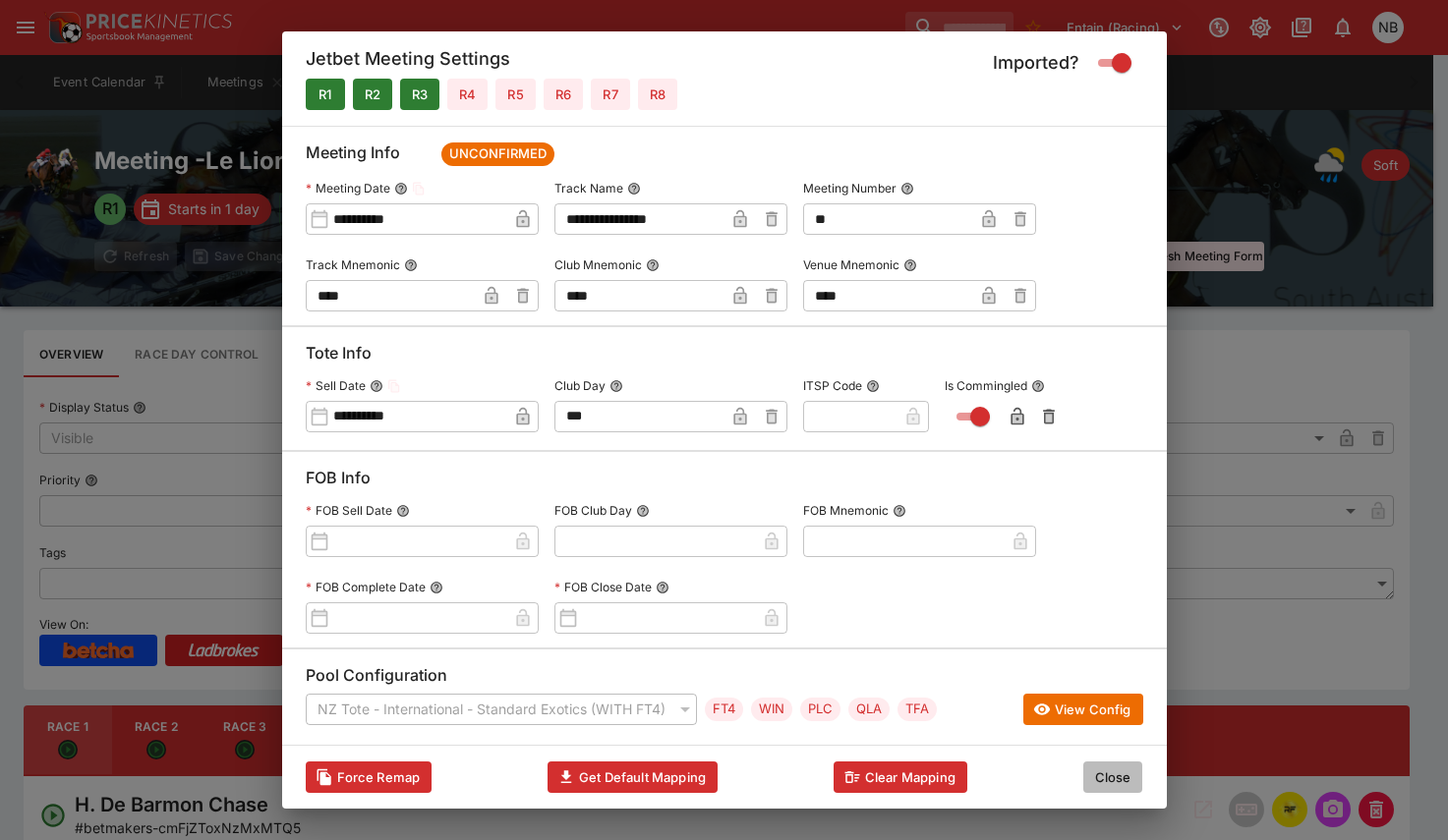 click on "Close" at bounding box center (1113, 777) 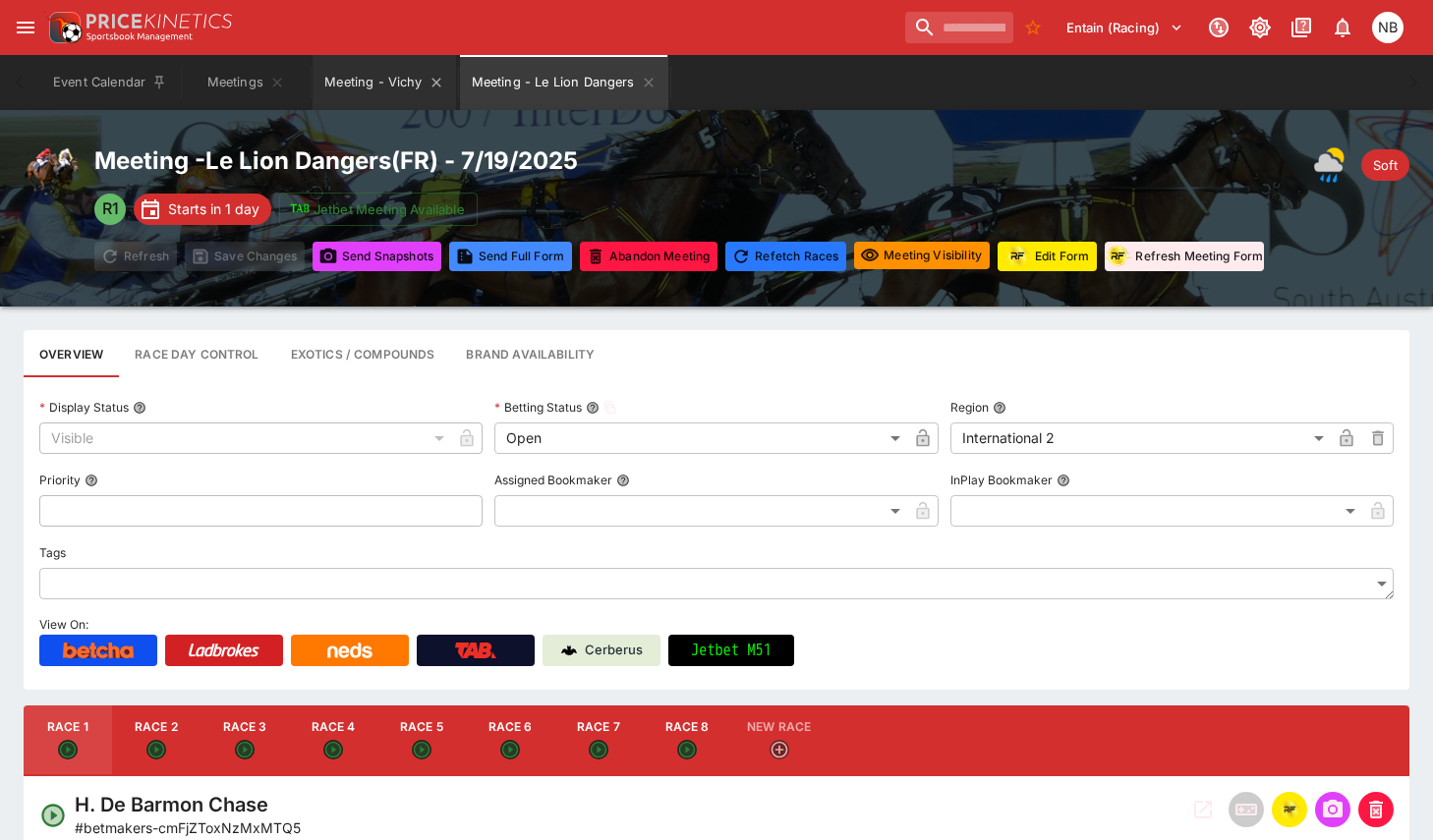 click on "Meeting - Vichy" at bounding box center (383, 83) 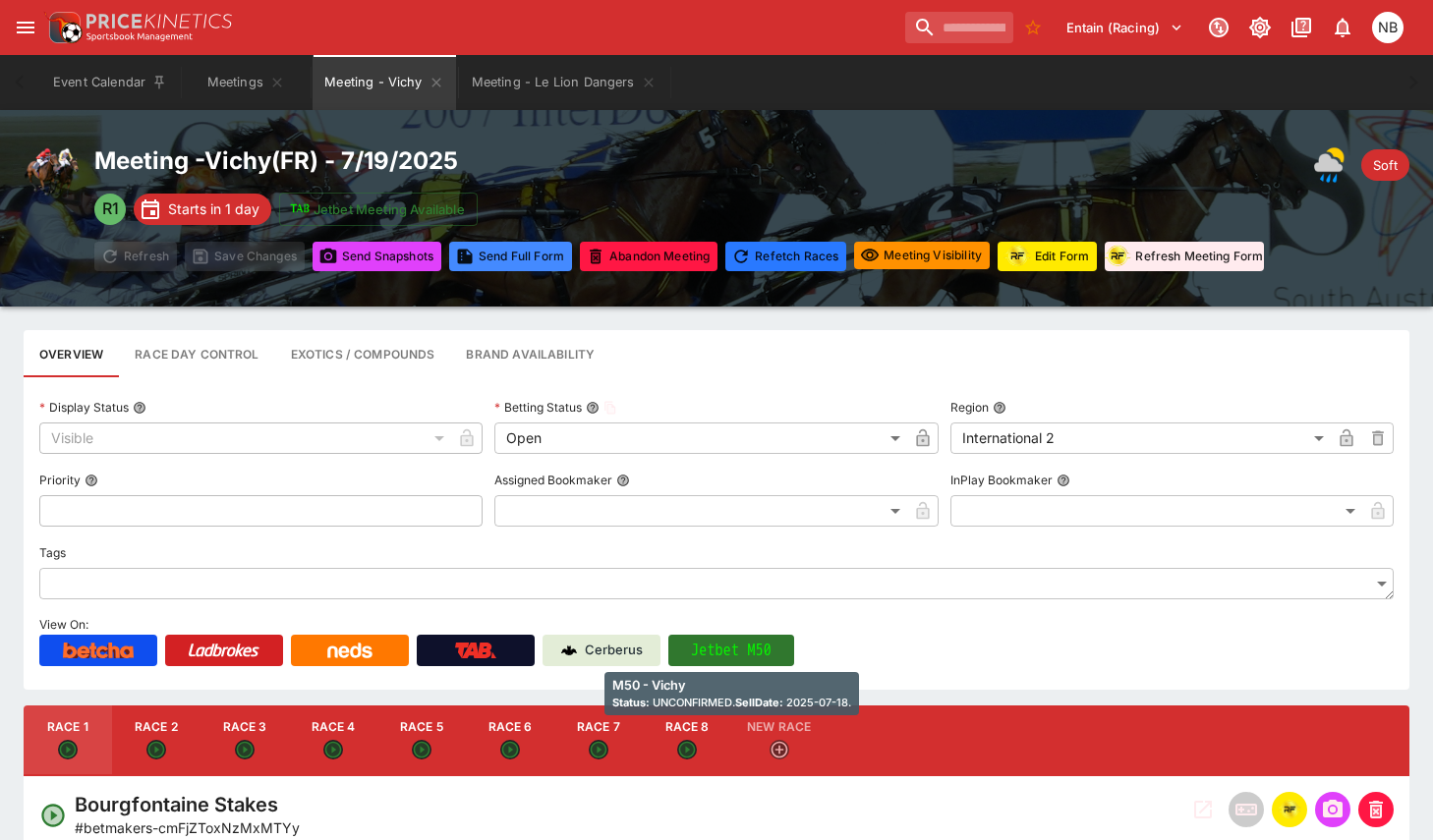 click on "Jetbet M50" at bounding box center (731, 650) 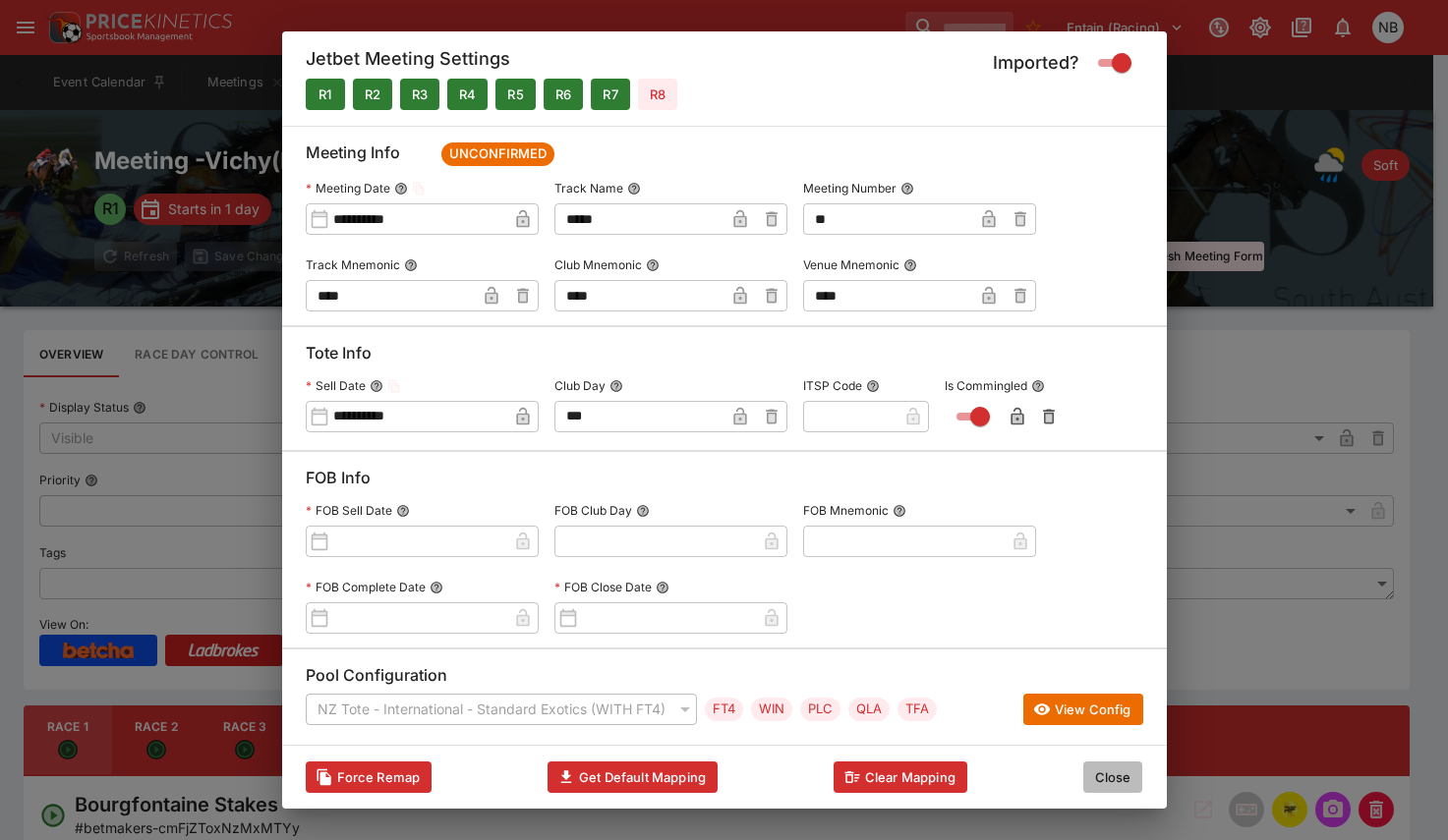 click on "Close" at bounding box center (1113, 777) 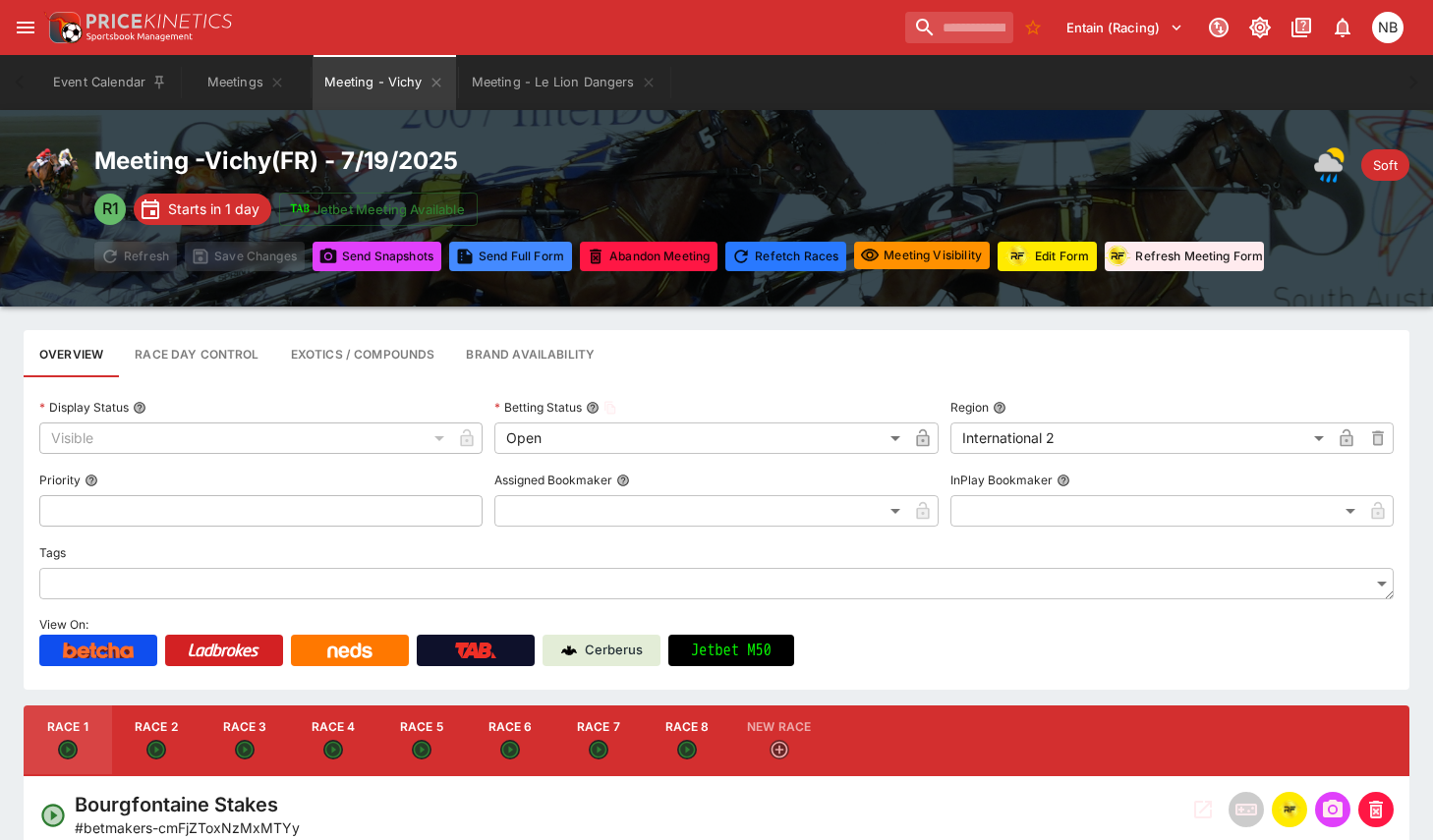 click on "Meeting -  Vichy  ( FR ) -   7/19/2025 R1 Starts in 1 day Jetbet Meeting Available Refresh Save Changes Send Snapshot s Send Full Form Abandon Meeting Refetch Races Meeting Visibility Edit Form Refresh Meeting Form Soft" at bounding box center [716, 208] 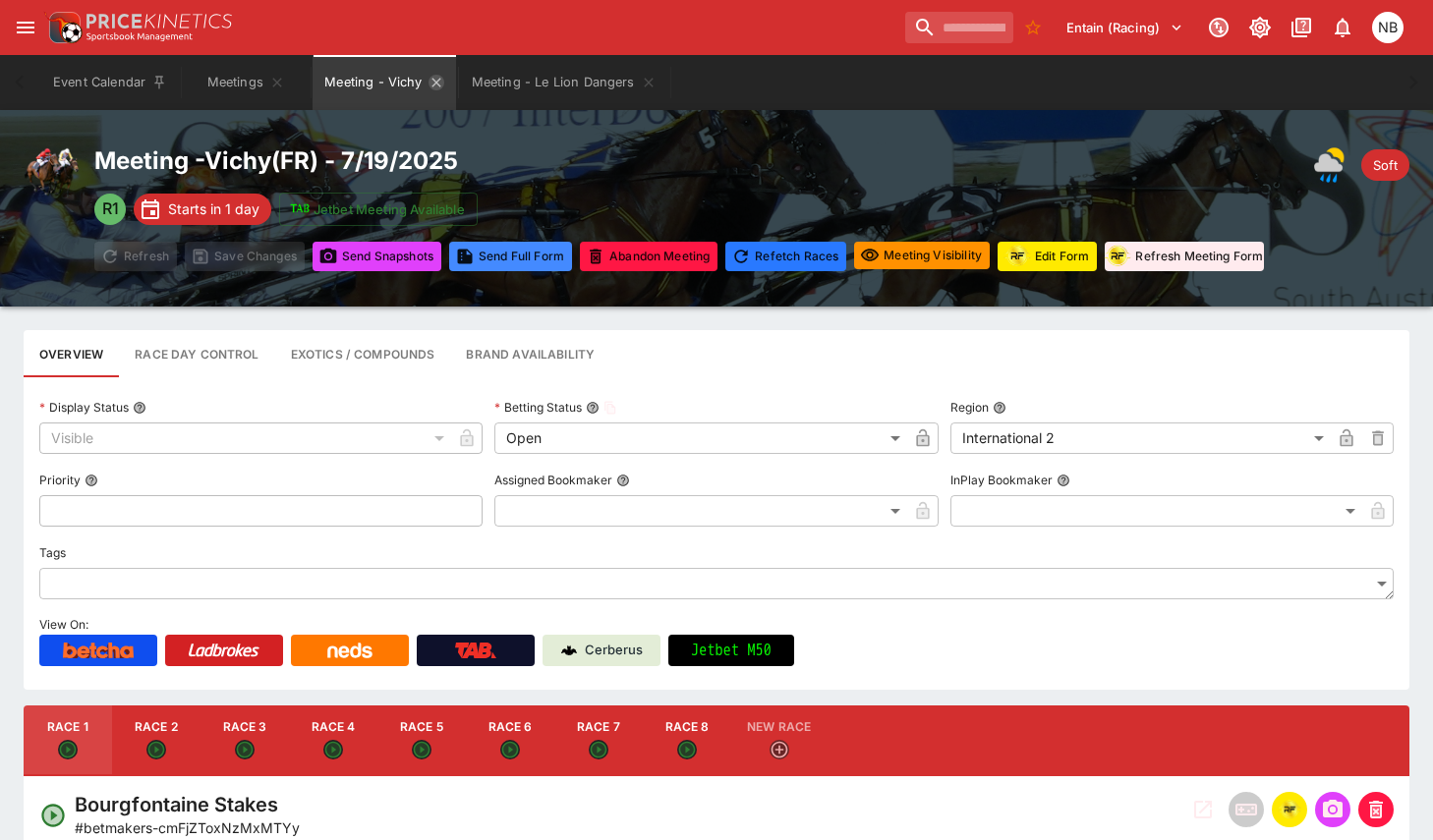 click 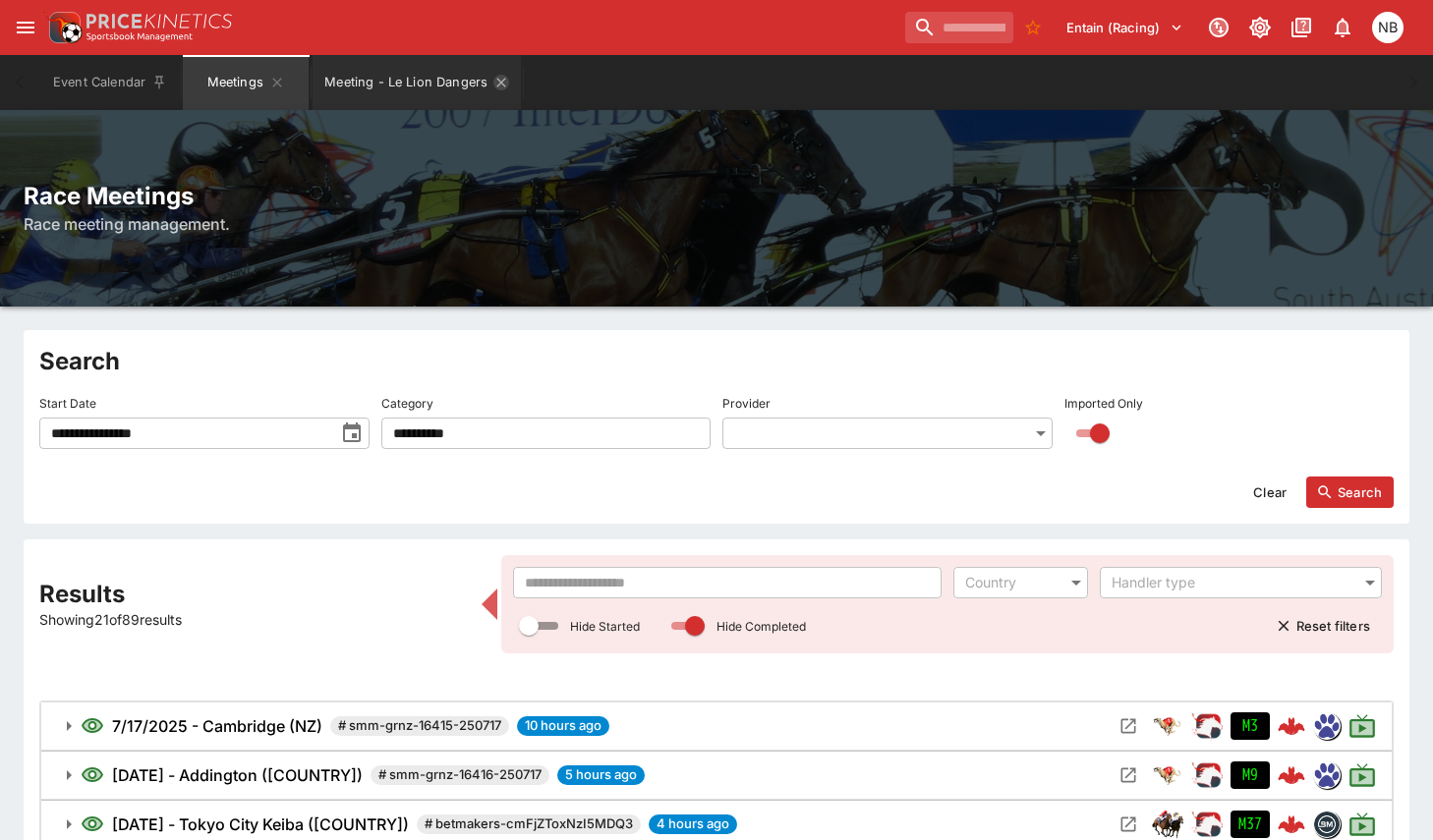 click 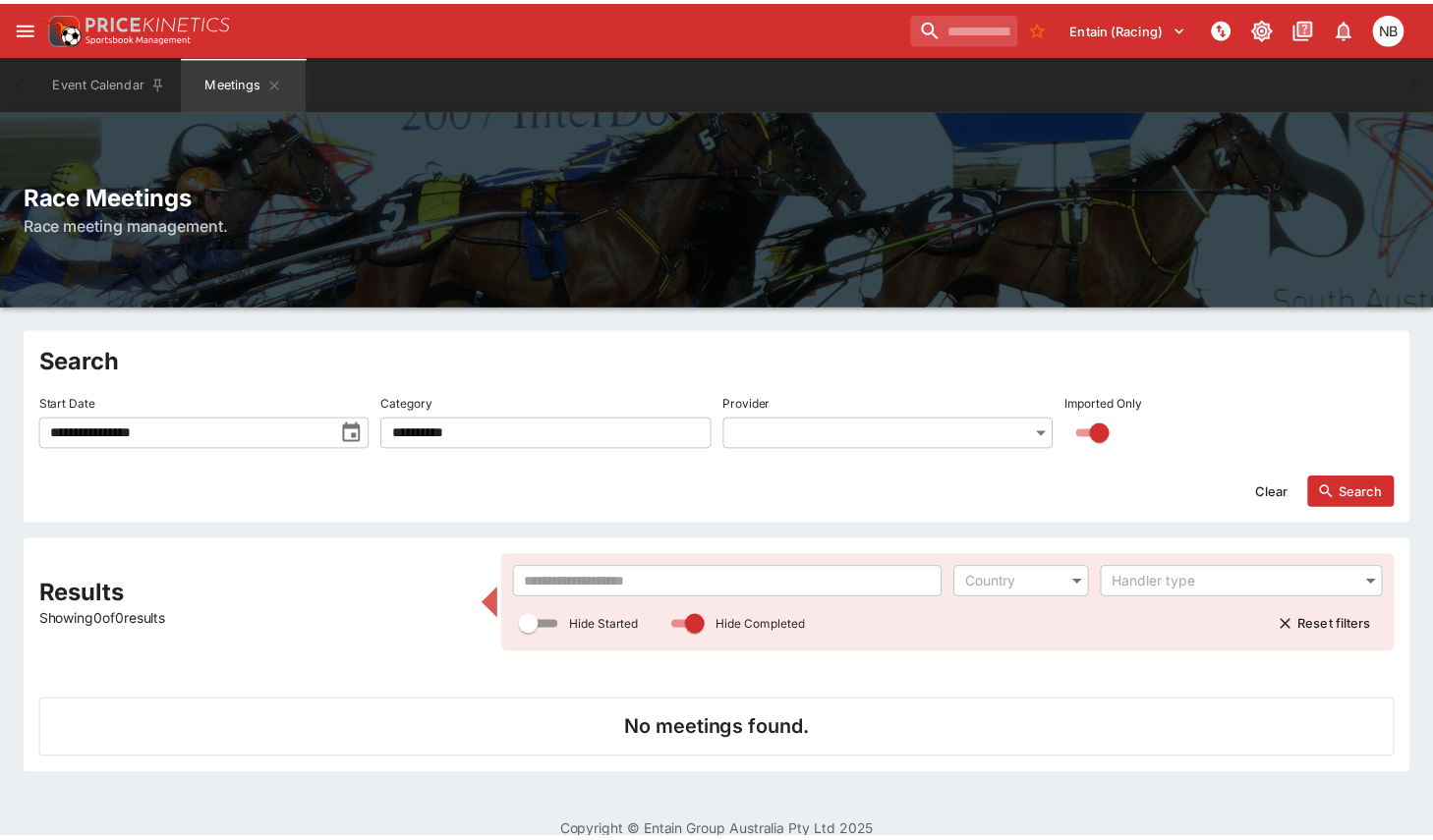 scroll, scrollTop: 0, scrollLeft: 0, axis: both 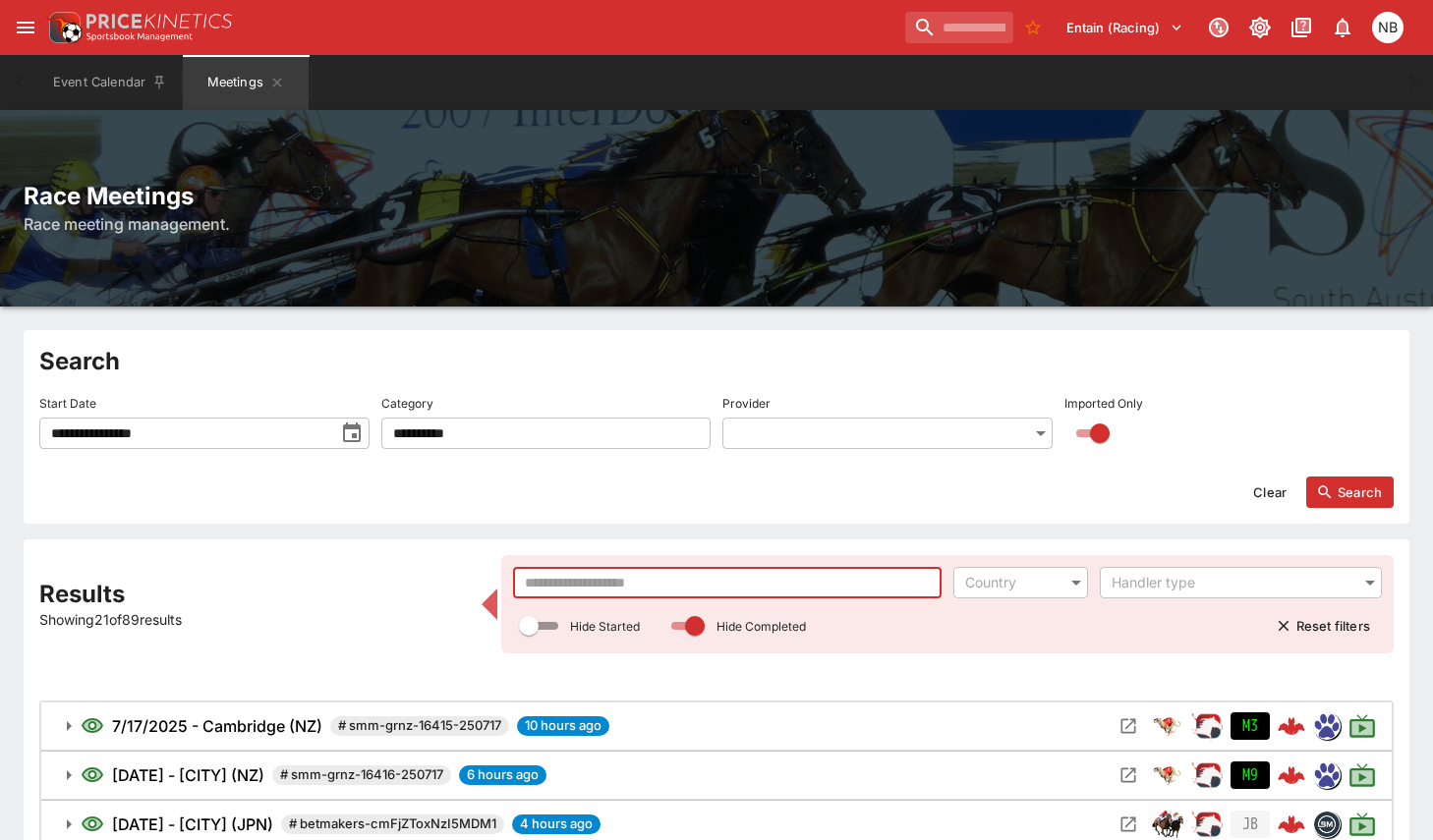 click at bounding box center [727, 583] 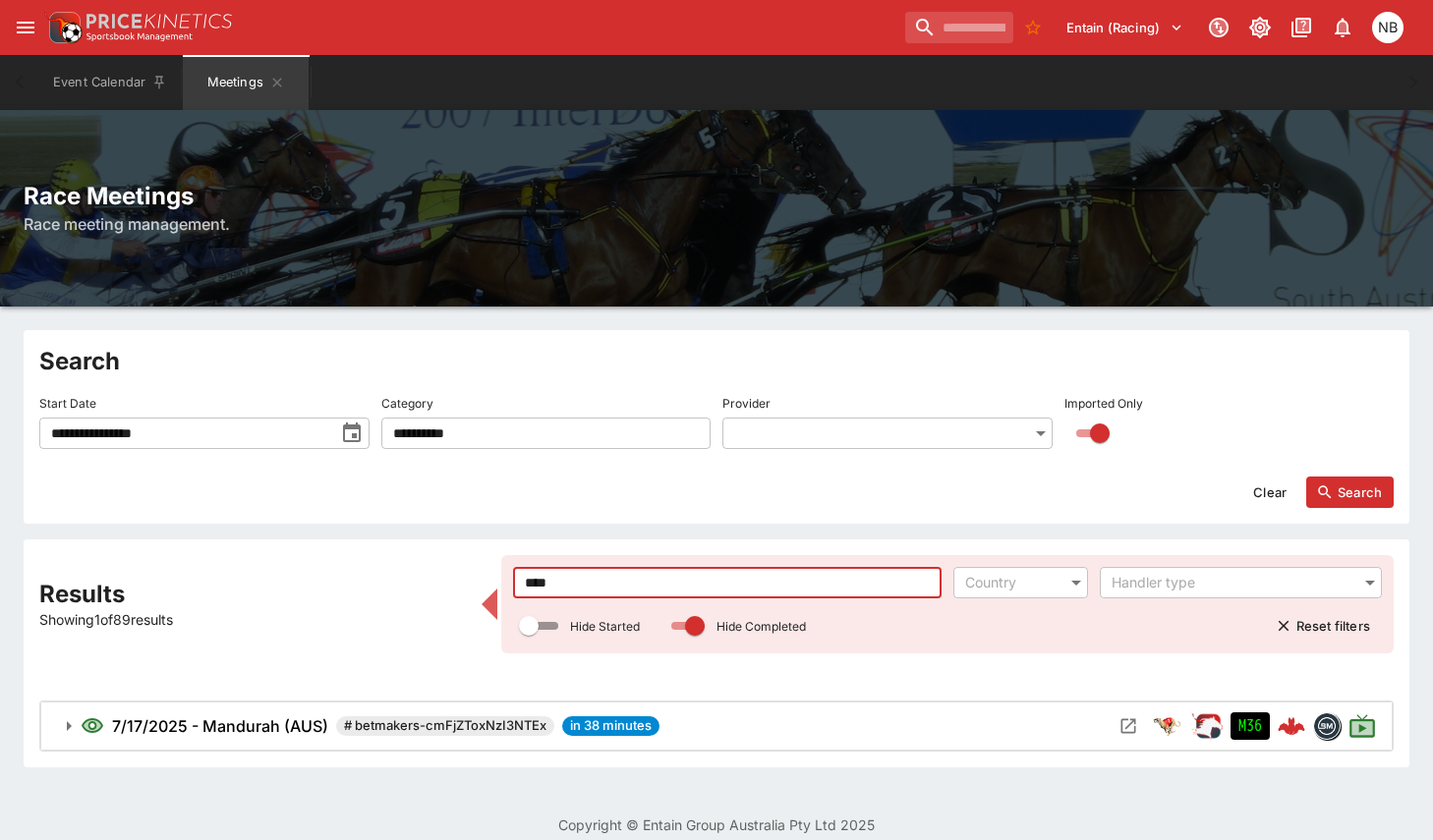 type on "****" 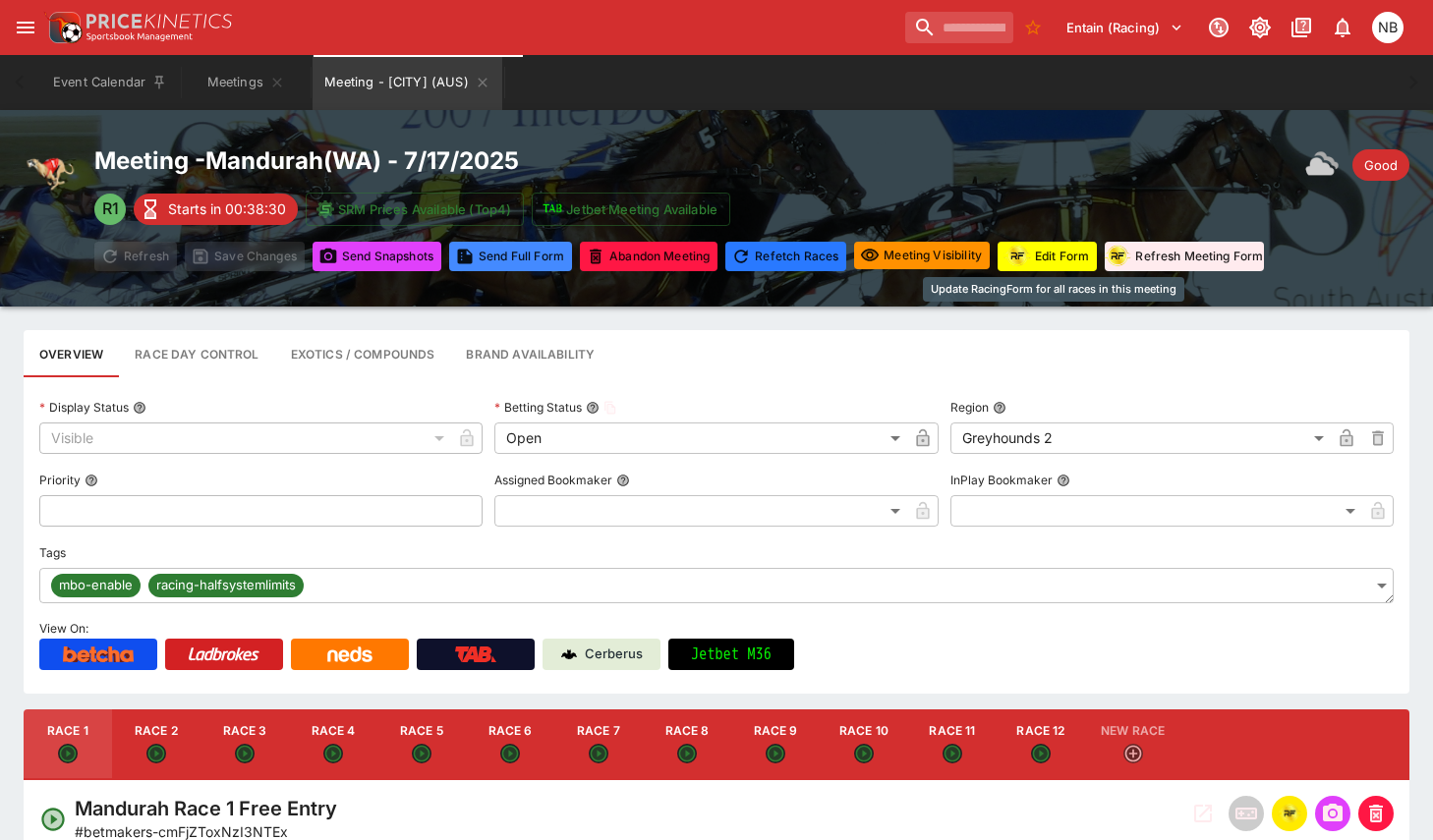 click on "Edit Form" at bounding box center [1047, 256] 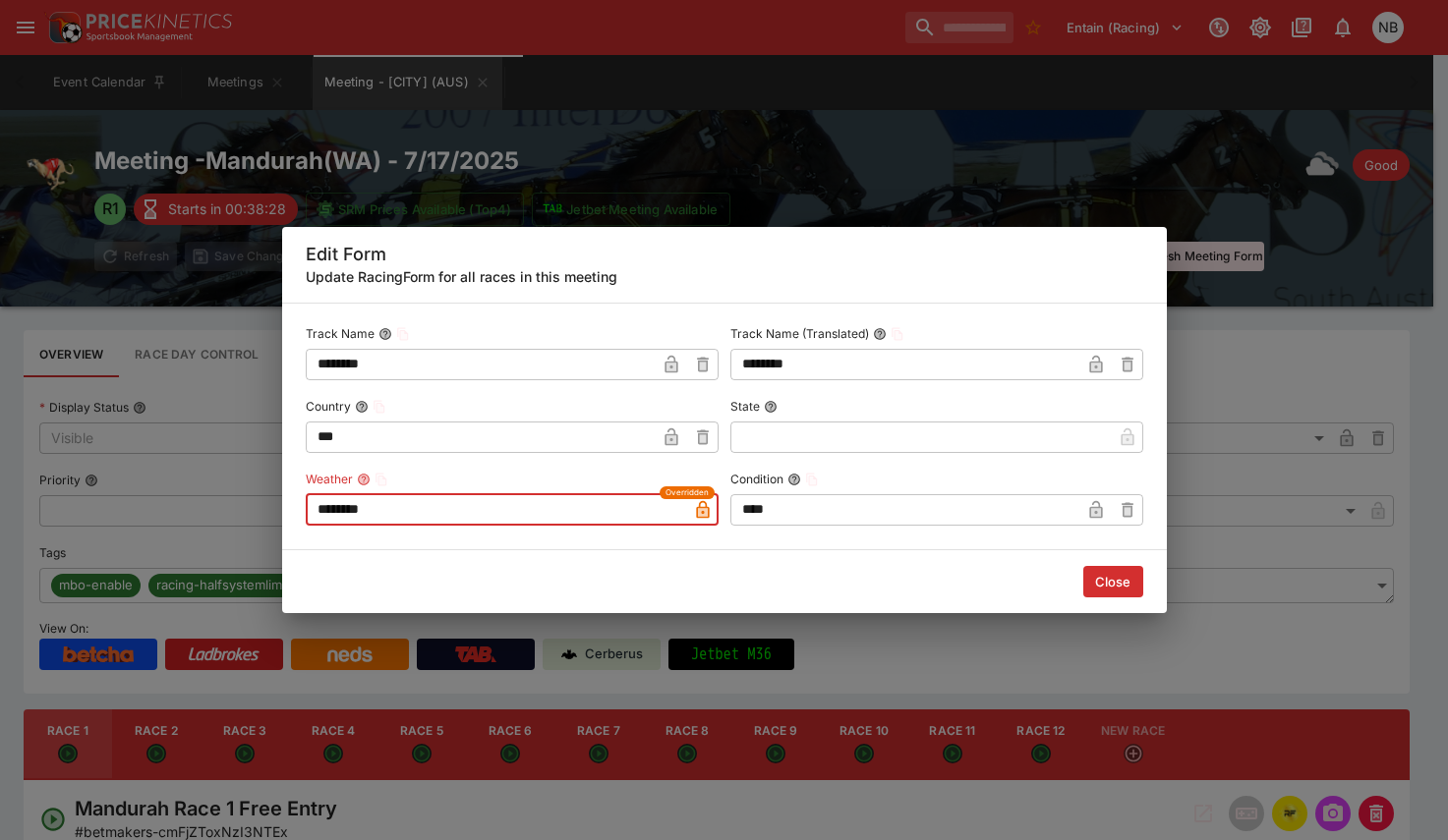 drag, startPoint x: 445, startPoint y: 508, endPoint x: 13, endPoint y: 466, distance: 434.03686 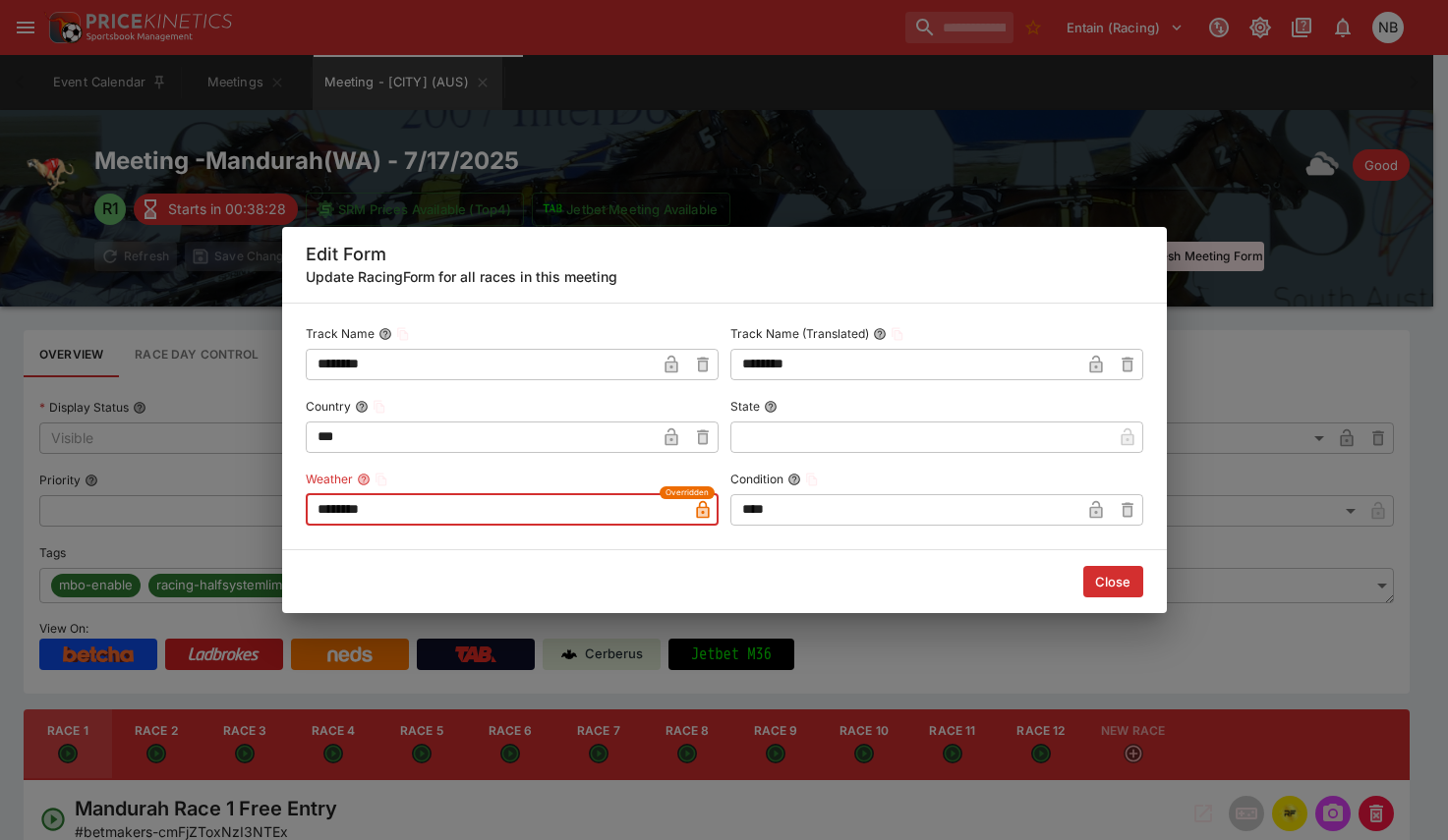 click on "Edit Form Update RacingForm for all races in this meeting Track Name ******** ​ Track Name (Translated) ******** ​ Country *** ​ State ​ Weather ******** Overridden ​ Condition **** ​ Close" at bounding box center [724, 420] 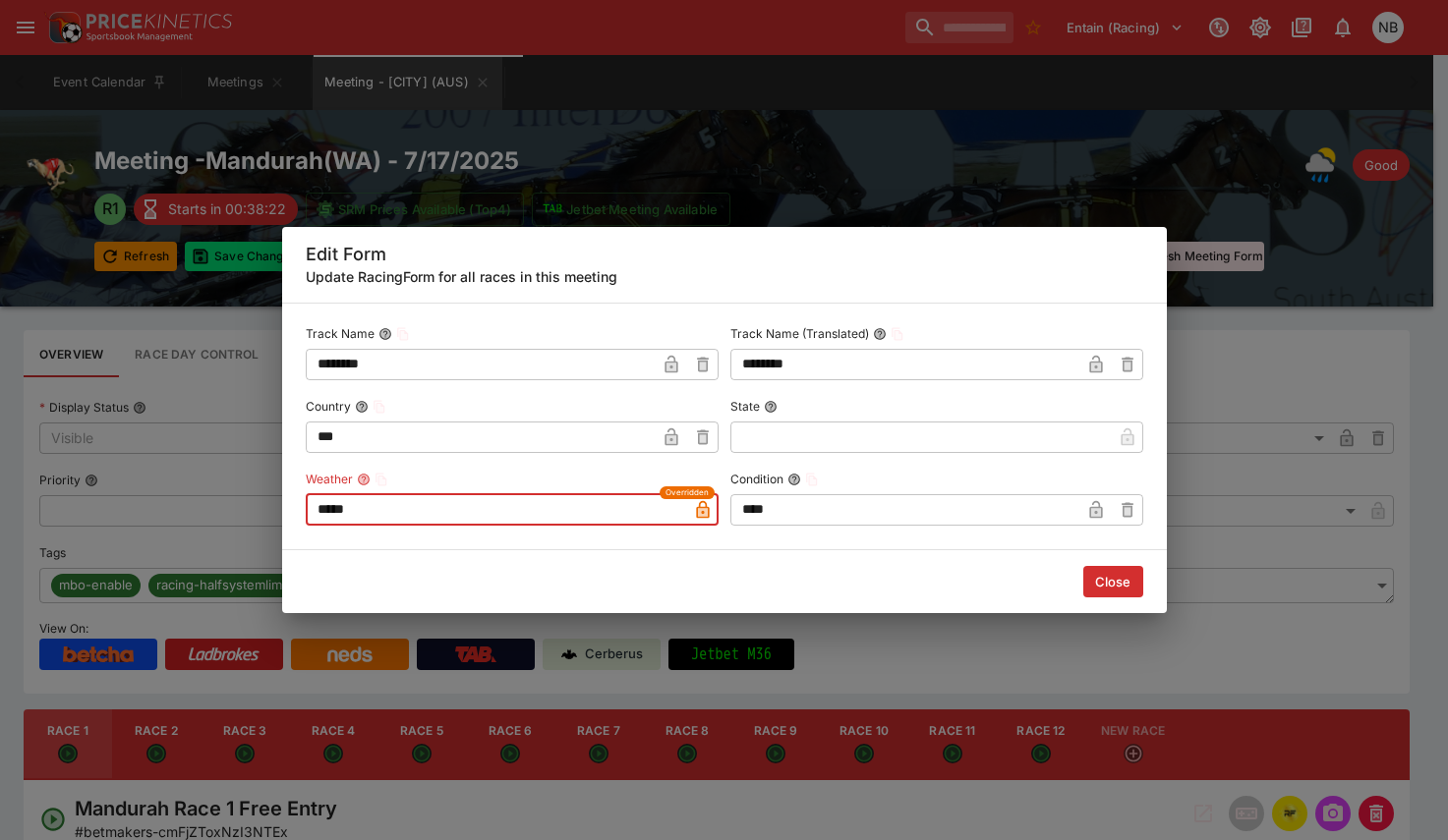 type on "*****" 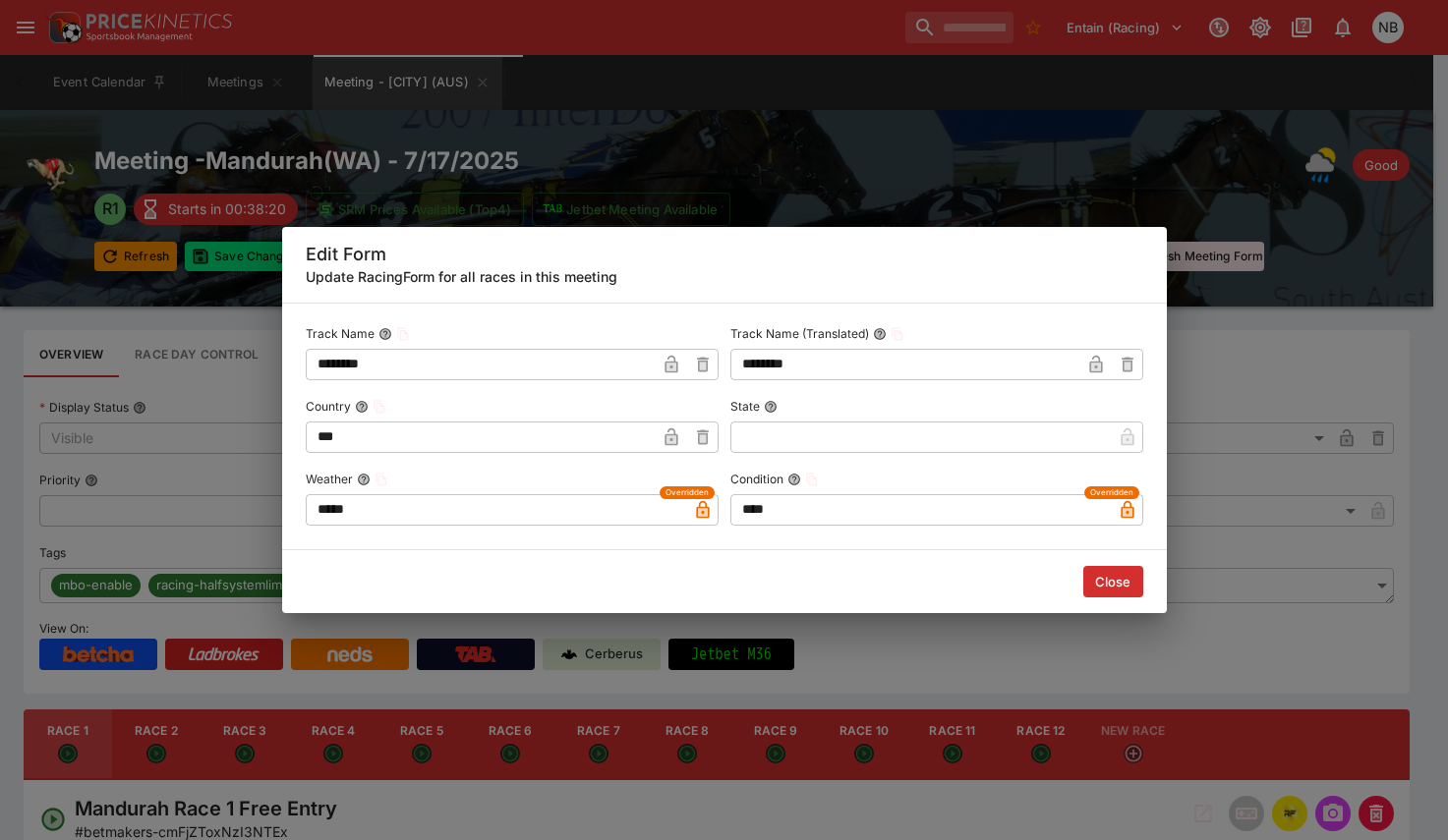 click on "Close" at bounding box center (724, 582) 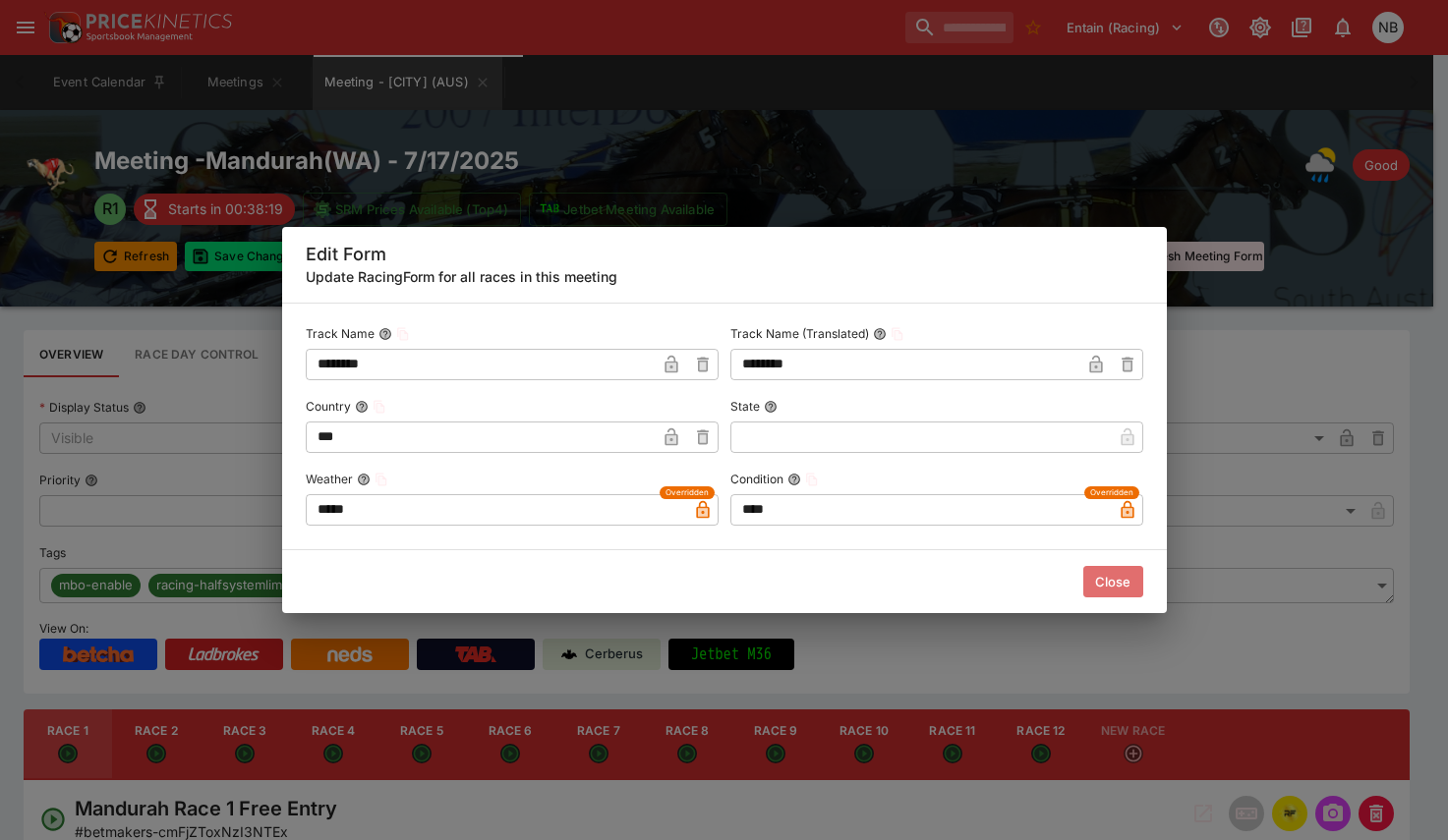 click on "Close" at bounding box center (1113, 582) 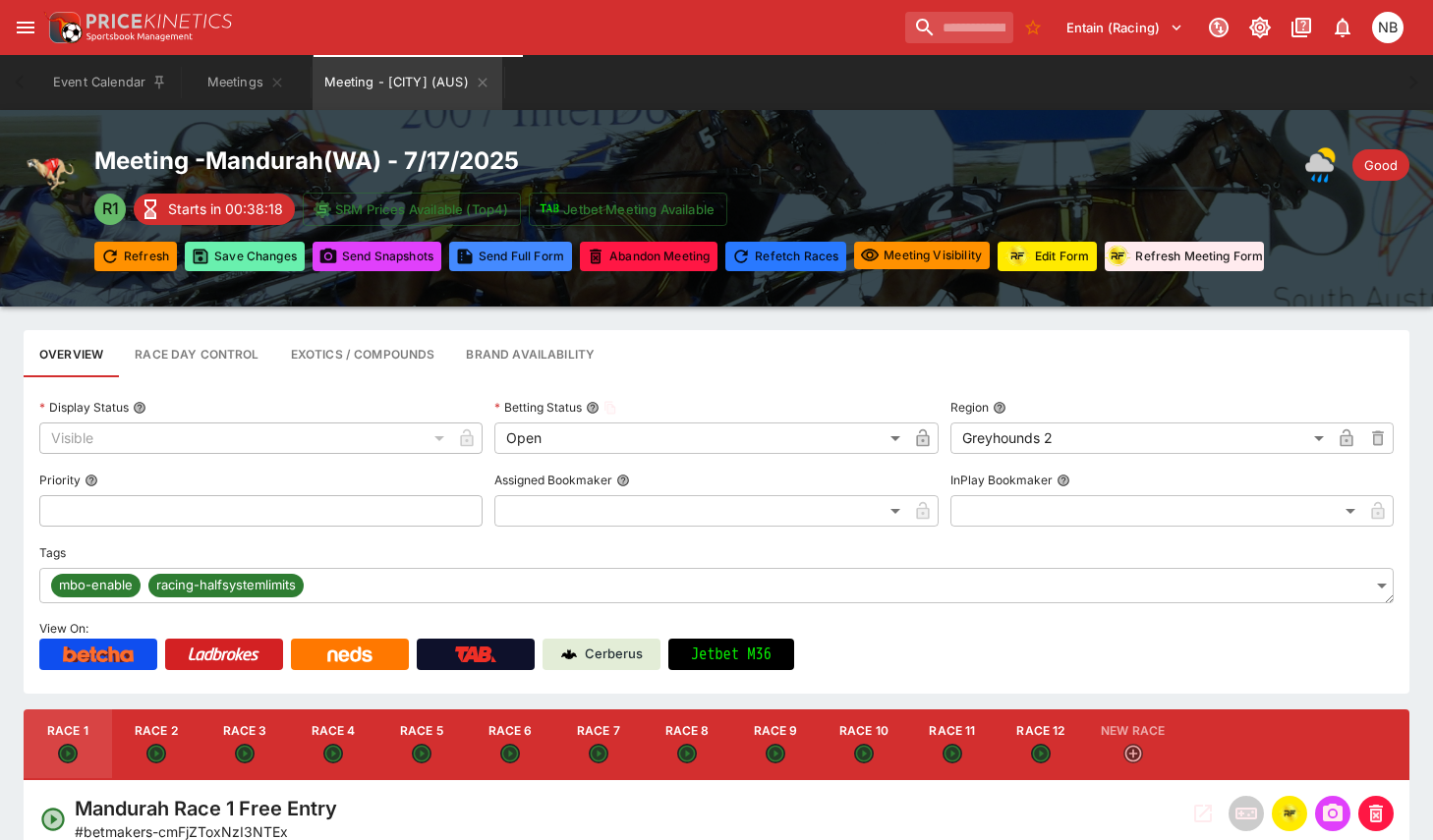 click on "Save Changes" at bounding box center [245, 256] 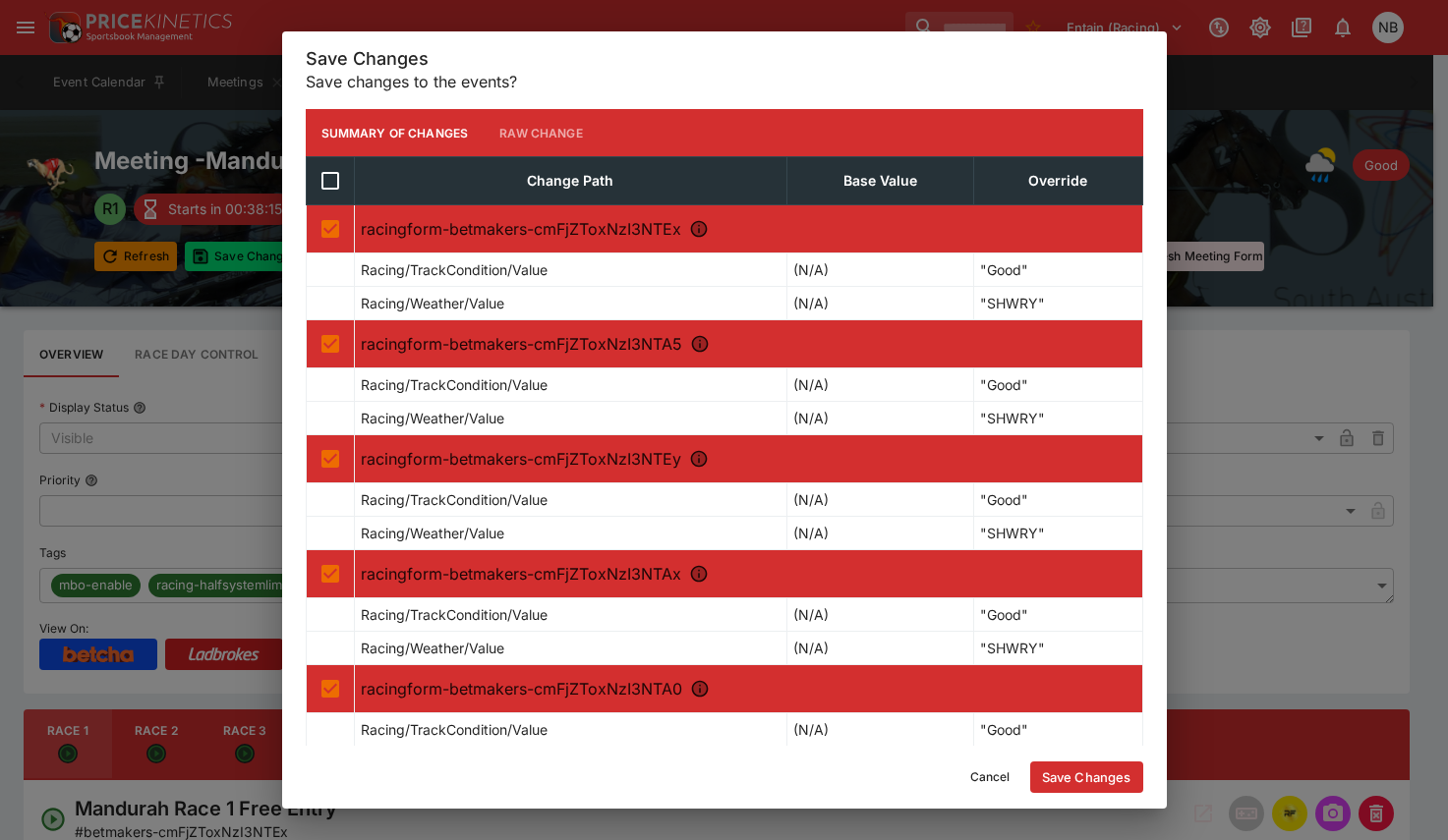 click on "Cancel Save Changes" at bounding box center (724, 777) 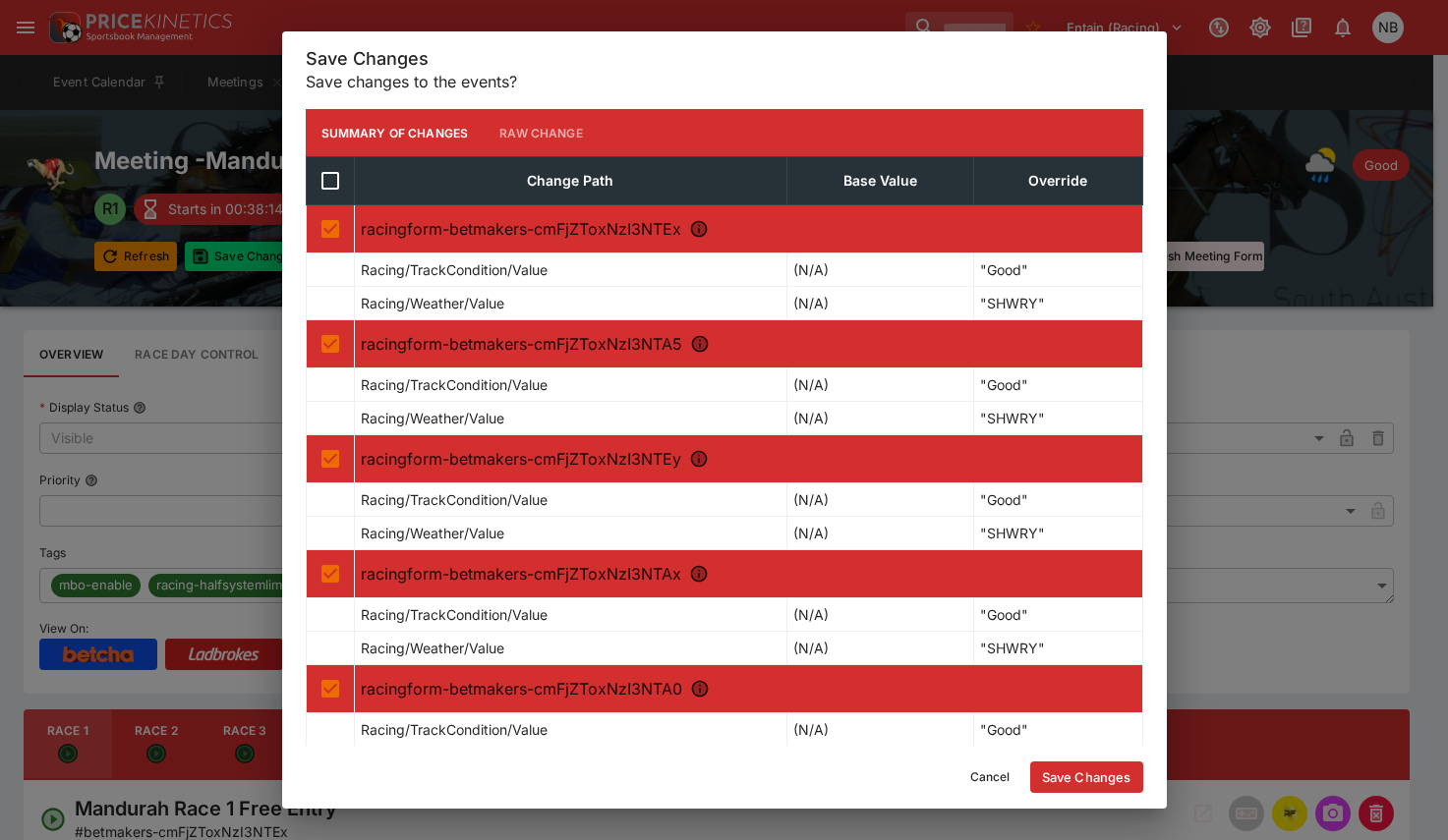 click on "Save Changes" at bounding box center [1086, 777] 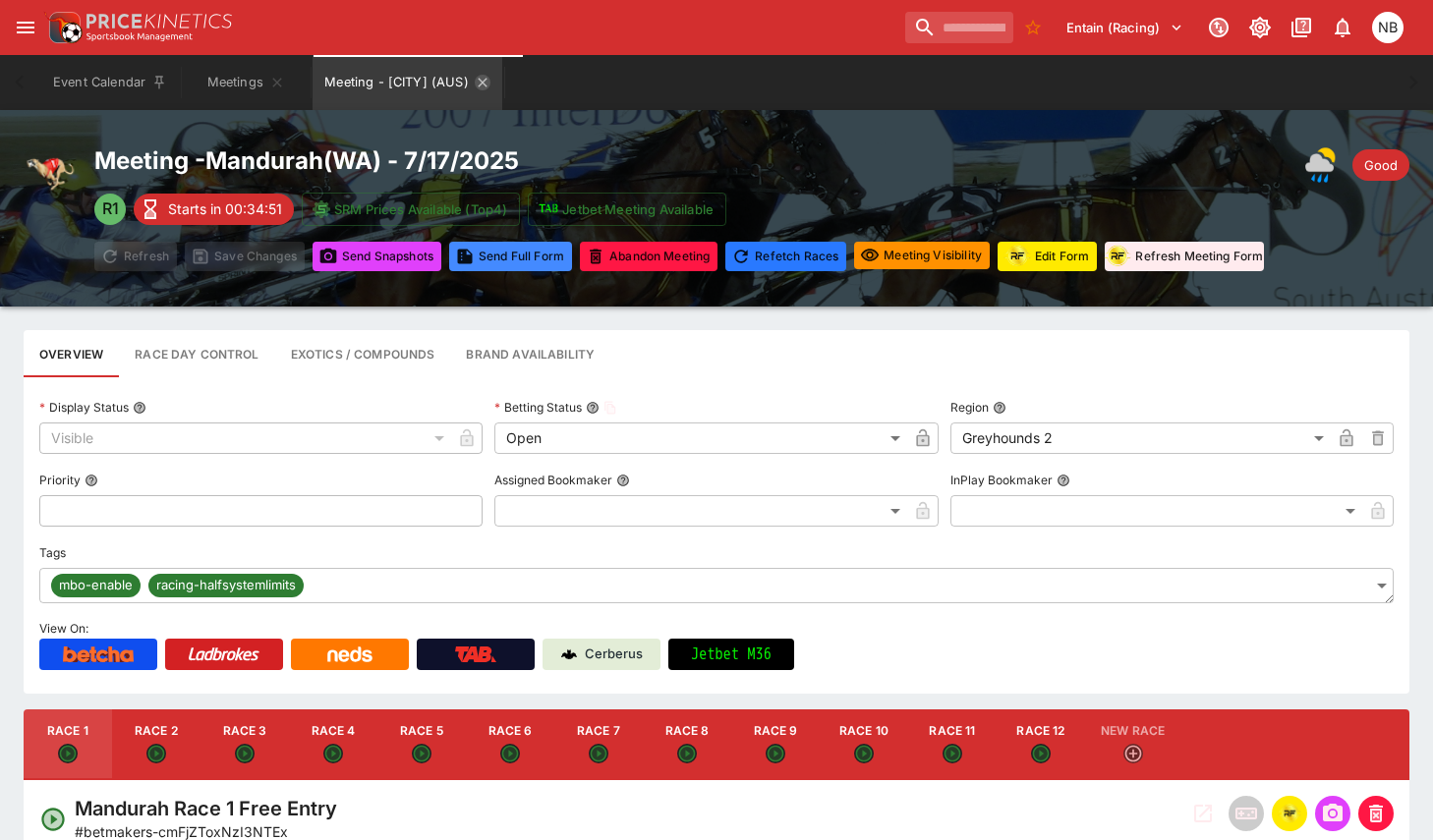click 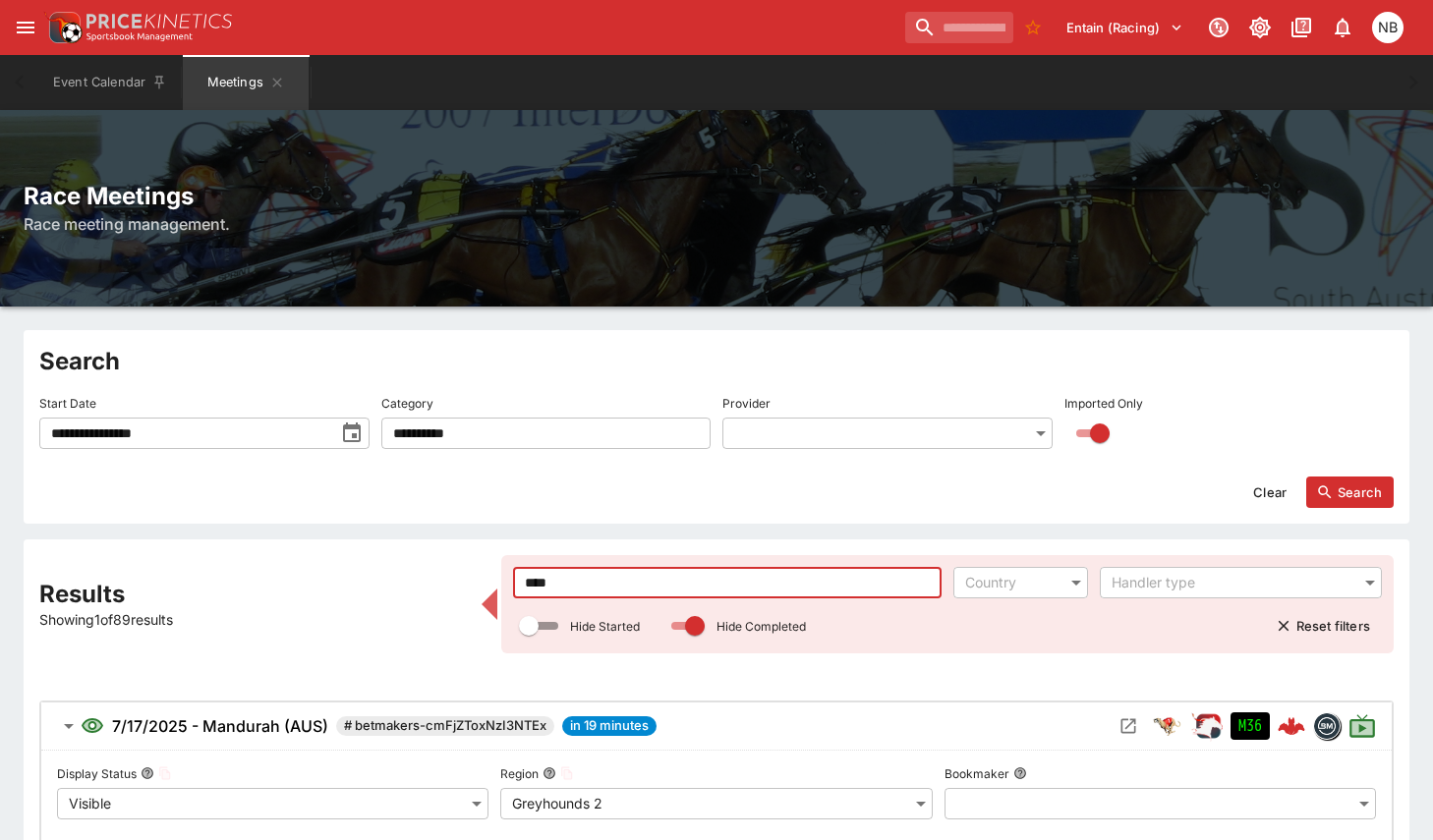 click on "**********" at bounding box center [716, 740] 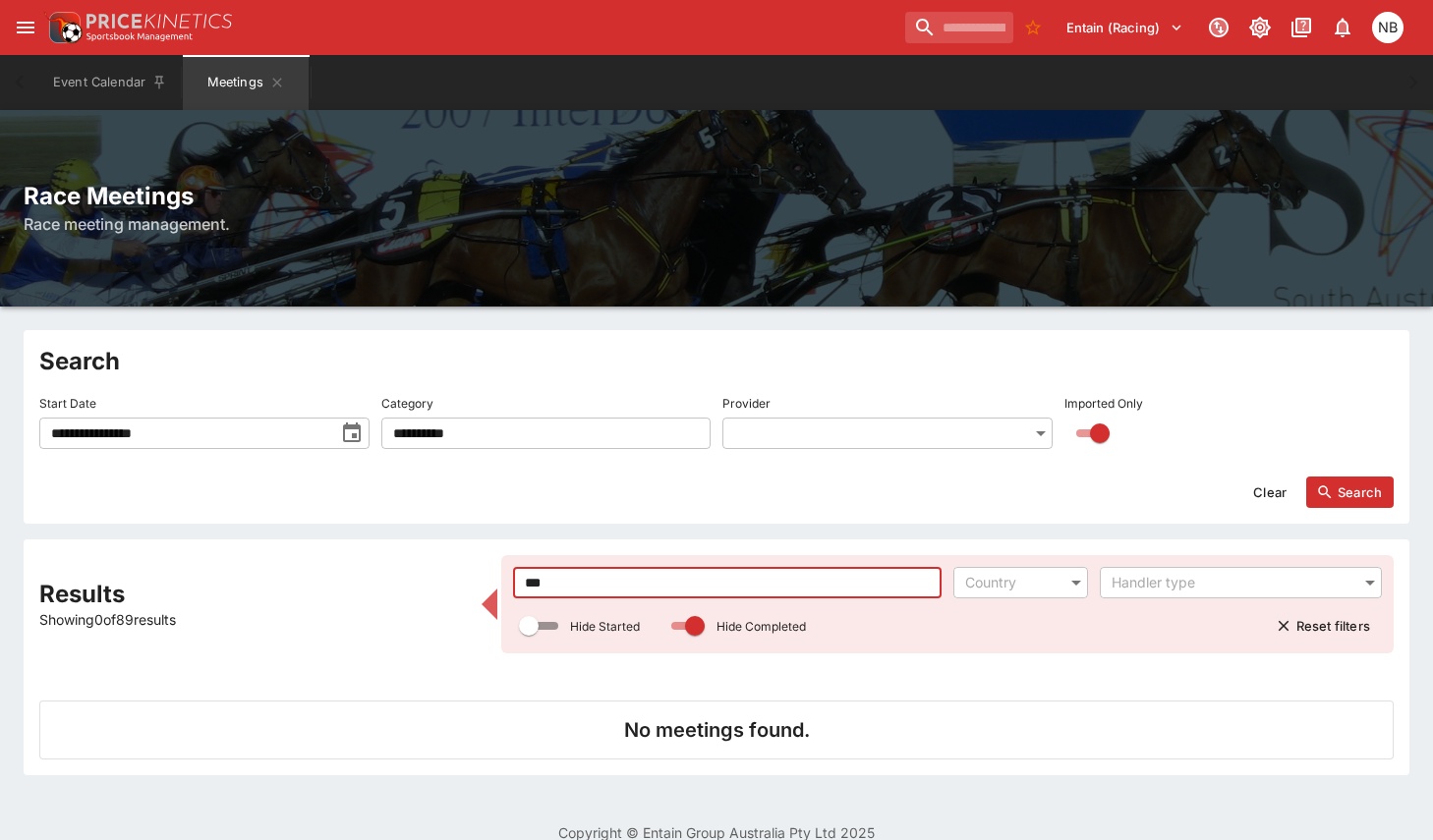 type on "***" 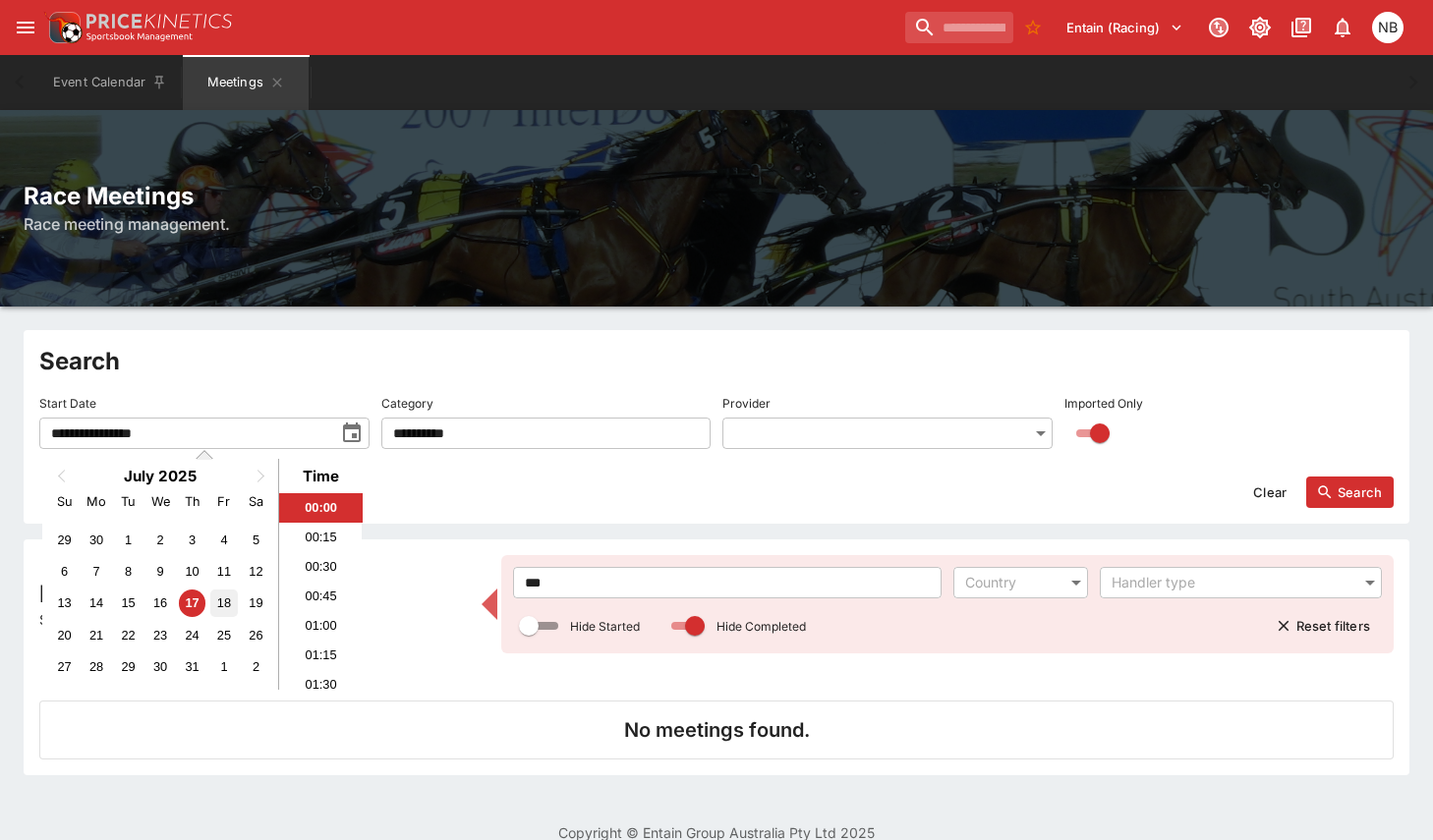 click on "18" at bounding box center (223, 602) 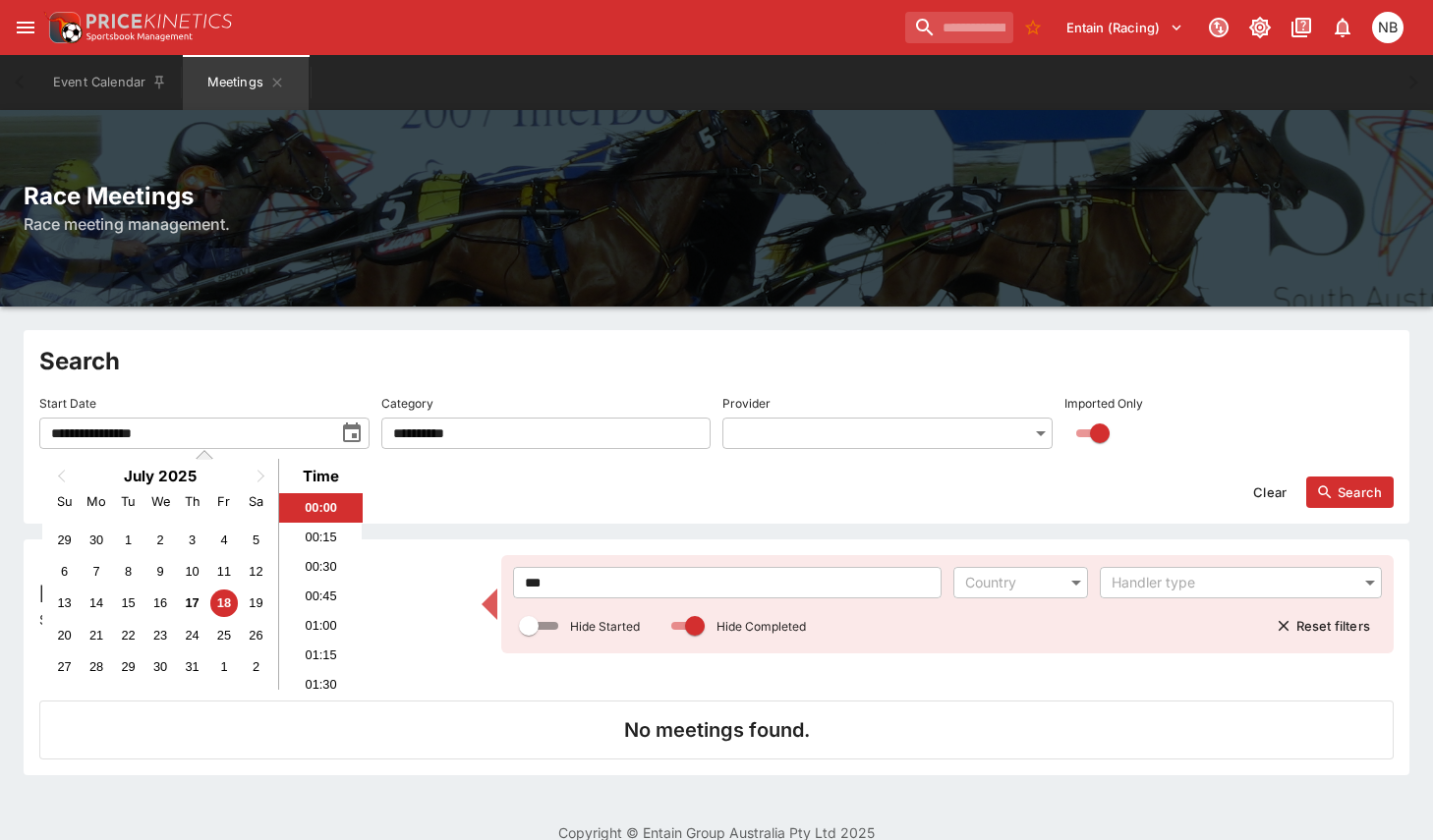 click on "Search" at bounding box center [1349, 492] 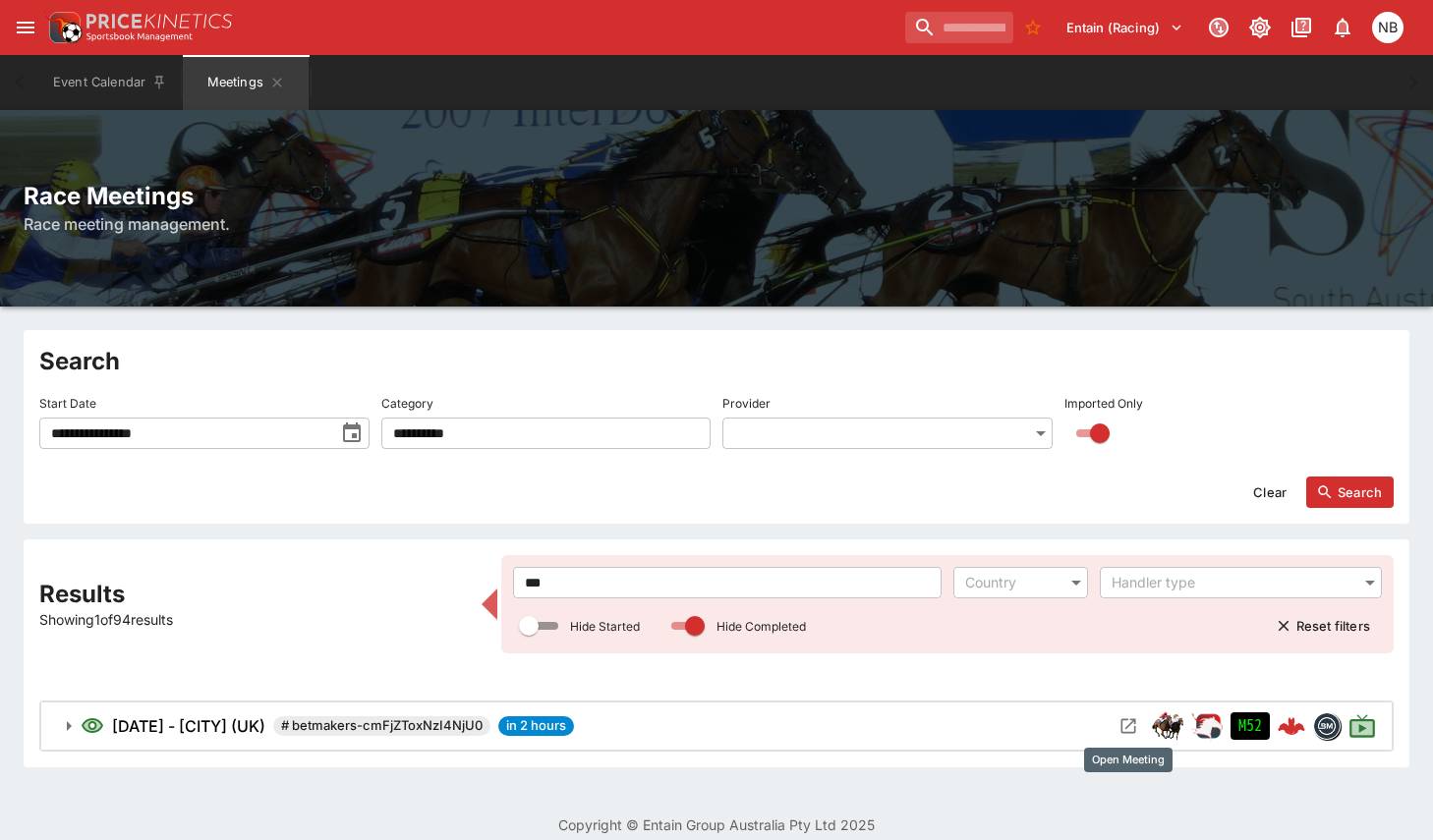 click 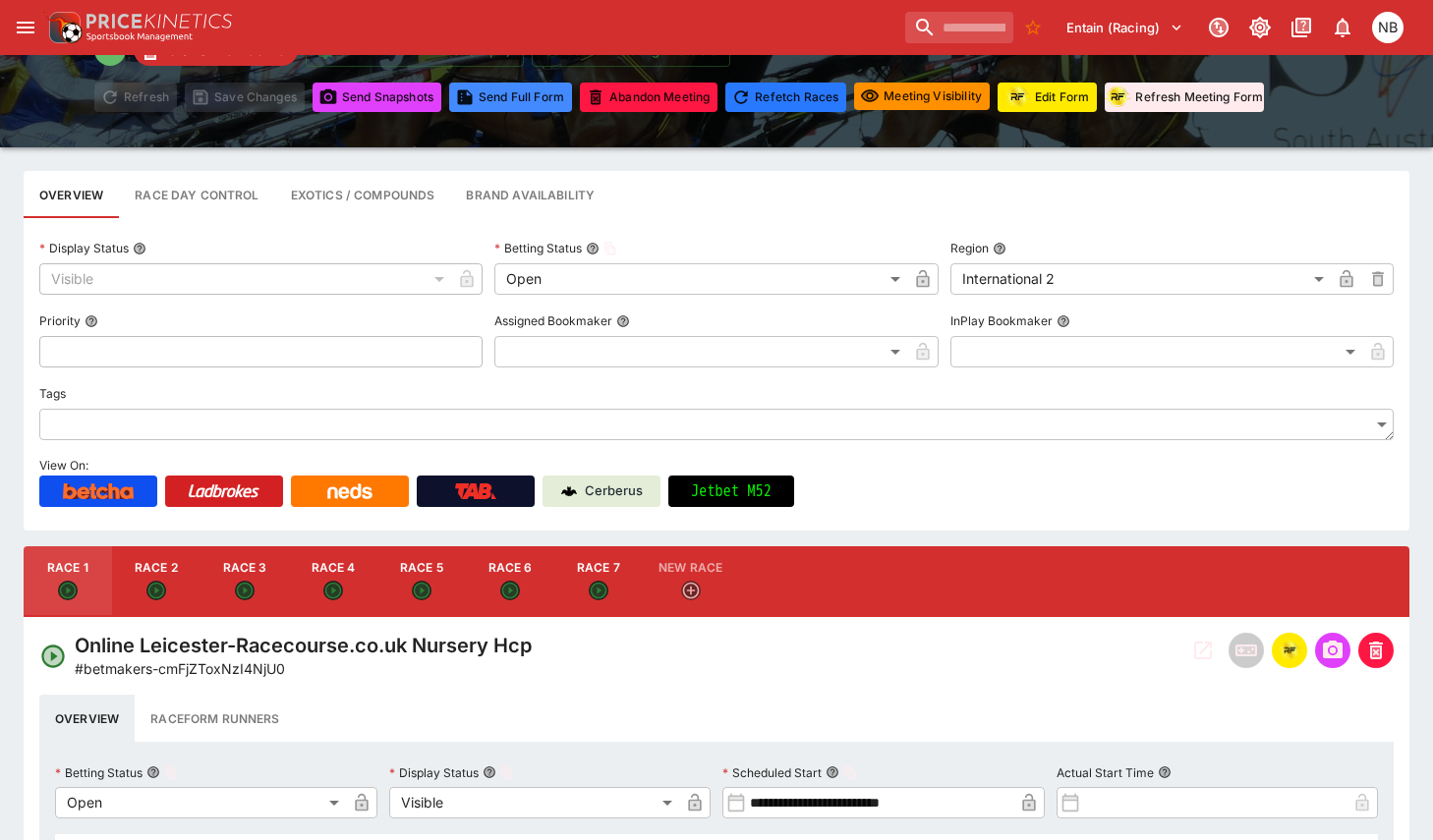 scroll, scrollTop: 295, scrollLeft: 0, axis: vertical 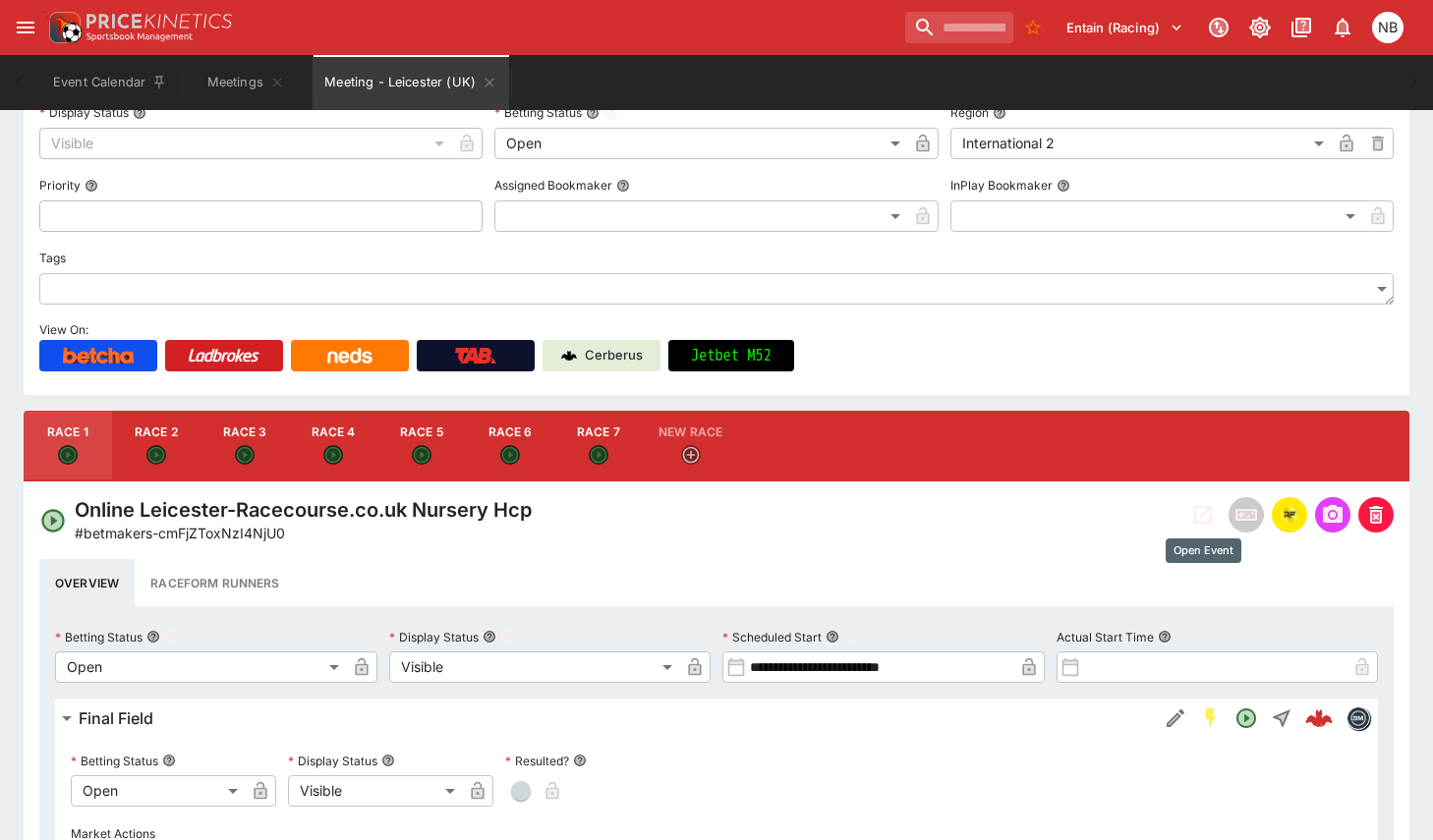 click 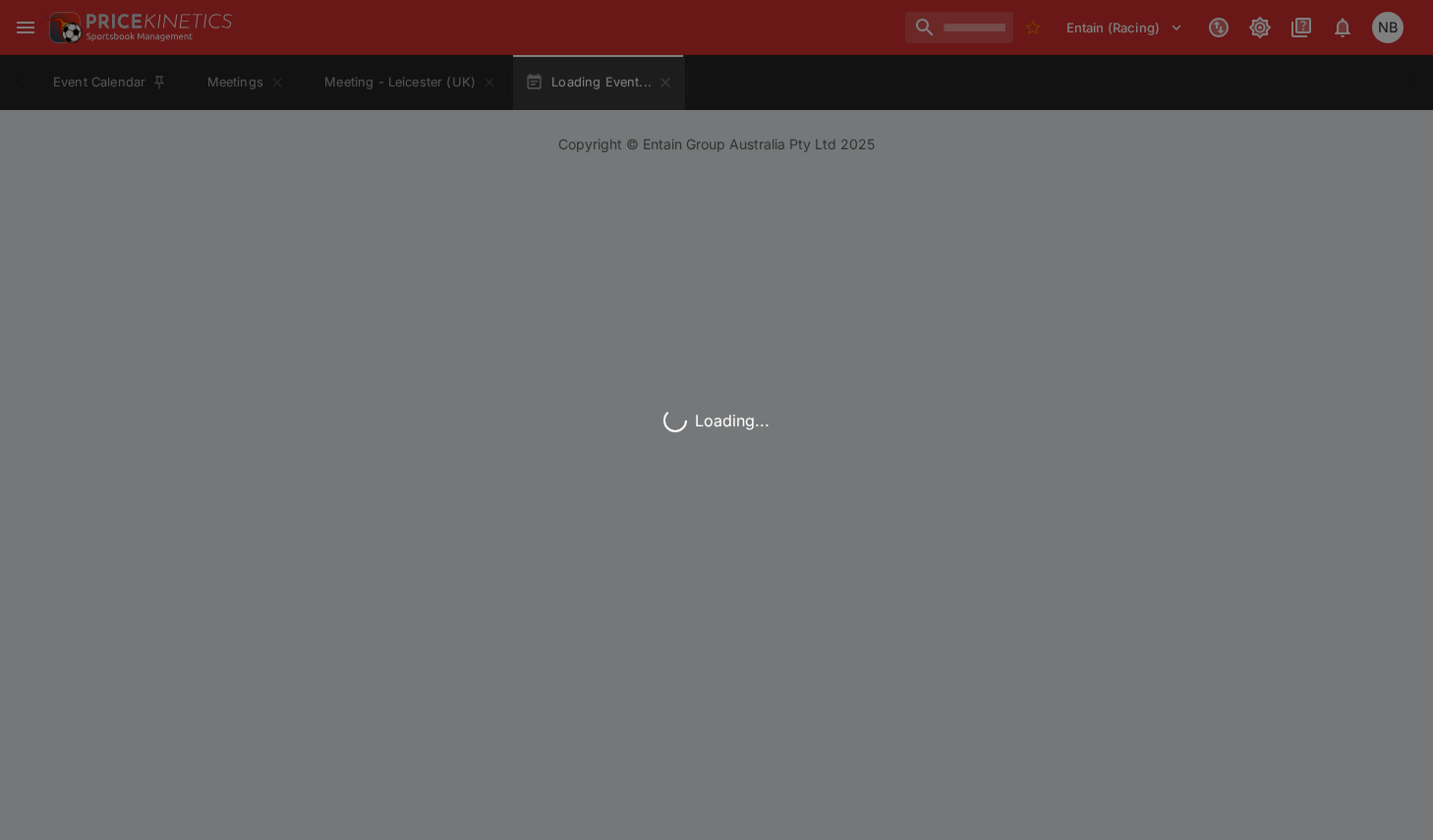 scroll, scrollTop: 0, scrollLeft: 0, axis: both 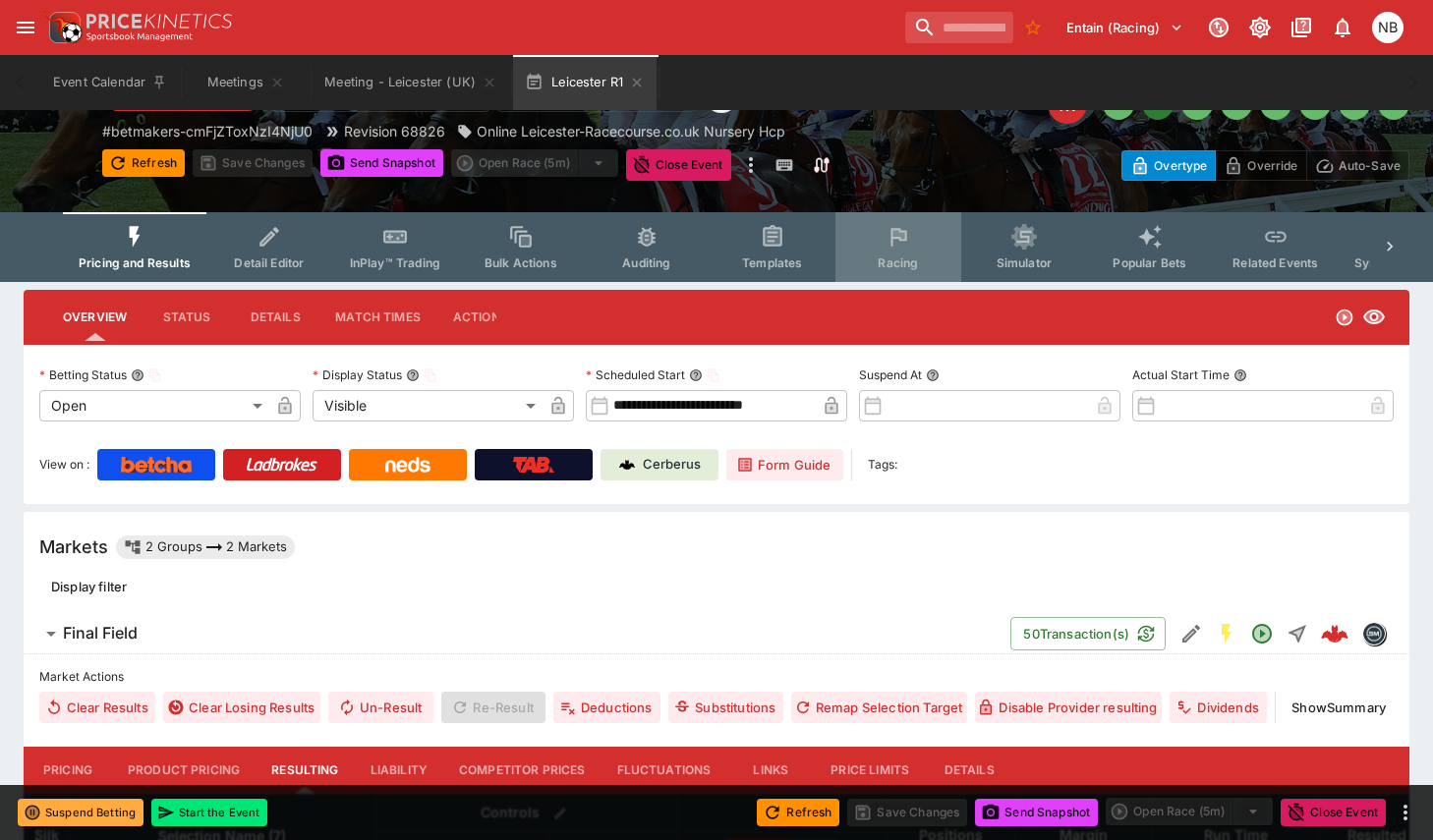 click on "Racing" at bounding box center [897, 262] 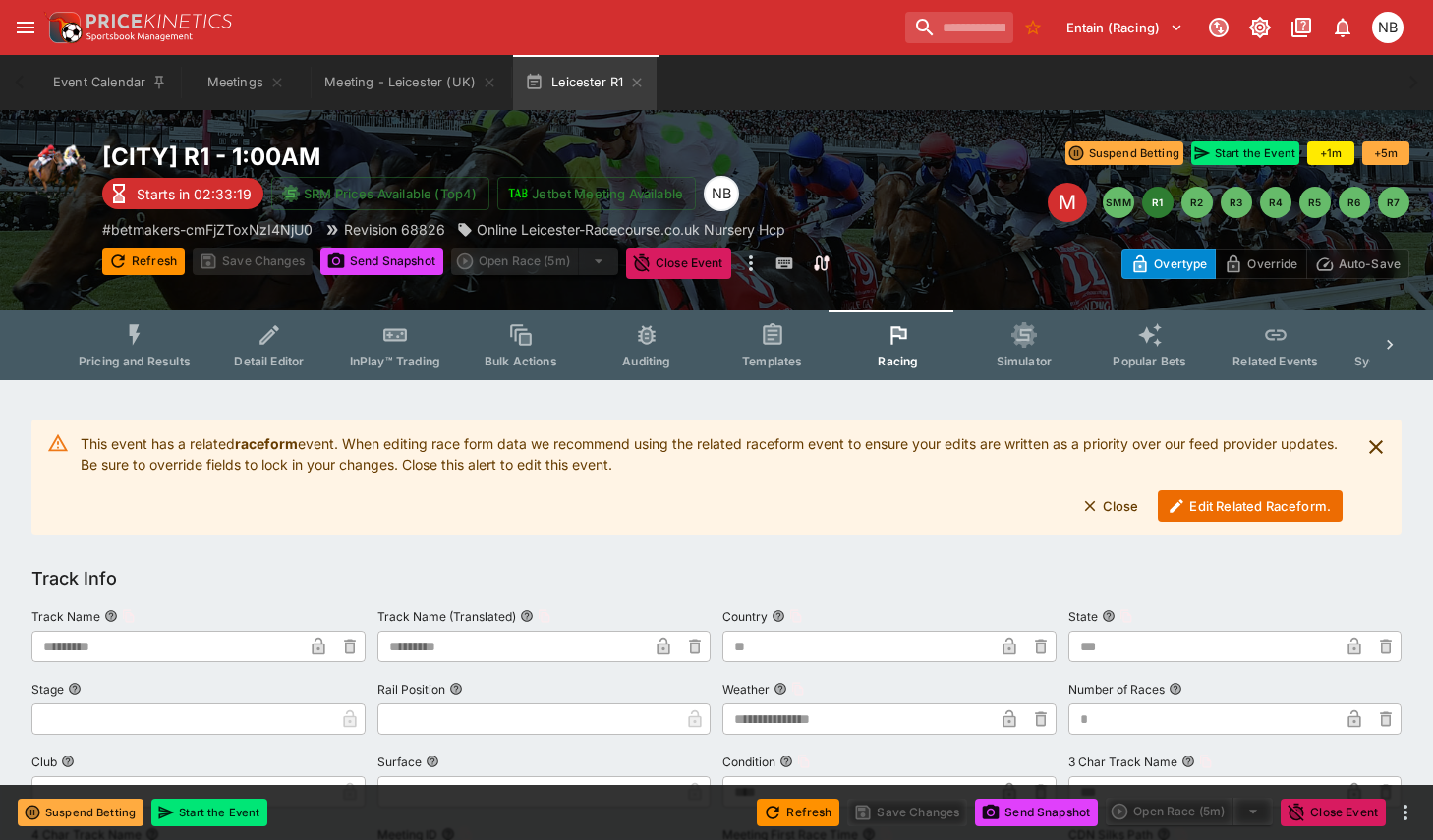 click on "Edit Related Raceform." at bounding box center [1250, 506] 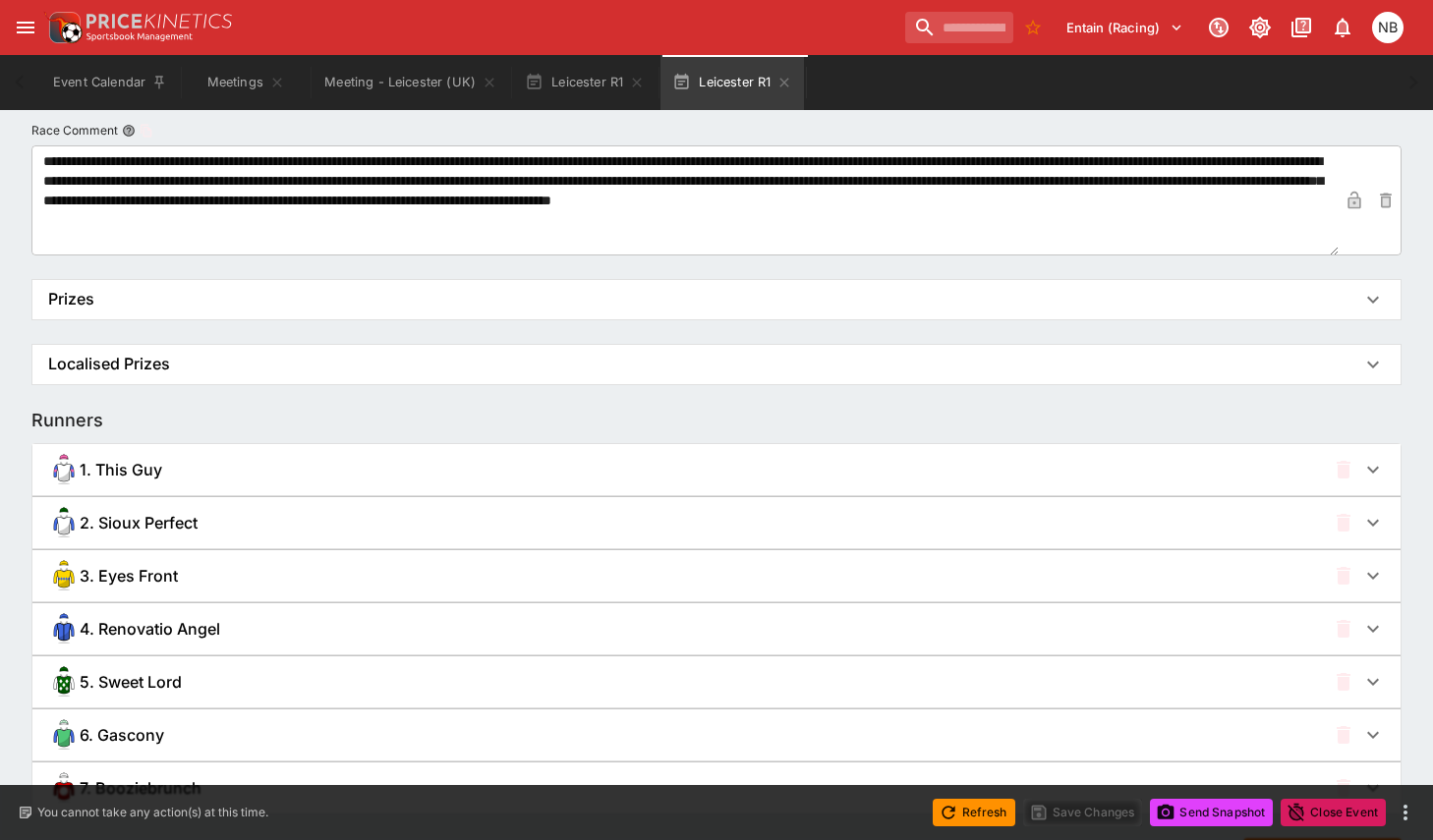 click on "2. Sioux Perfect" at bounding box center (687, 523) 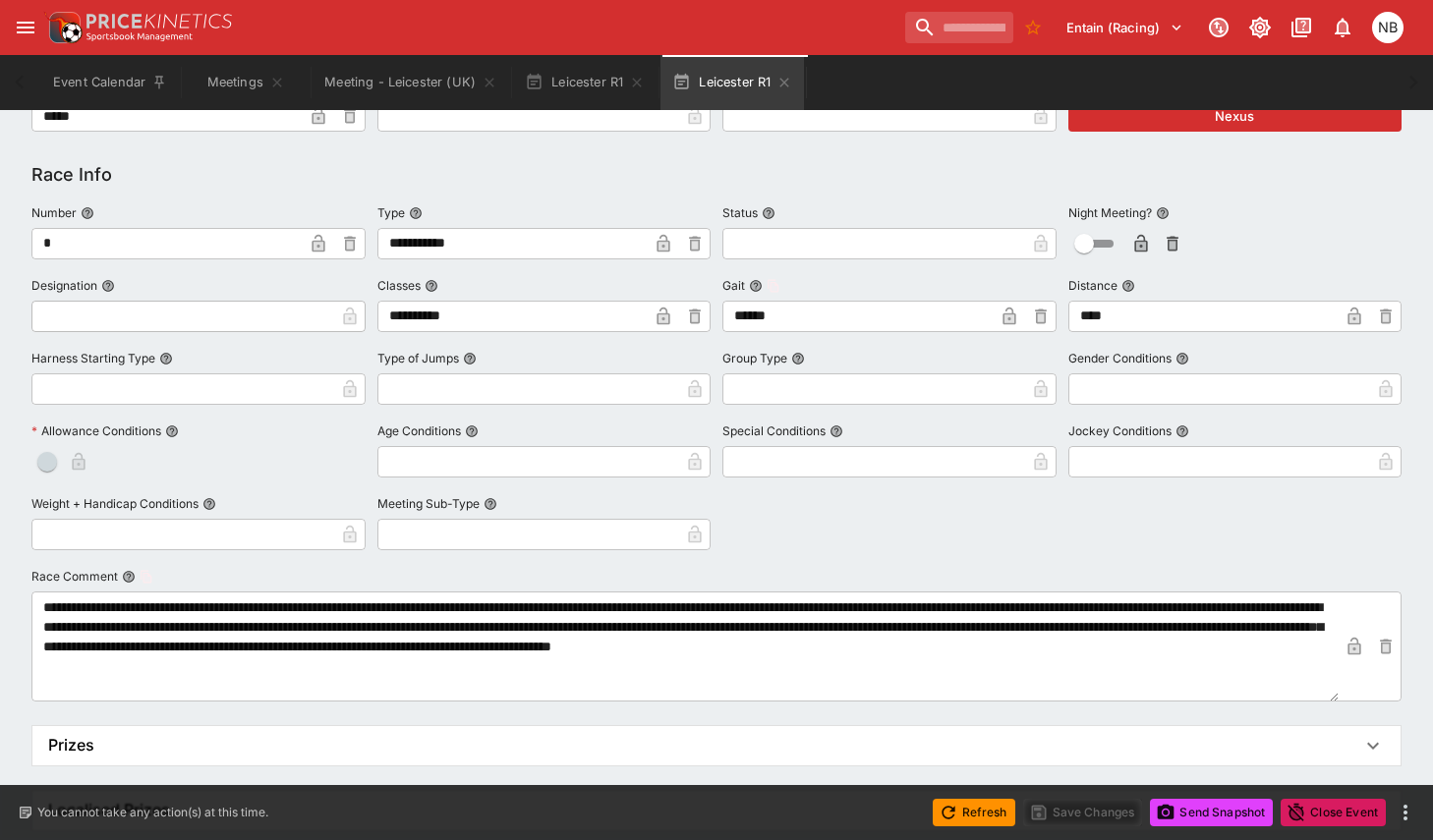 scroll, scrollTop: 495, scrollLeft: 0, axis: vertical 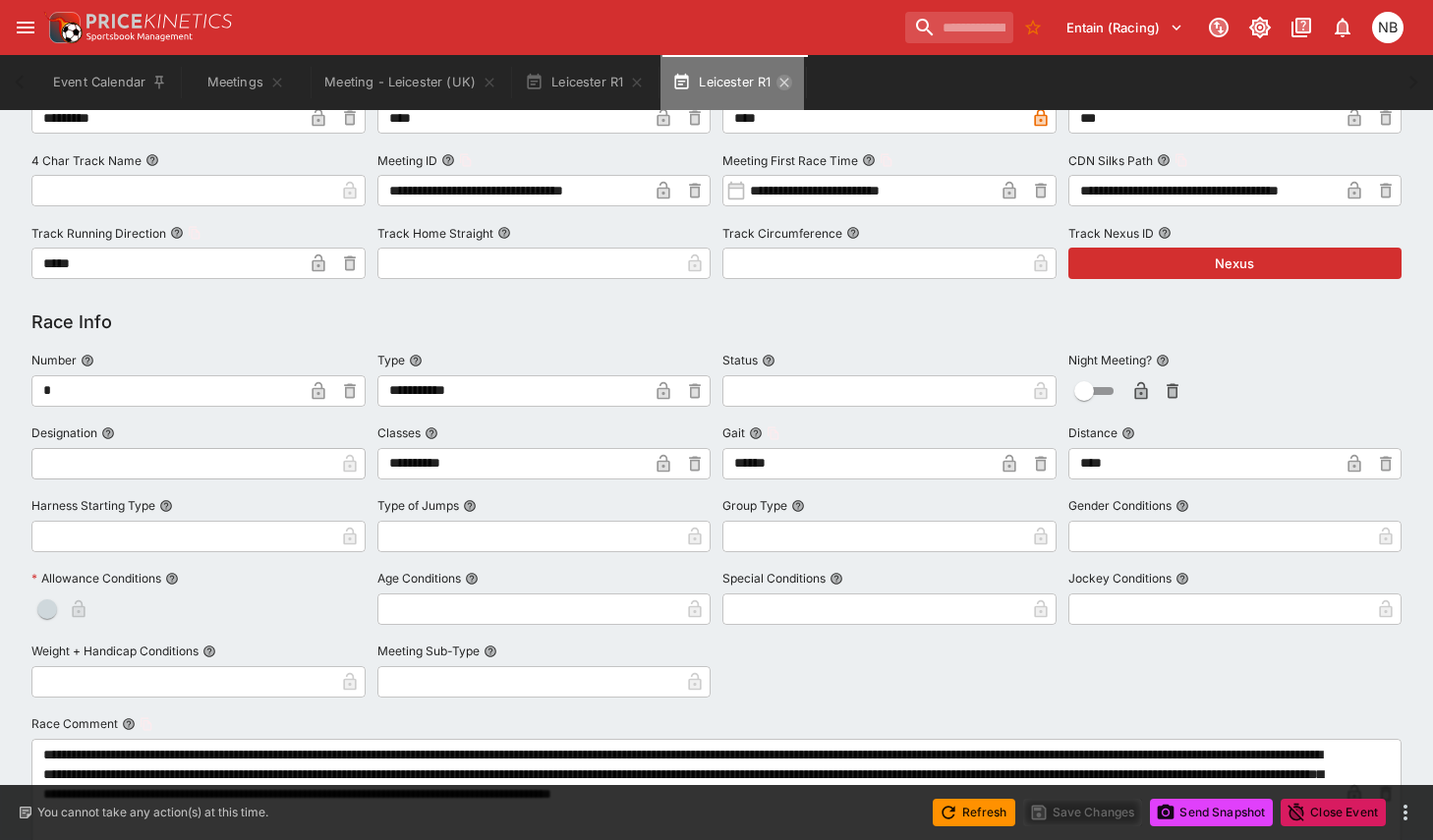 click 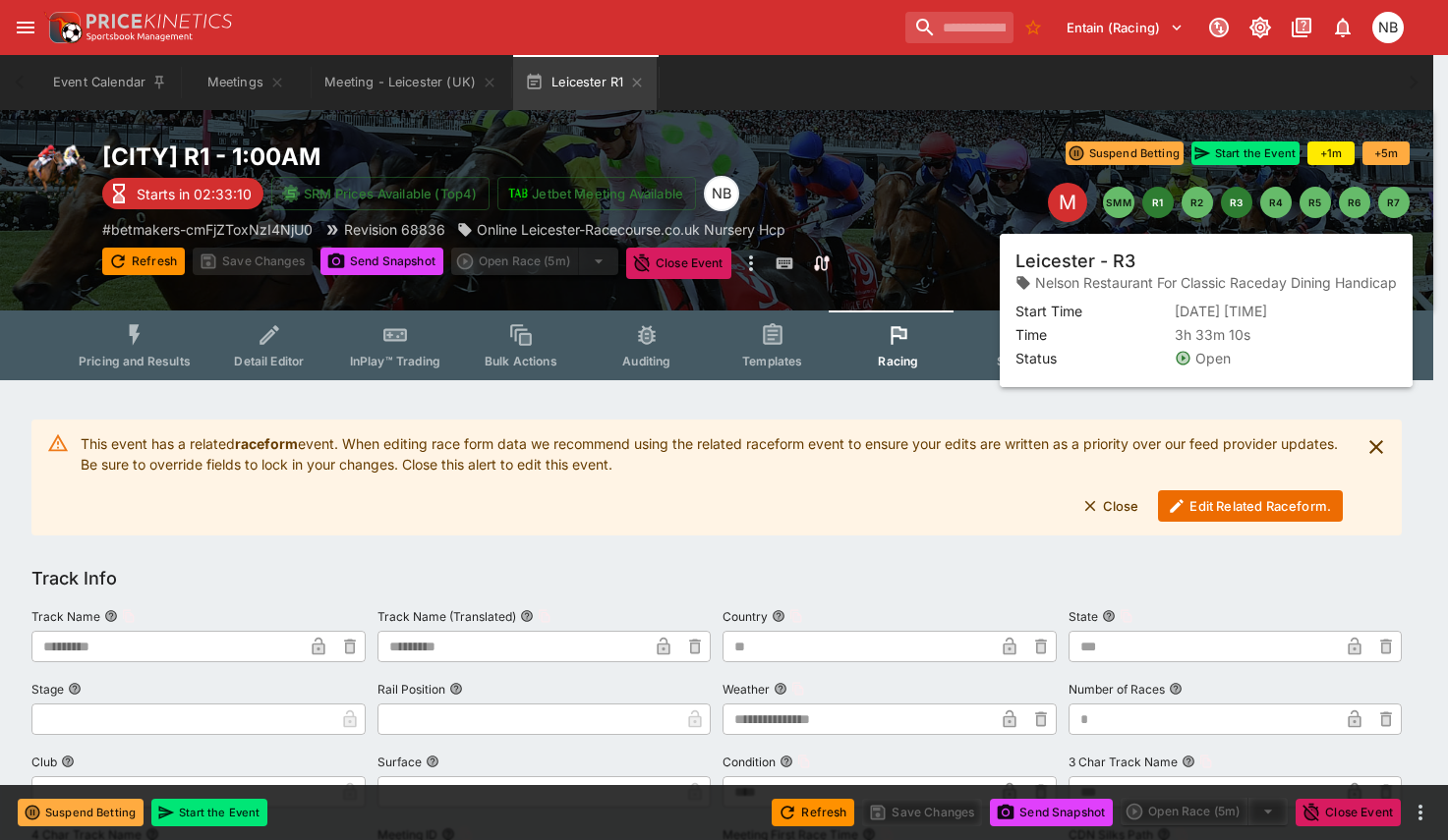 click on "R3" at bounding box center (1237, 202) 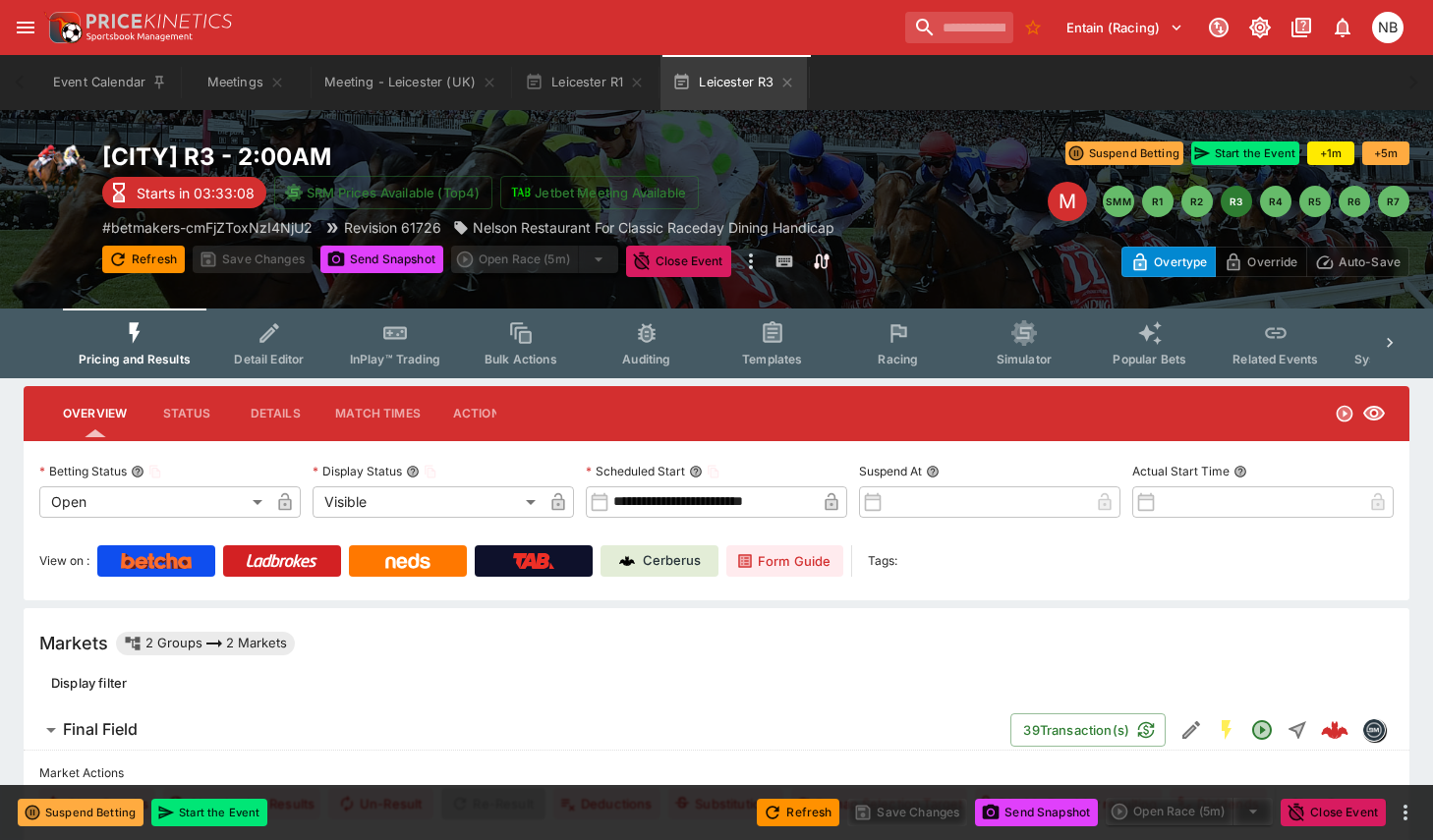 click on "Racing" at bounding box center (897, 359) 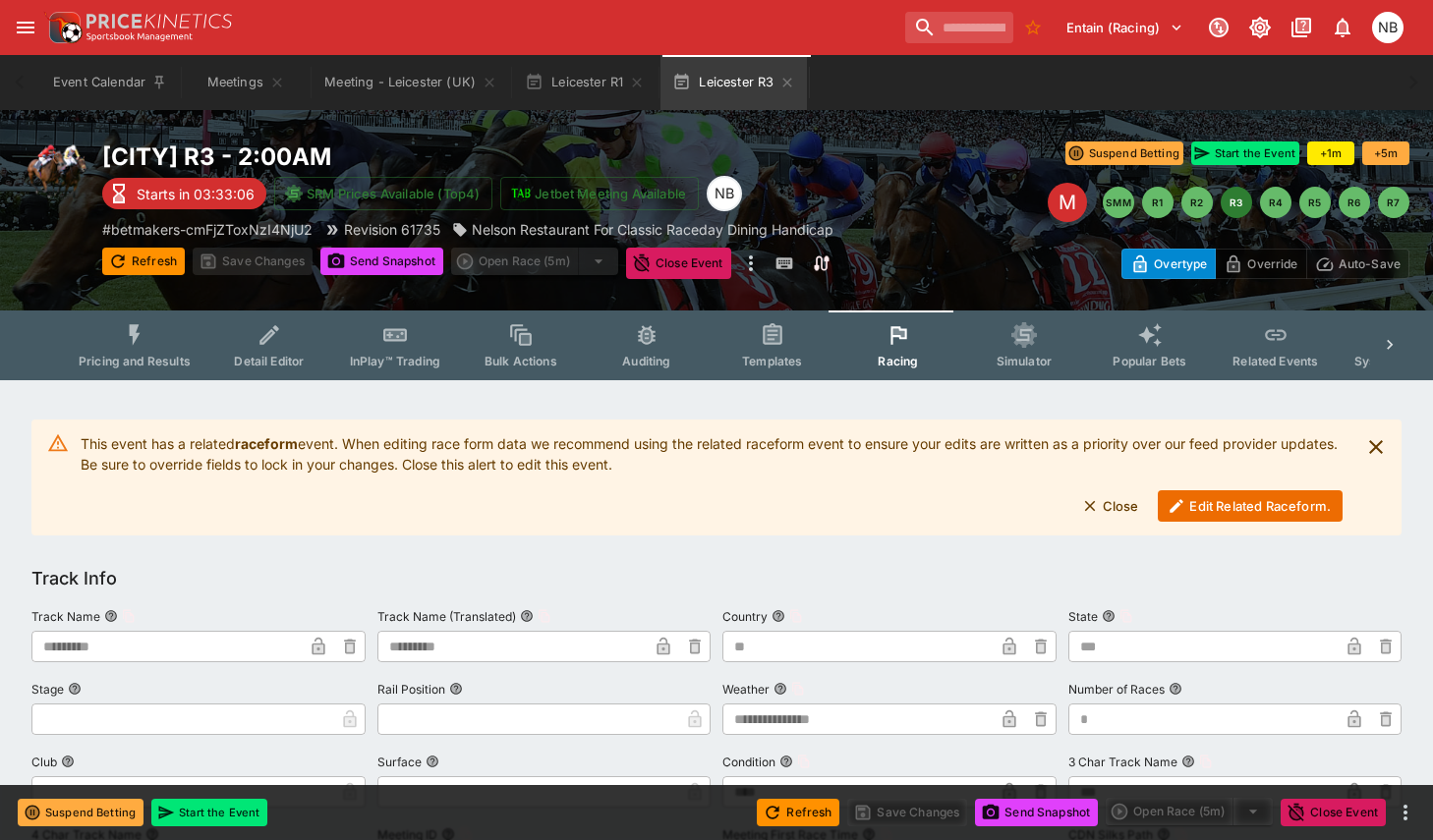 click on "Edit Related Raceform." at bounding box center [1250, 506] 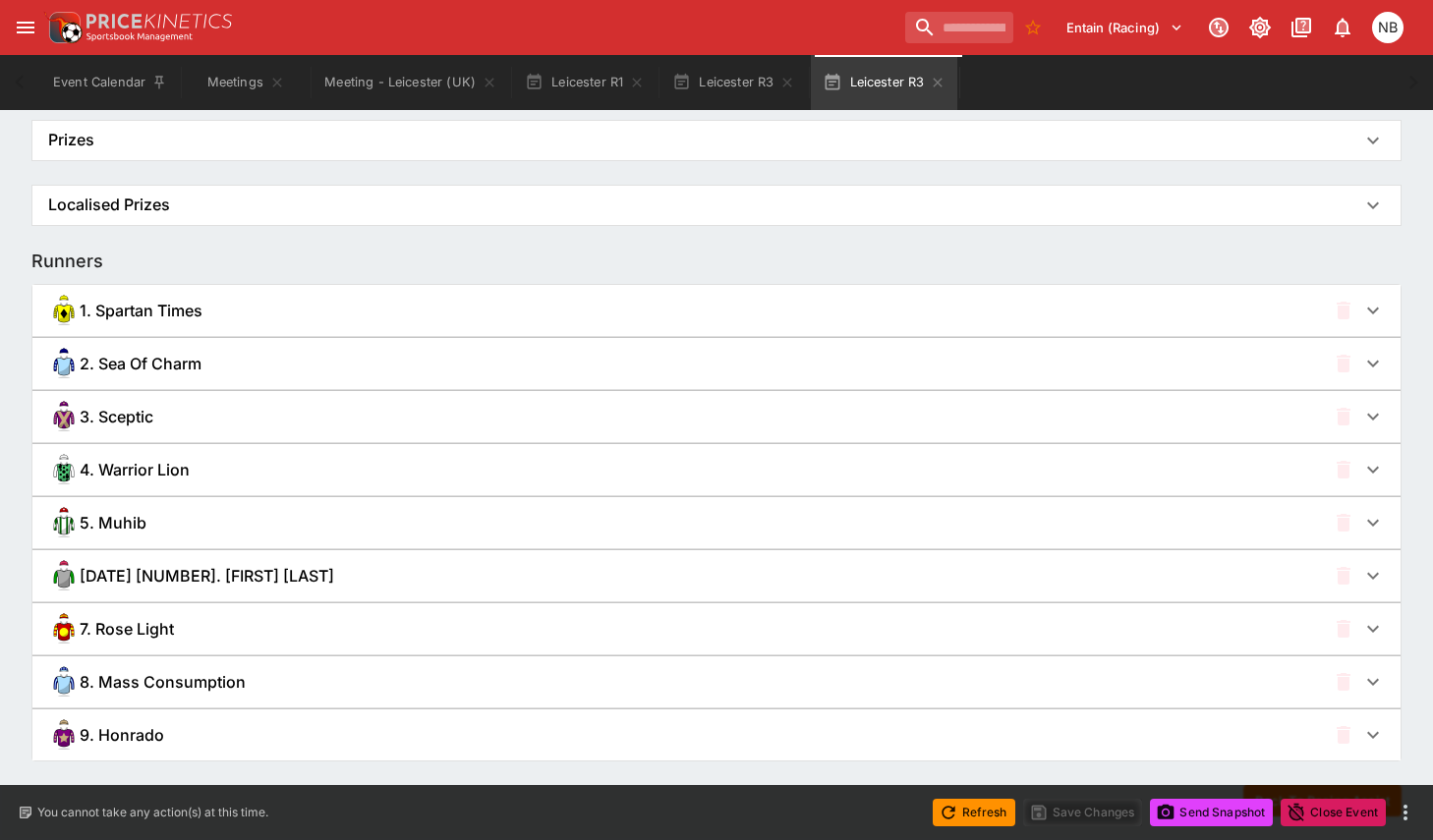scroll, scrollTop: 1296, scrollLeft: 0, axis: vertical 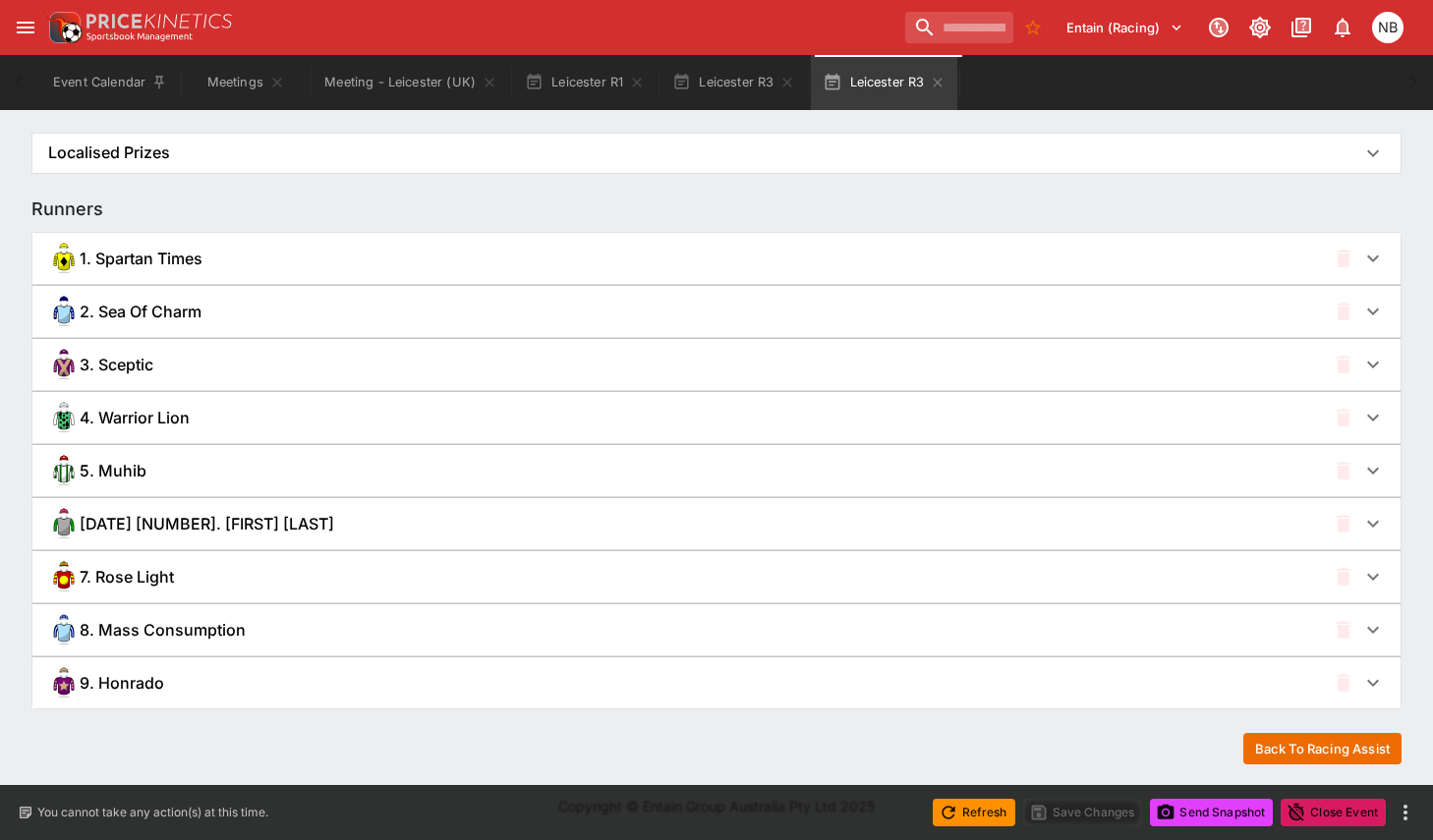 click on "9. Honrado" at bounding box center (687, 683) 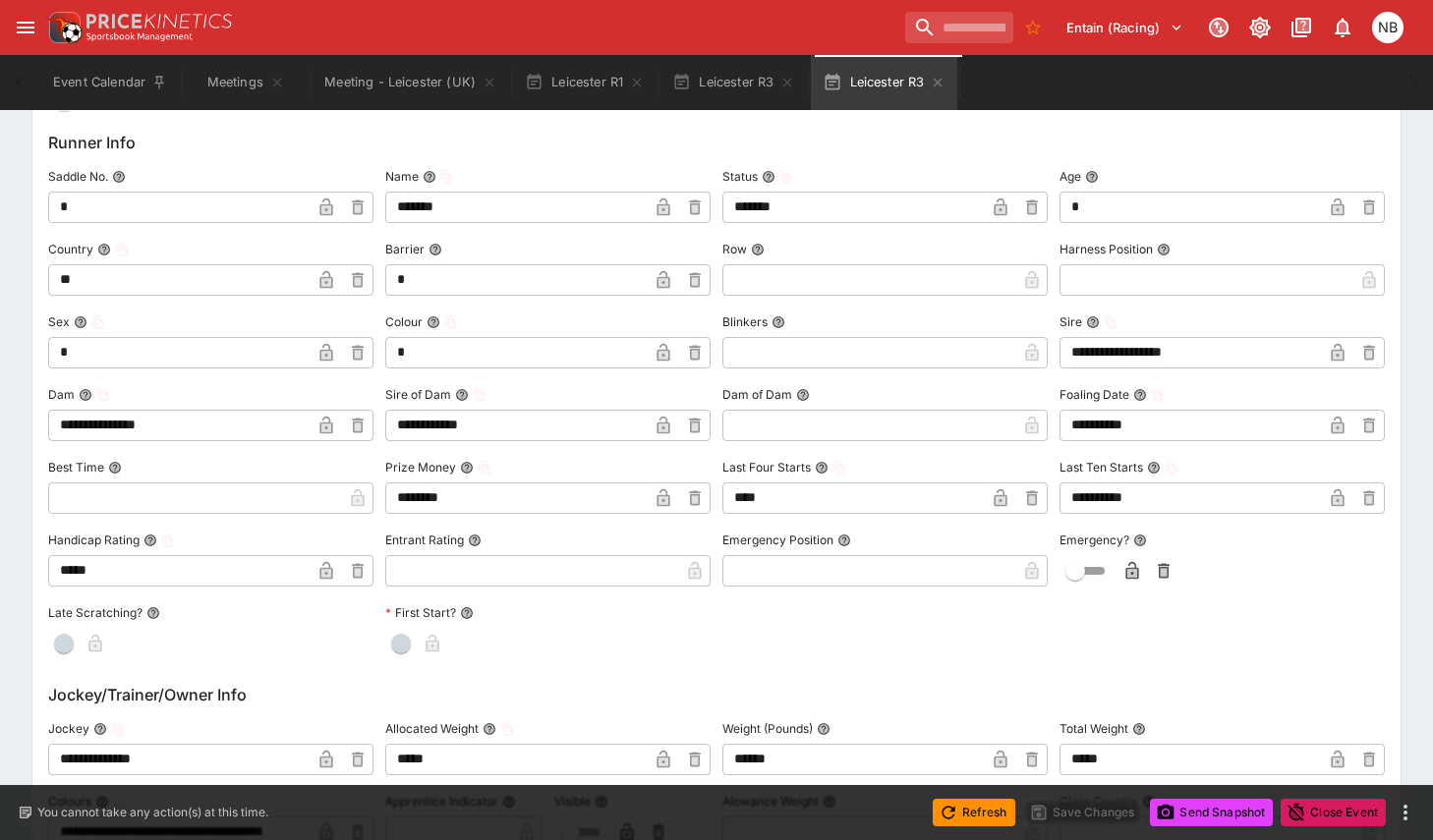 scroll, scrollTop: 1889, scrollLeft: 0, axis: vertical 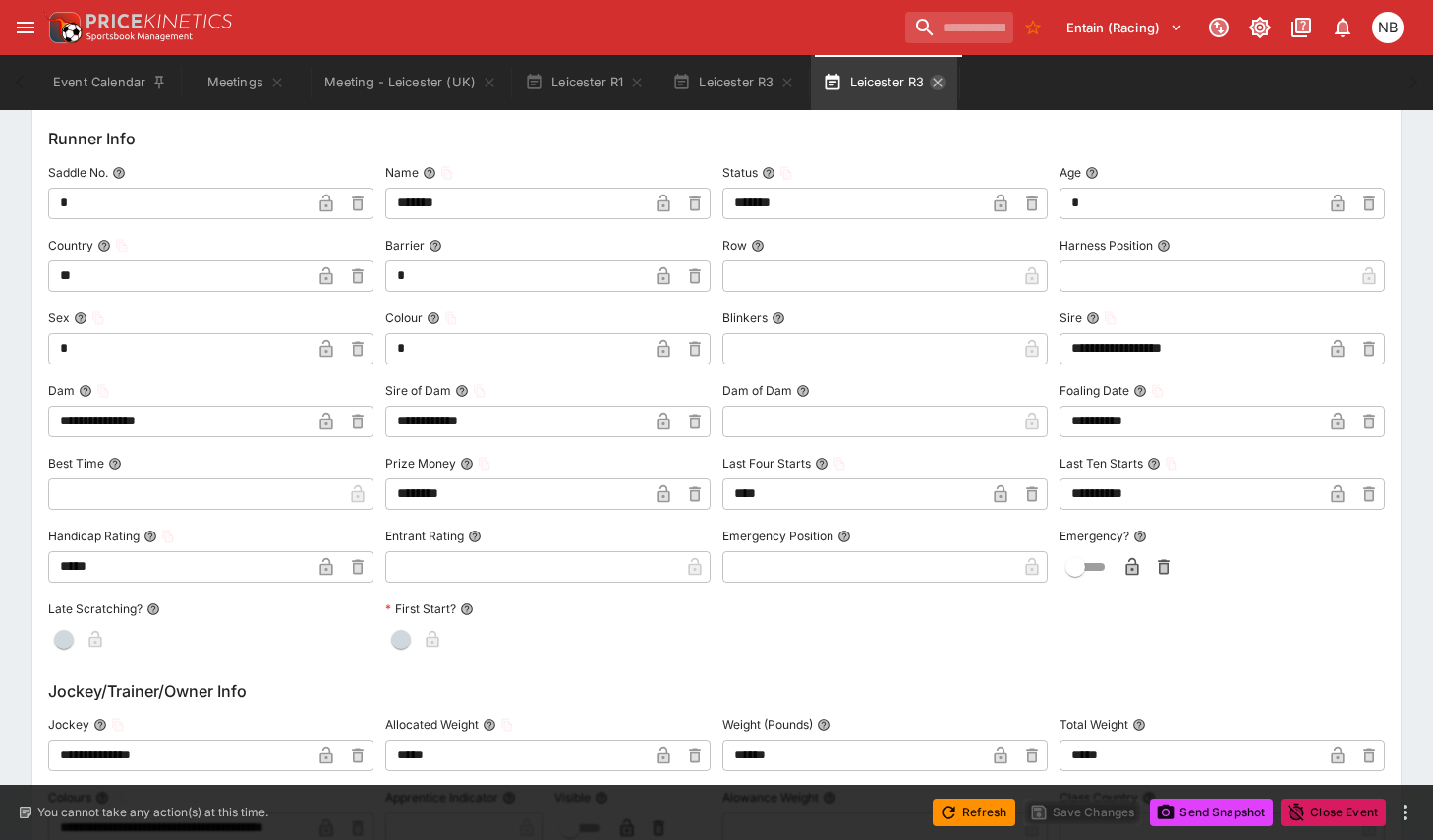 click 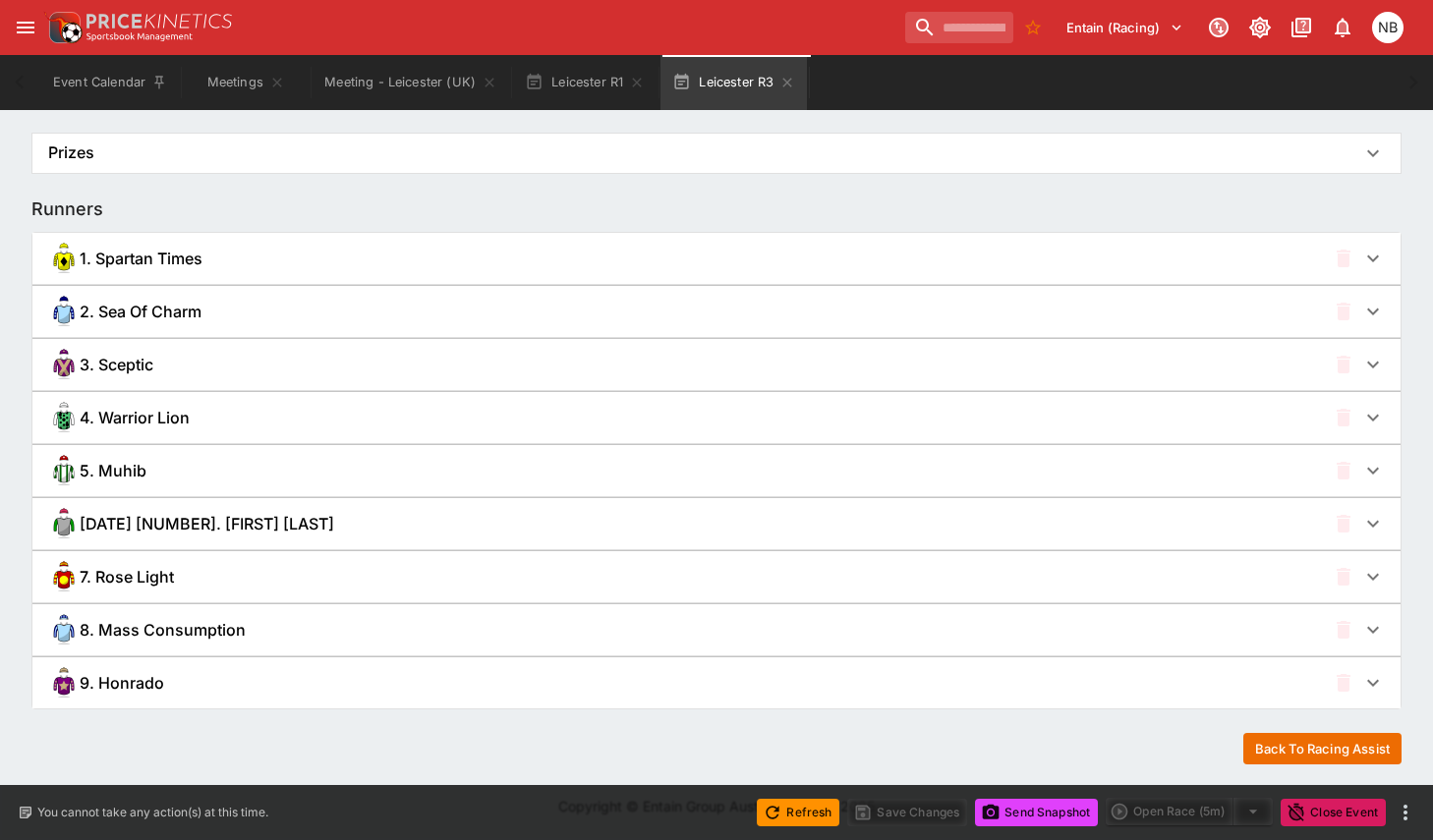 scroll, scrollTop: 0, scrollLeft: 0, axis: both 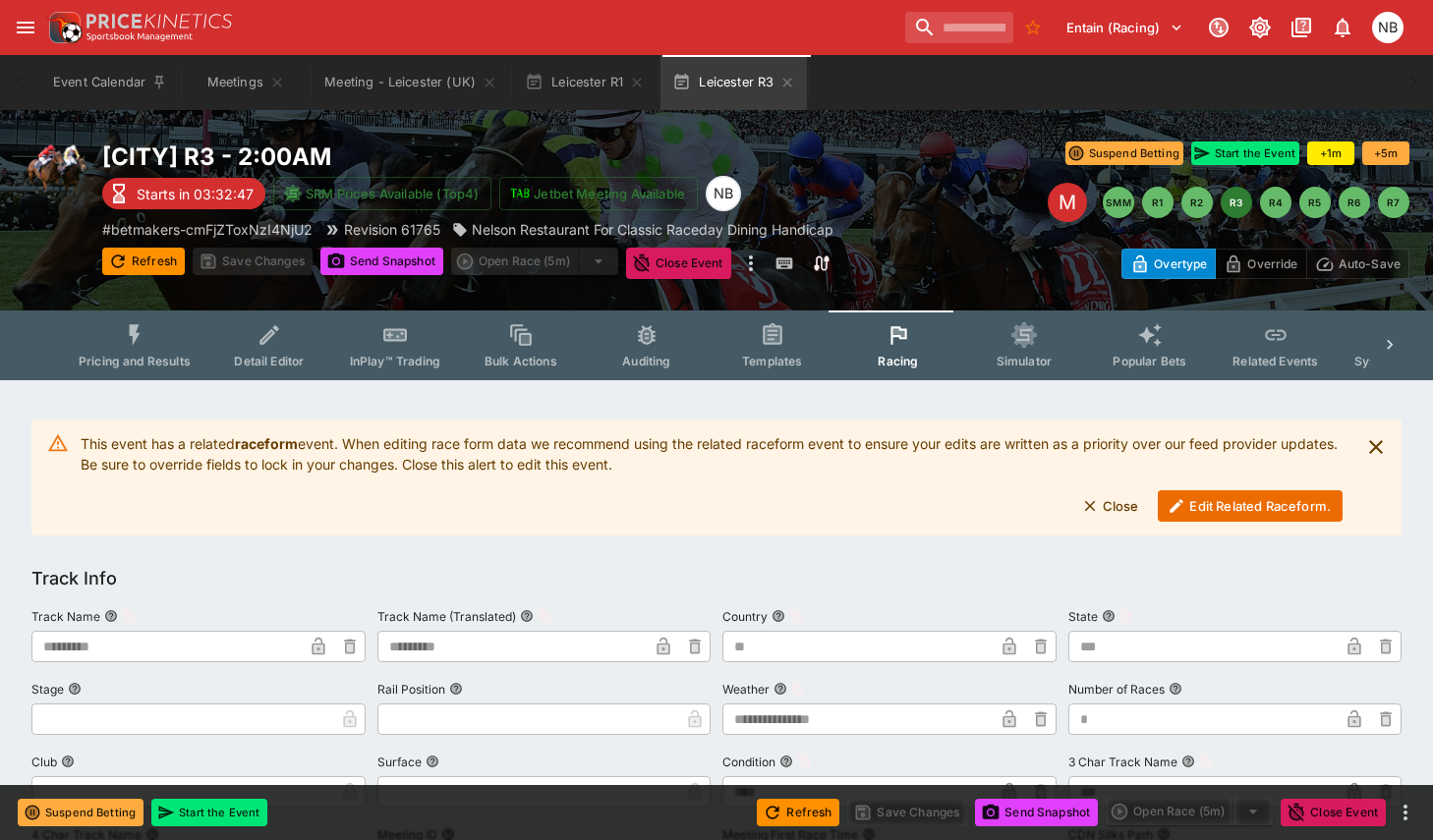 click 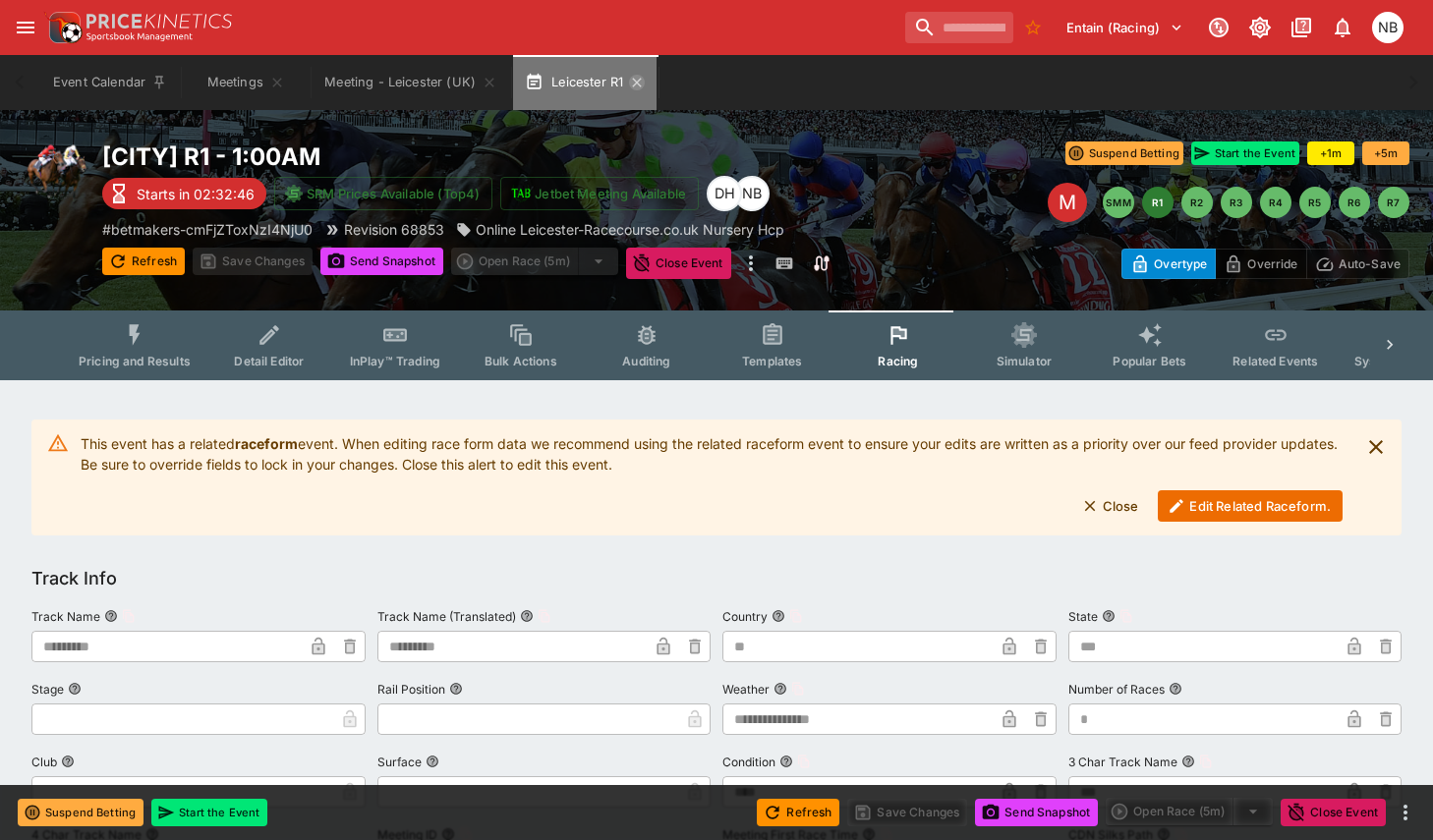 click 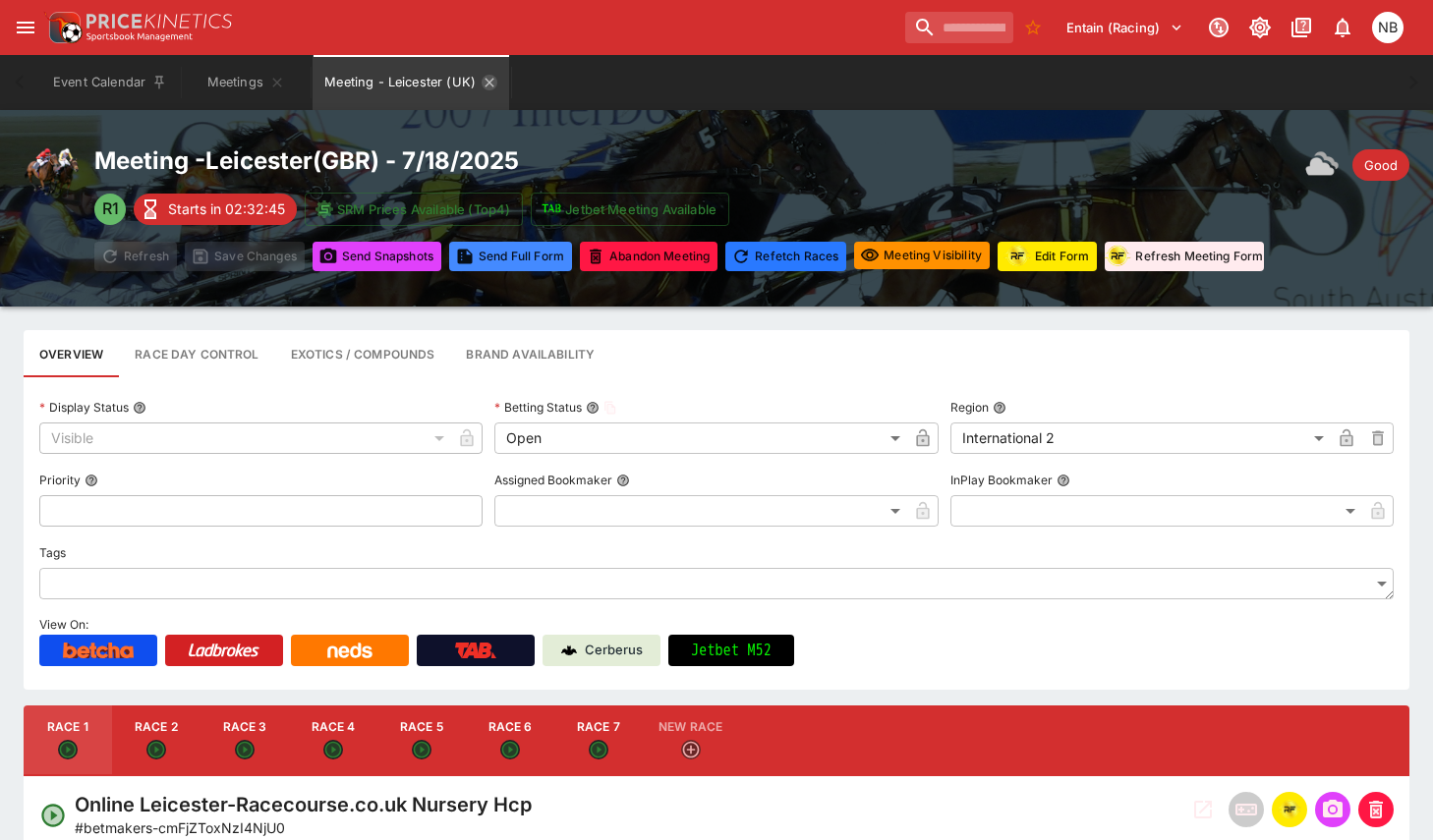 click 